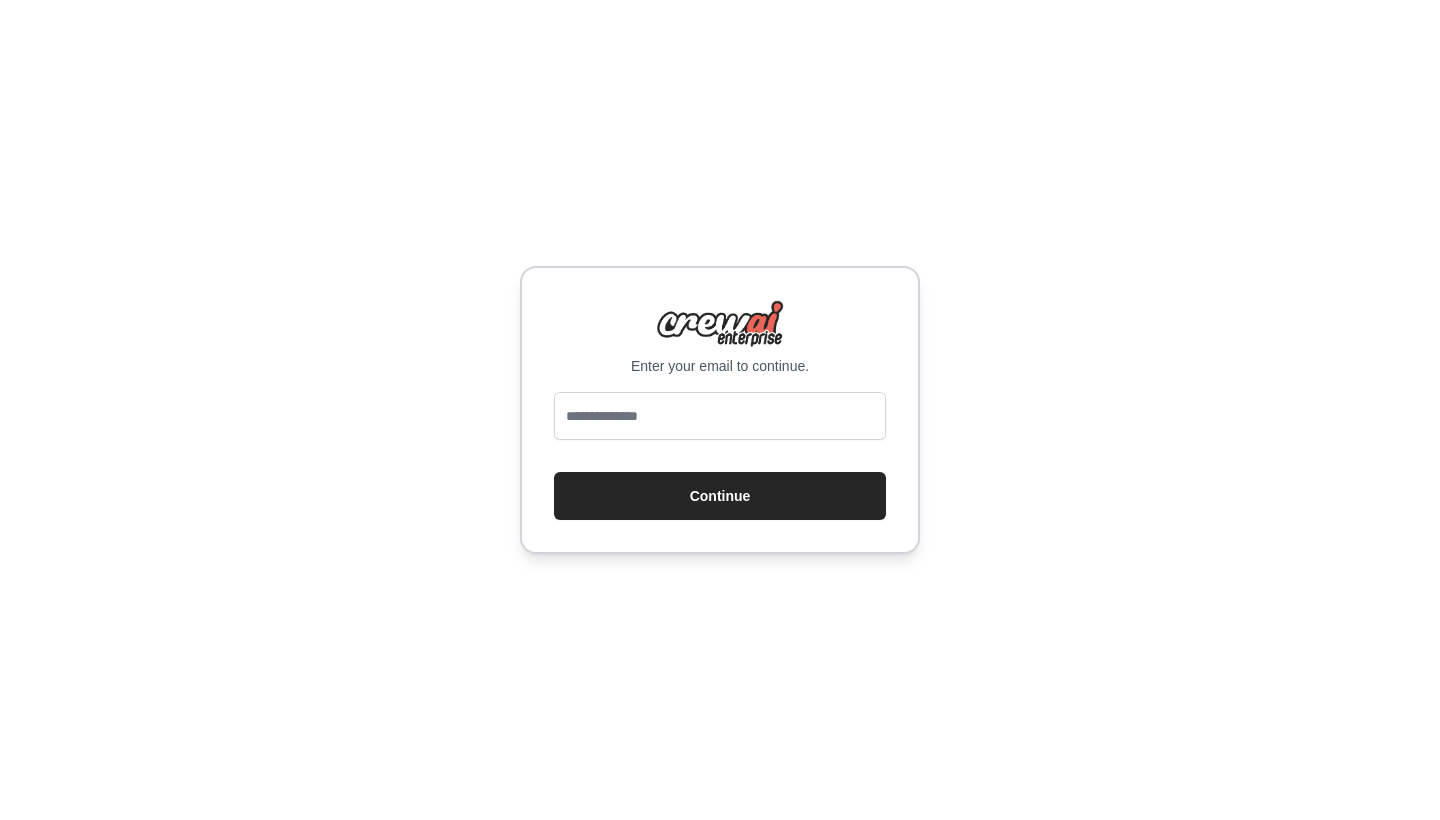 scroll, scrollTop: 0, scrollLeft: 0, axis: both 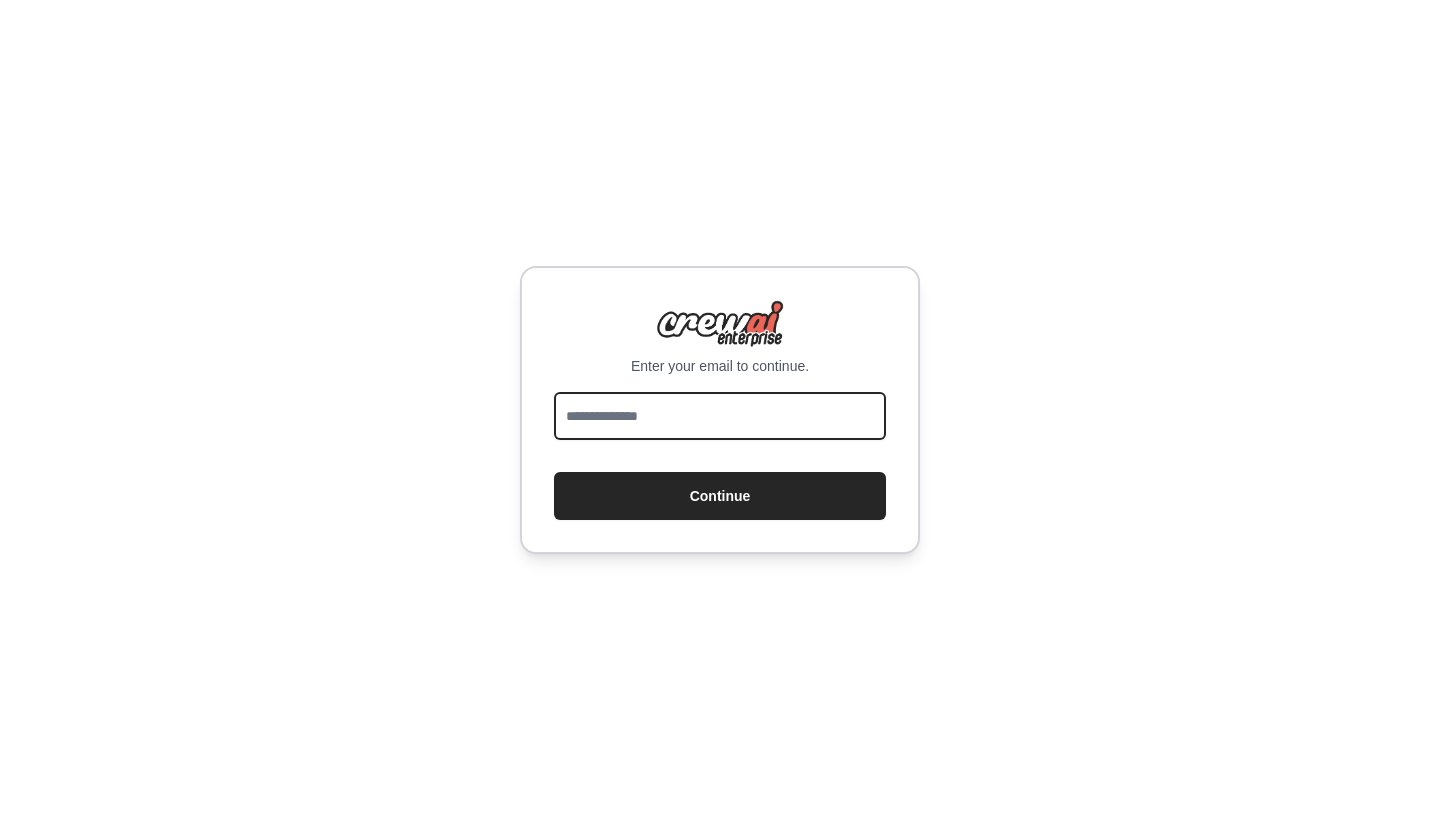 click at bounding box center [720, 416] 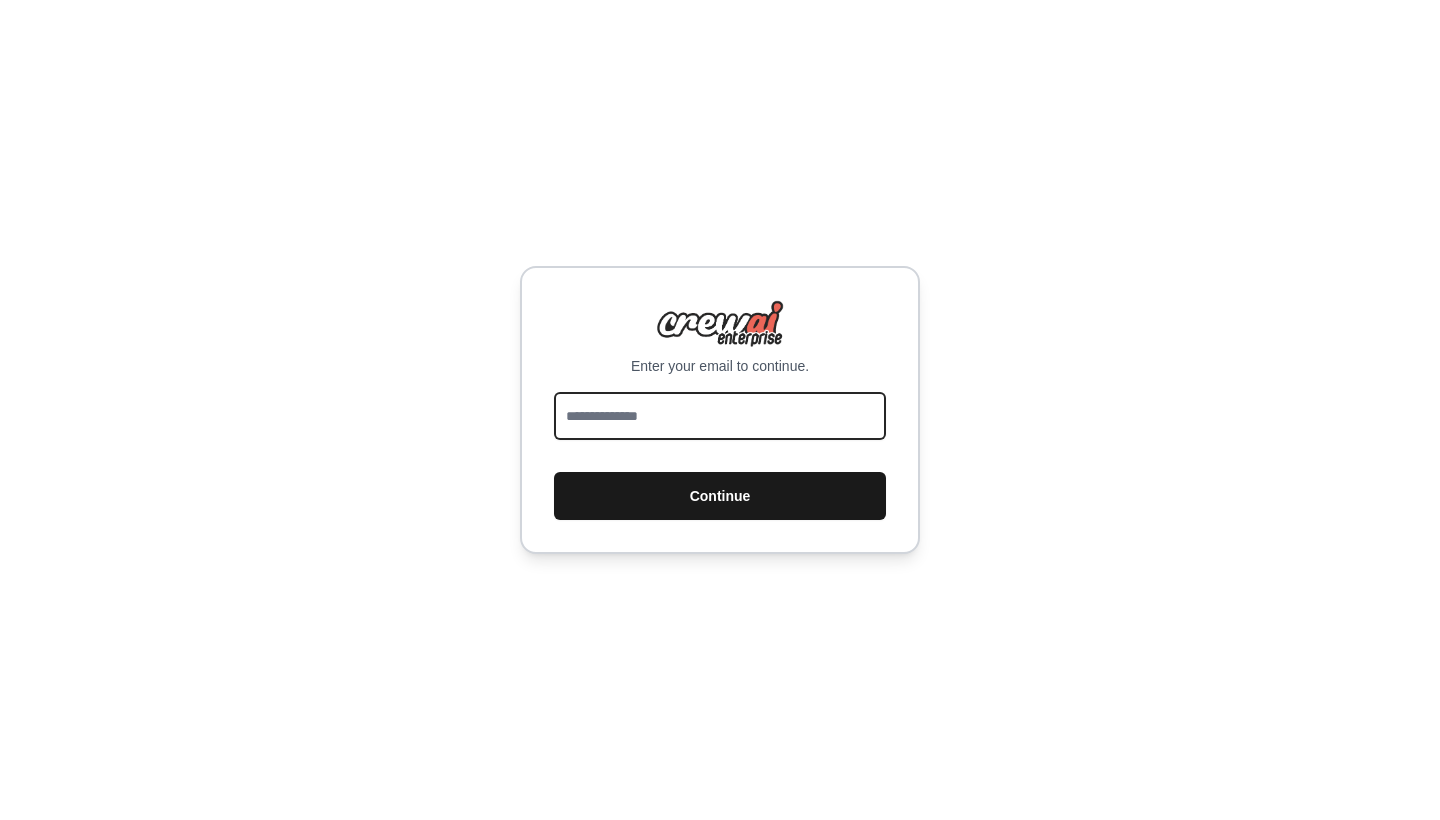 type on "**********" 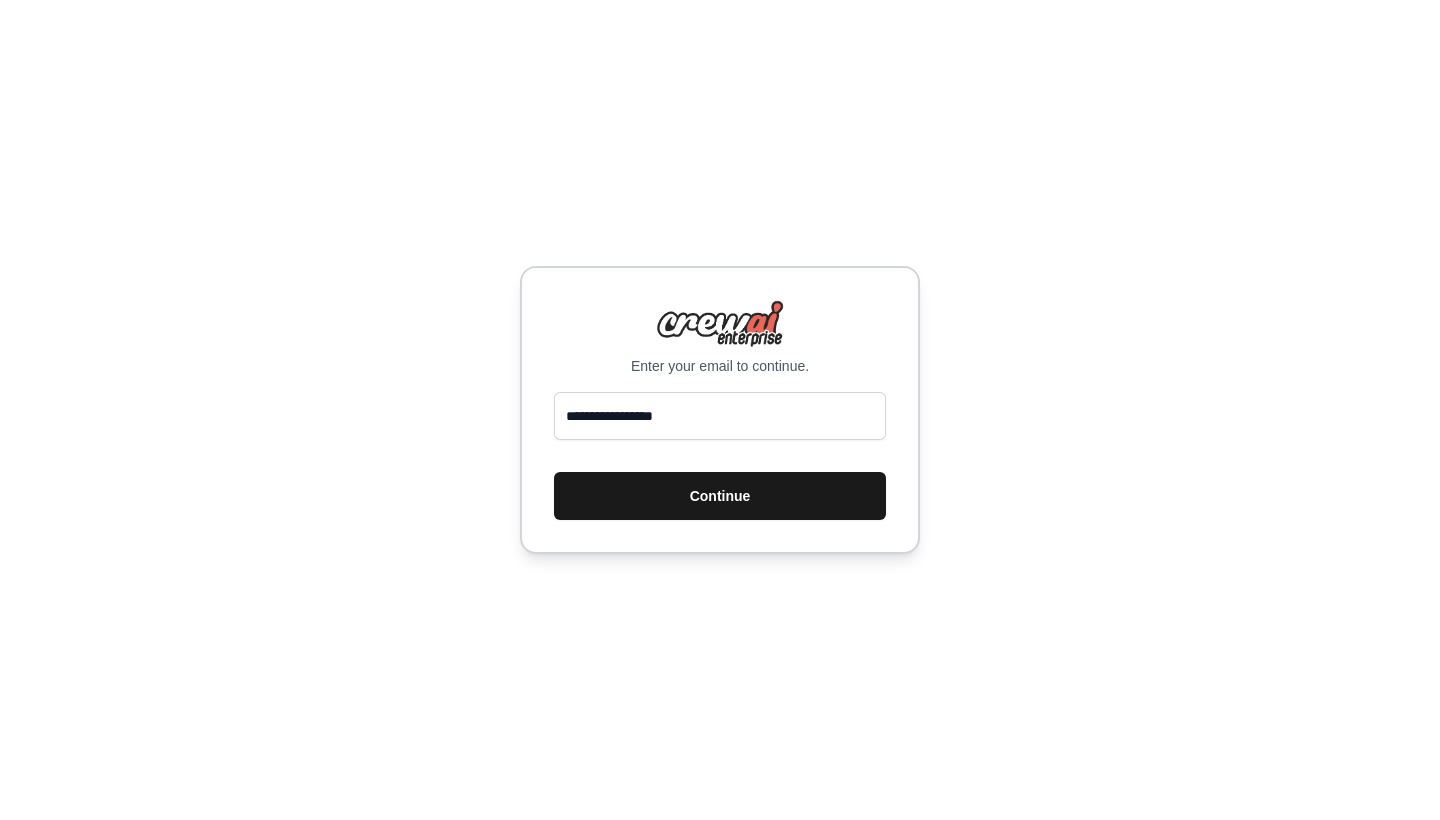 click on "Continue" at bounding box center [720, 496] 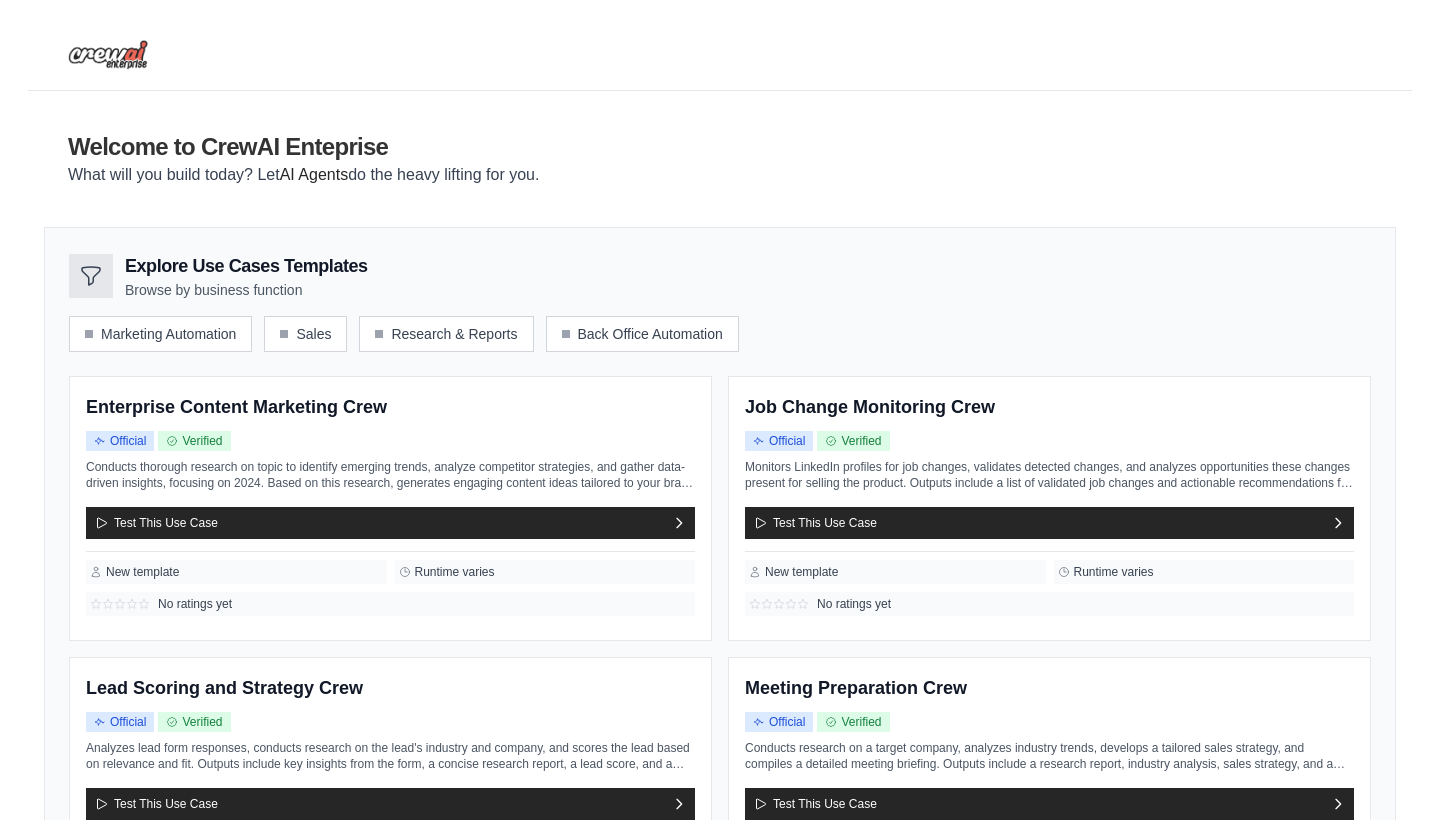 scroll, scrollTop: 0, scrollLeft: 0, axis: both 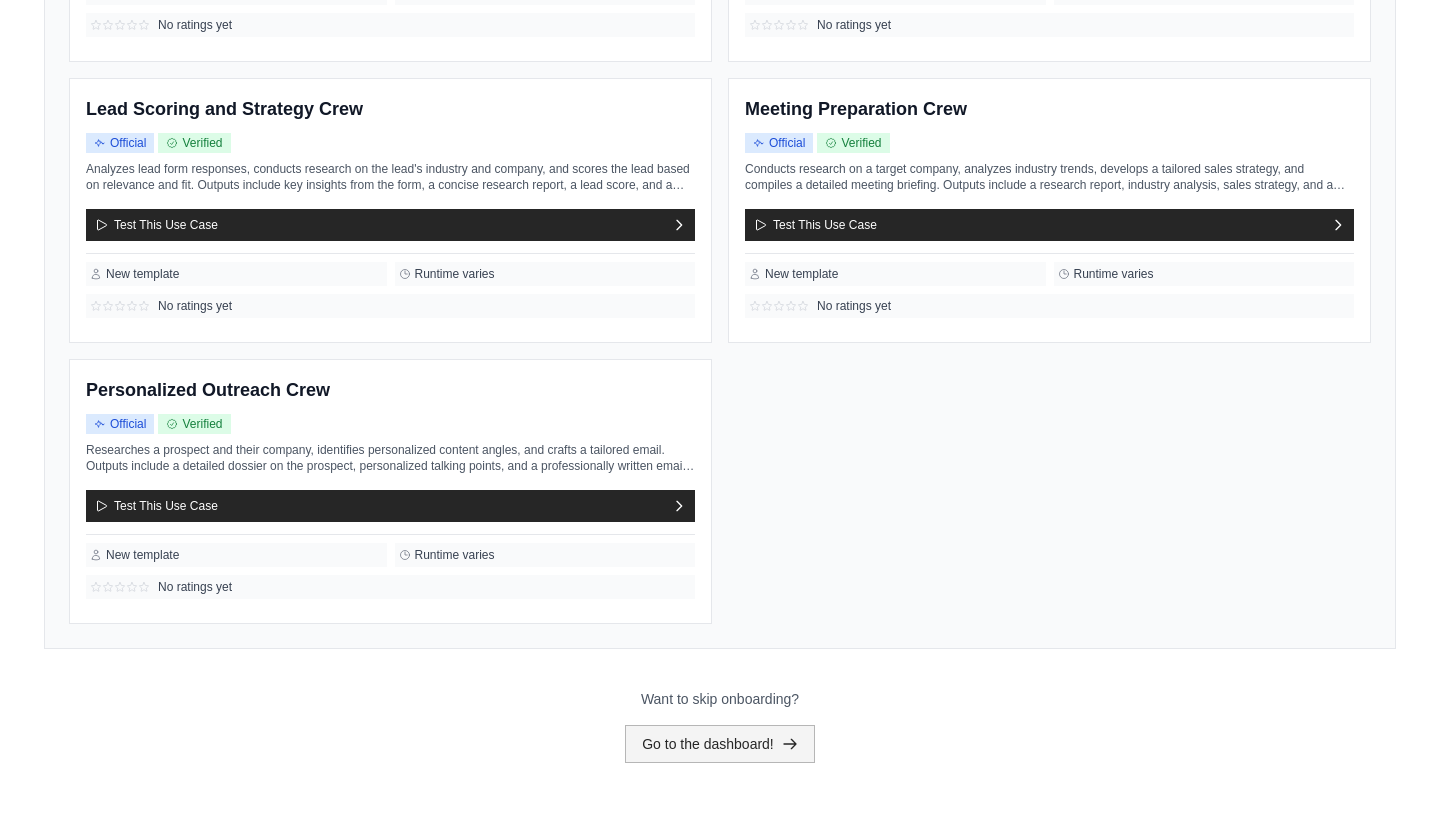 click on "Go to the dashboard!" at bounding box center (720, 744) 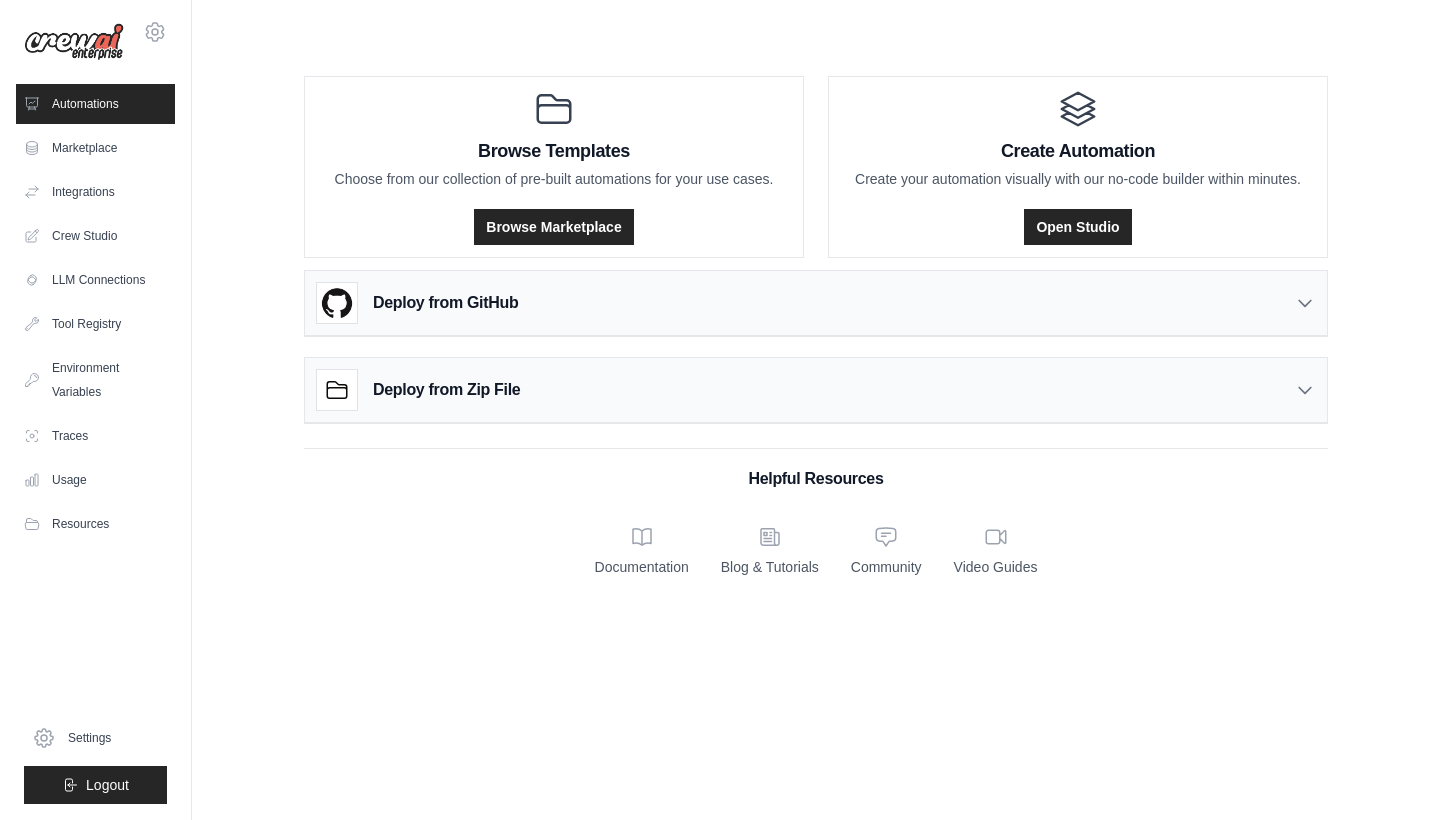 scroll, scrollTop: 0, scrollLeft: 0, axis: both 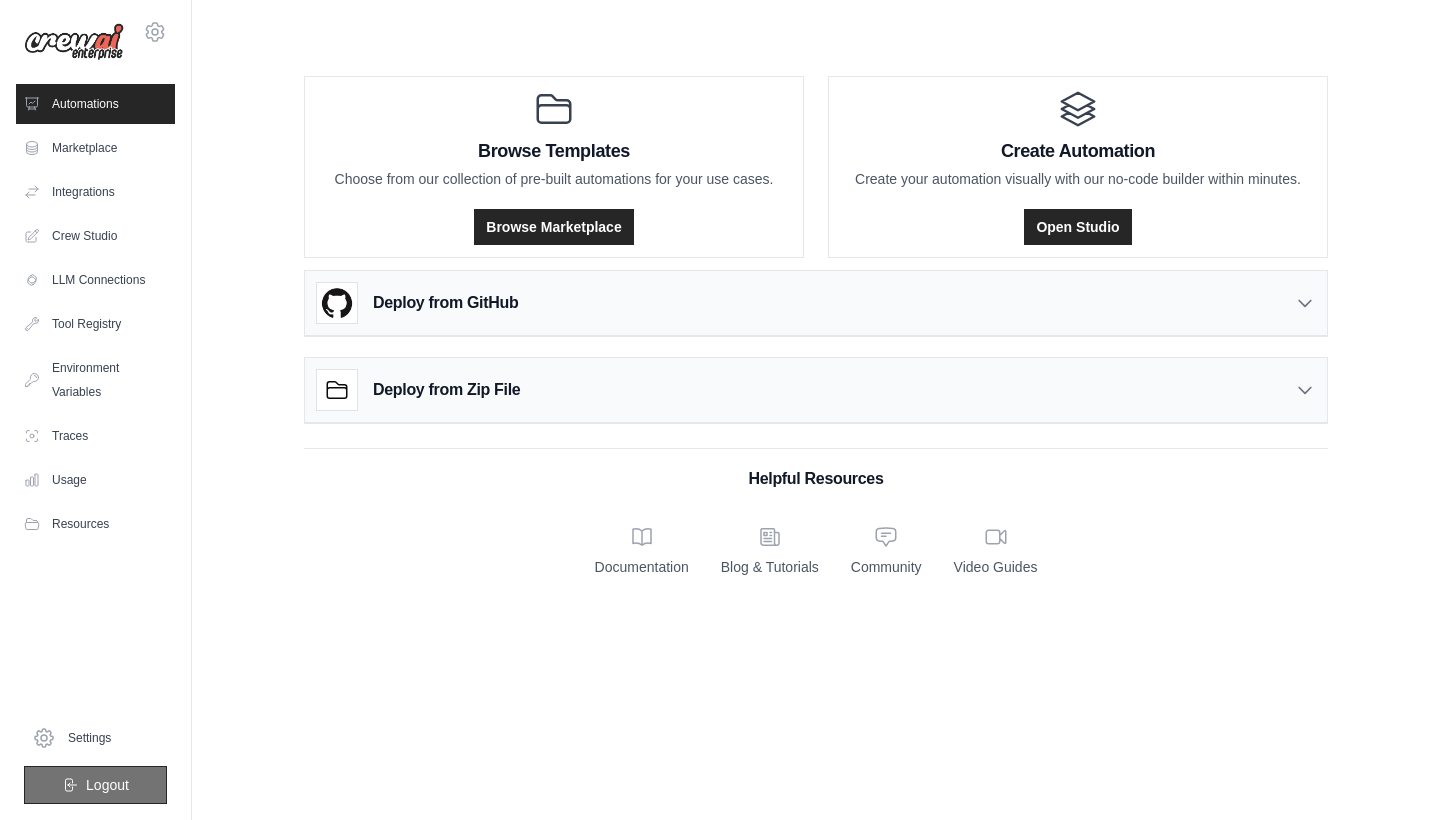click on "Logout" at bounding box center [107, 785] 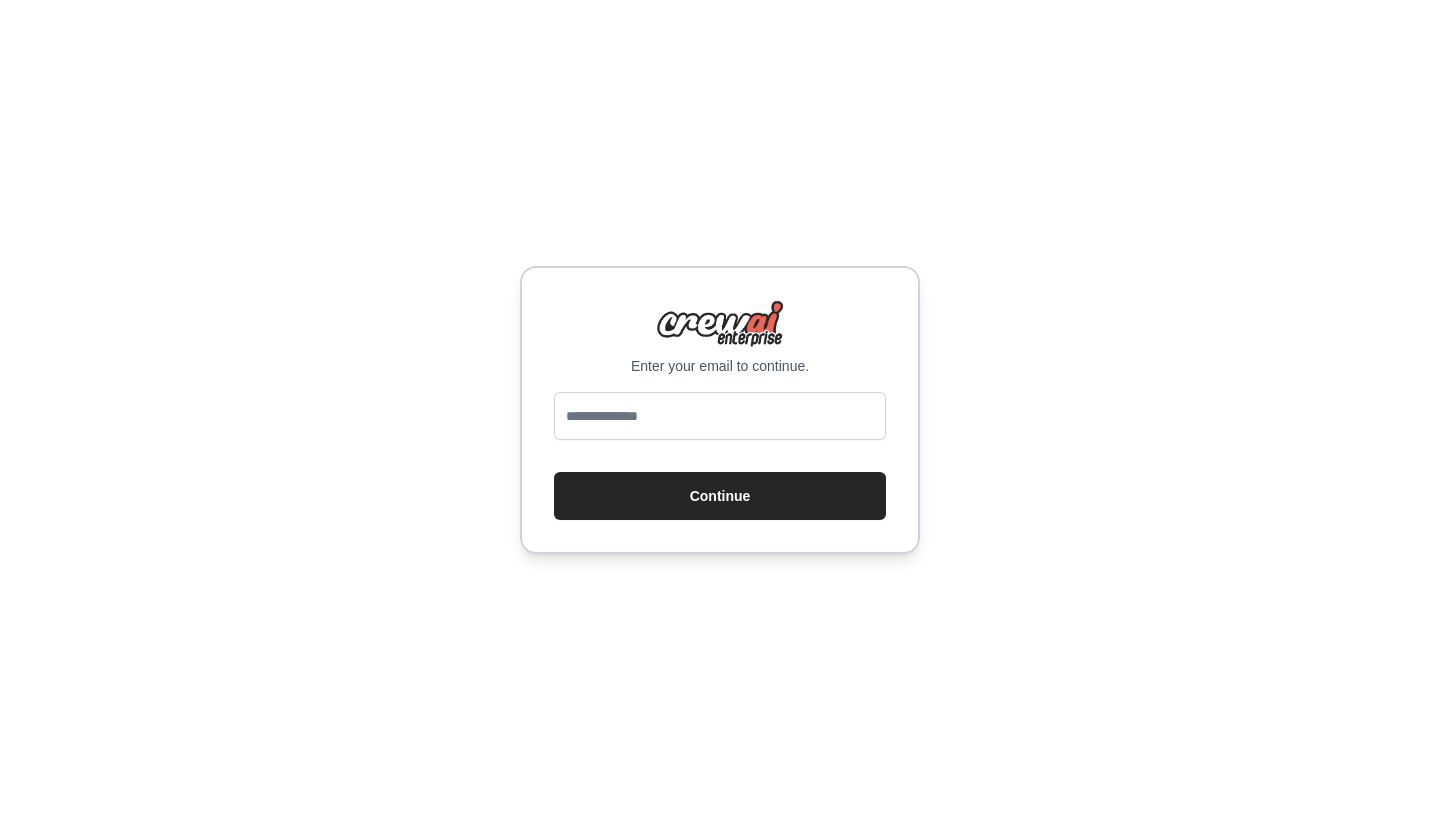 scroll, scrollTop: 0, scrollLeft: 0, axis: both 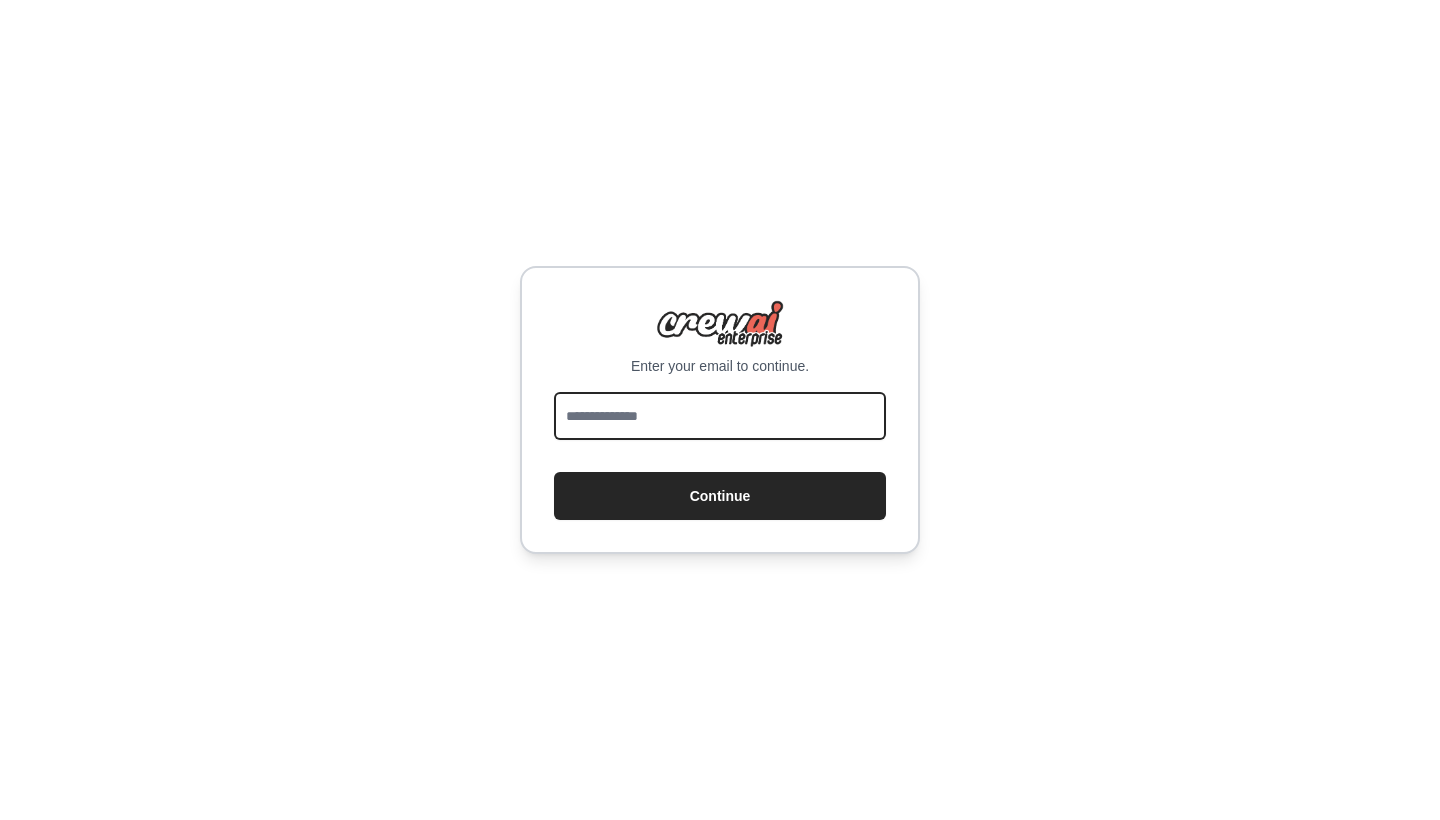 click at bounding box center (720, 416) 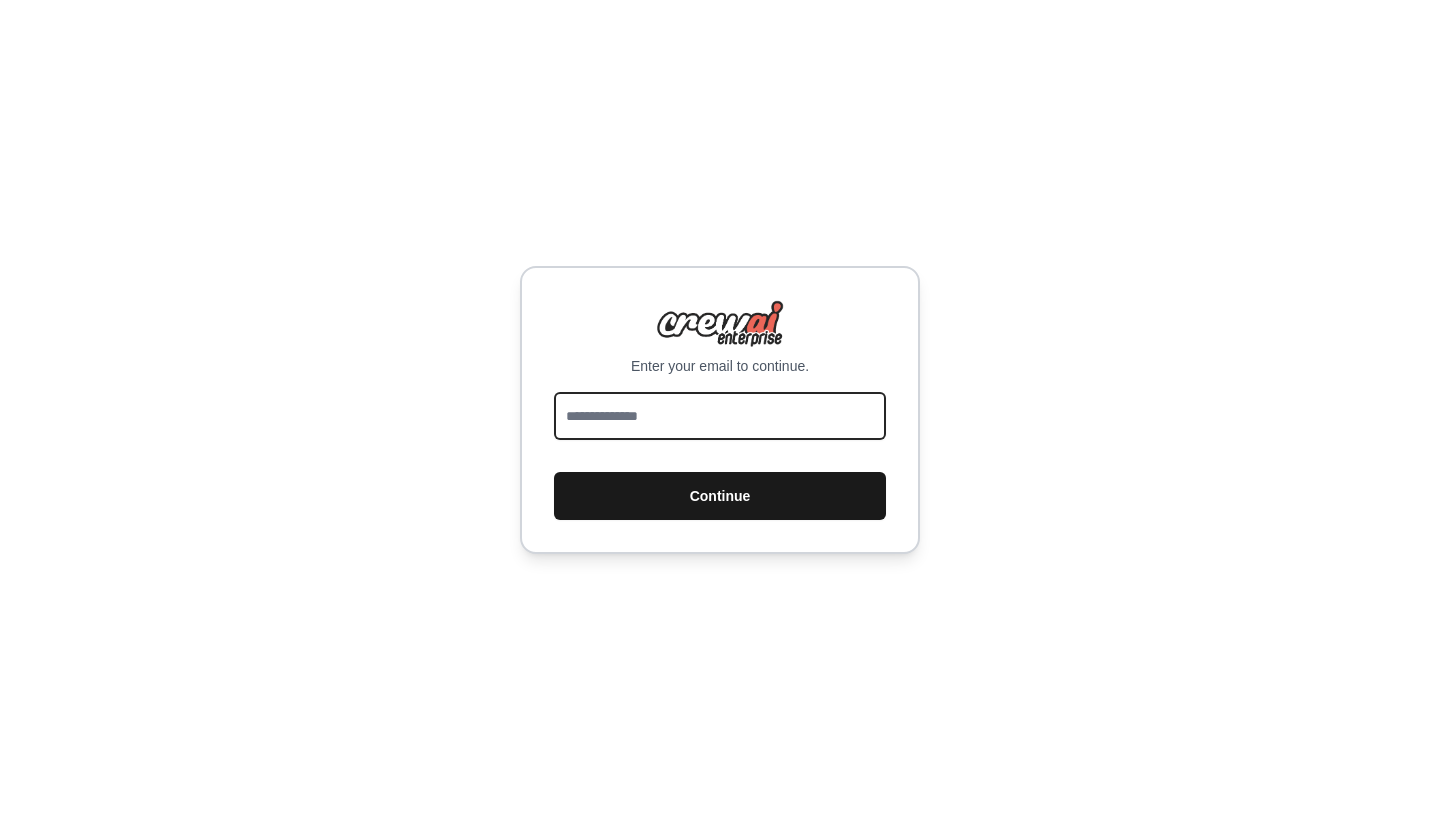 type on "**********" 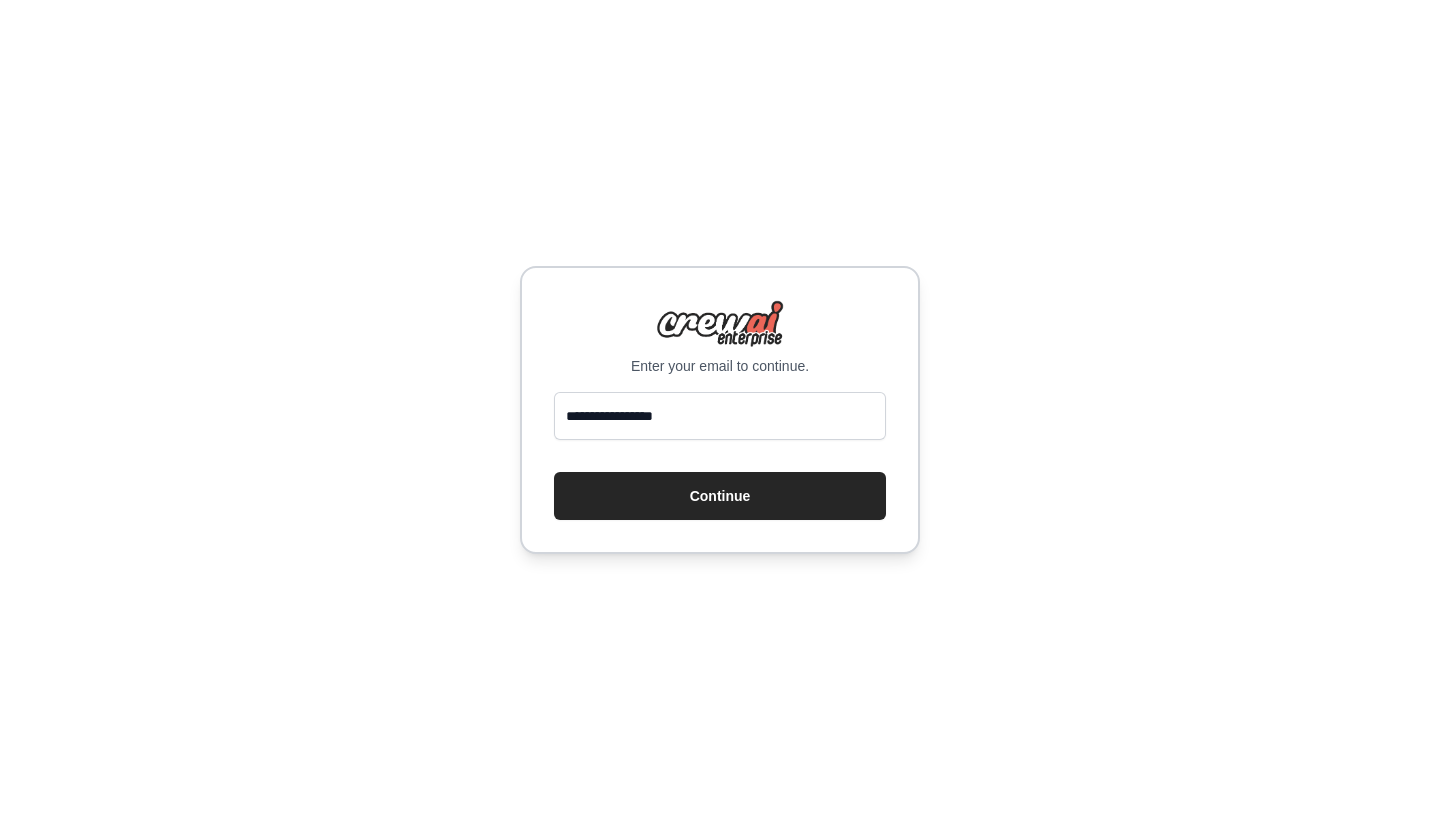 click on "**********" at bounding box center (720, 416) 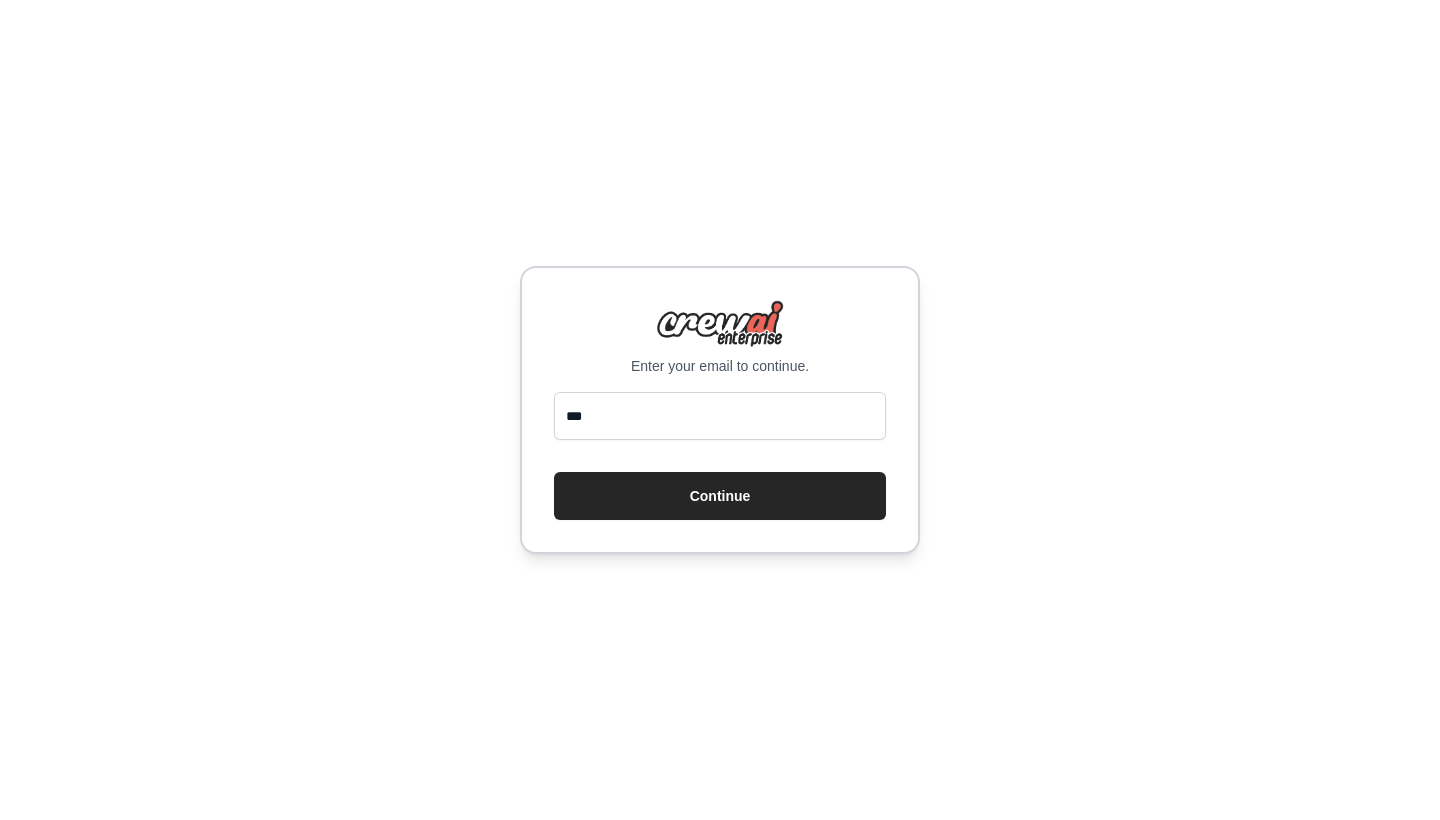 type on "****" 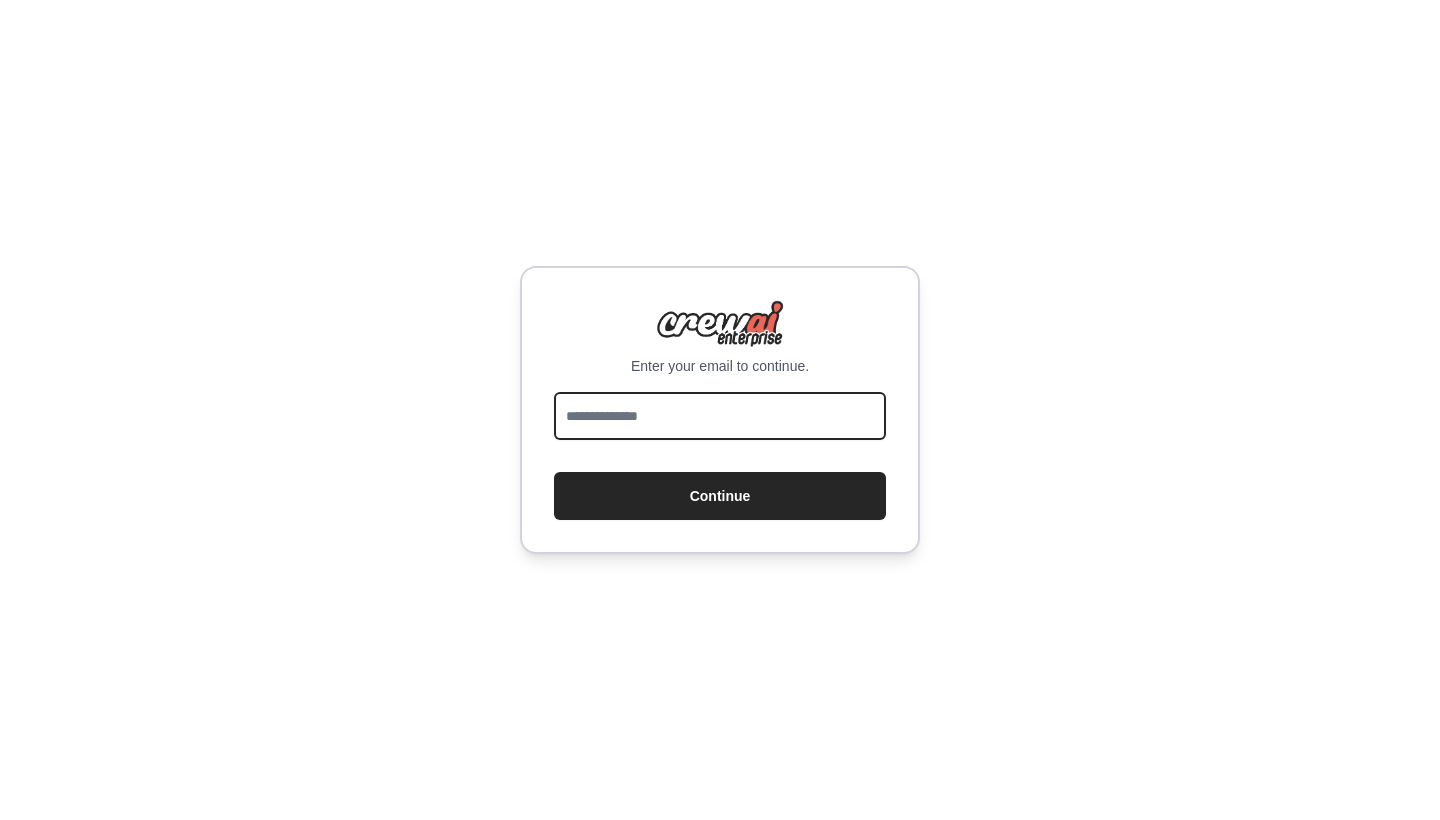 type on "**********" 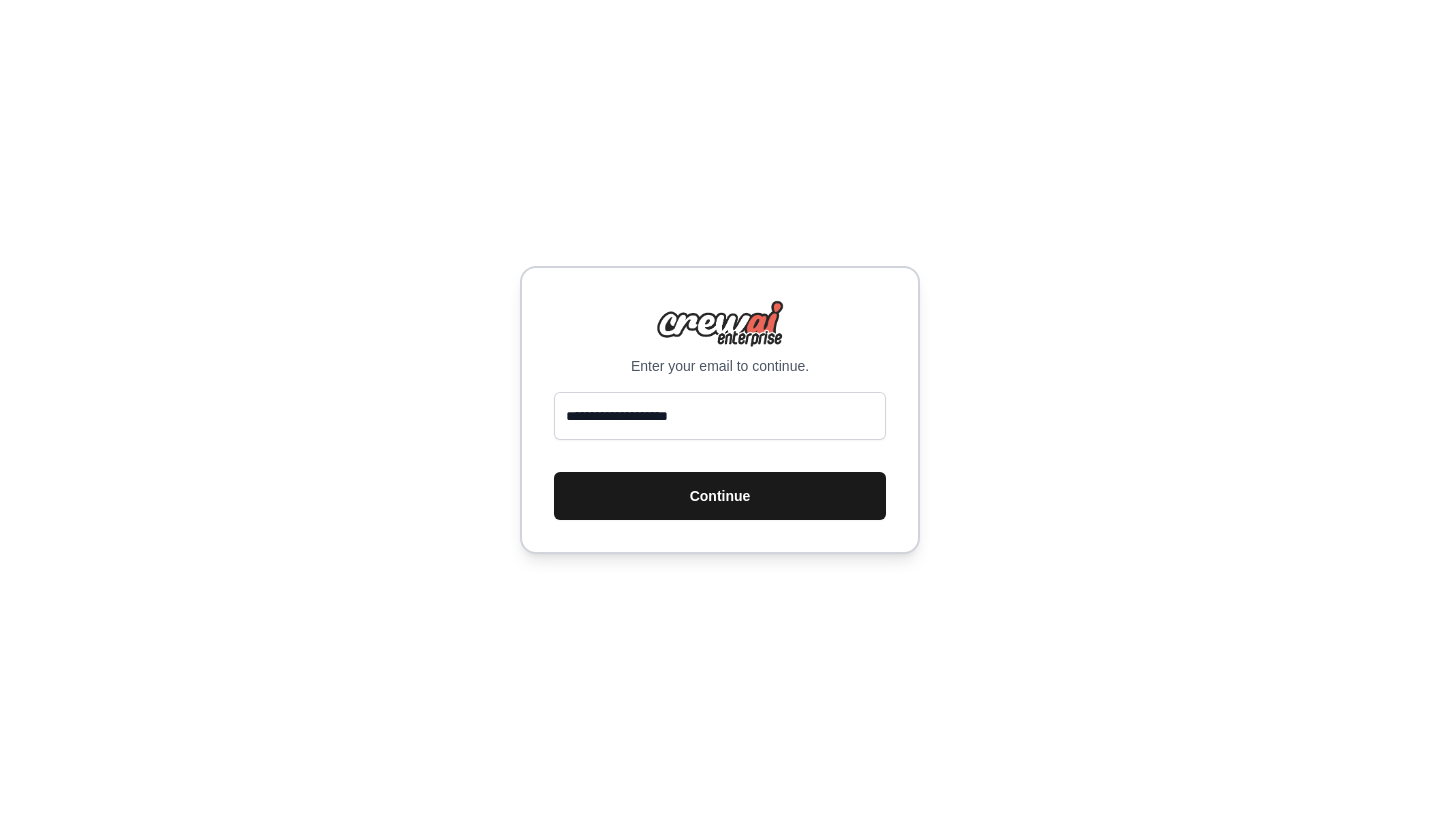 click on "Continue" at bounding box center (720, 496) 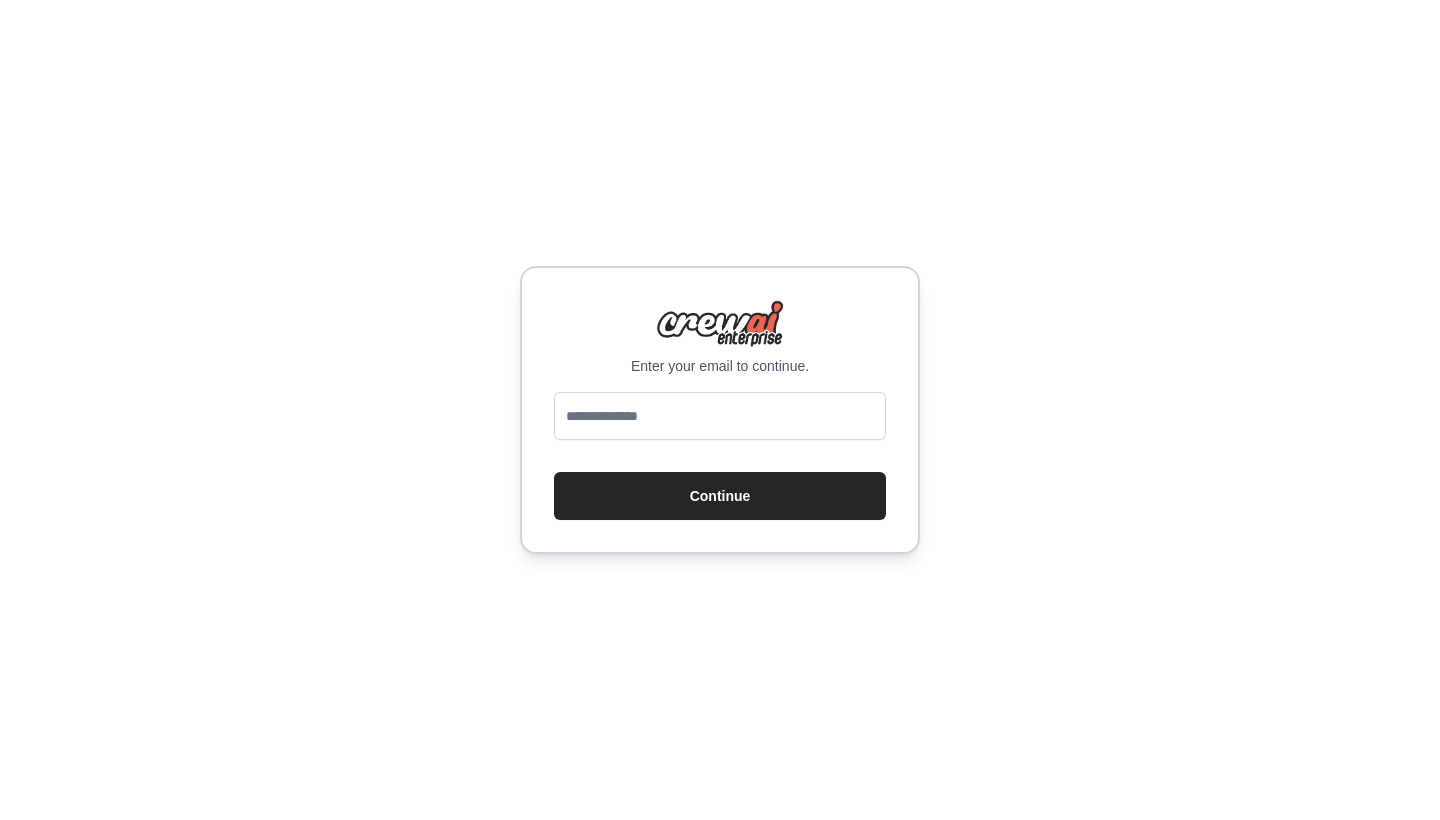 scroll, scrollTop: 0, scrollLeft: 0, axis: both 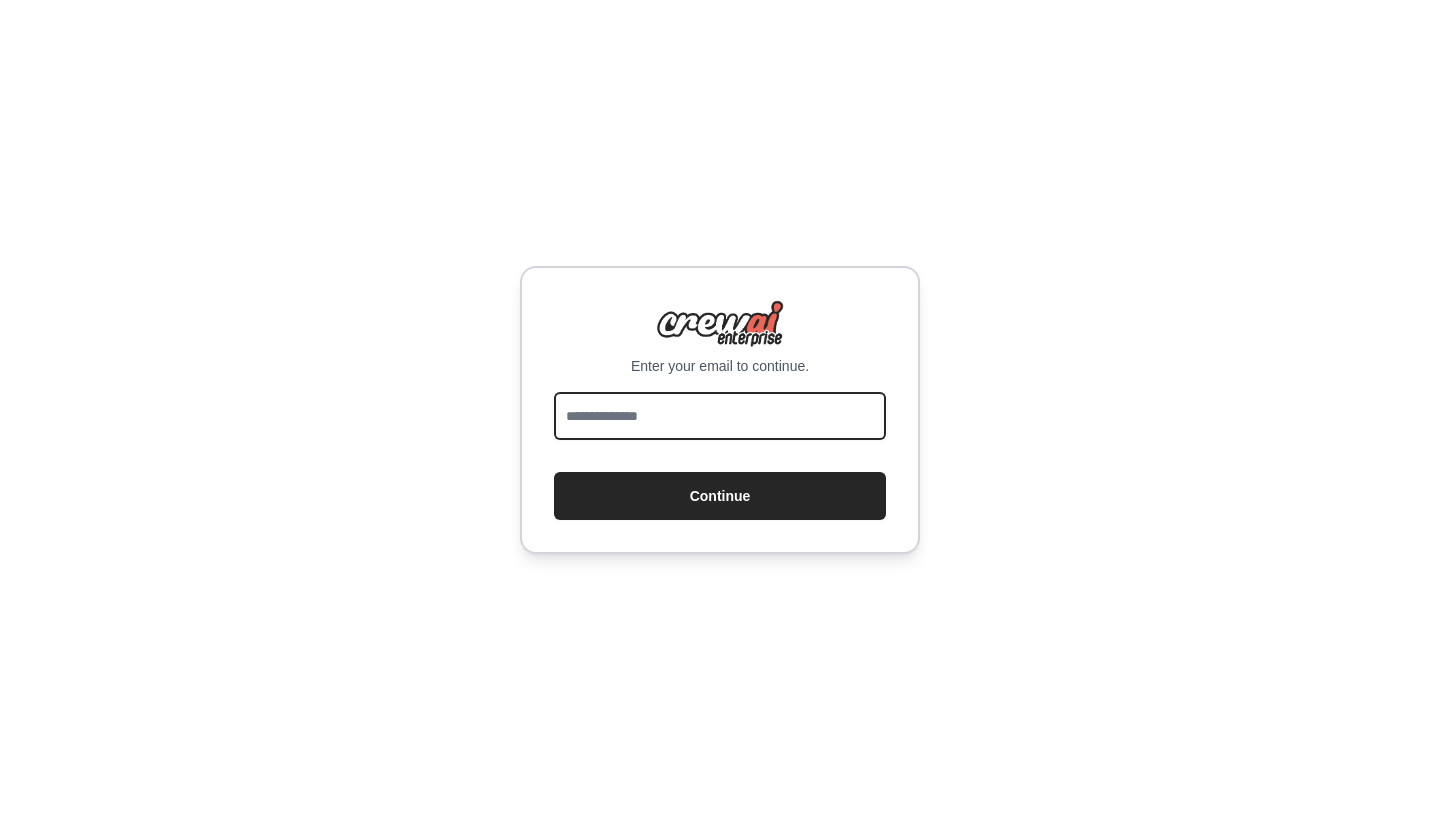 click at bounding box center [720, 416] 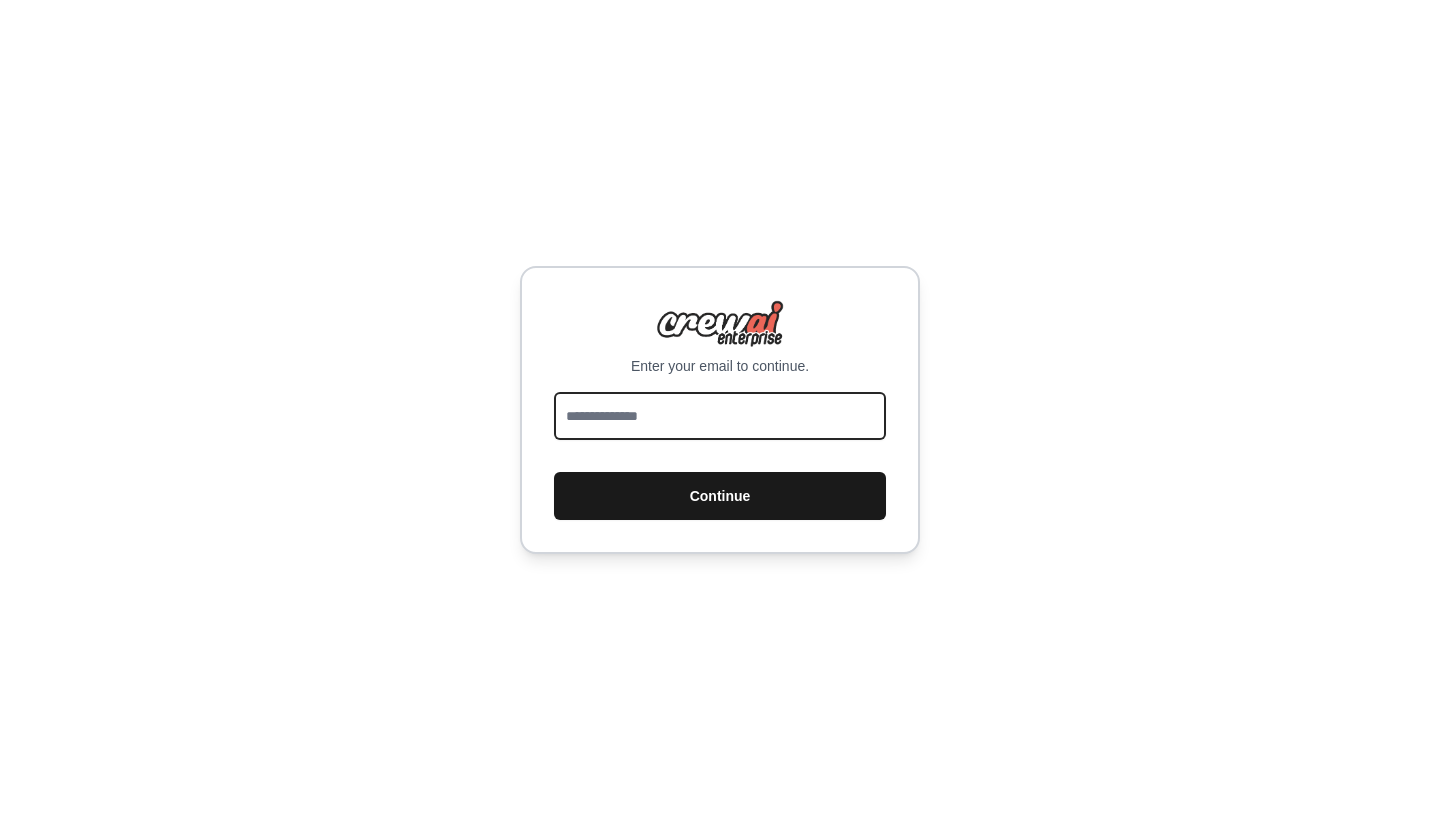 type on "**********" 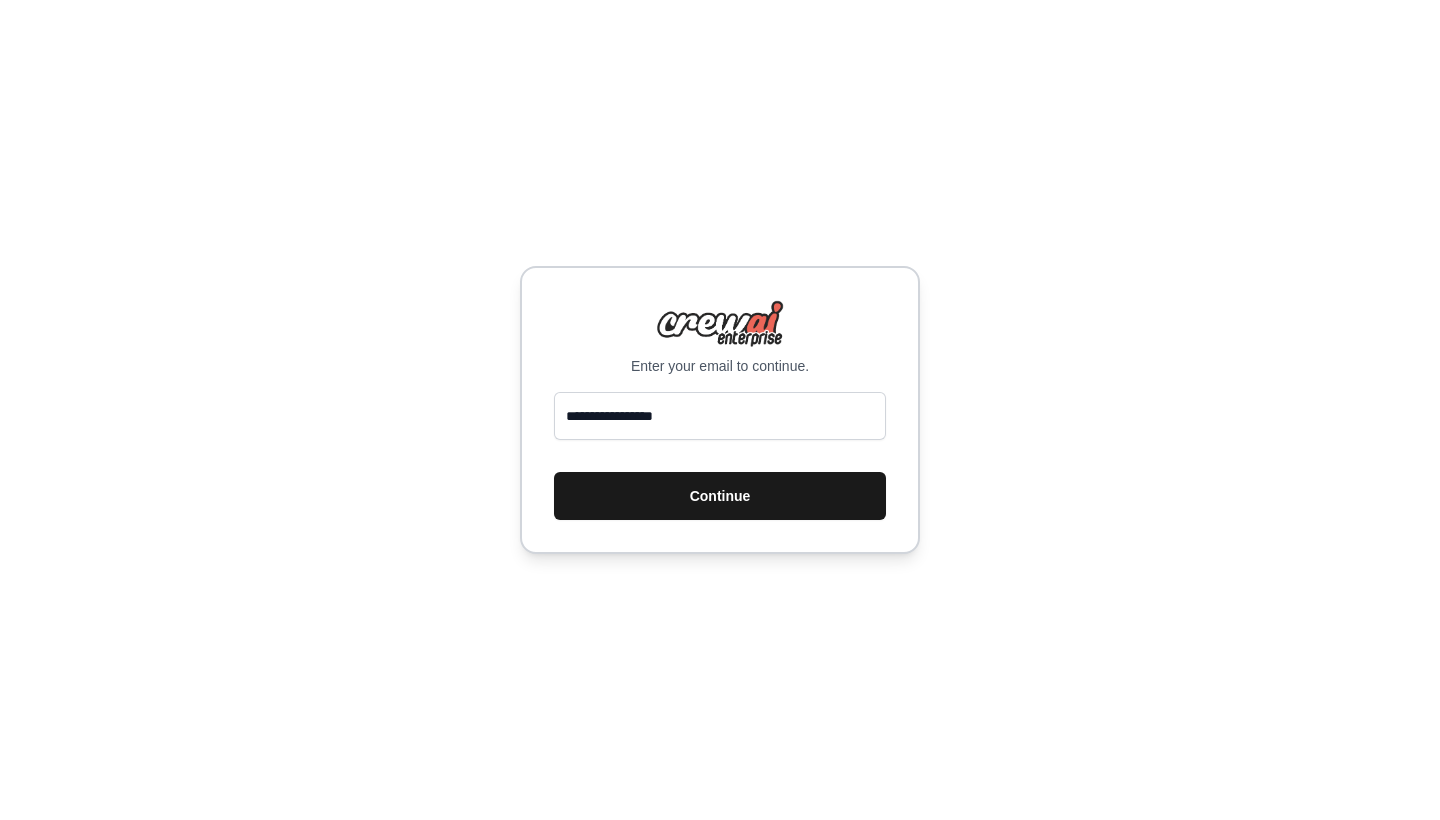 click on "Continue" at bounding box center [720, 496] 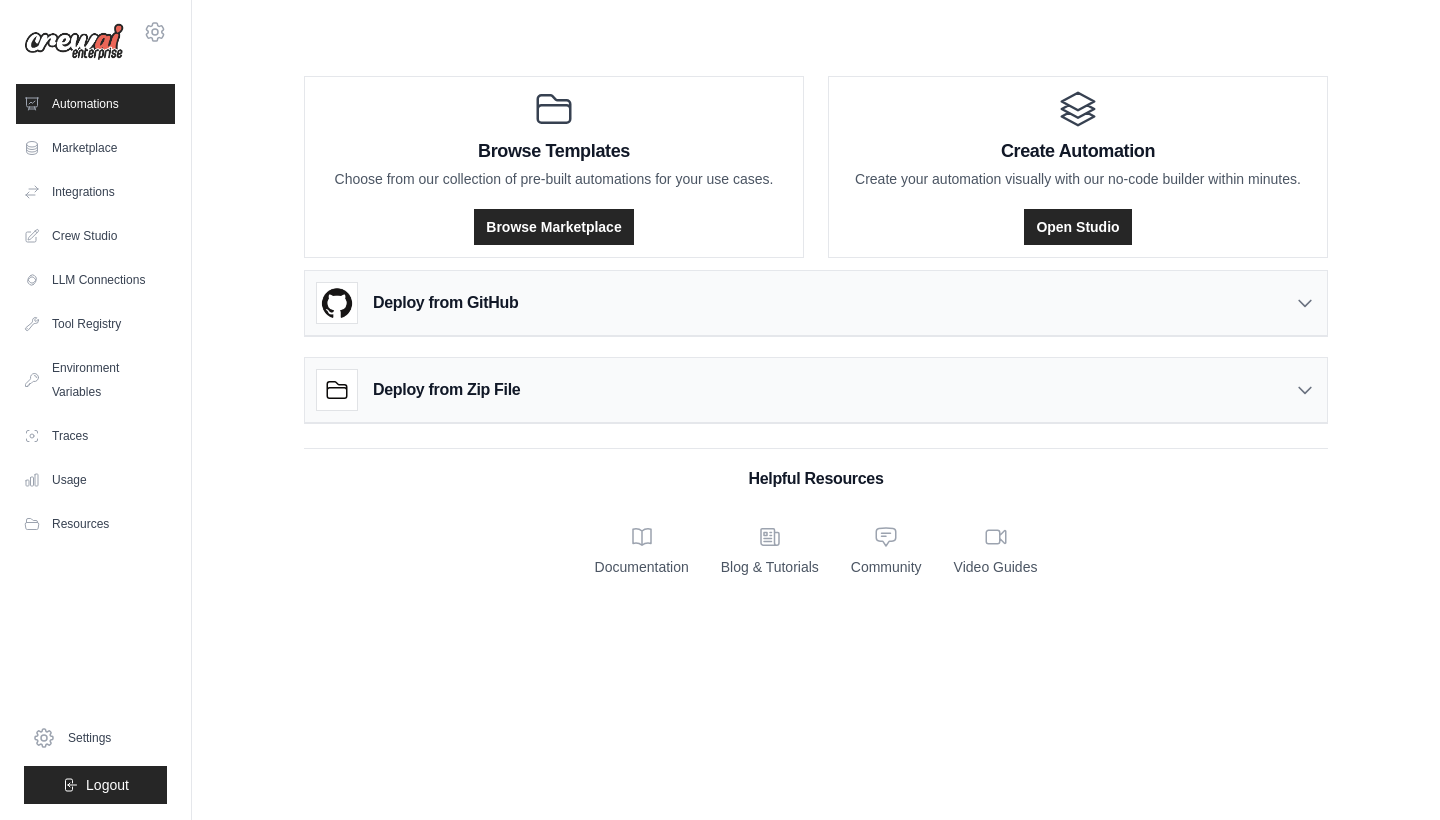 scroll, scrollTop: 0, scrollLeft: 0, axis: both 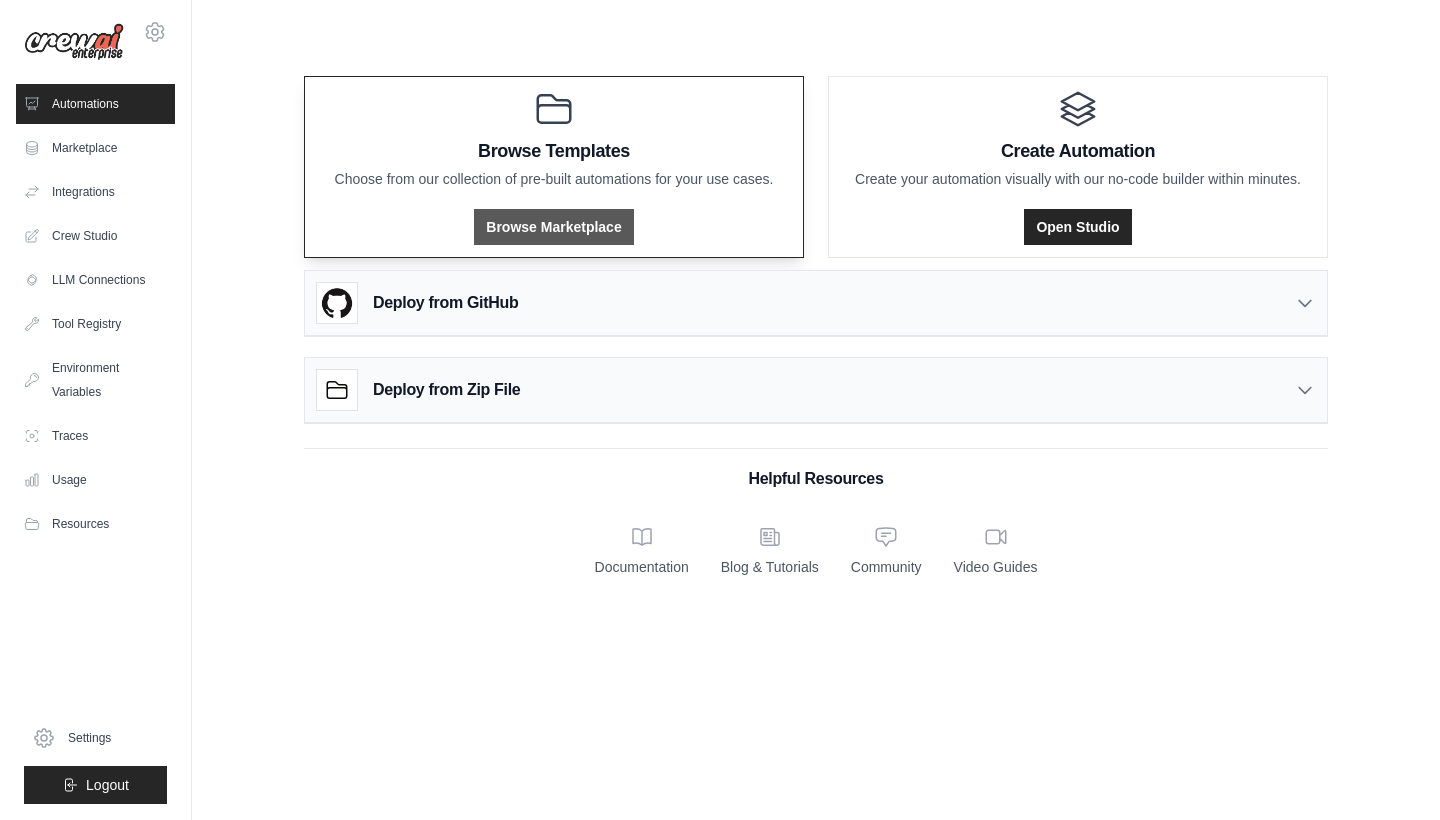 click on "Browse Marketplace" at bounding box center [553, 227] 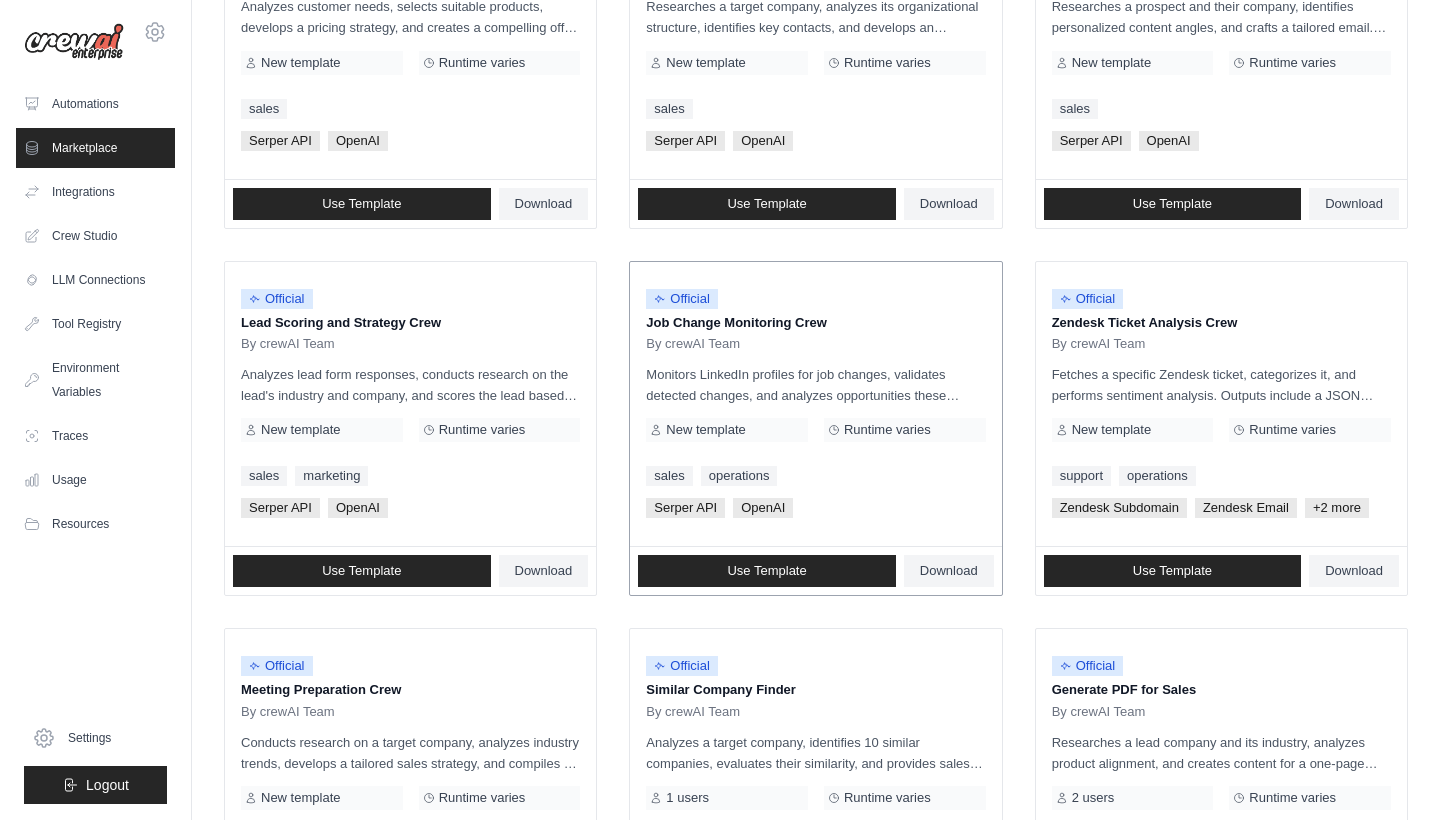 scroll, scrollTop: 746, scrollLeft: 0, axis: vertical 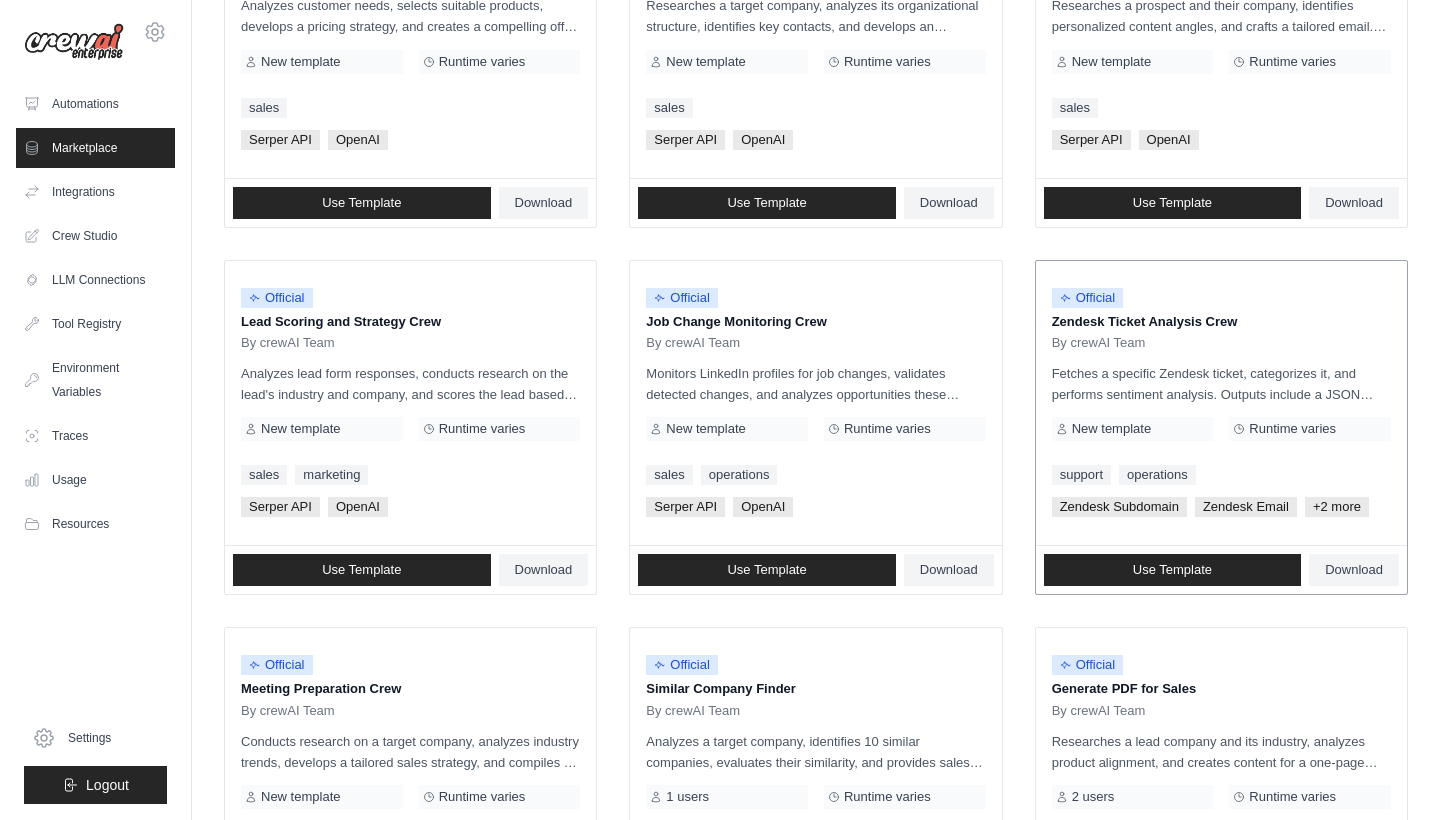 click on "Official
Zendesk Ticket Analysis Crew
By
crewAI Team" at bounding box center [1221, 314] 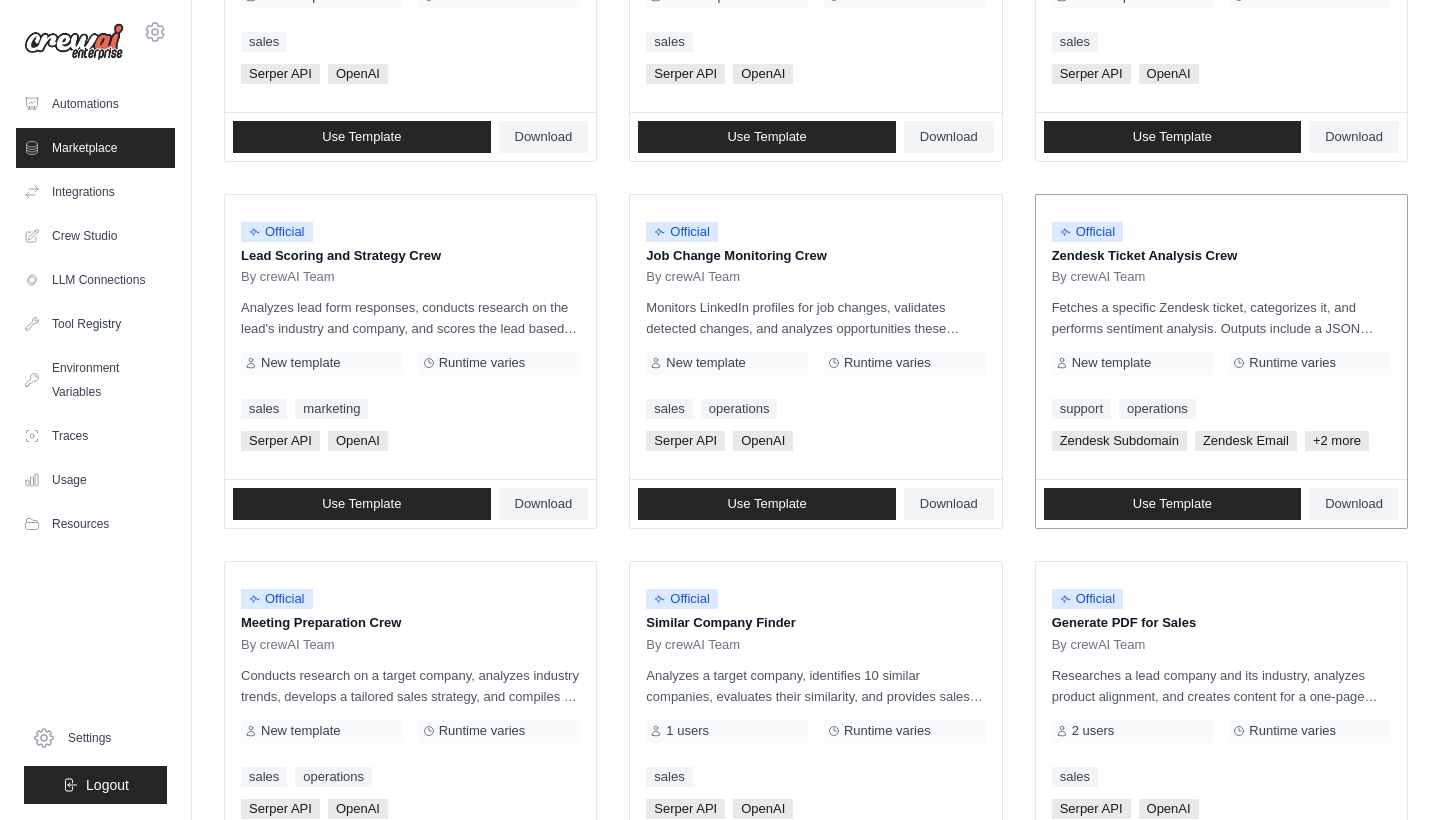 scroll, scrollTop: 821, scrollLeft: 0, axis: vertical 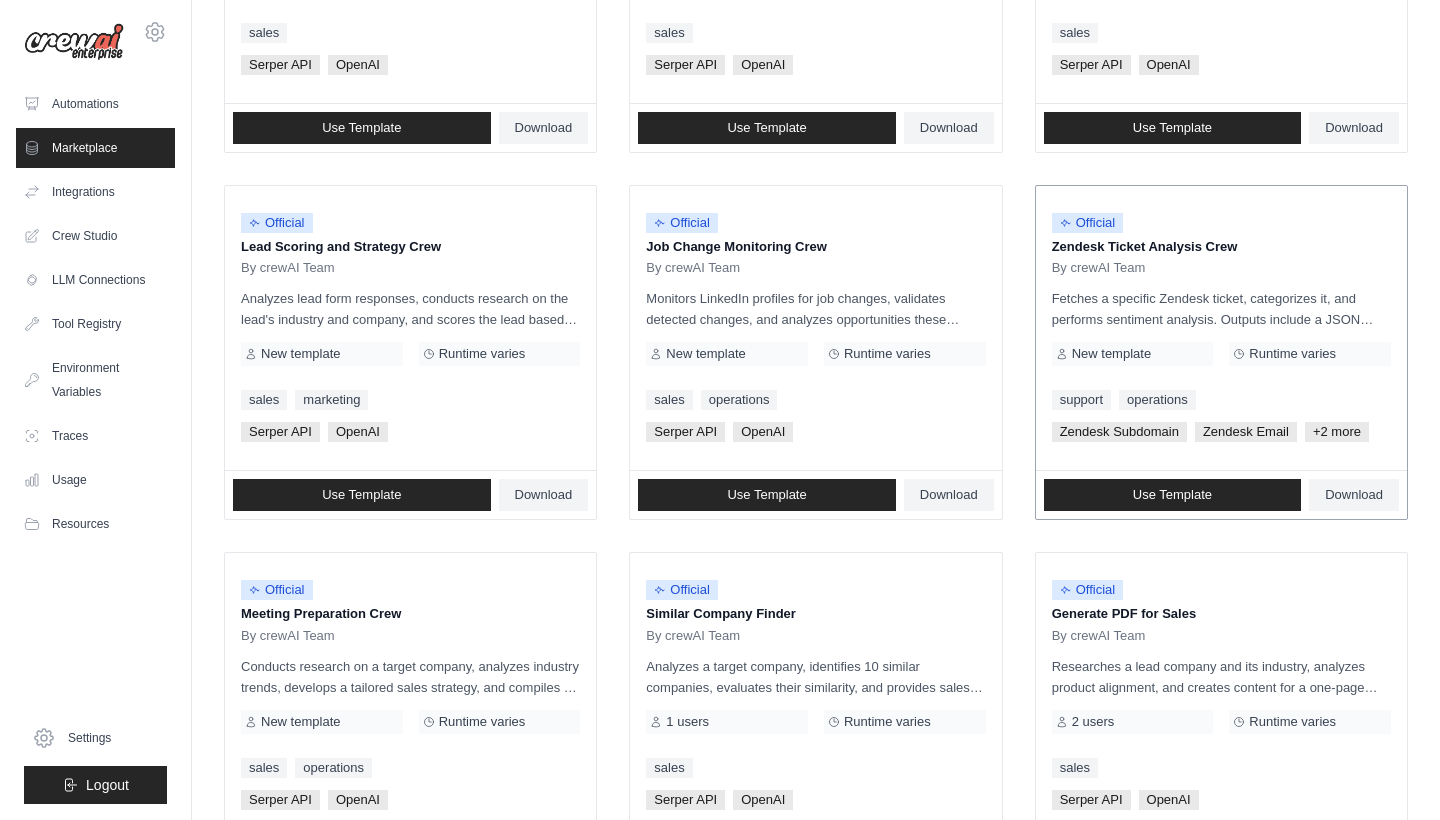click on "Fetches a specific Zendesk ticket, categorizes it, and performs sentiment analysis. Outputs include a JSON object of the fetched ticket and a Markdown report summarizing the ticket's category and sentiment, or indicating if no ticket was found." at bounding box center (1221, 309) 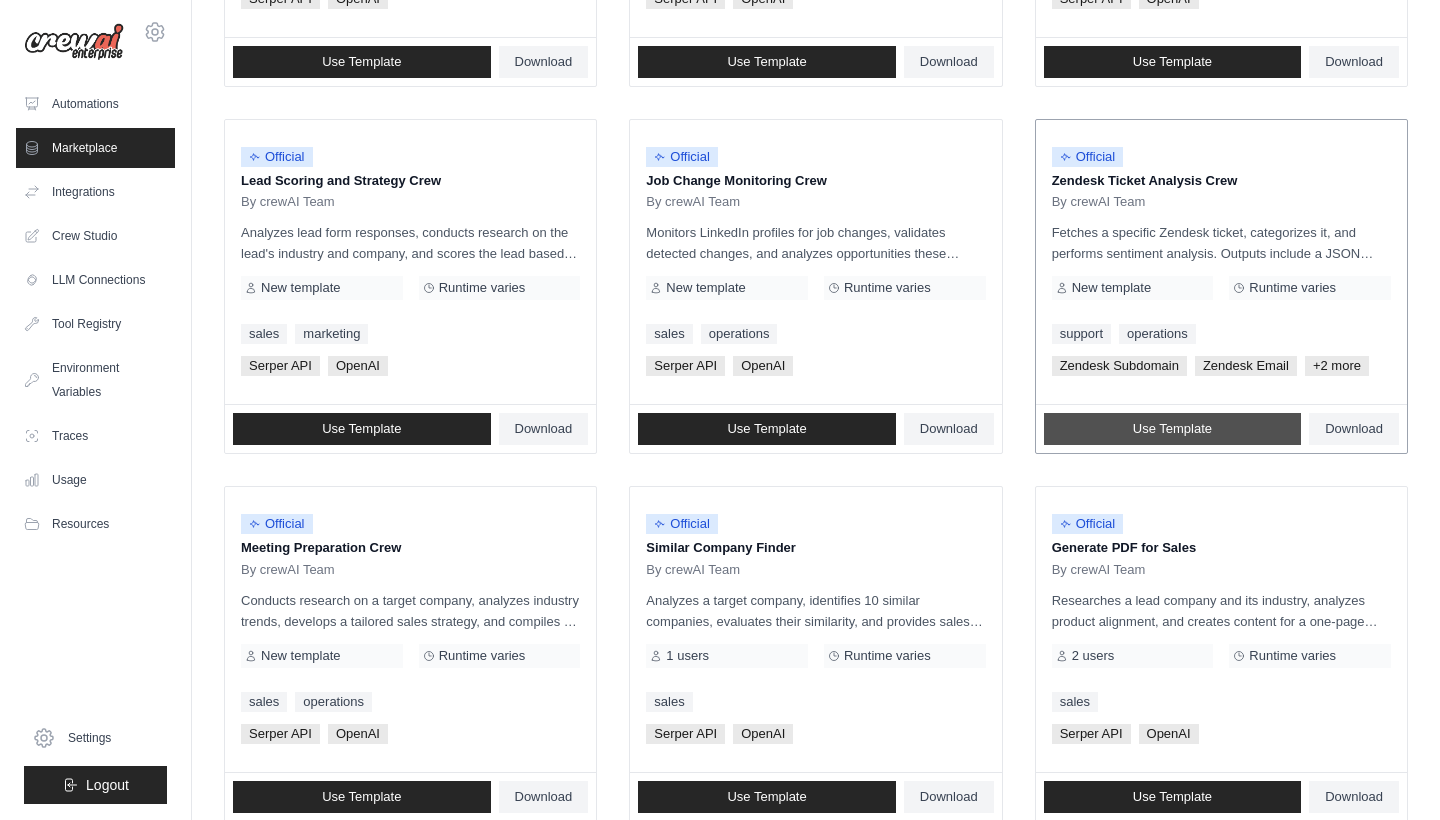 scroll, scrollTop: 888, scrollLeft: 0, axis: vertical 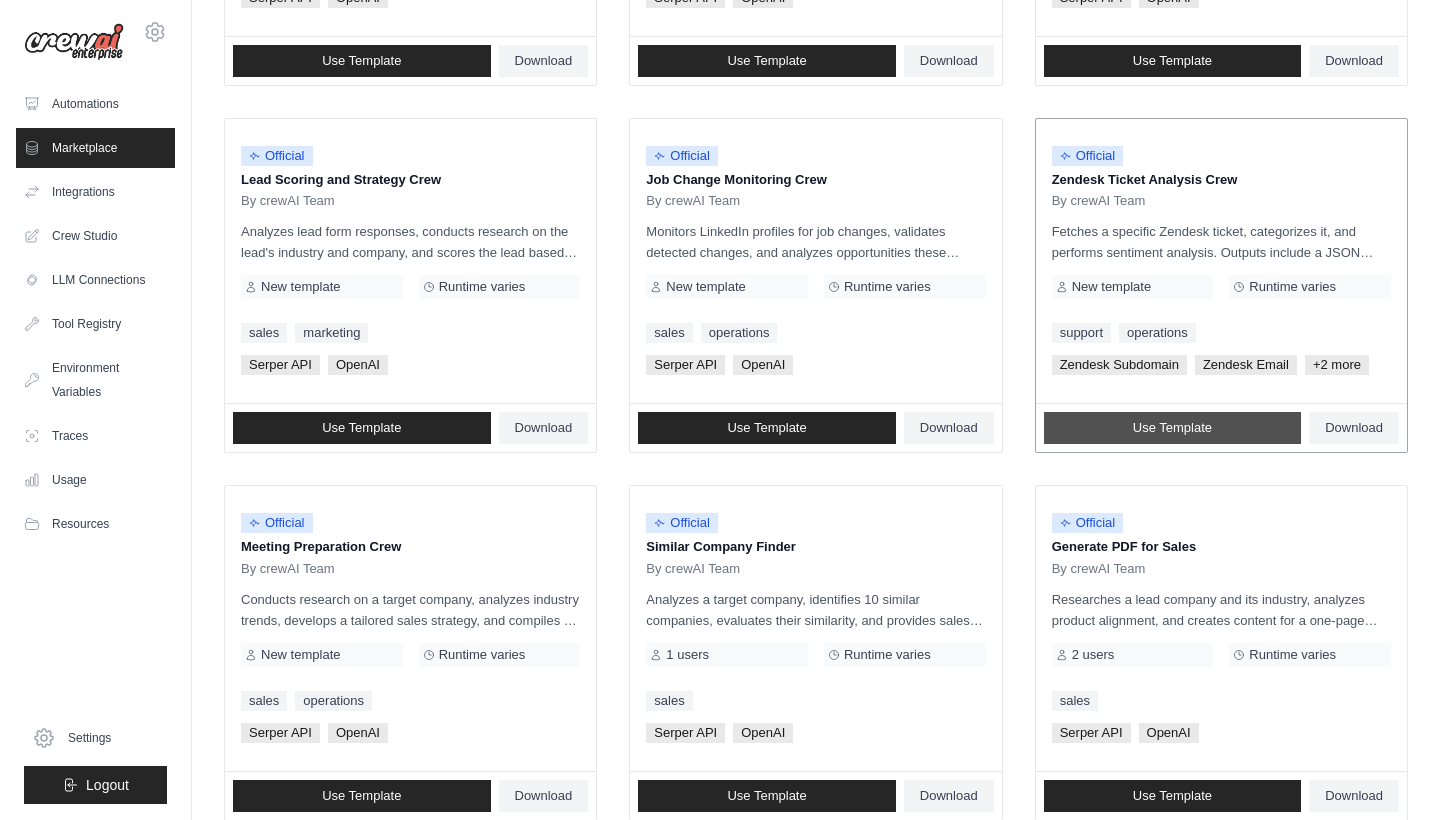 click on "Use Template" at bounding box center (1172, 428) 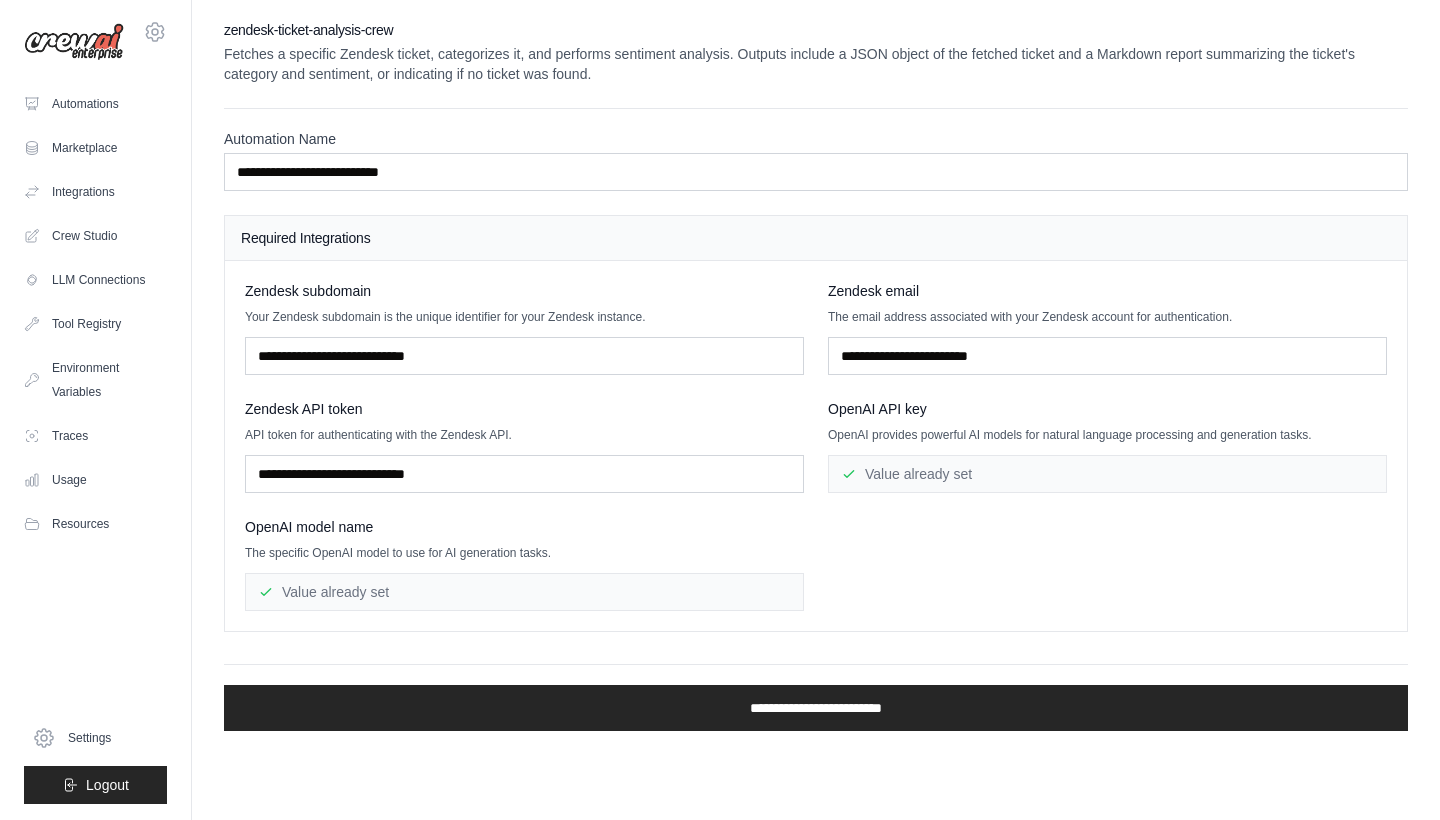 scroll, scrollTop: 0, scrollLeft: 0, axis: both 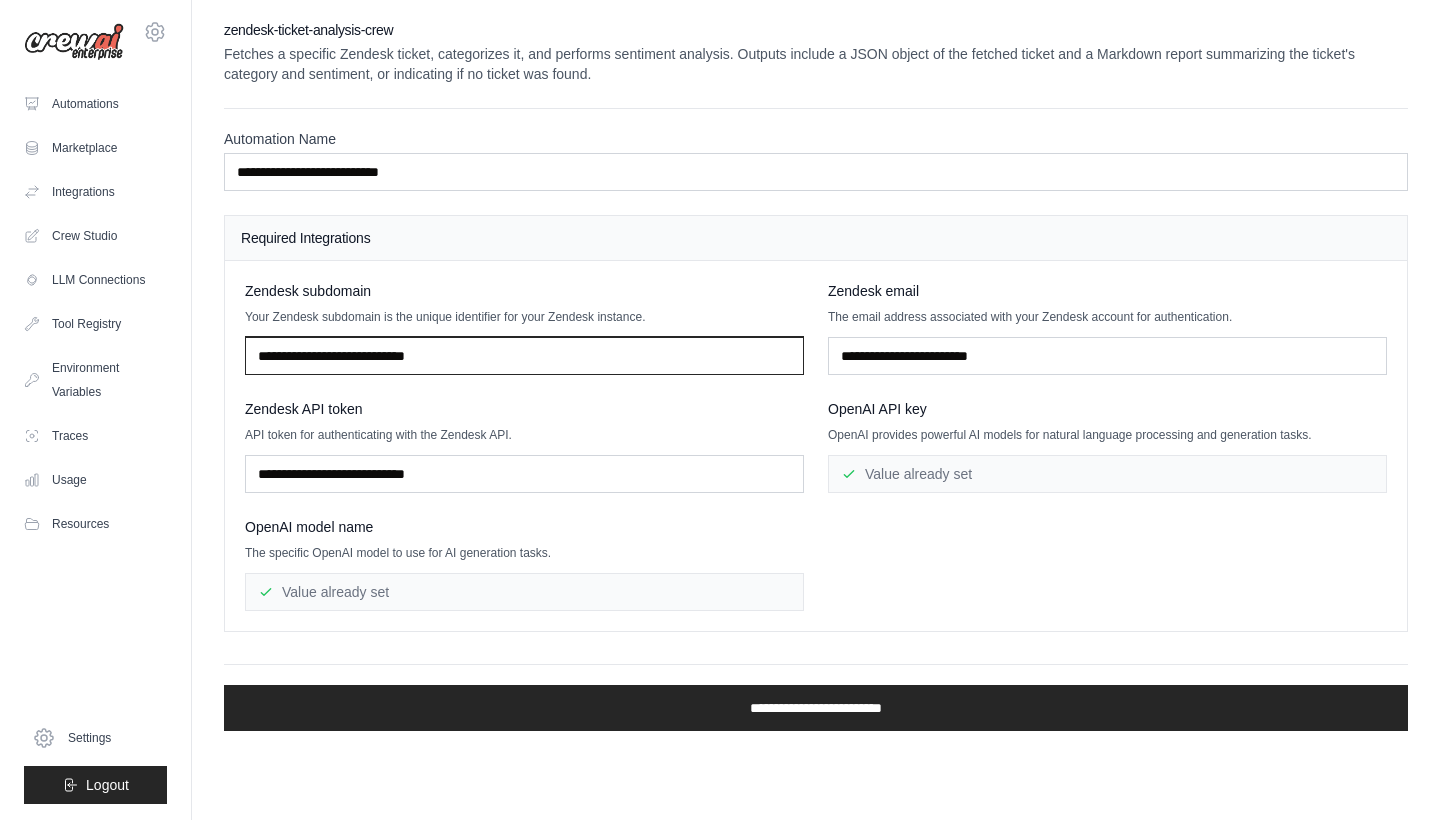 click at bounding box center (524, 356) 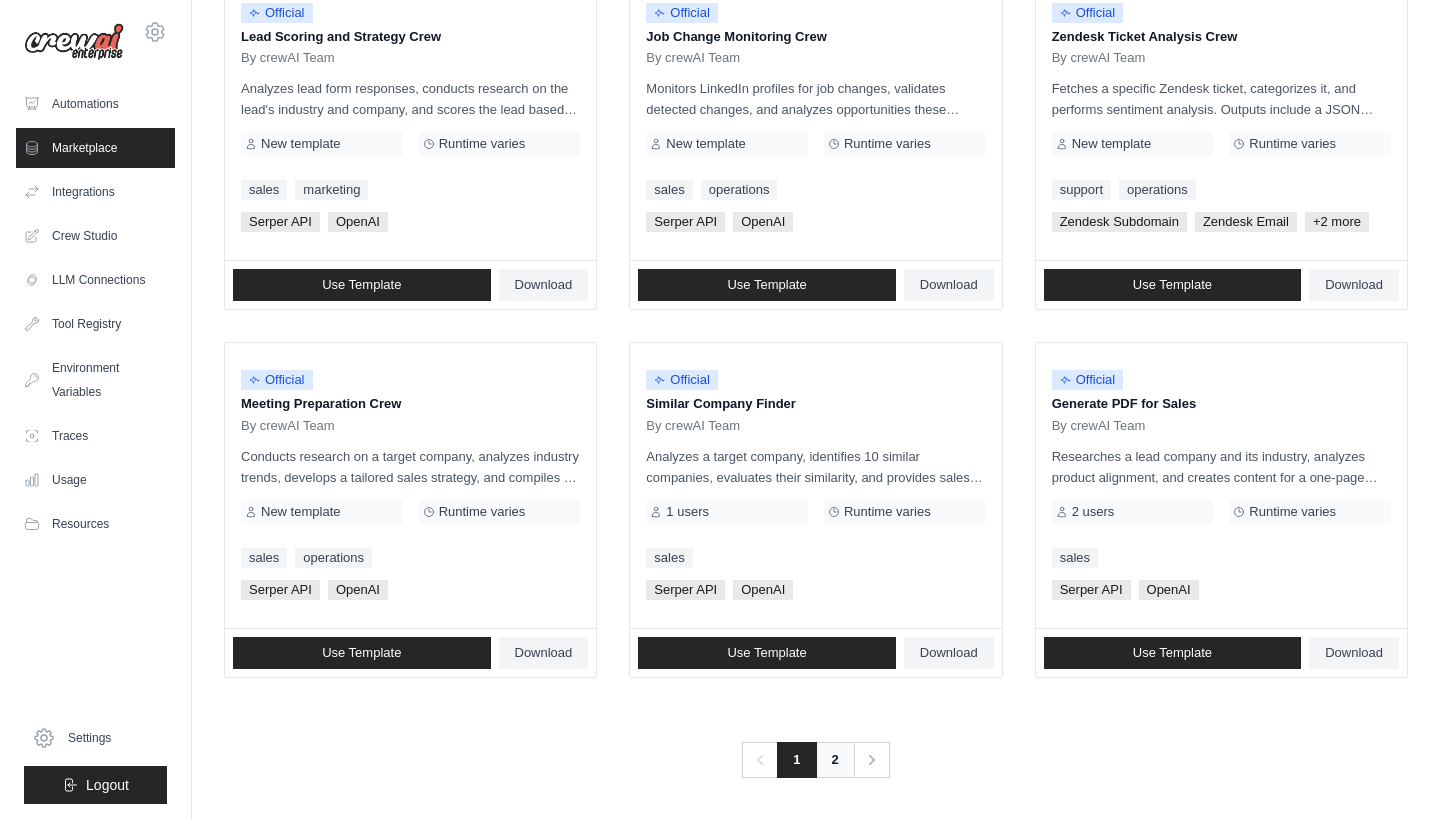 scroll, scrollTop: 1030, scrollLeft: 0, axis: vertical 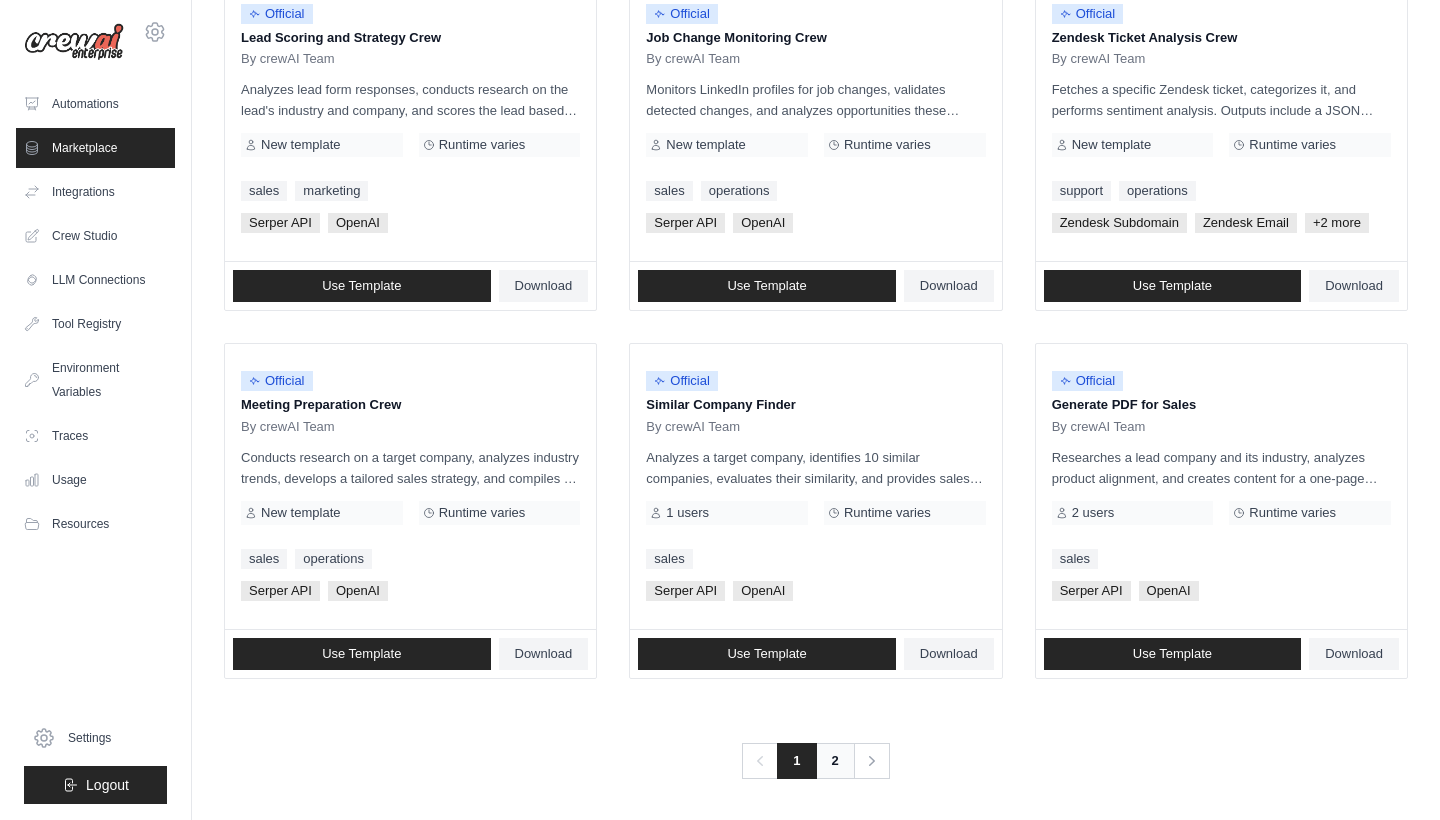click on "2" at bounding box center [835, 761] 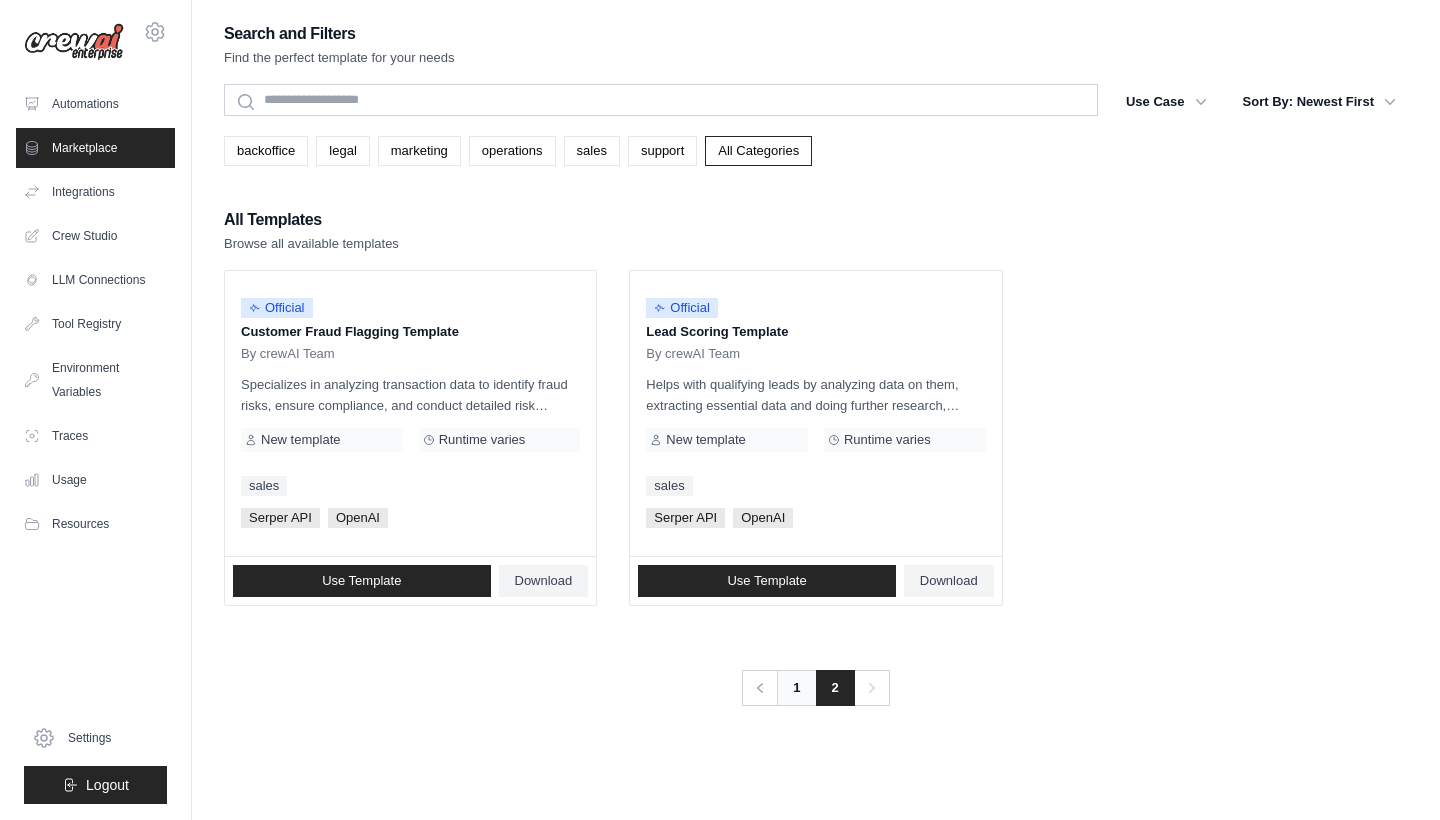 click on "1" at bounding box center (796, 688) 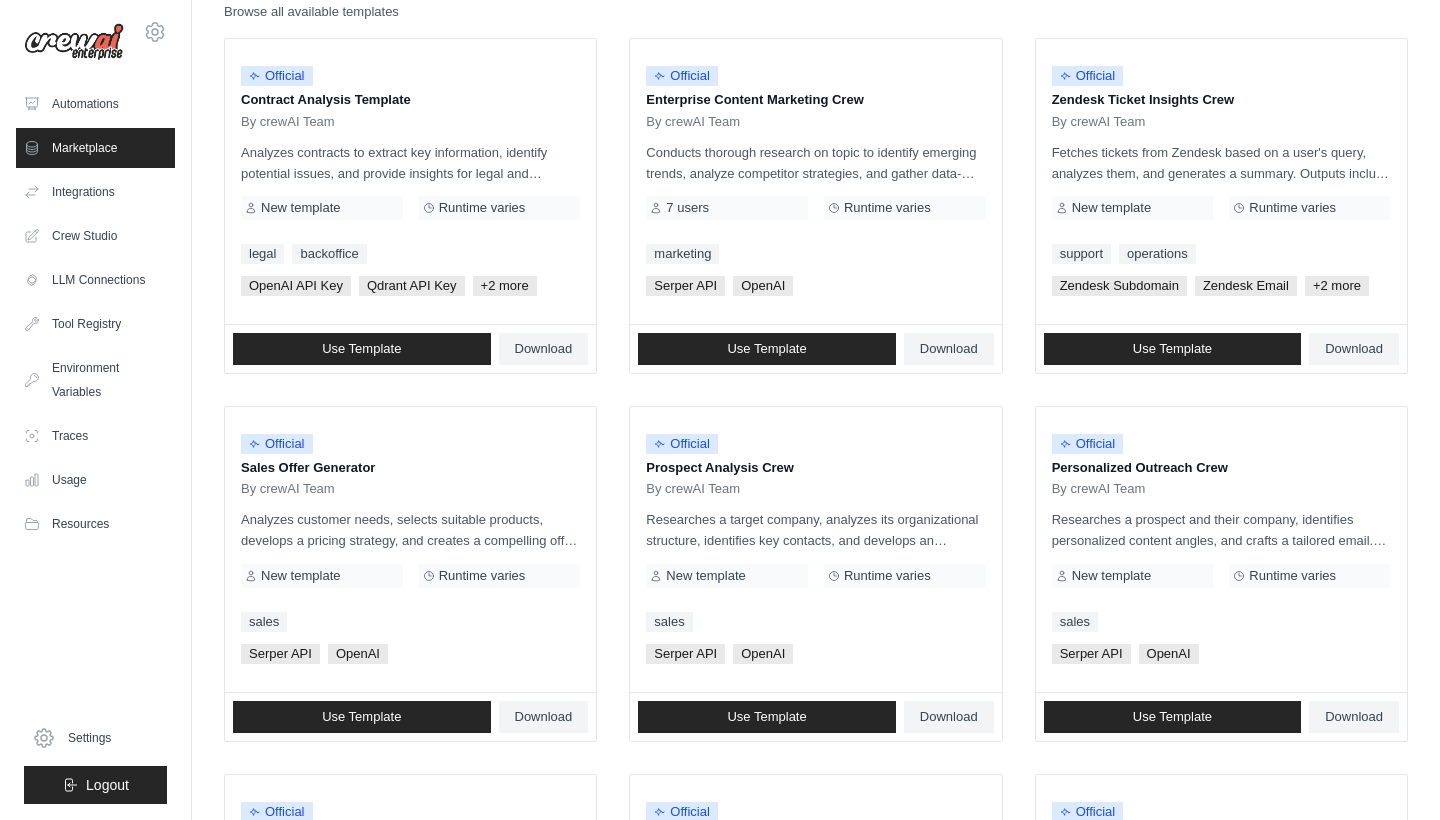 scroll, scrollTop: 331, scrollLeft: 0, axis: vertical 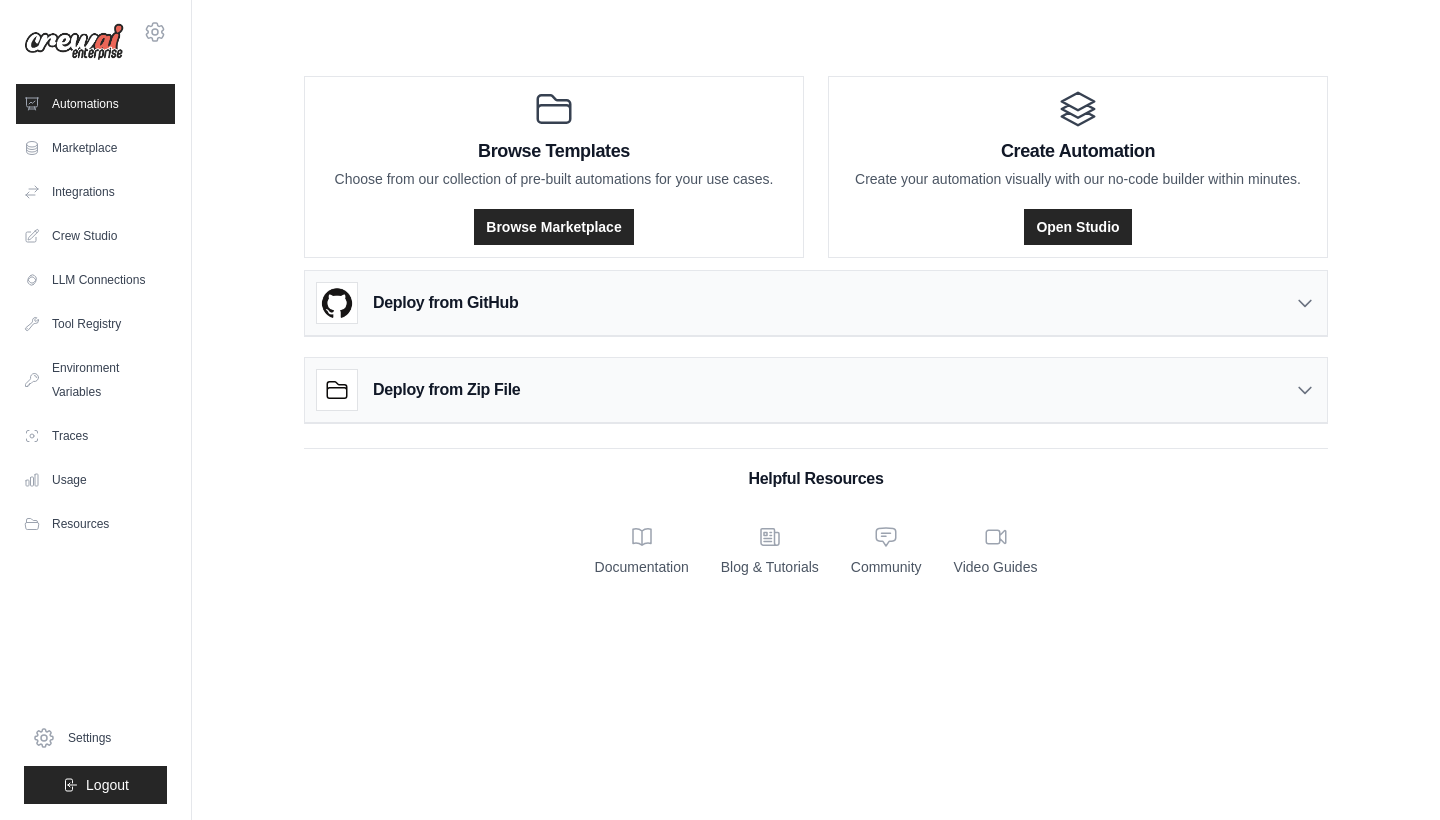 click on "Deploy from GitHub" at bounding box center [816, 303] 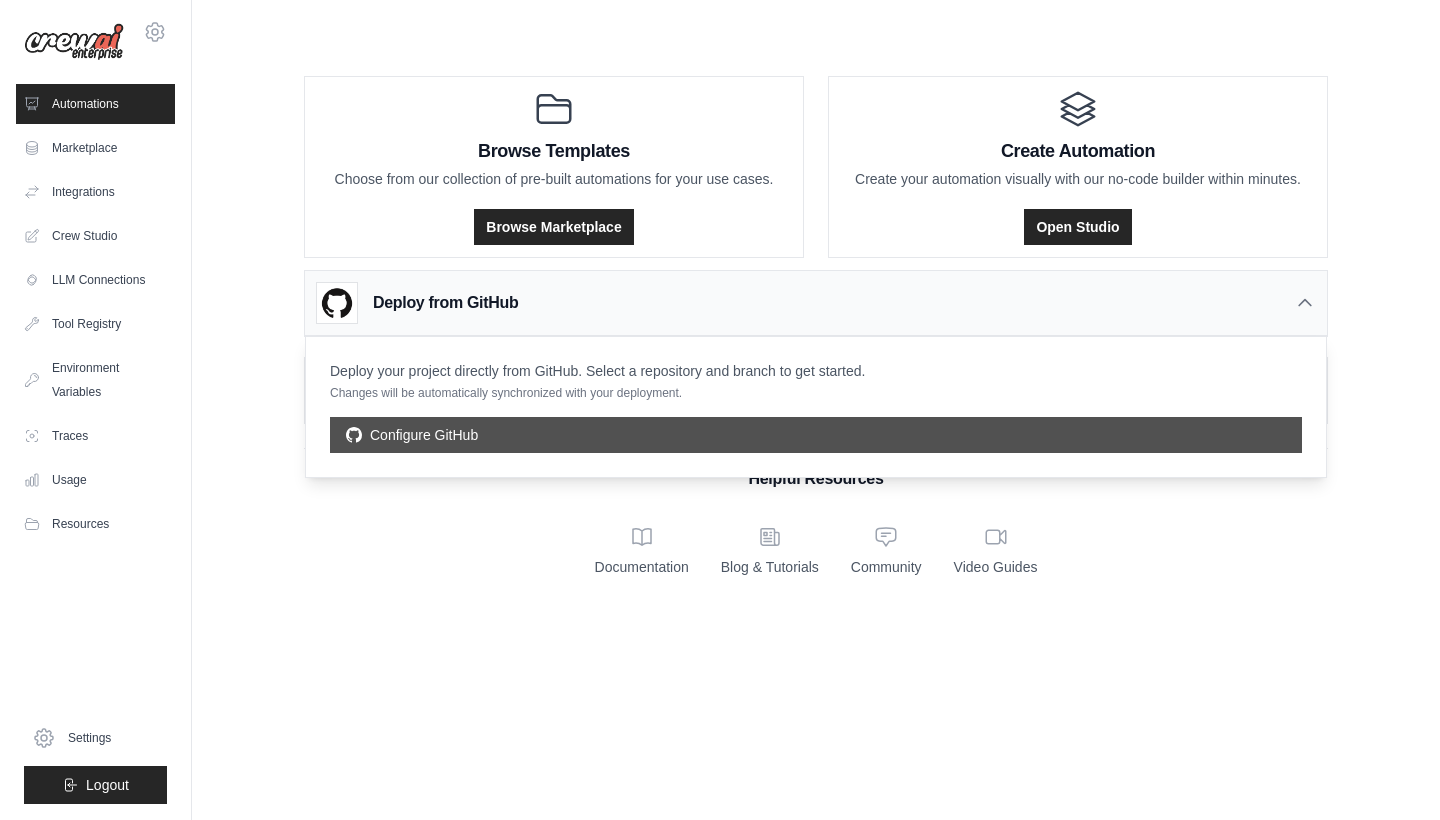 click on "Configure GitHub" at bounding box center (816, 435) 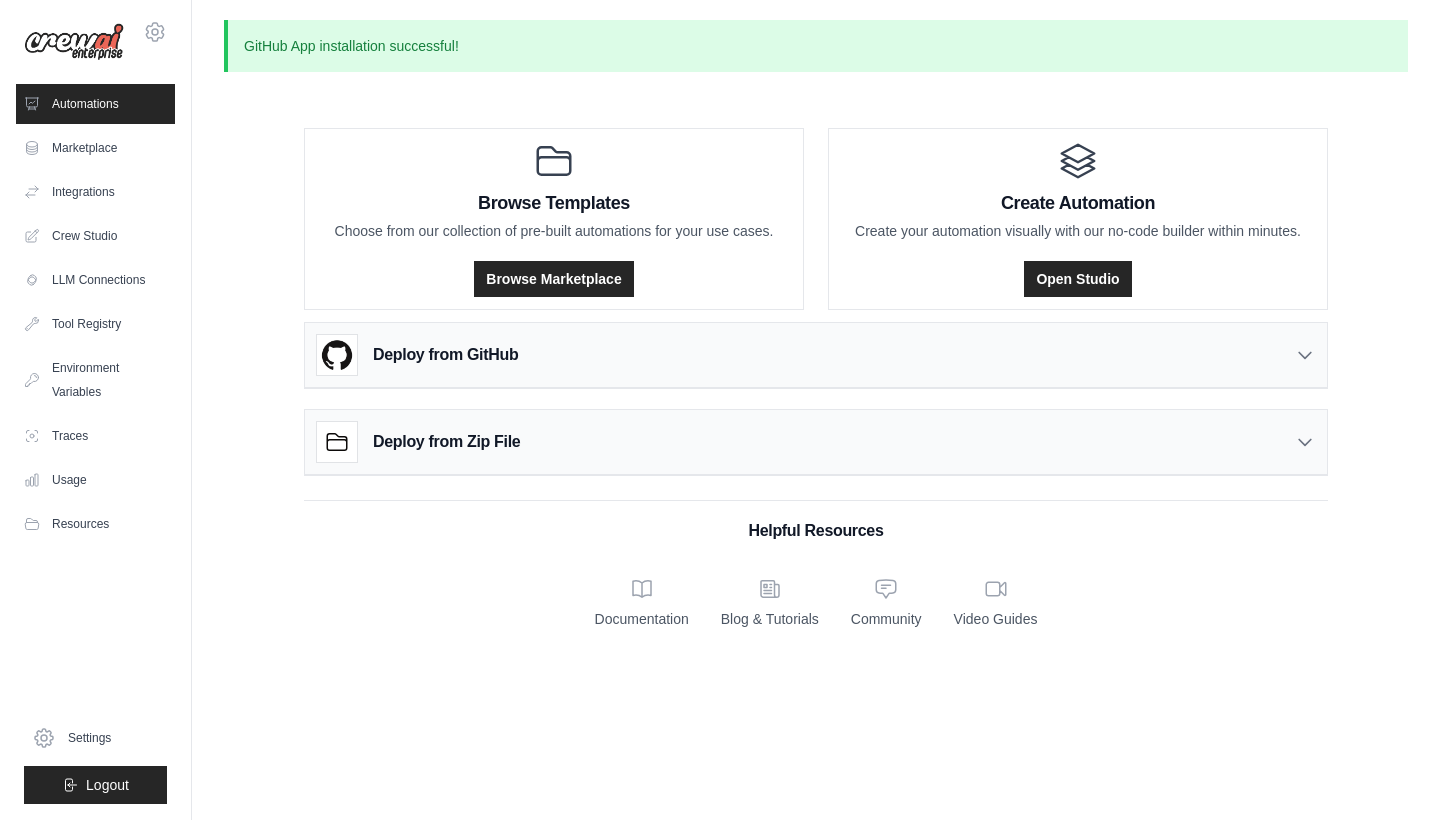 scroll, scrollTop: 0, scrollLeft: 0, axis: both 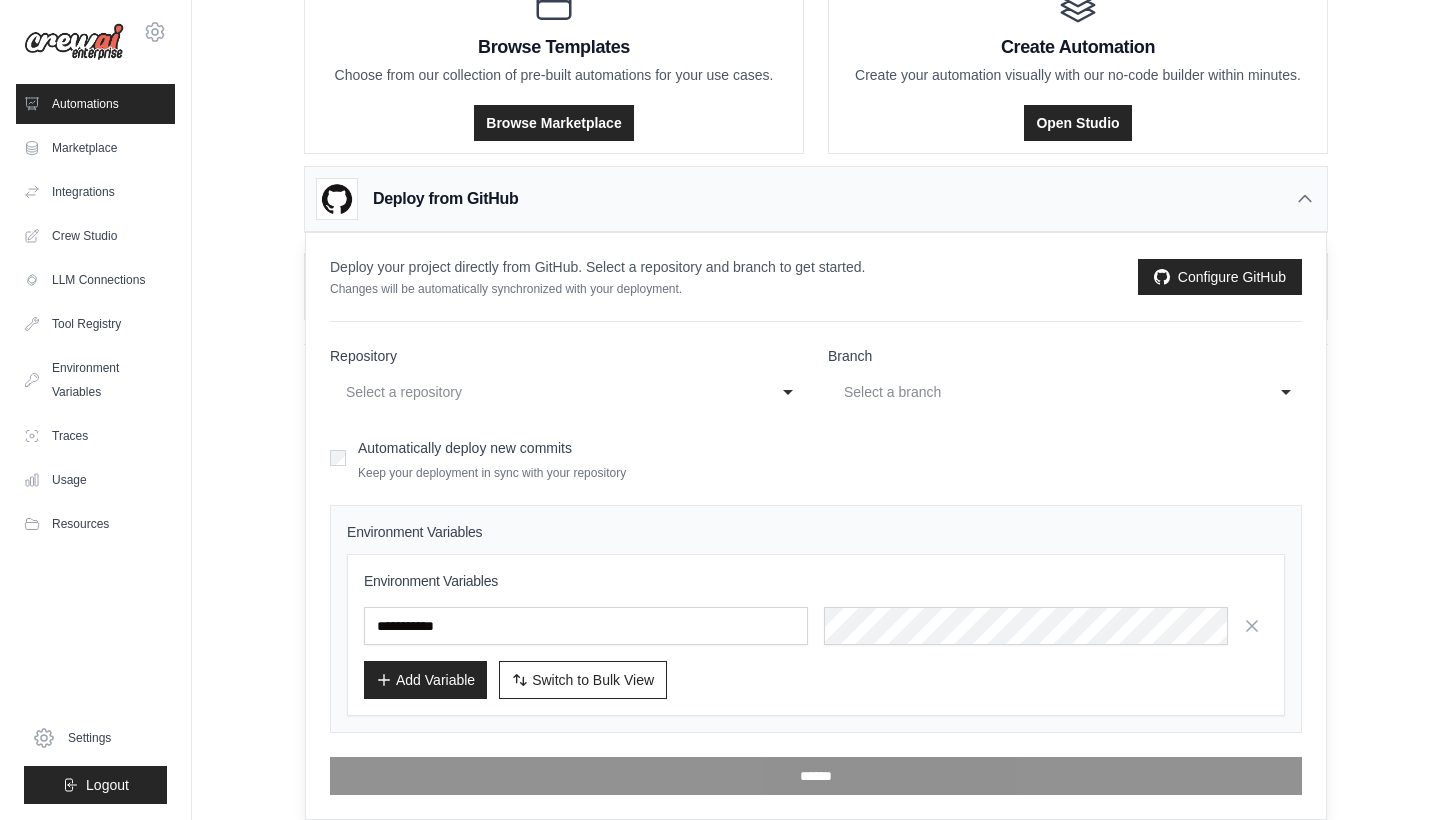 click on "Select a repository" at bounding box center (547, 392) 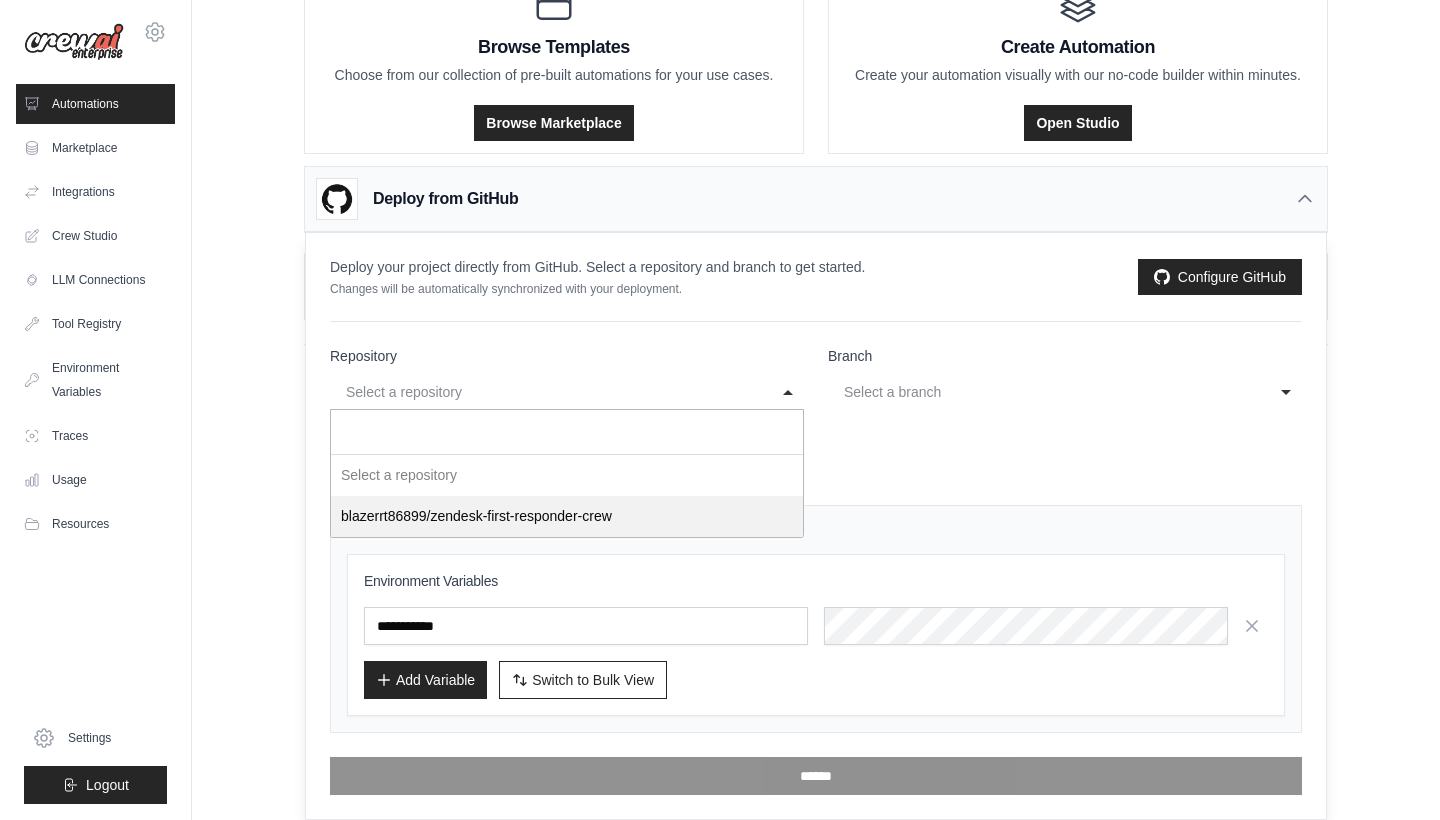 select on "**********" 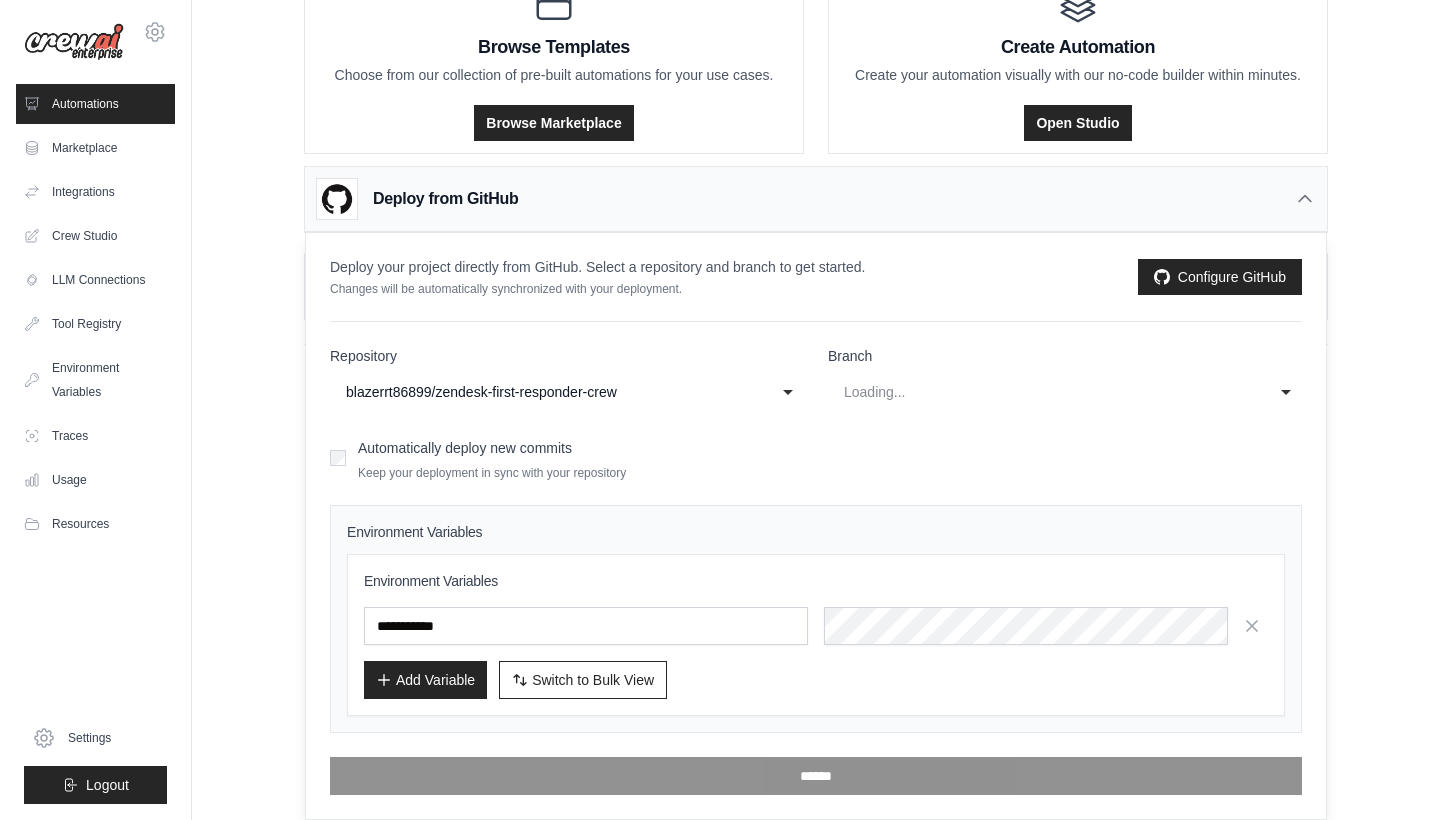 select on "****" 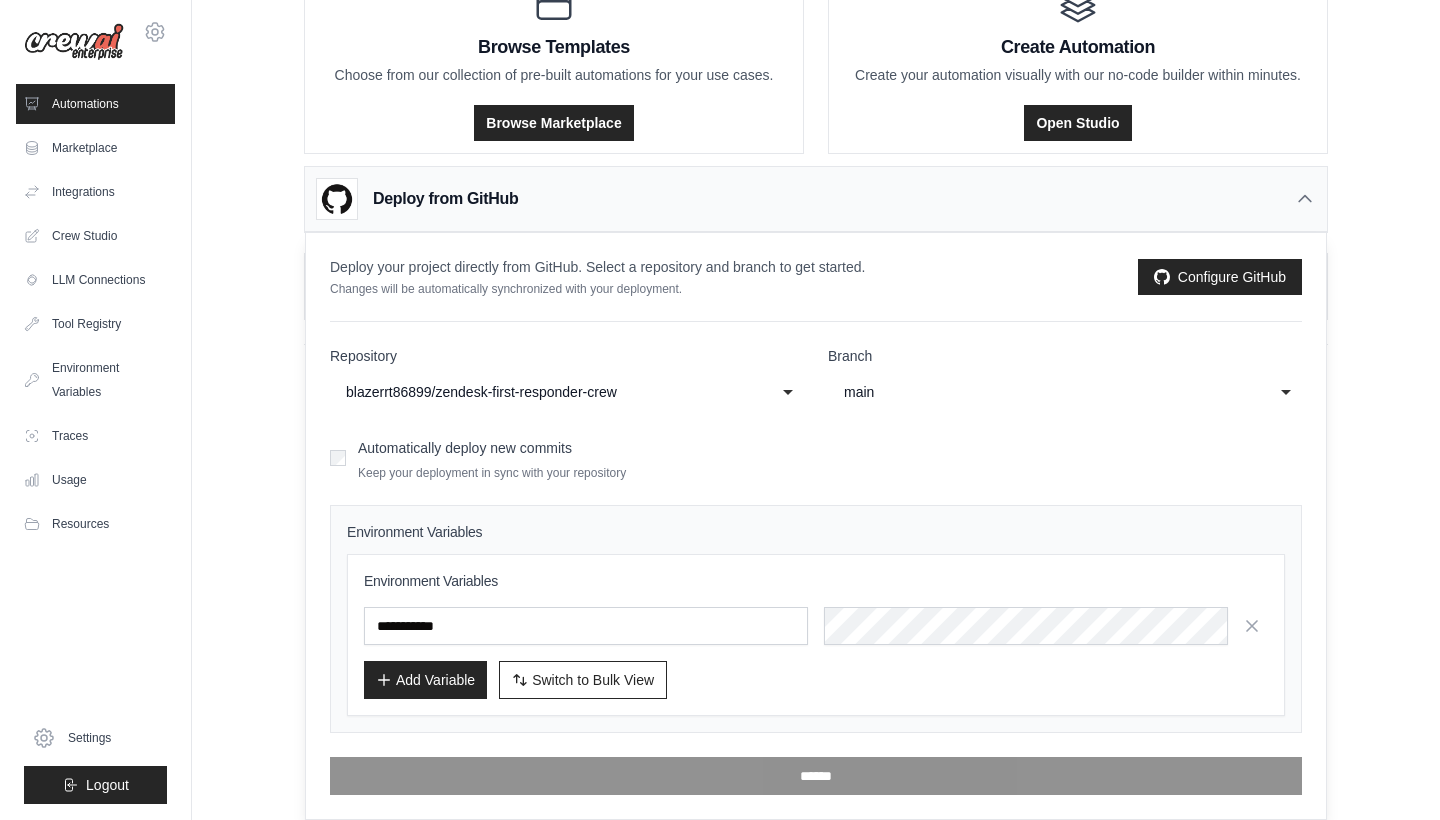 click on "main" 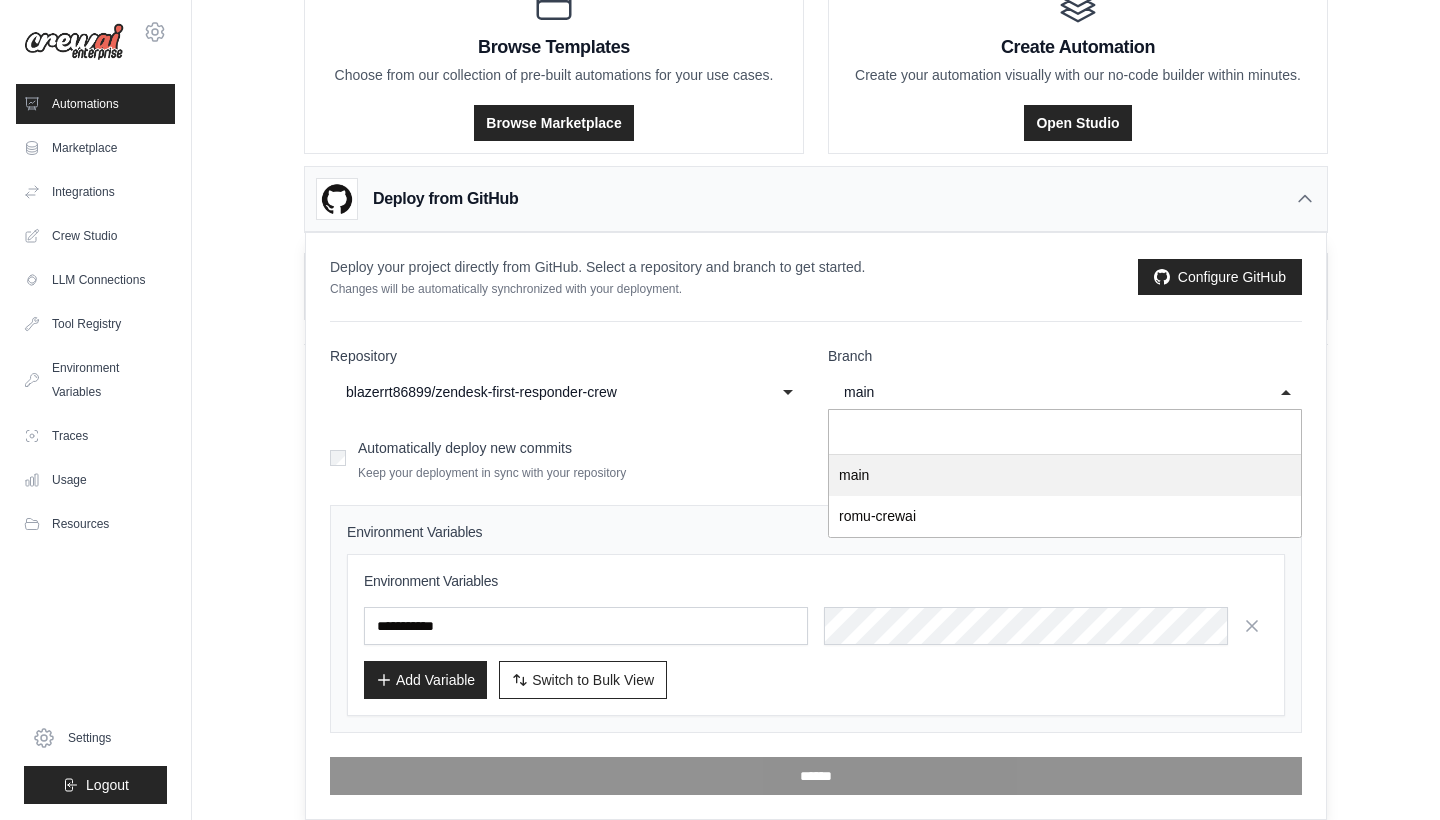 click on "main" 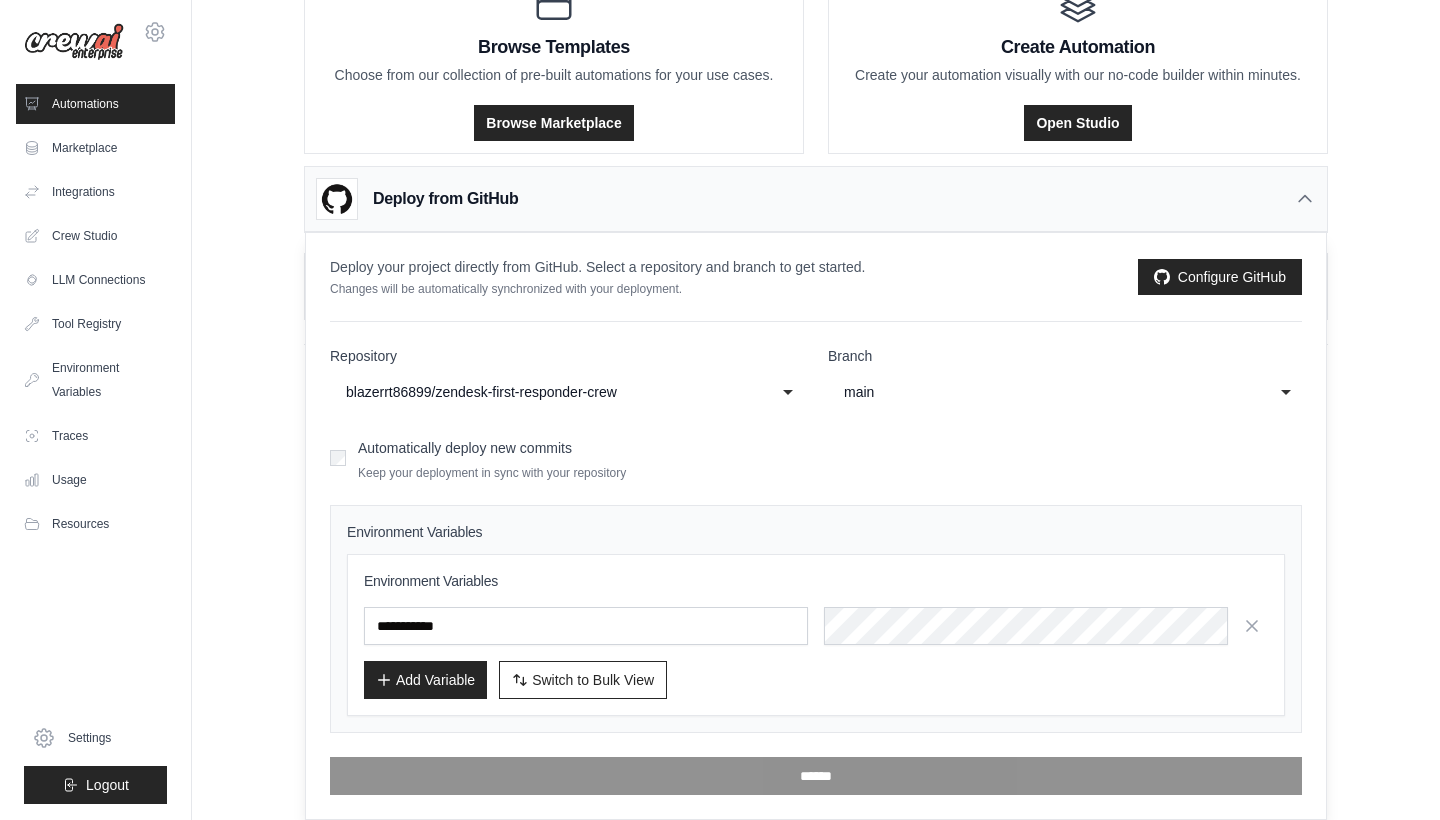click on "Automatically deploy new commits
Keep your deployment in sync with your repository" at bounding box center [816, 457] 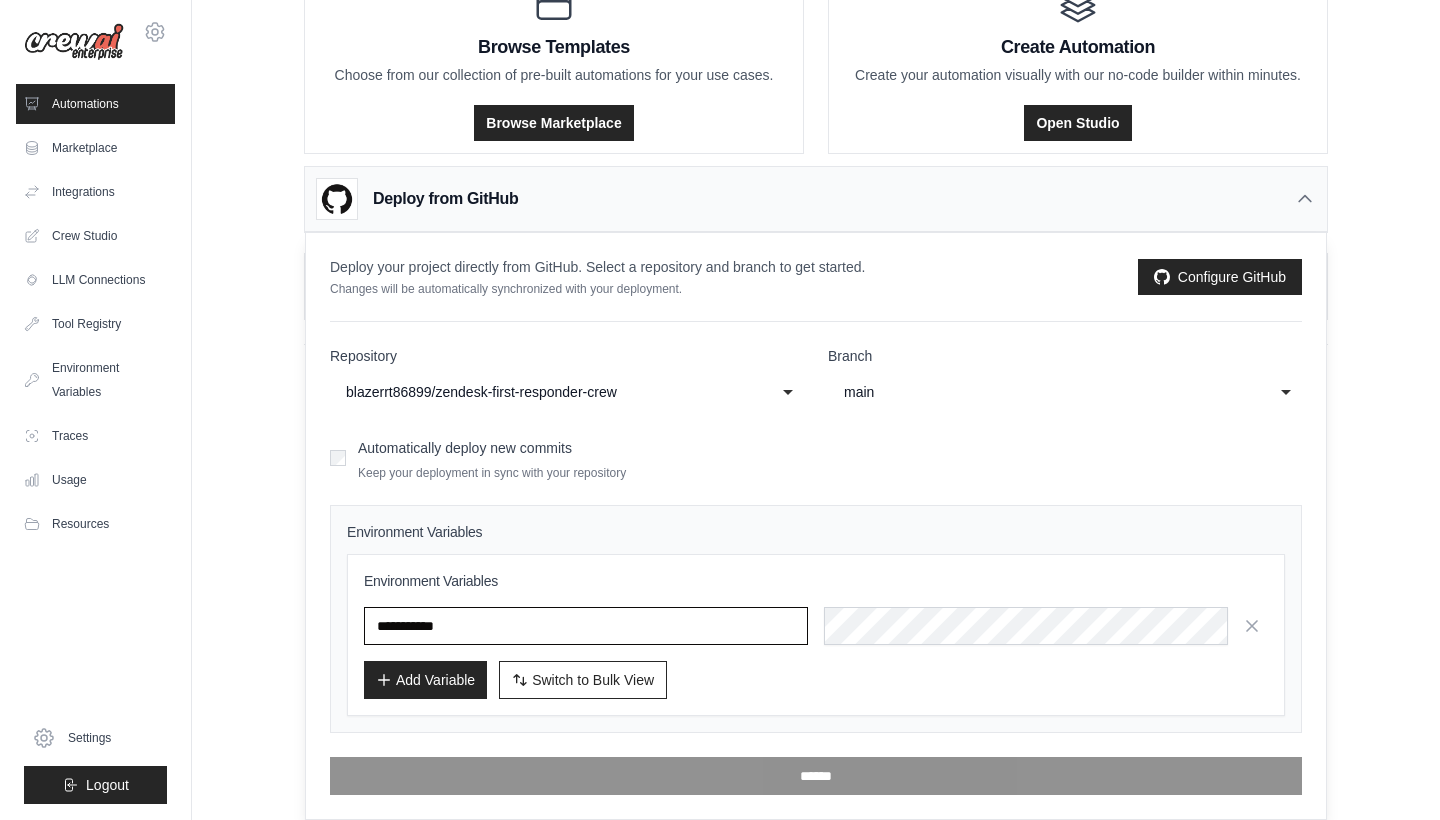 scroll, scrollTop: 156, scrollLeft: 0, axis: vertical 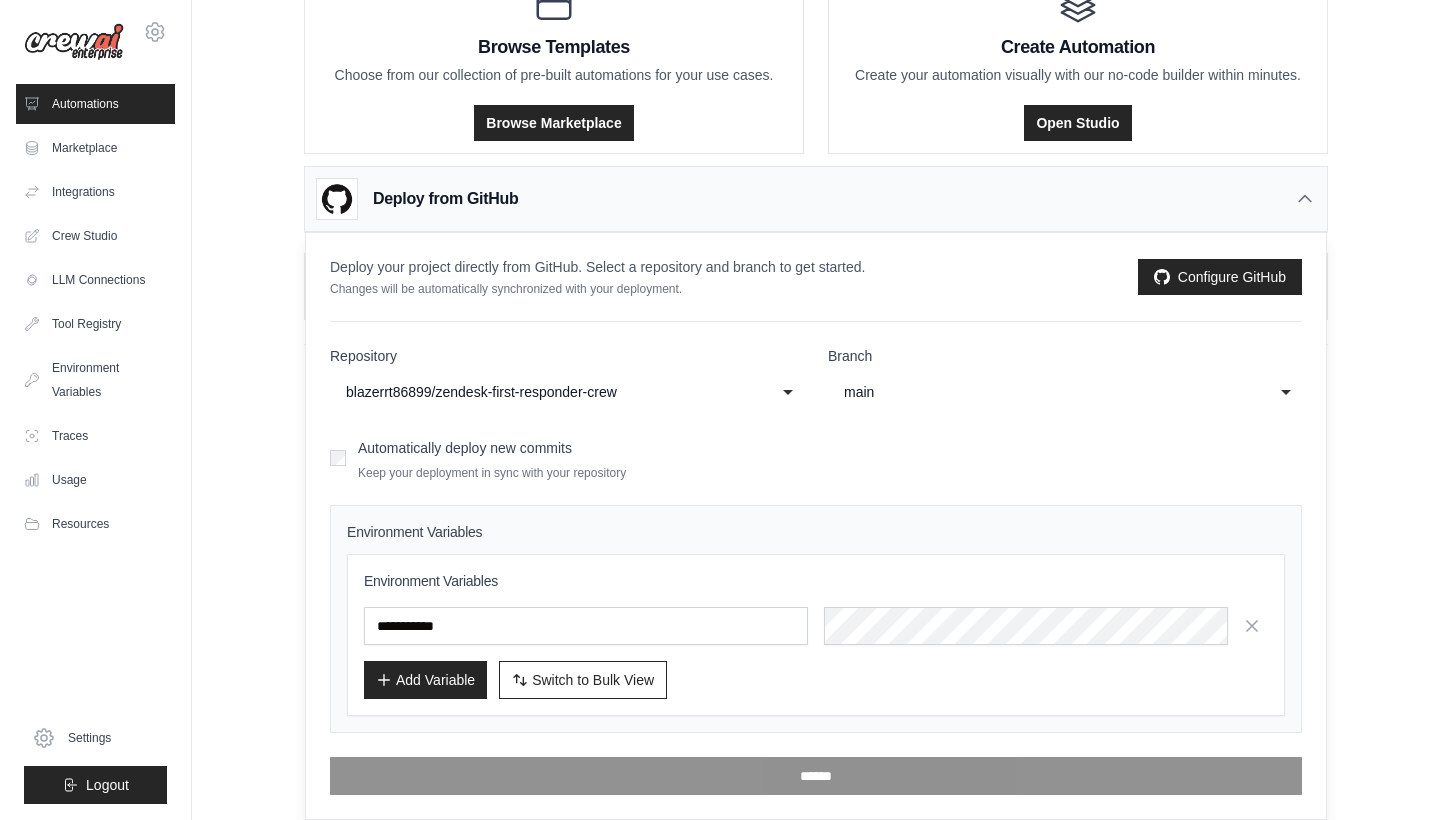 click on "Environment Variables
Add Variable
Switch to Bulk View
Switch to Table View" at bounding box center [816, 635] 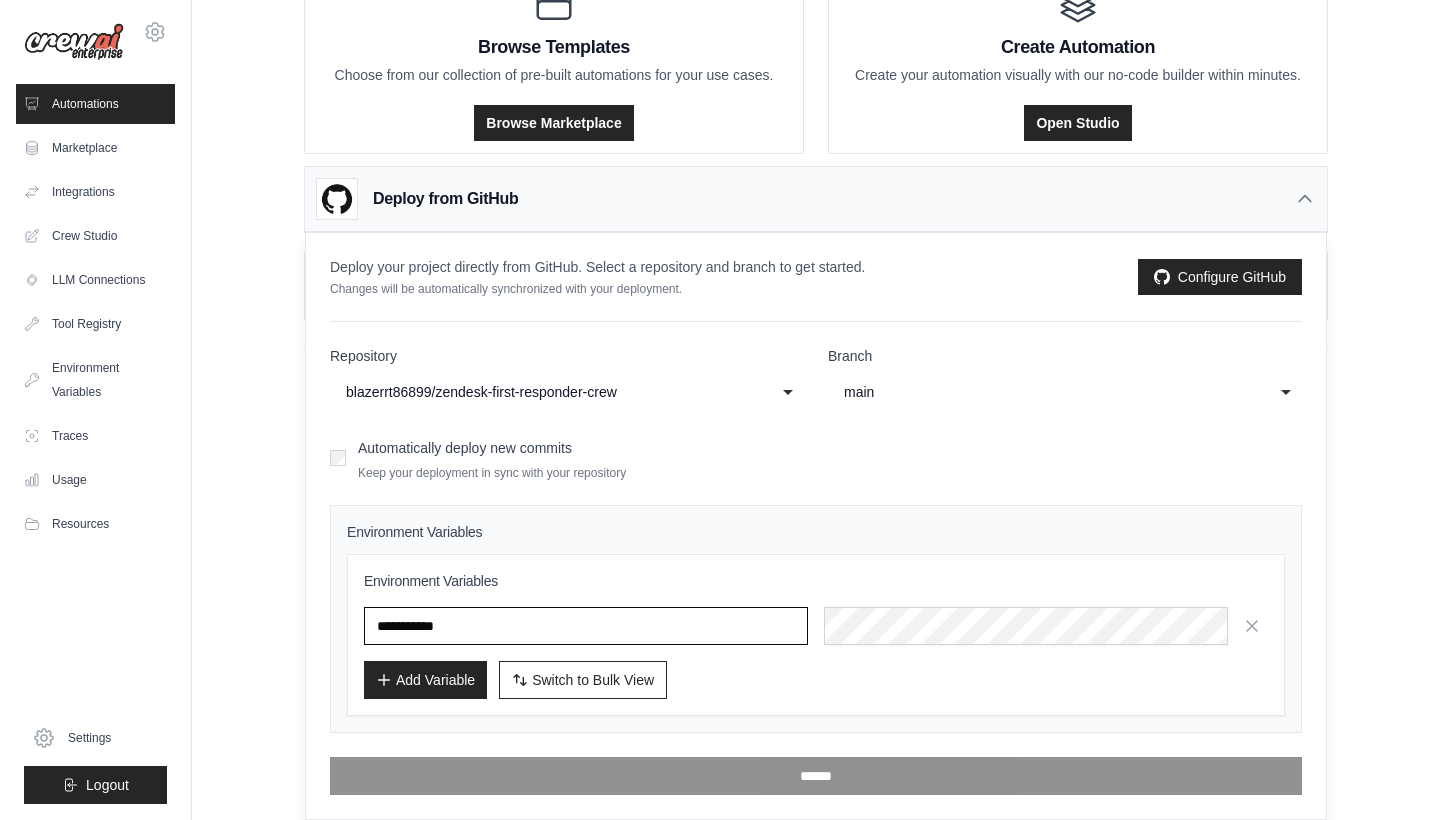 click at bounding box center [586, 626] 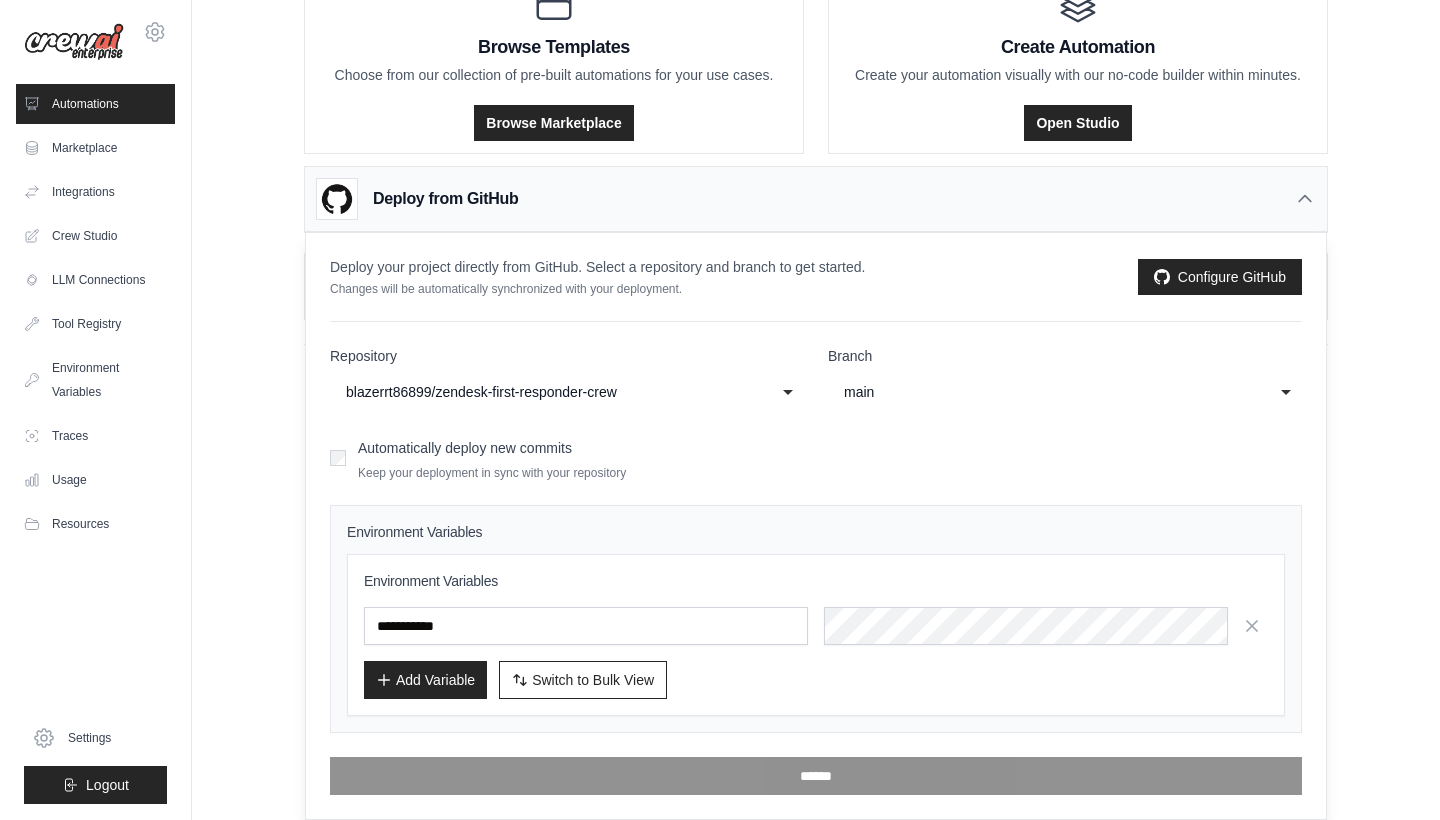 click on "Environment Variables
Add Variable
Switch to Bulk View
Switch to Table View" at bounding box center (816, 635) 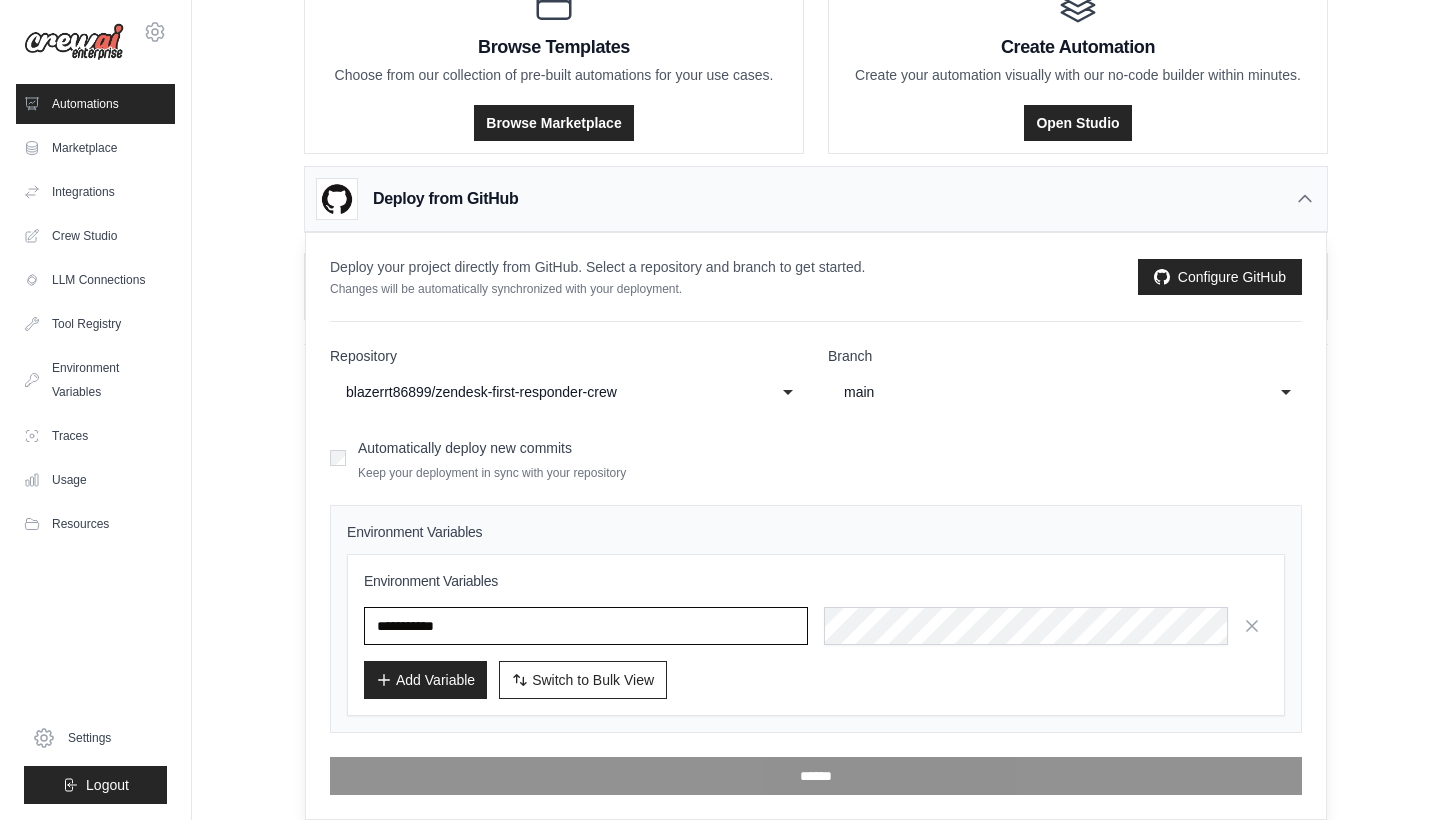 click at bounding box center [586, 626] 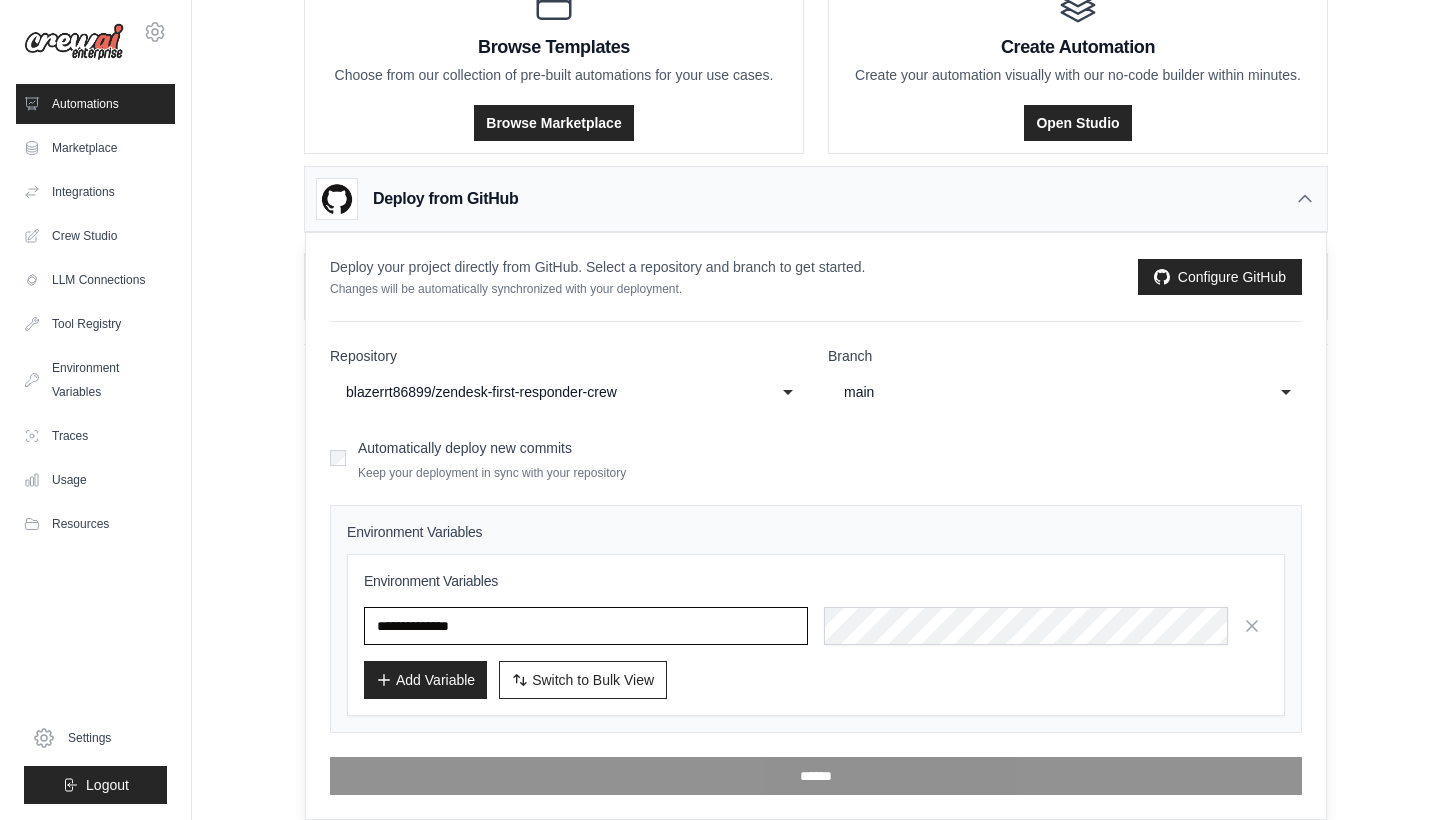 type on "**********" 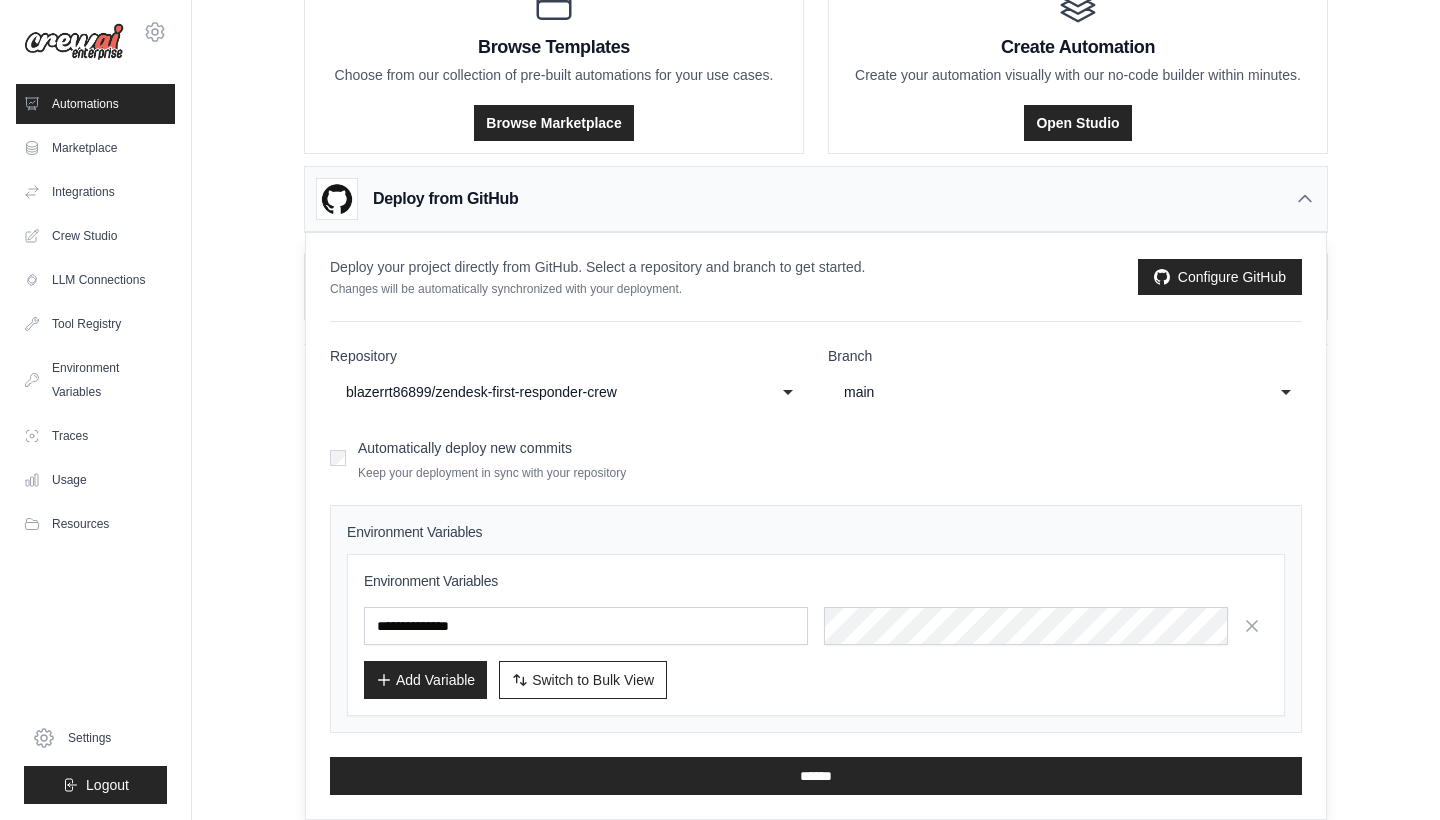click on "Add Variable" at bounding box center (425, 680) 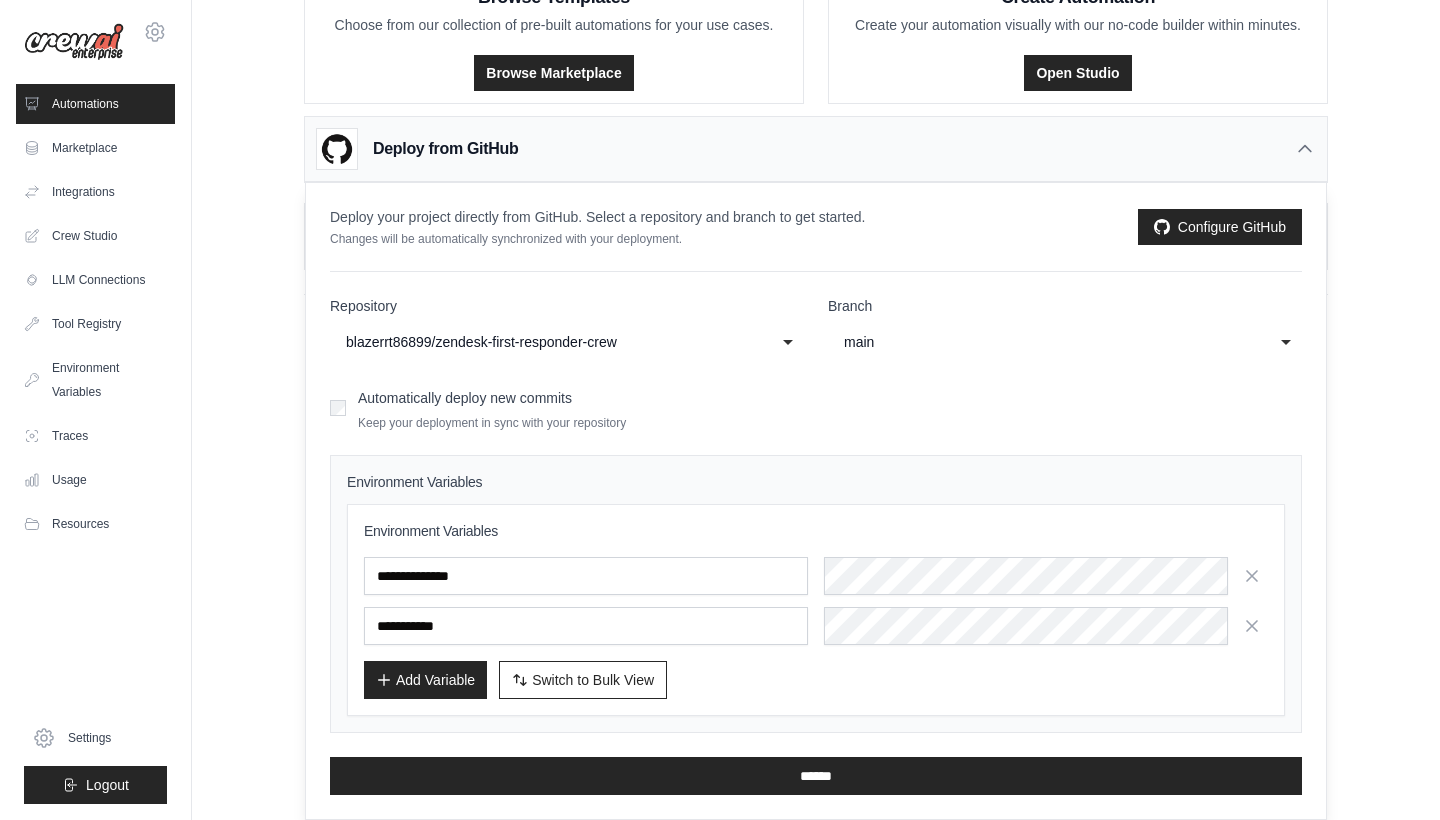 scroll, scrollTop: 206, scrollLeft: 0, axis: vertical 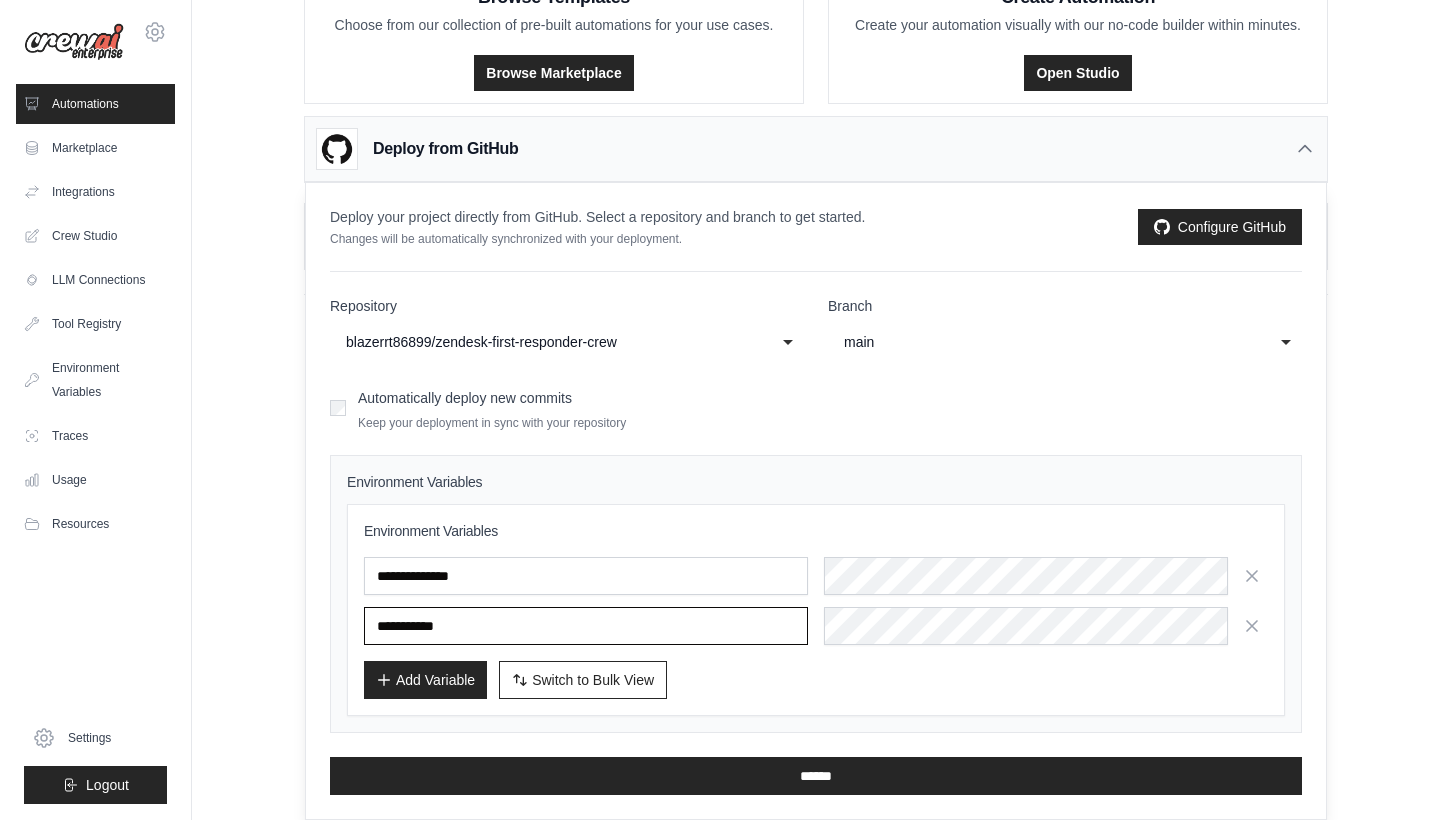 click at bounding box center [586, 626] 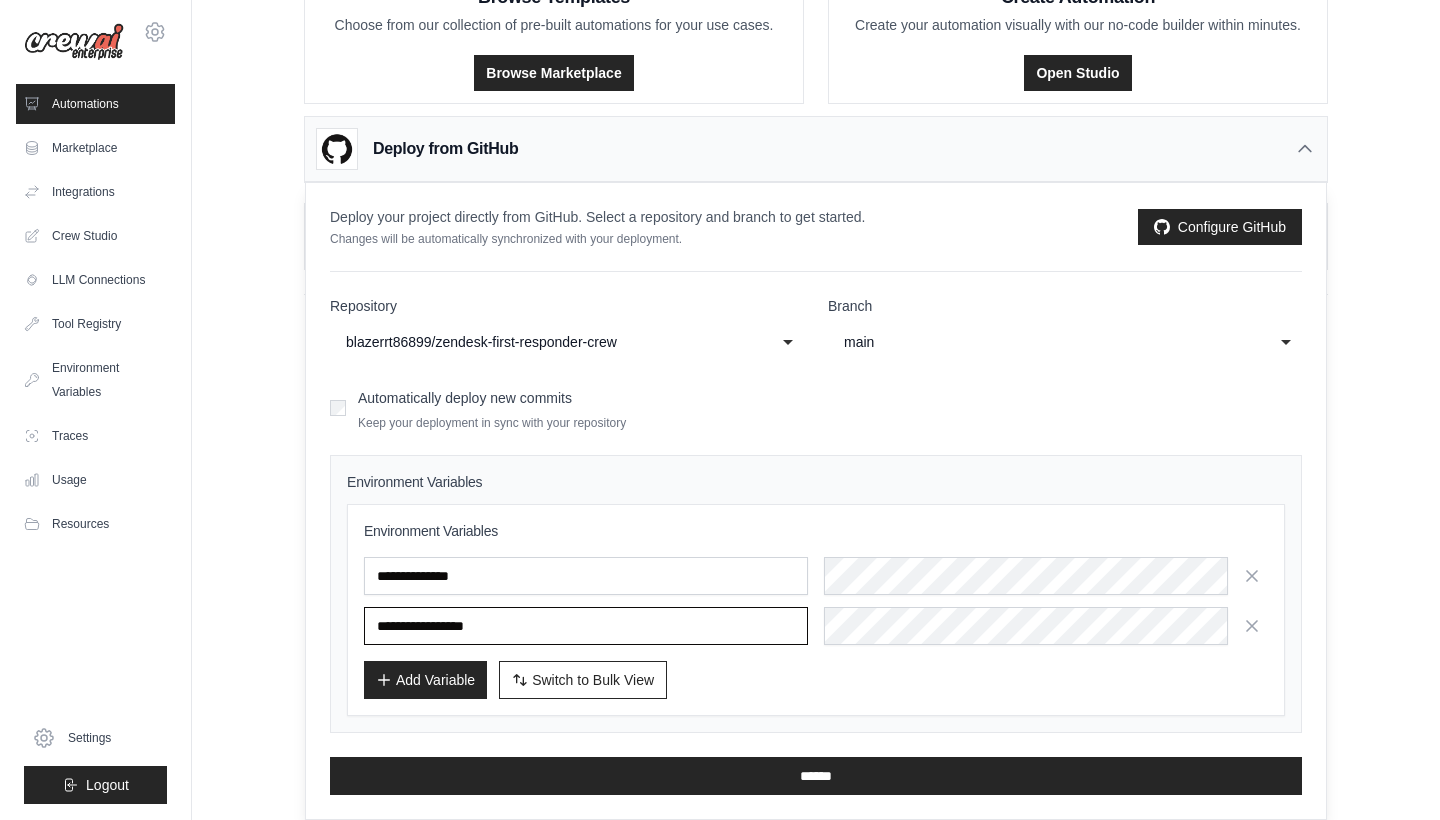 type on "**********" 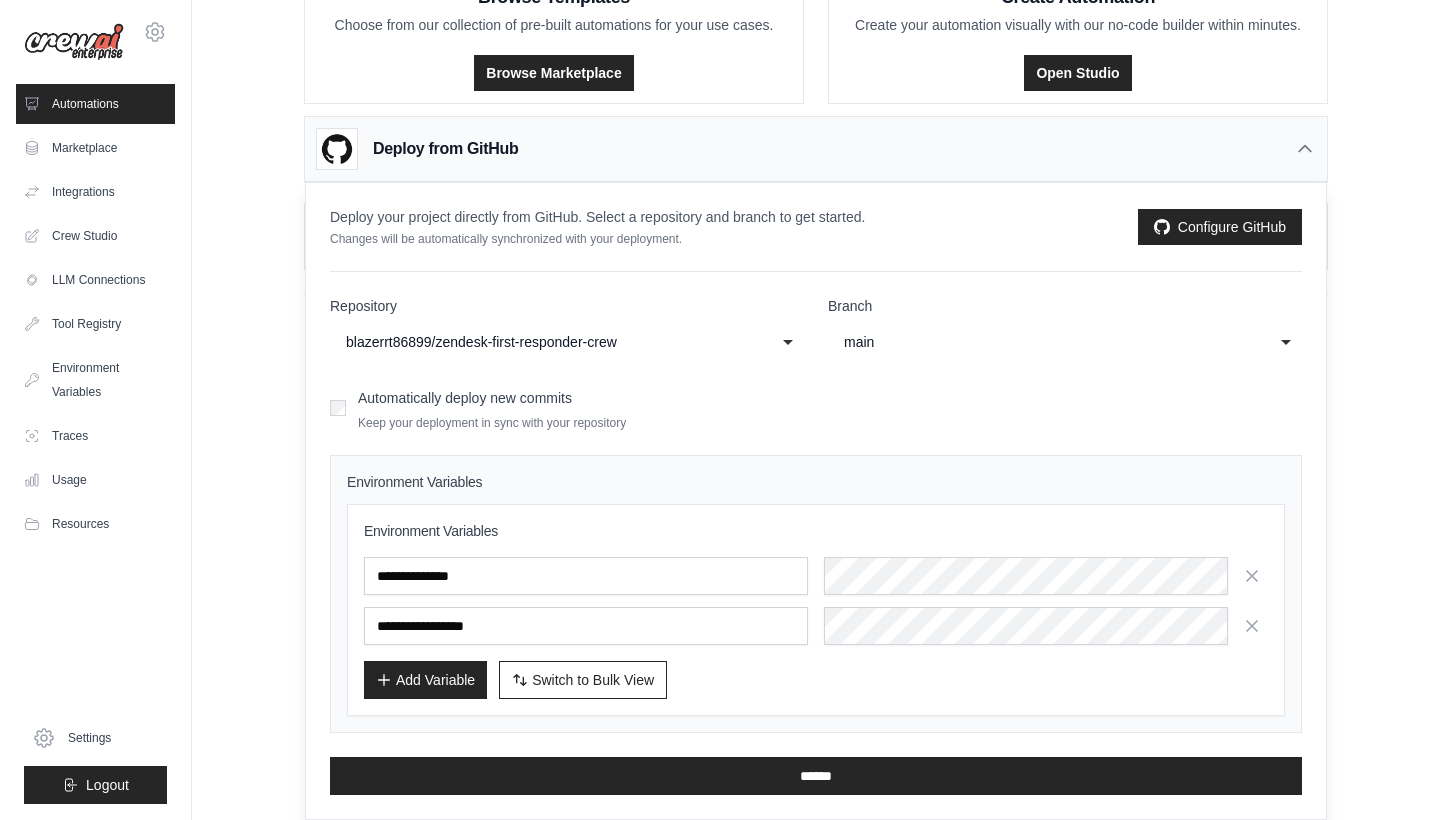 click on "Add Variable" at bounding box center (425, 680) 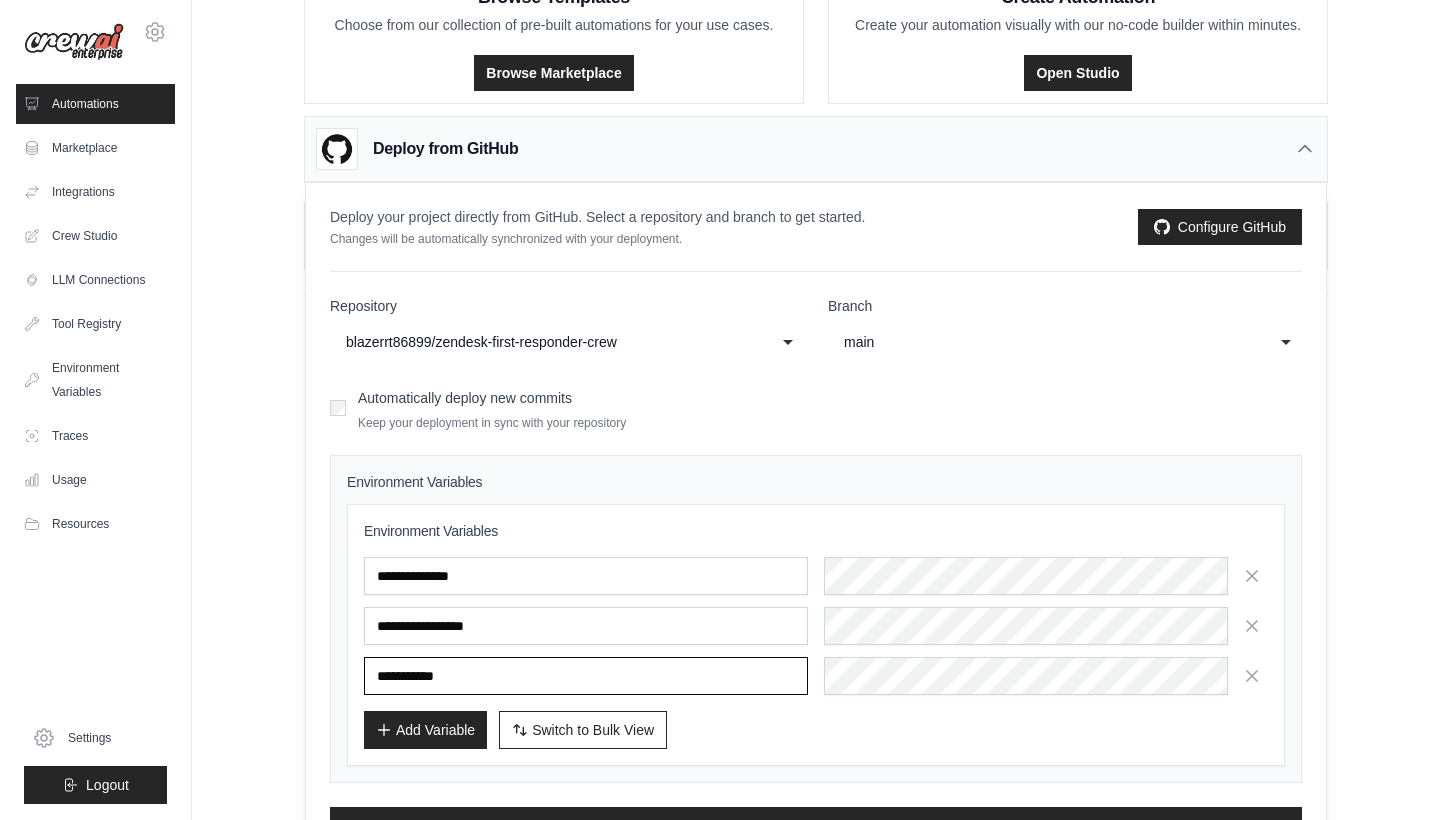 click at bounding box center (586, 676) 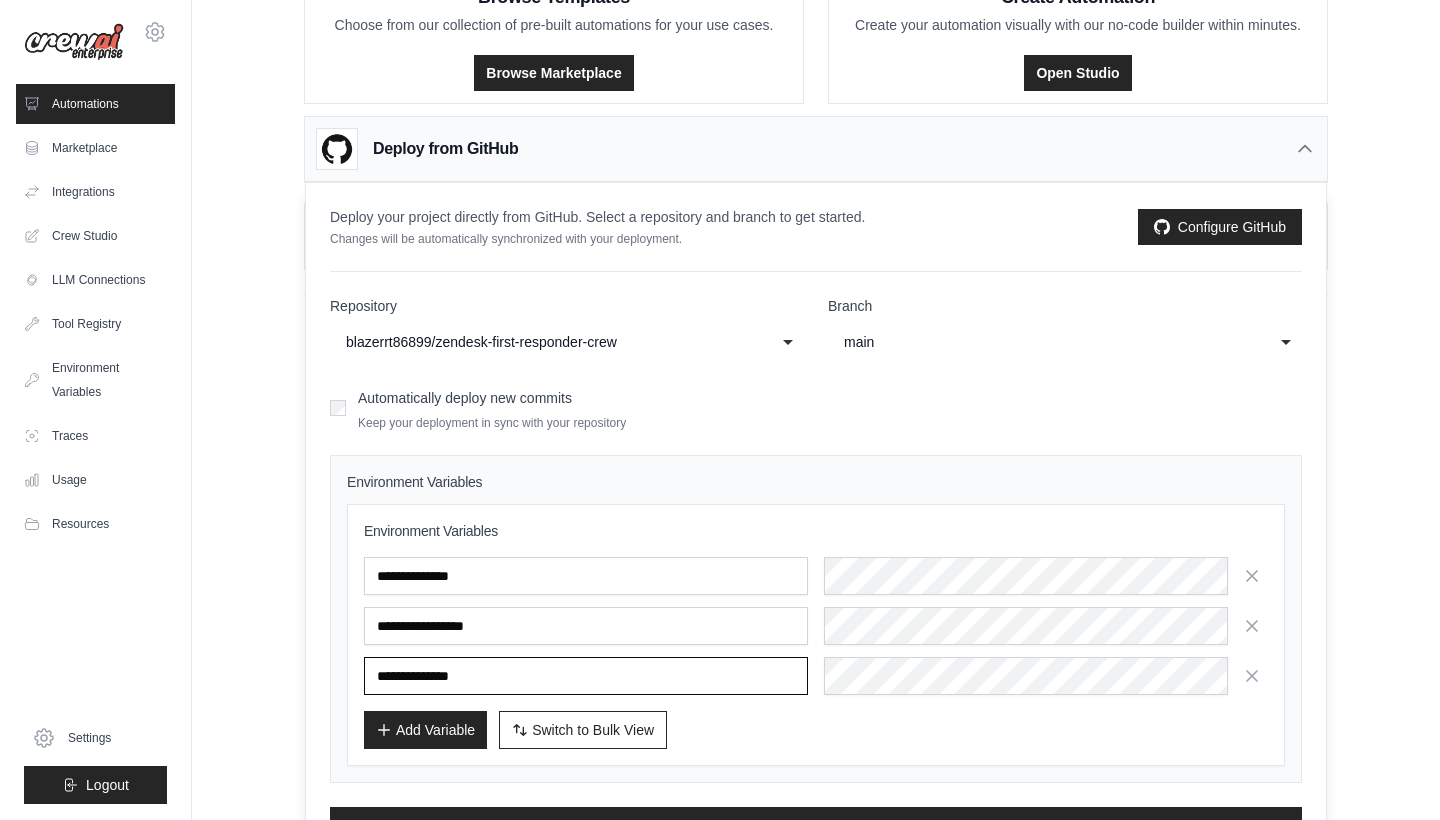 type on "**********" 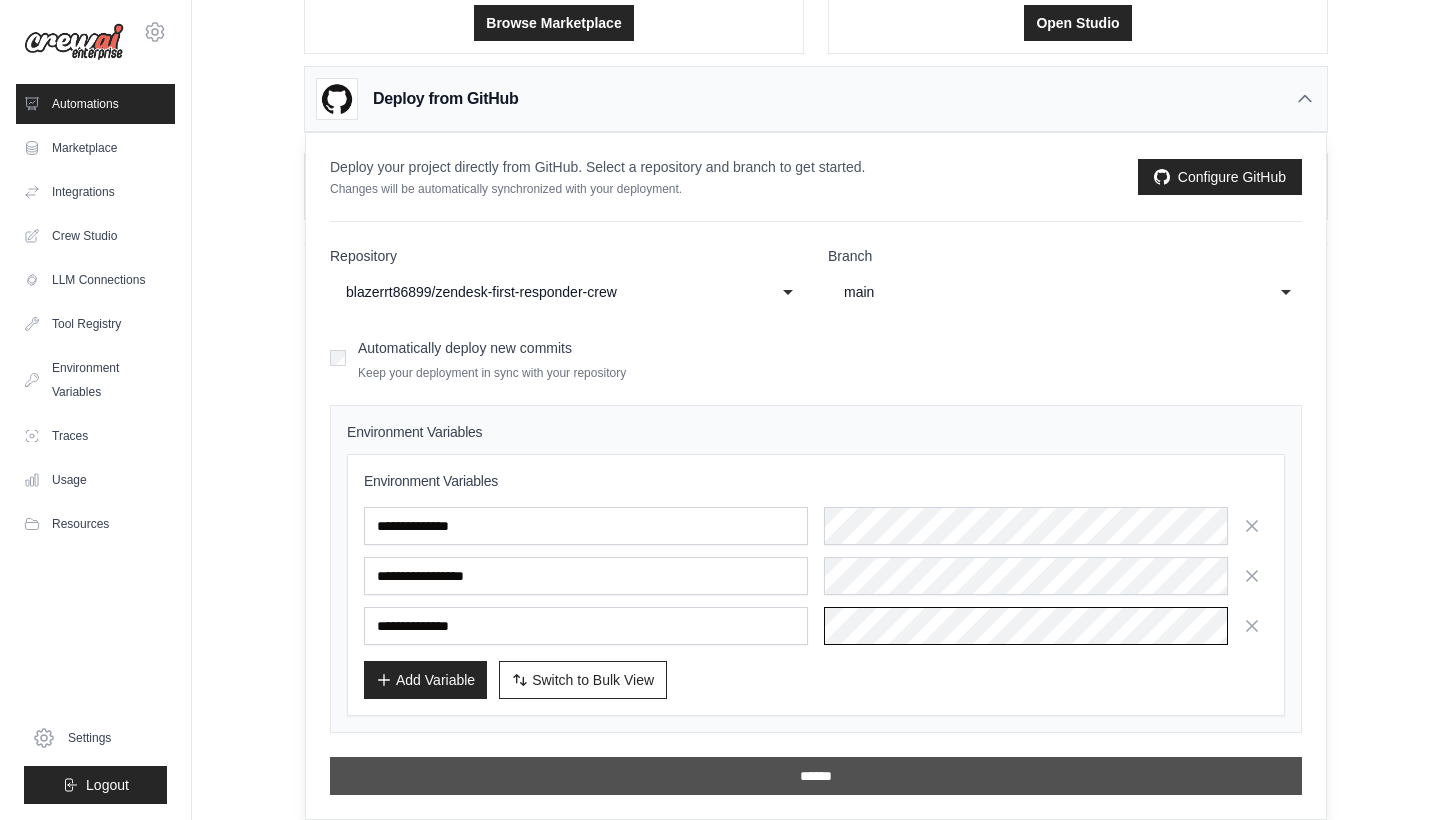 scroll, scrollTop: 256, scrollLeft: 0, axis: vertical 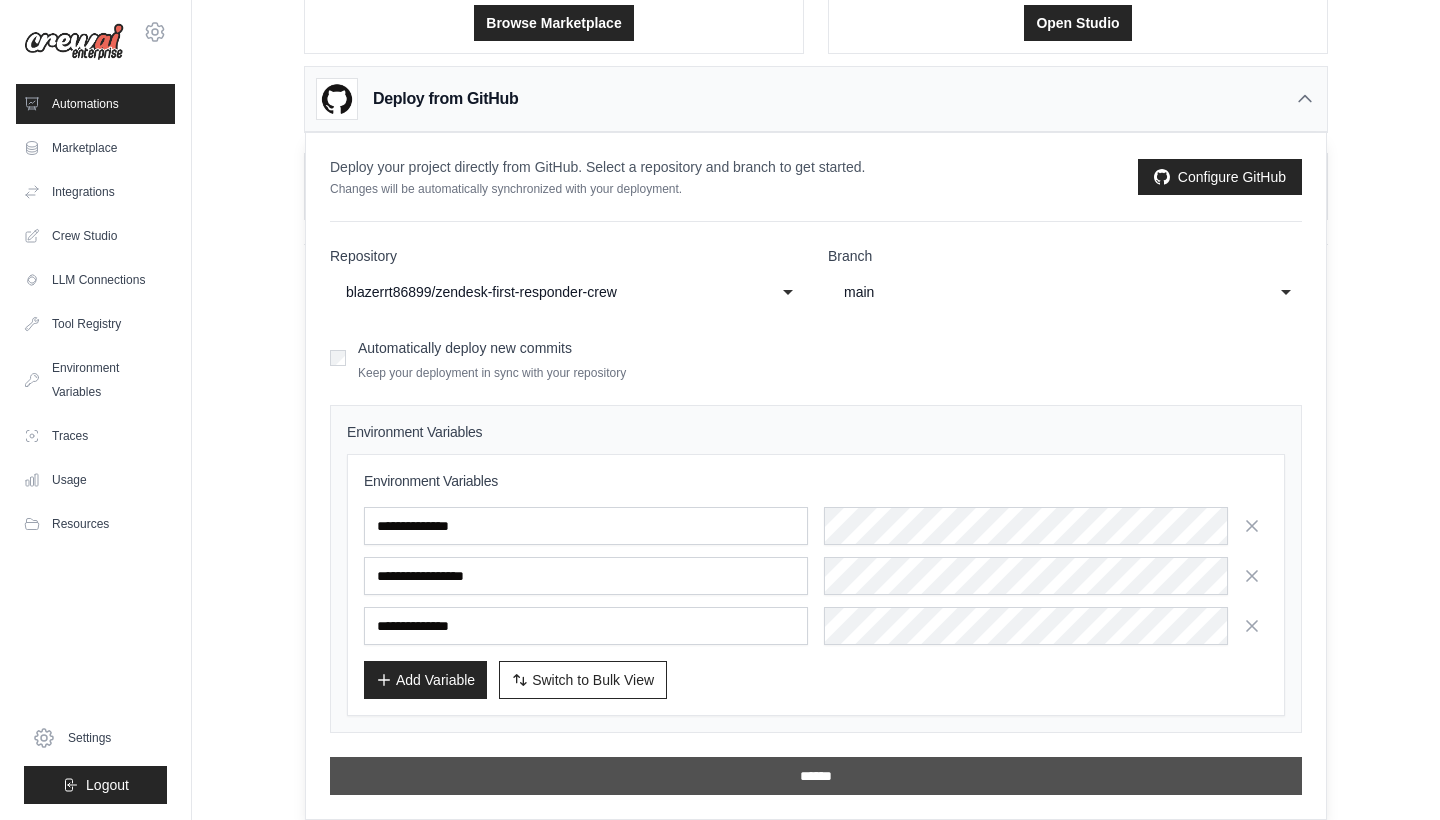 click on "******" at bounding box center [816, 776] 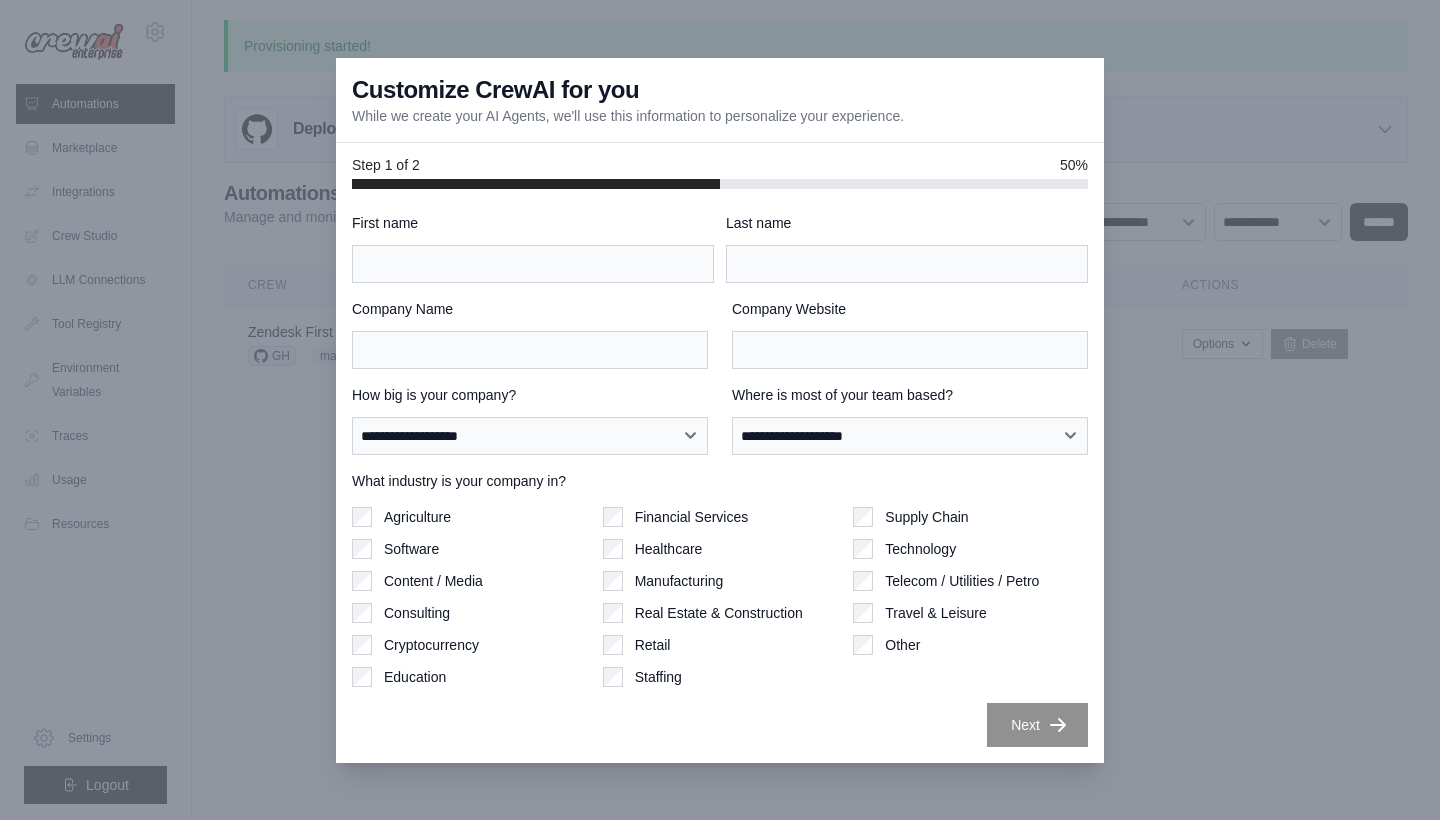 scroll, scrollTop: 0, scrollLeft: 0, axis: both 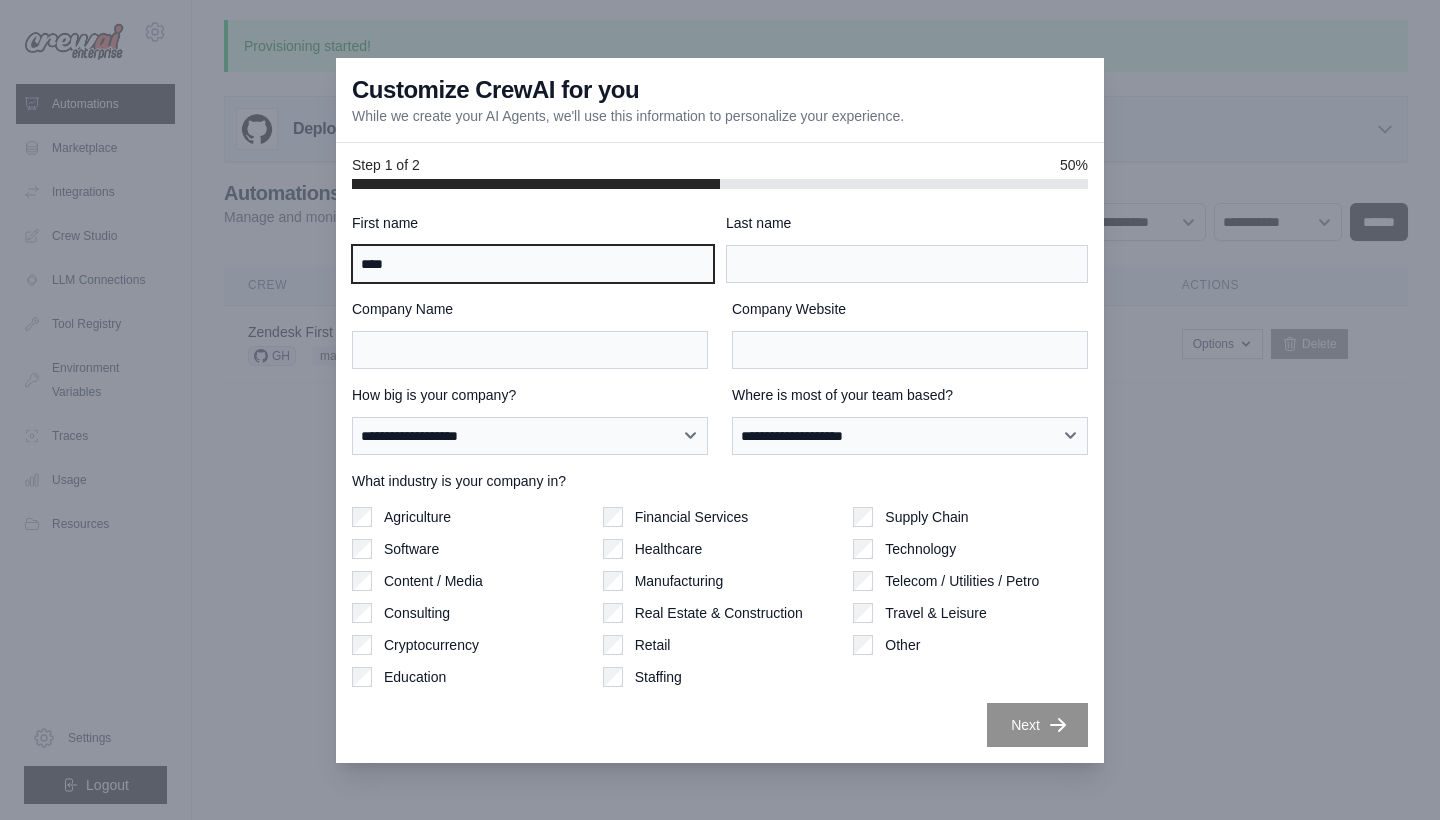type on "****" 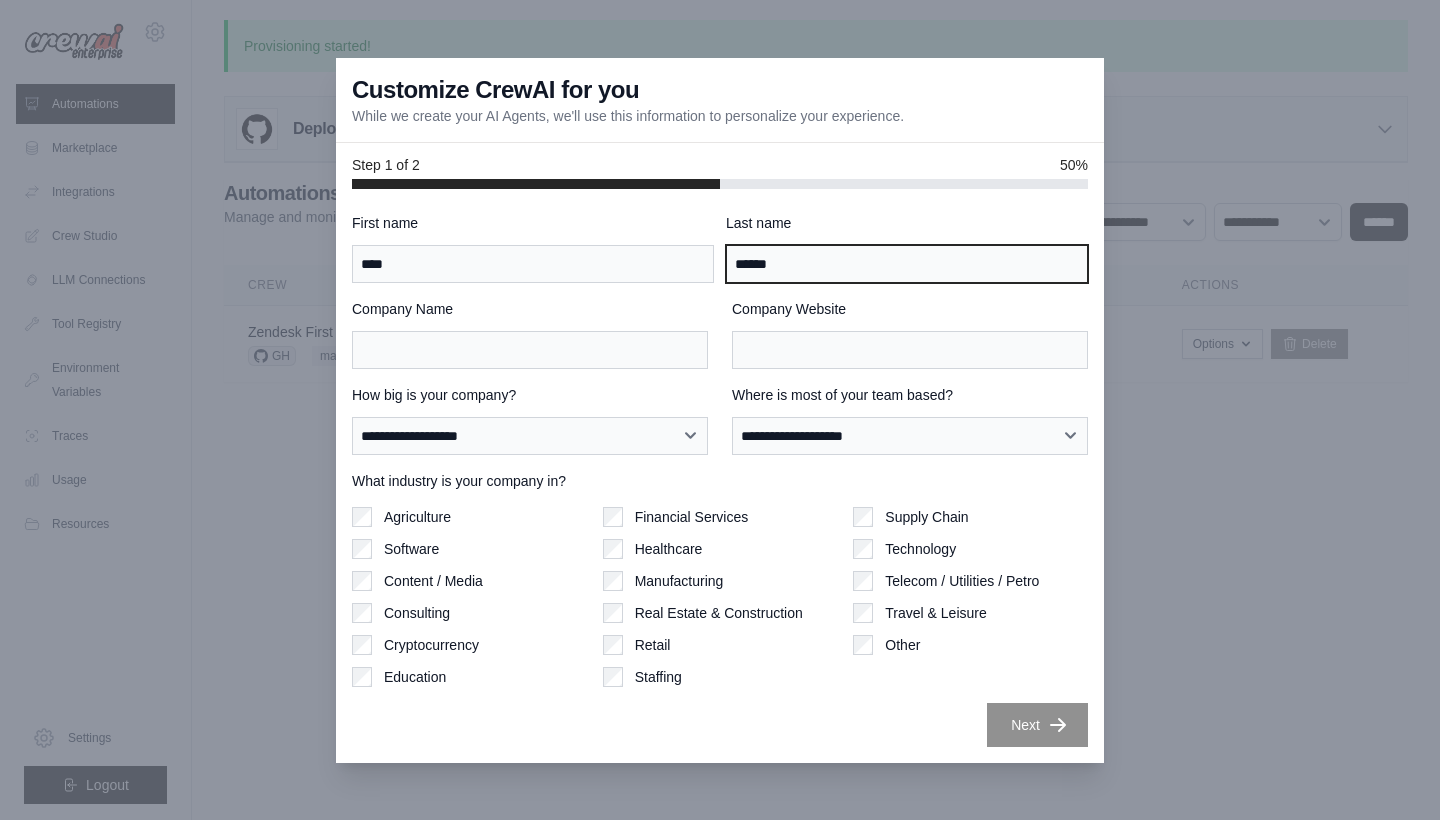 type on "******" 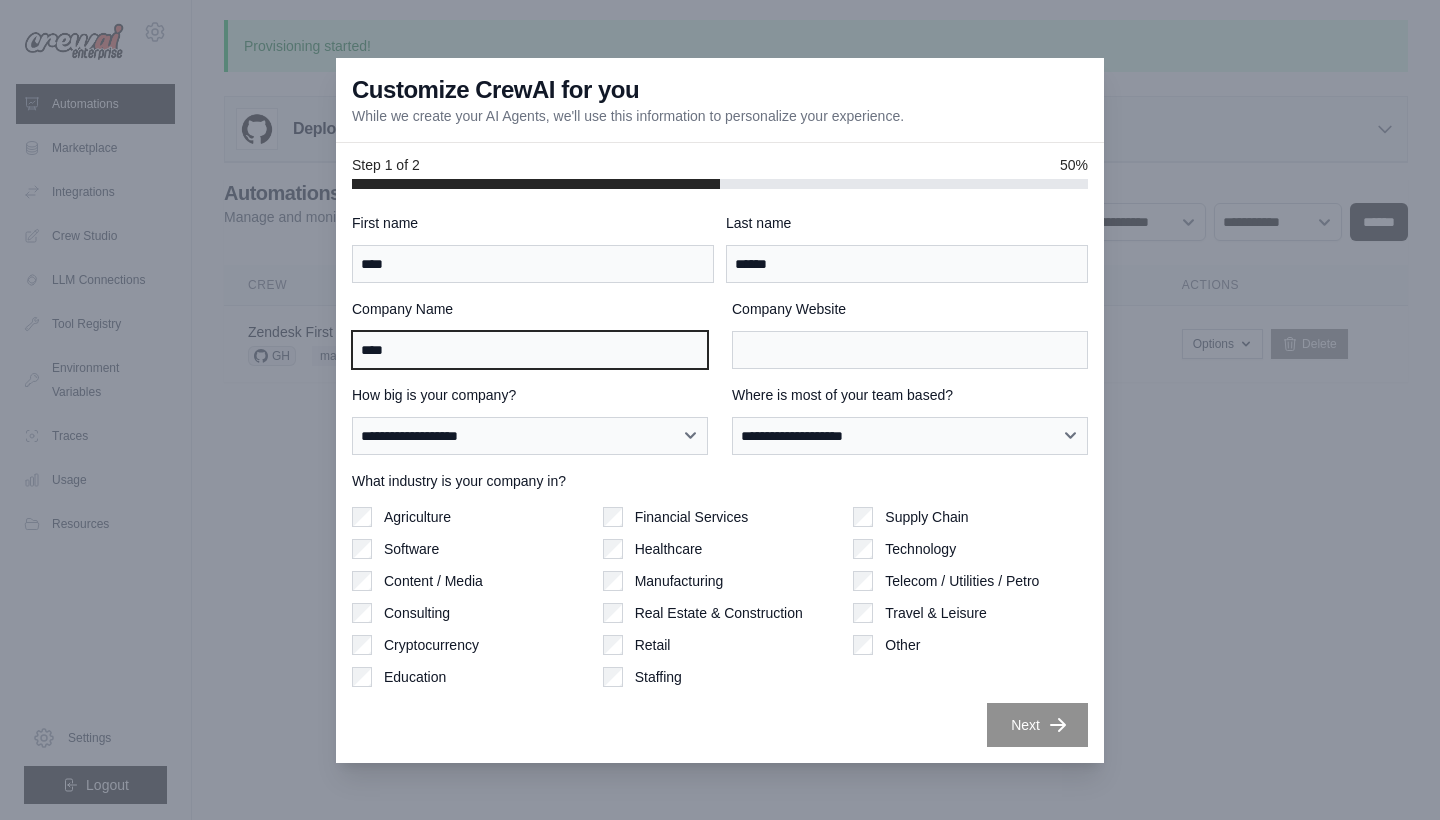 type on "****" 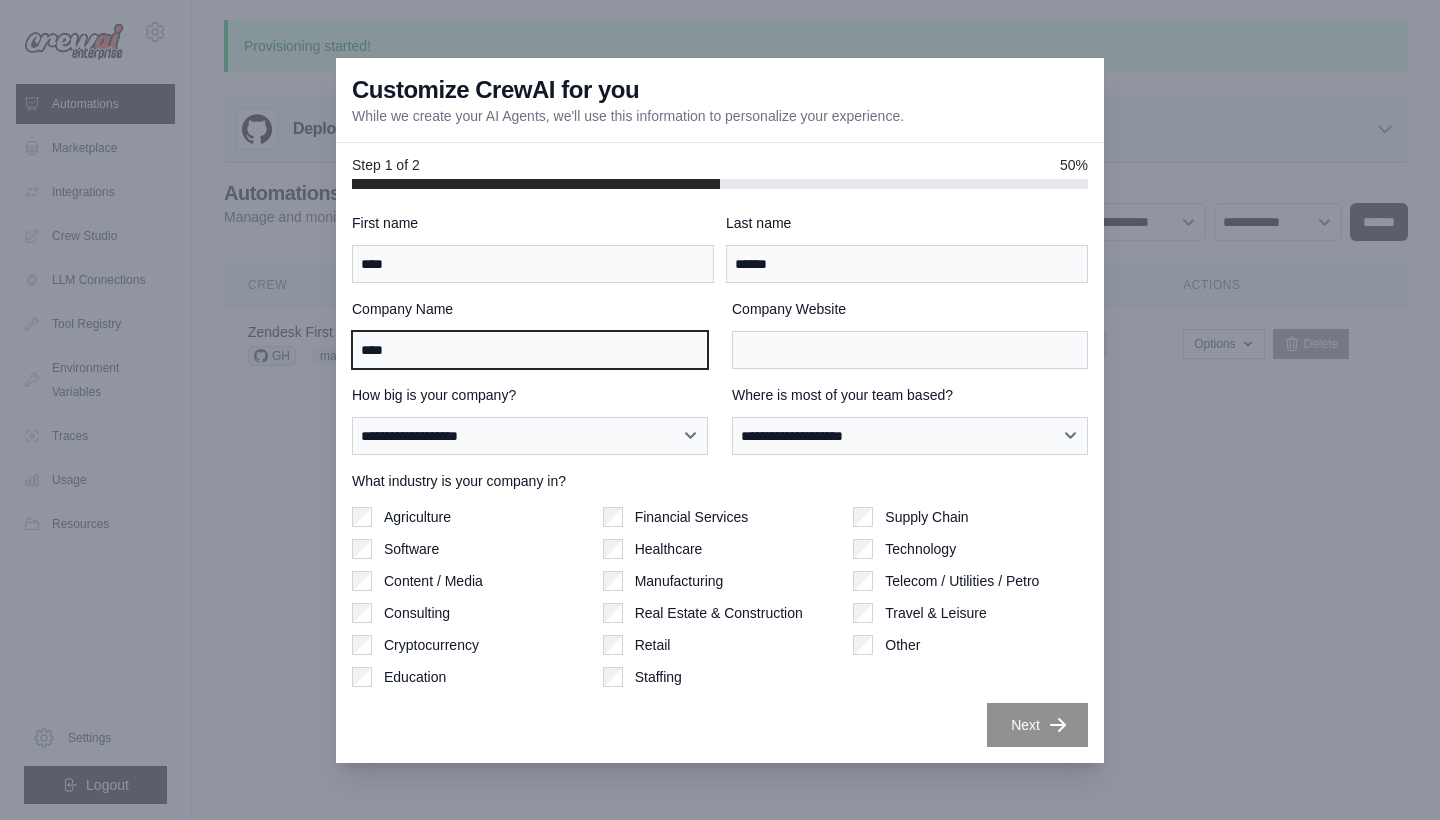 click on "****" at bounding box center [530, 350] 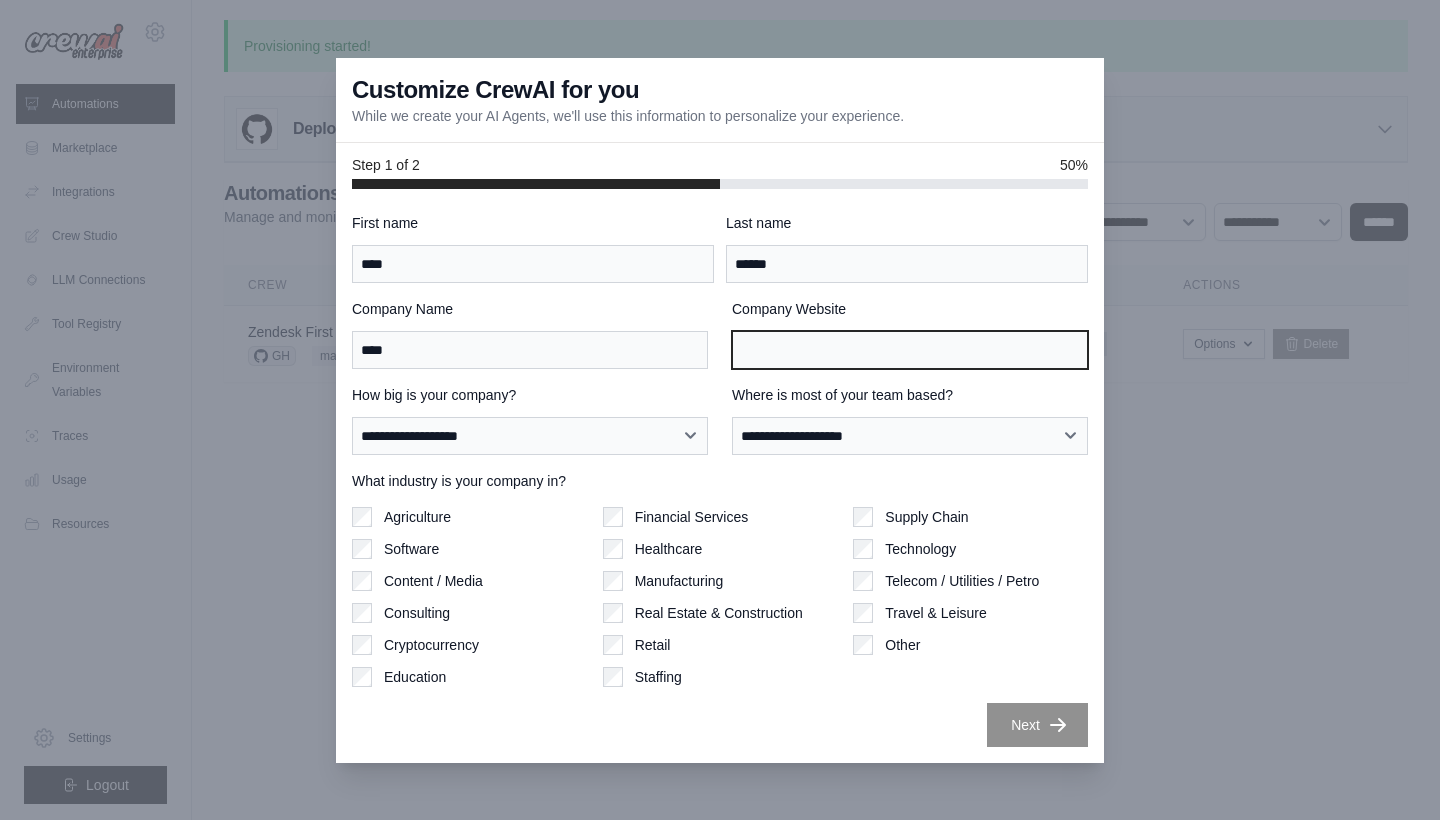 click on "Company Website" at bounding box center [910, 350] 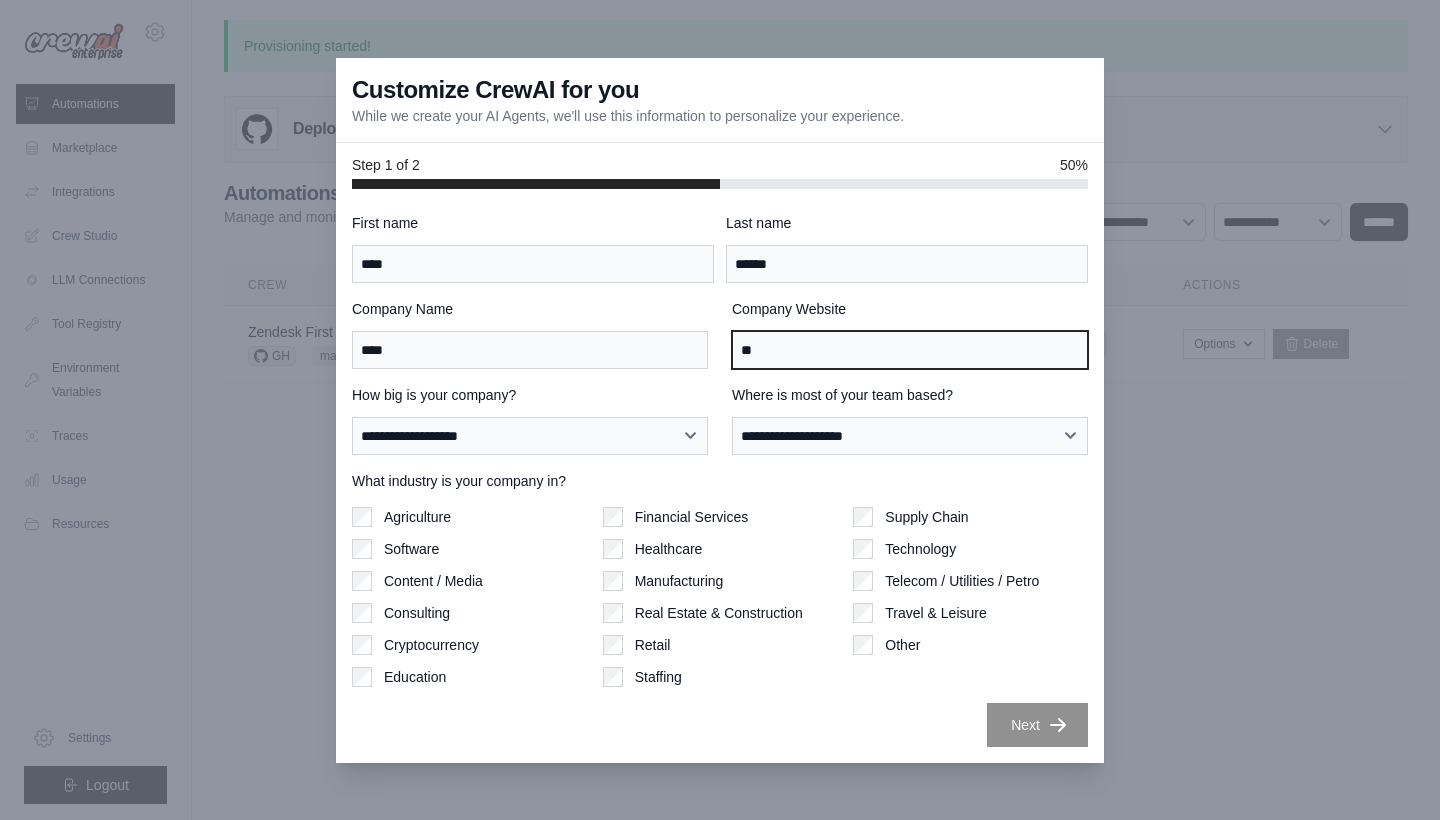 type on "*" 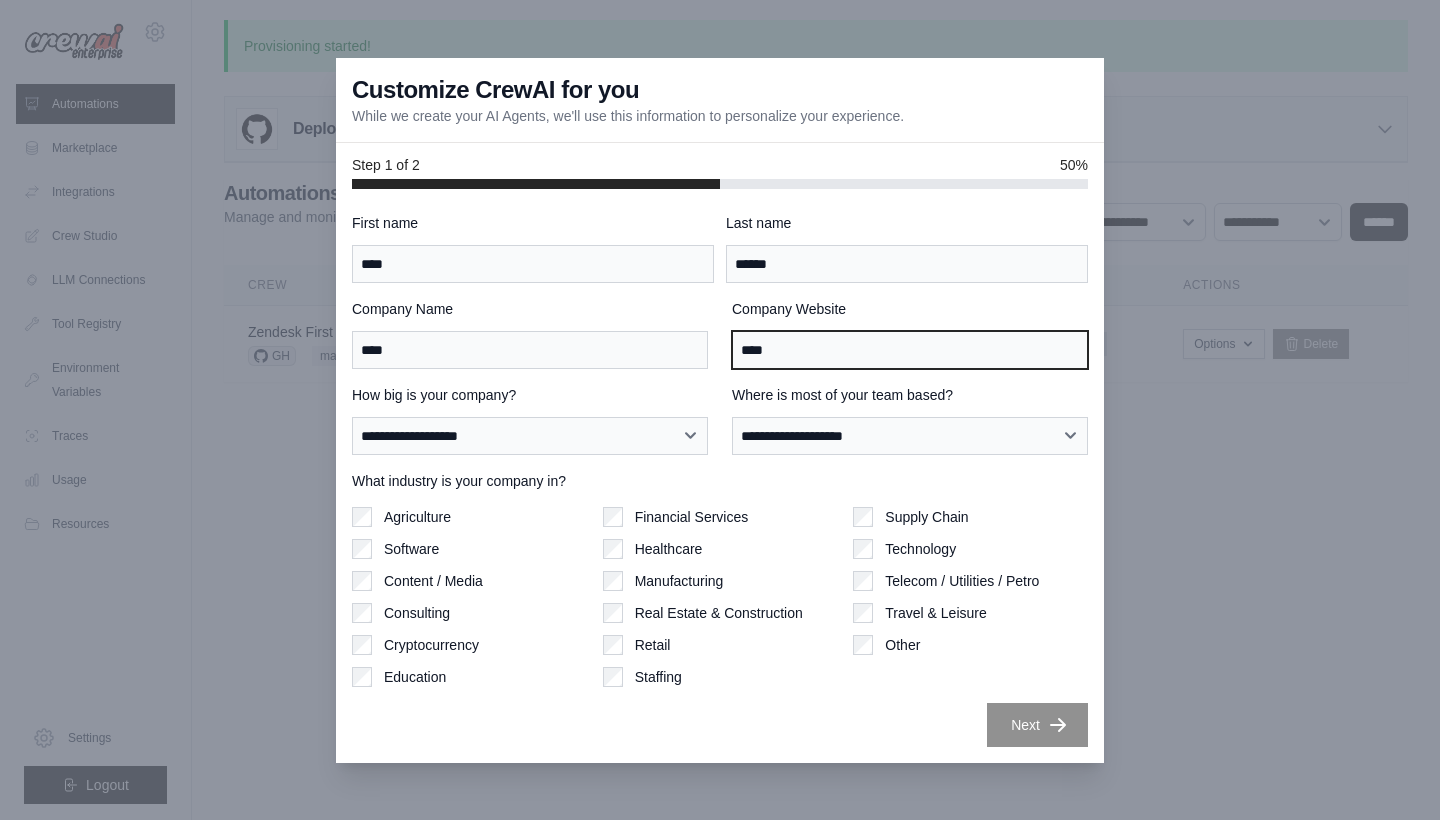 type on "****" 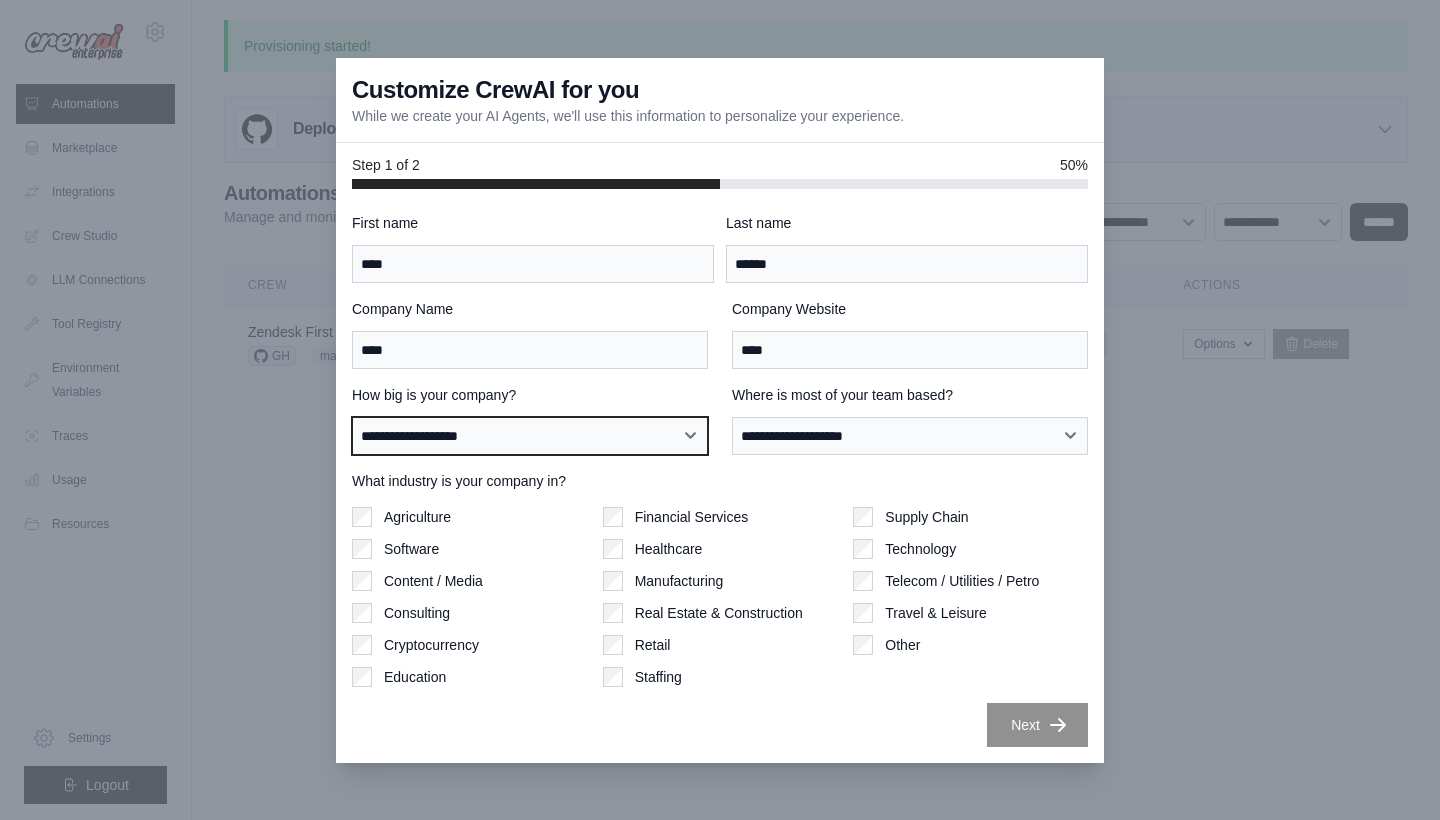 click on "**********" at bounding box center [530, 436] 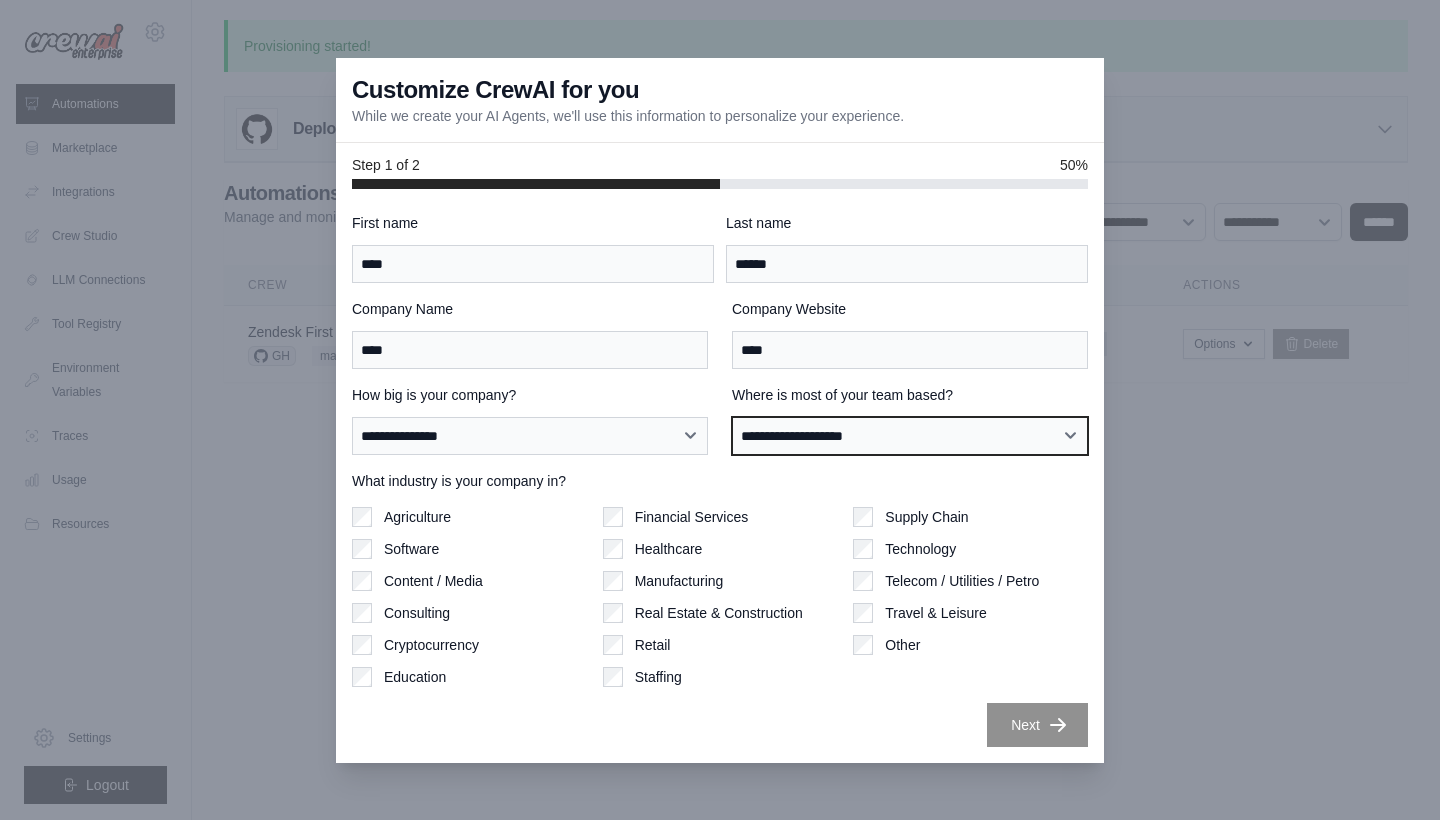 click on "**********" at bounding box center [910, 436] 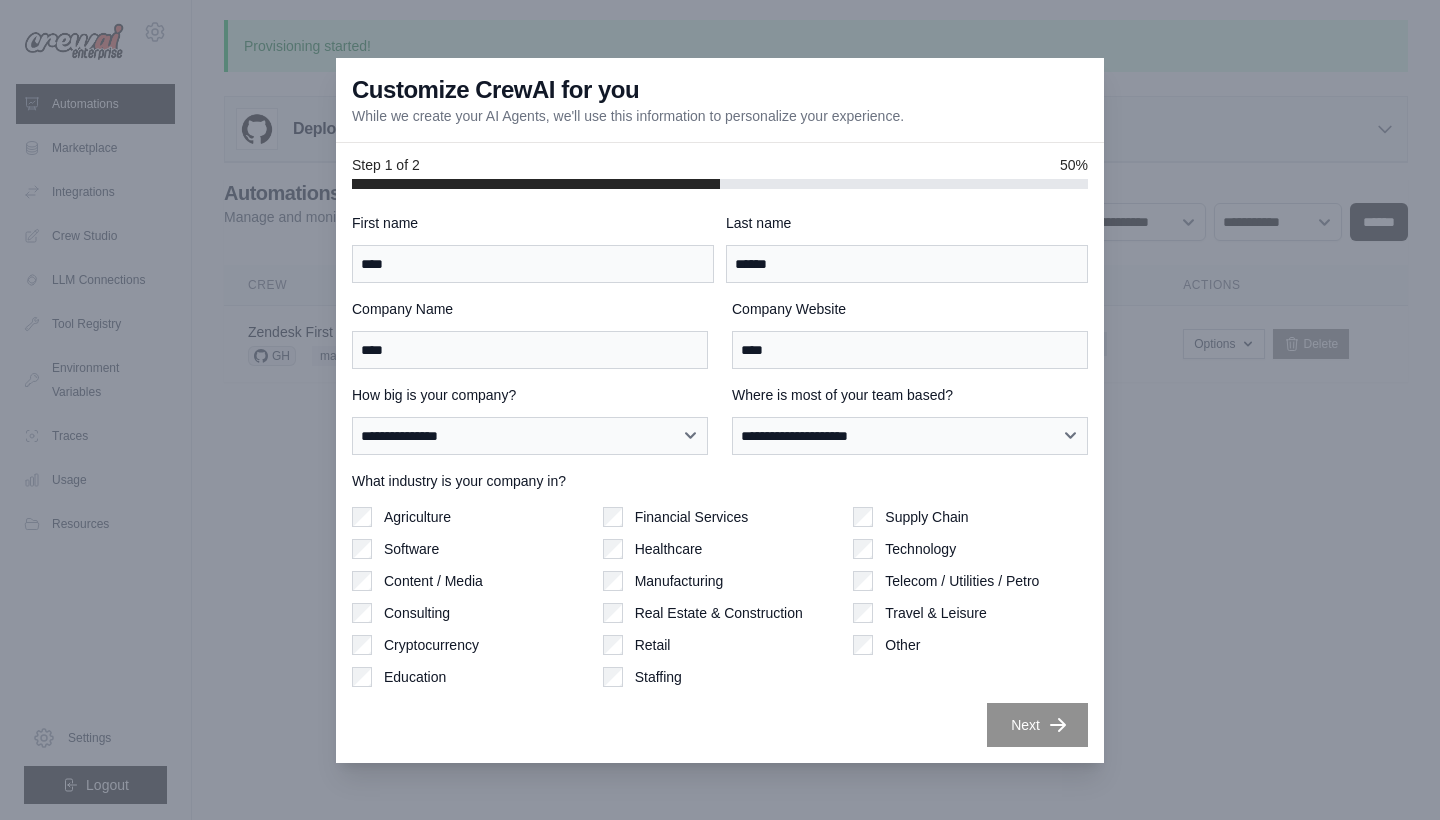 click on "Technology" at bounding box center [920, 549] 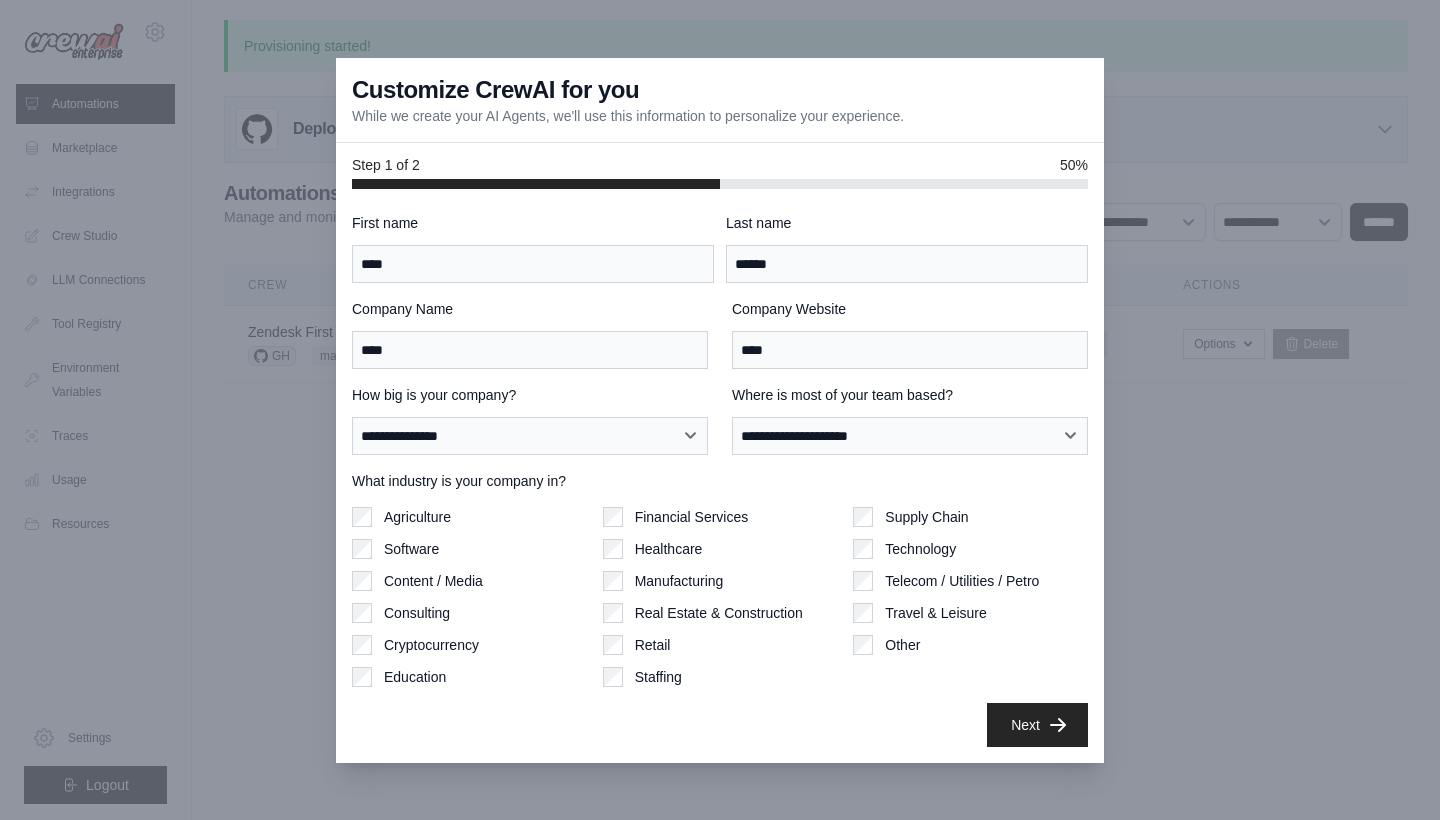 click 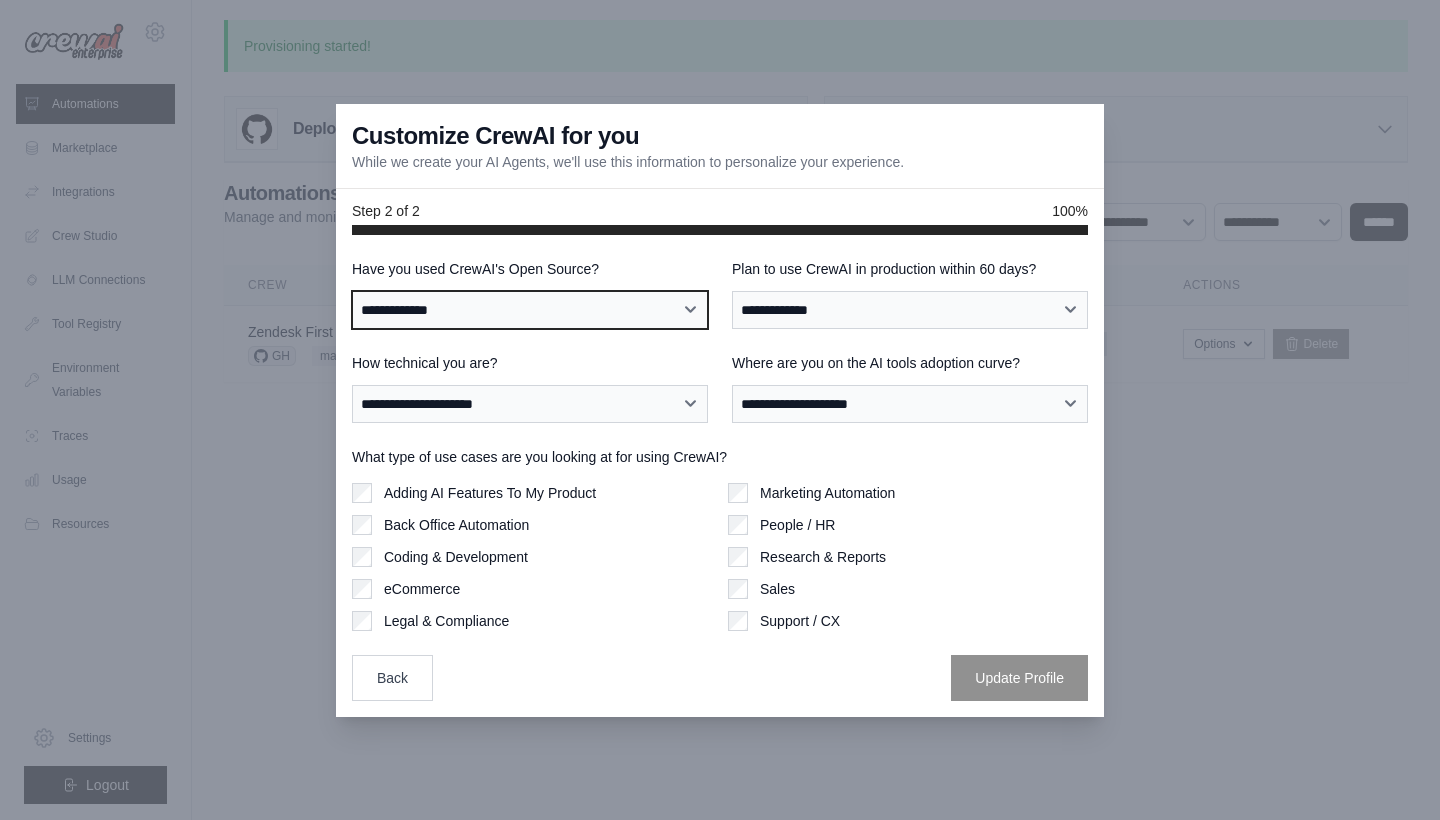 select on "**********" 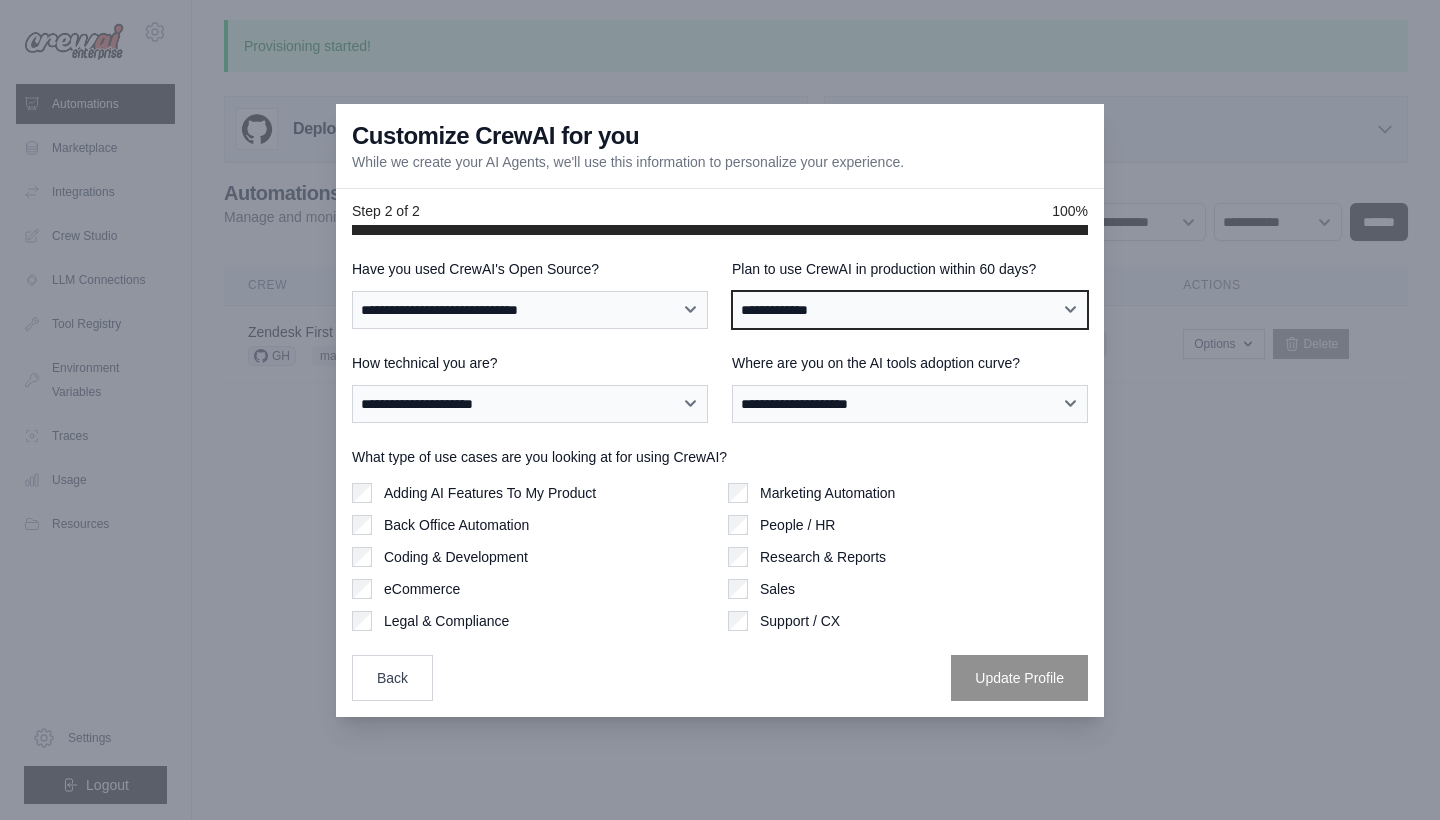click on "**********" at bounding box center (910, 310) 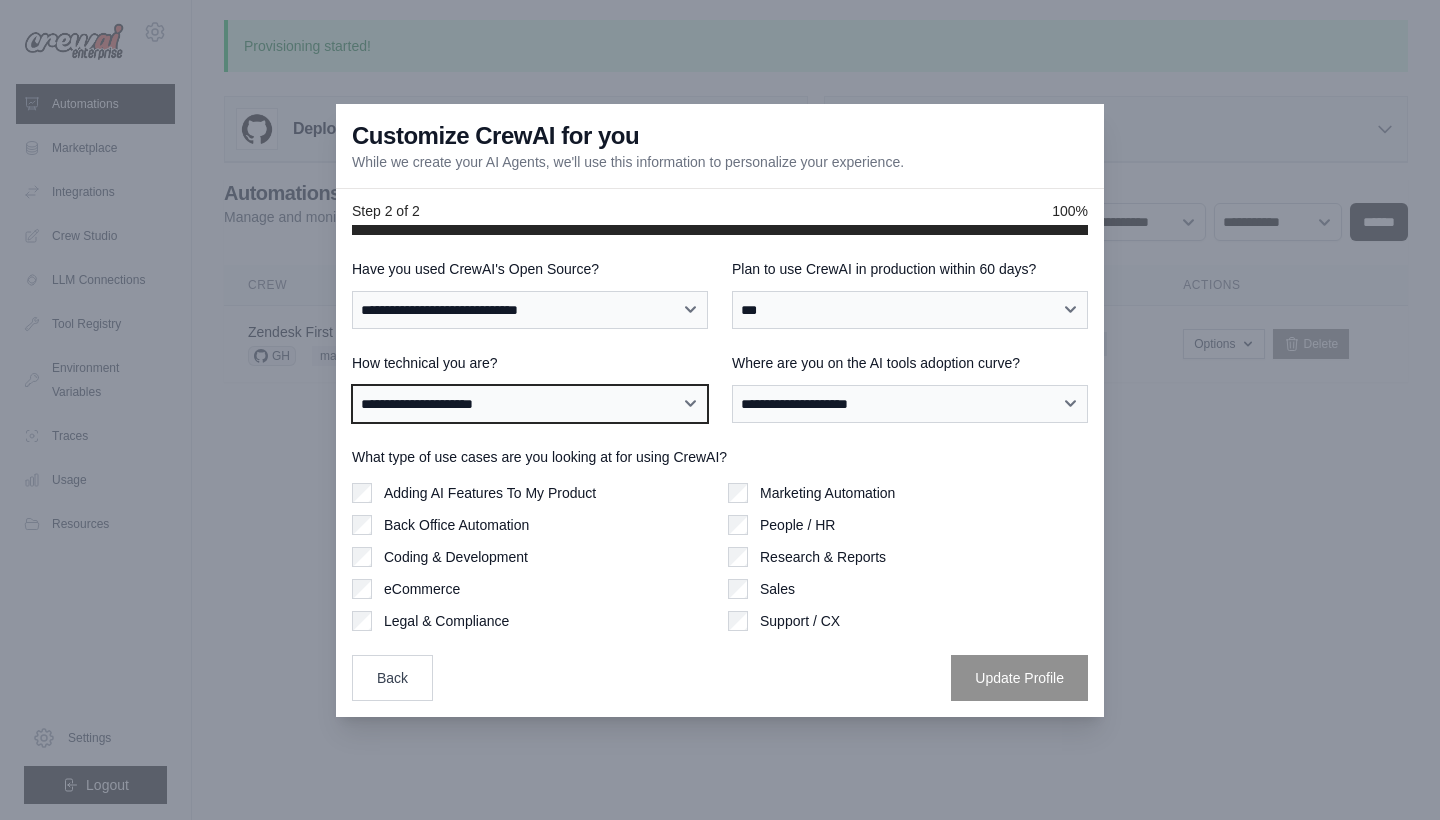 select on "**********" 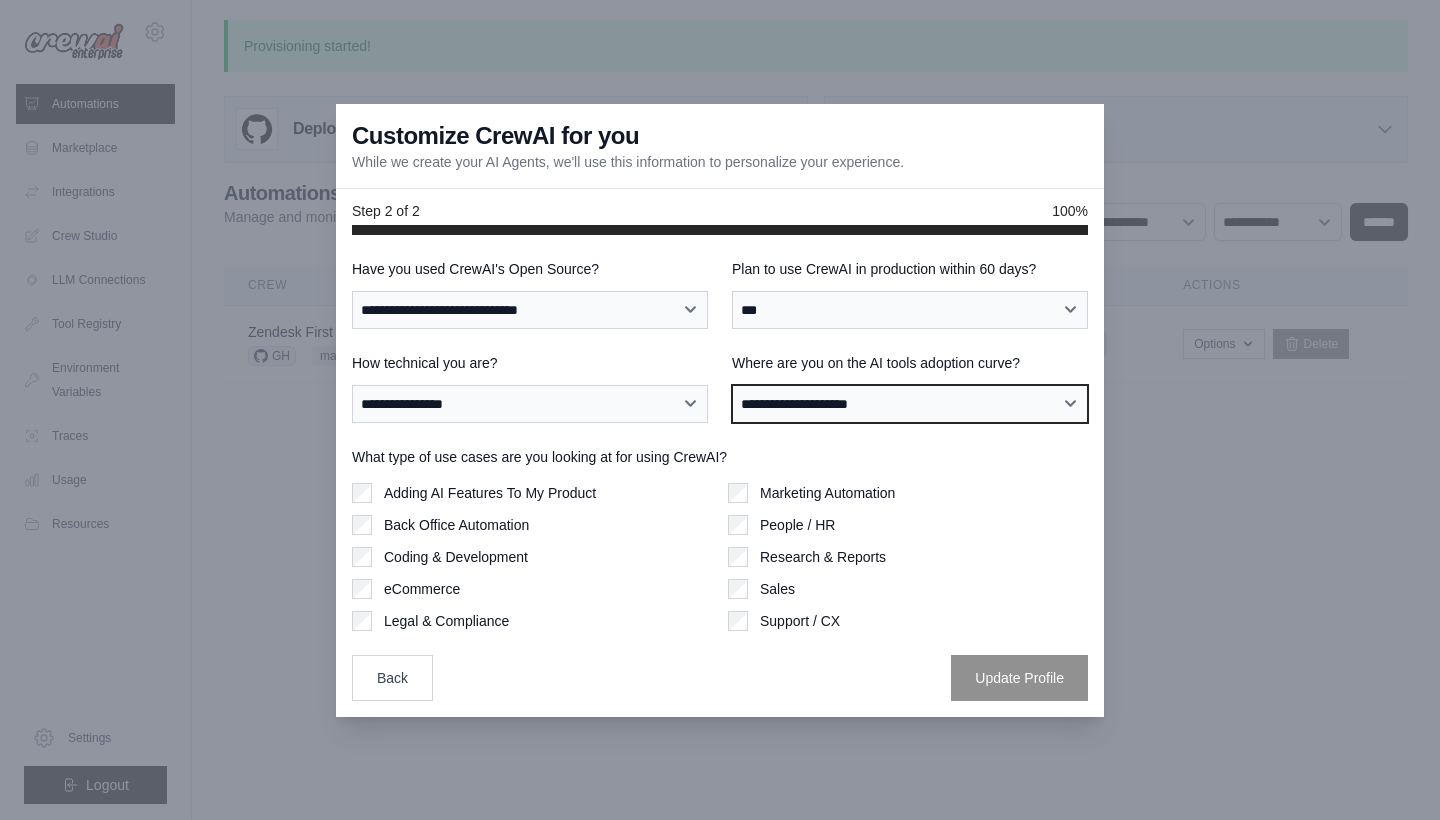 select on "**********" 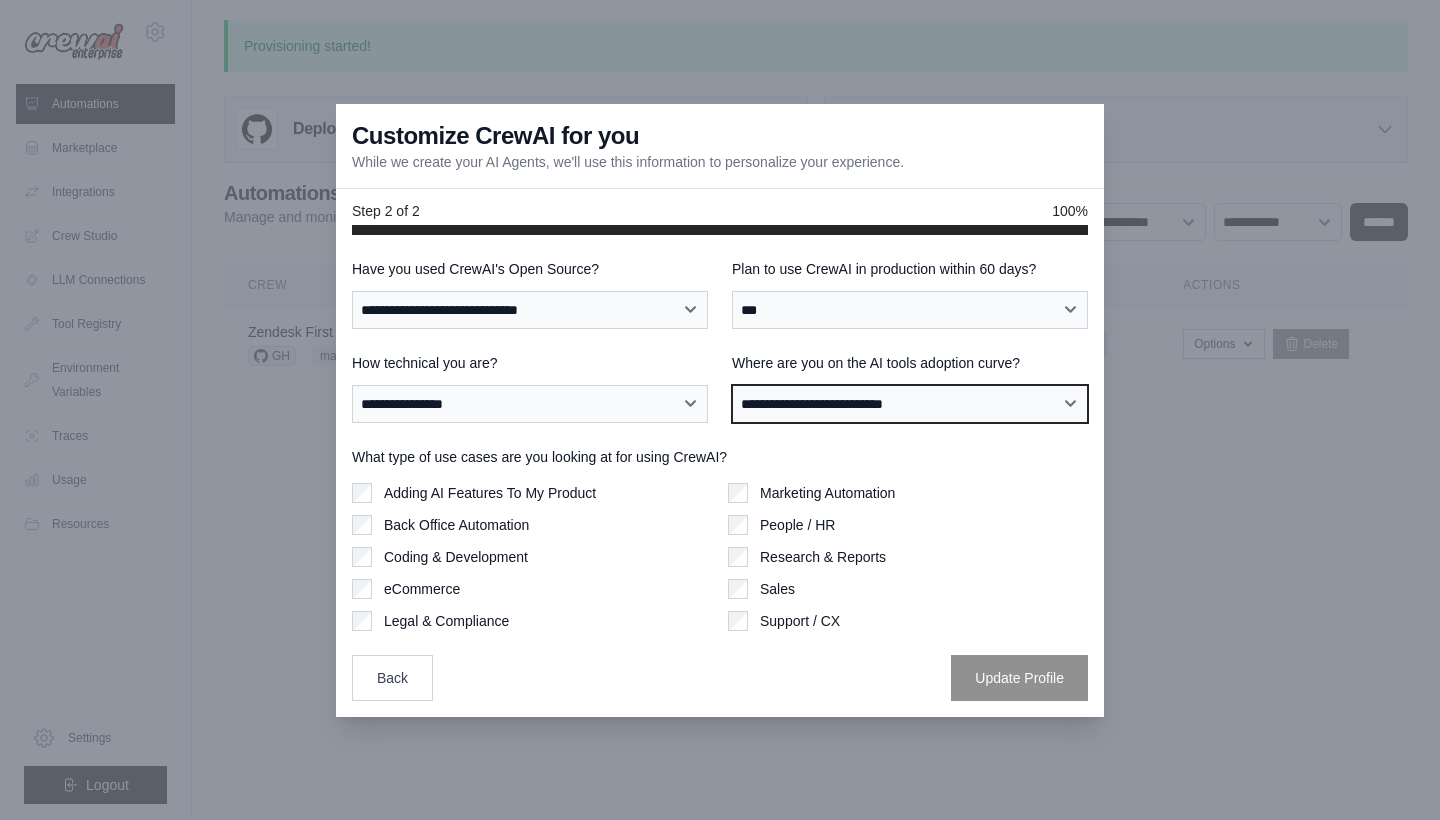 scroll, scrollTop: 0, scrollLeft: 0, axis: both 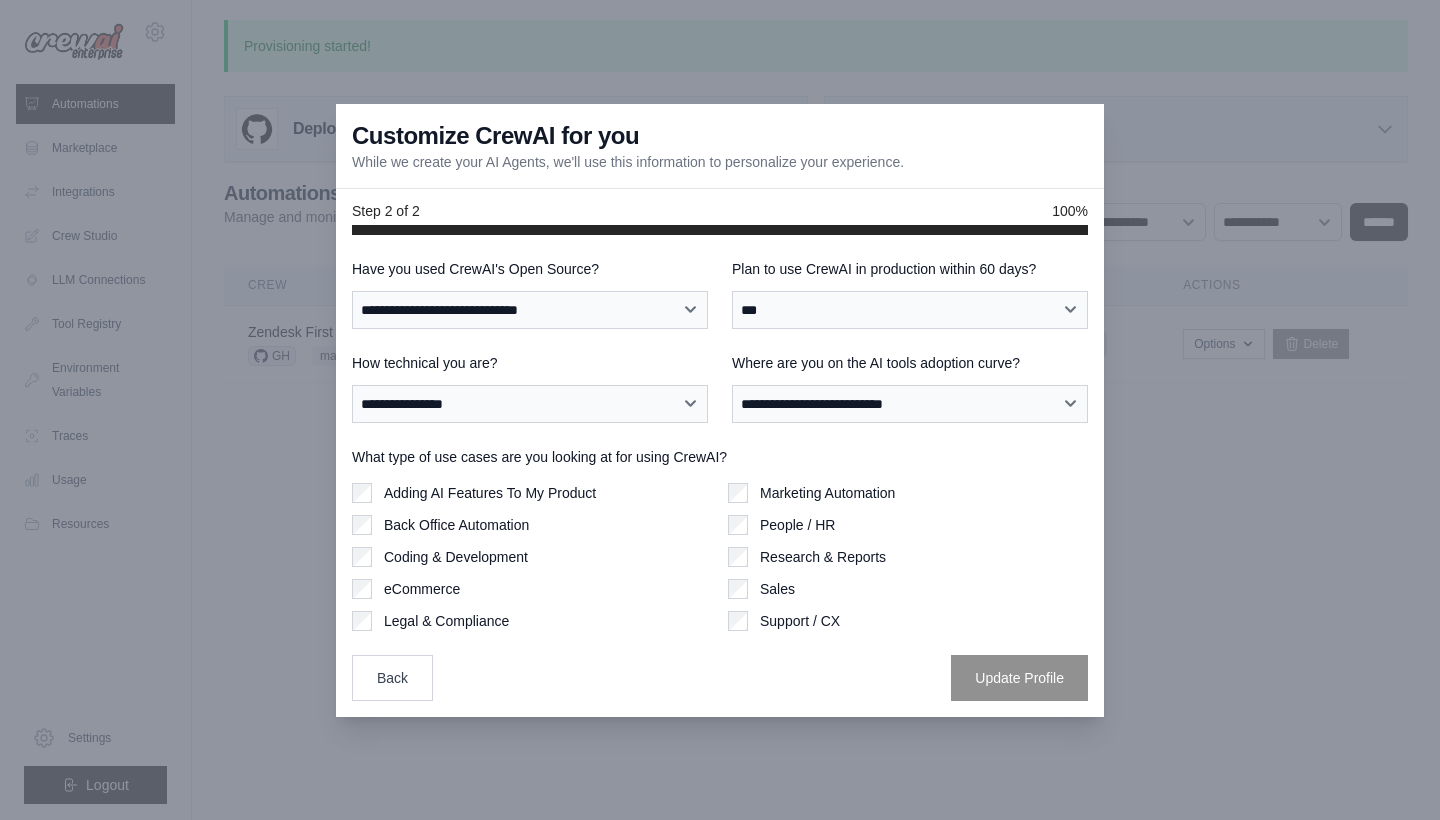 click on "Adding AI Features To My Product" at bounding box center [490, 493] 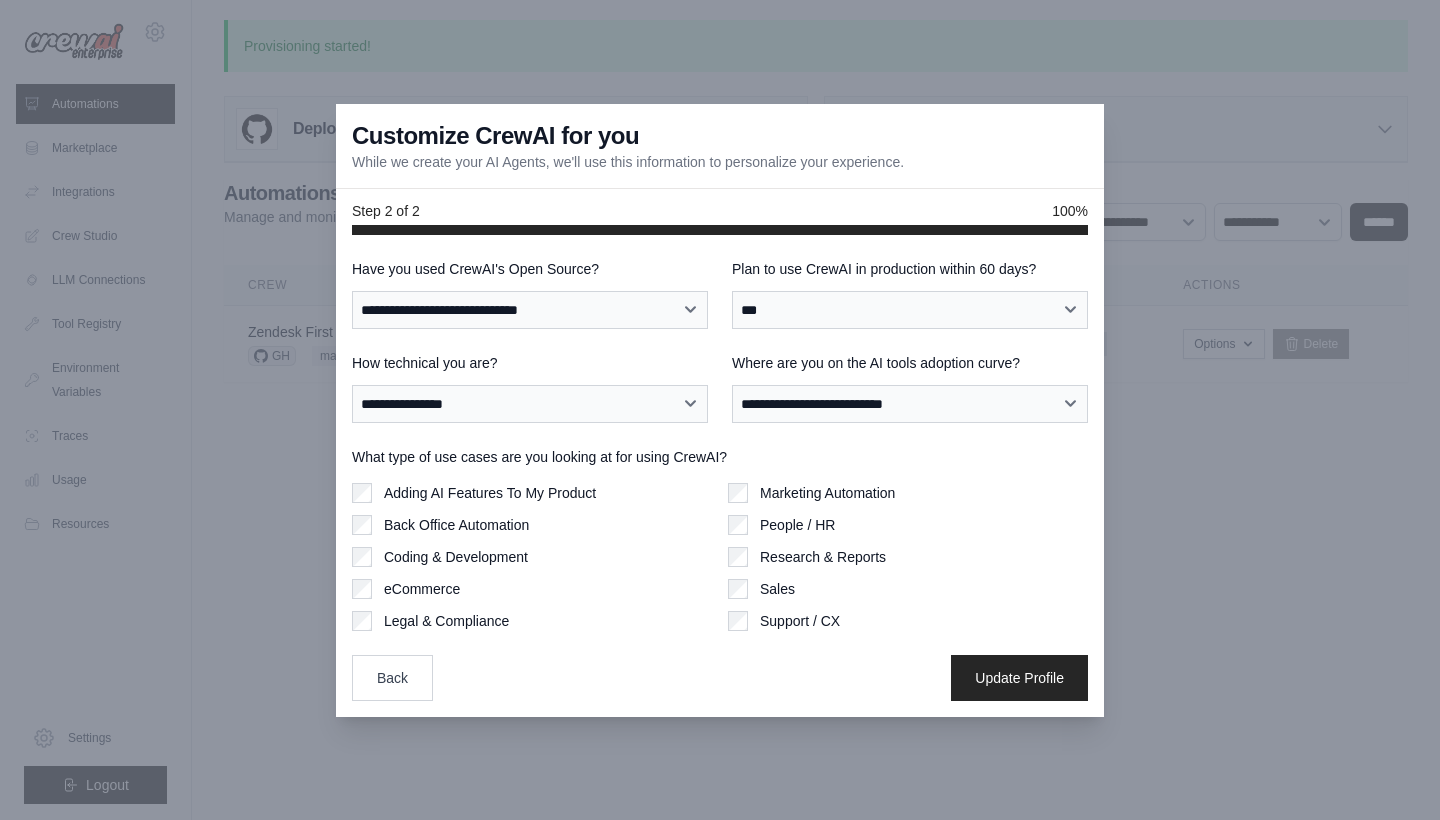 click on "Adding AI Features To My Product
Back Office Automation
Coding & Development
eCommerce
Legal & Compliance" at bounding box center [532, 557] 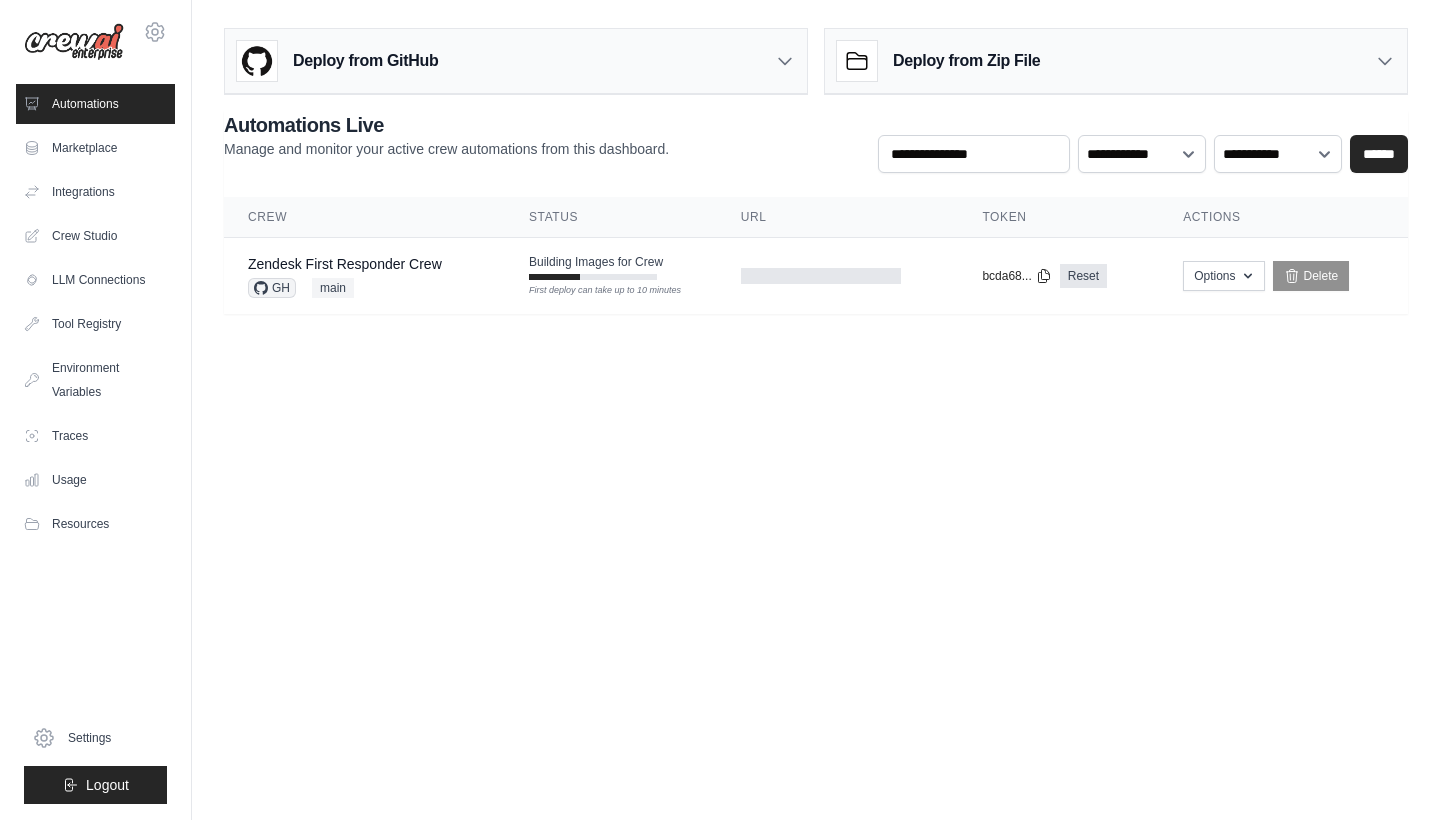 scroll, scrollTop: 0, scrollLeft: 0, axis: both 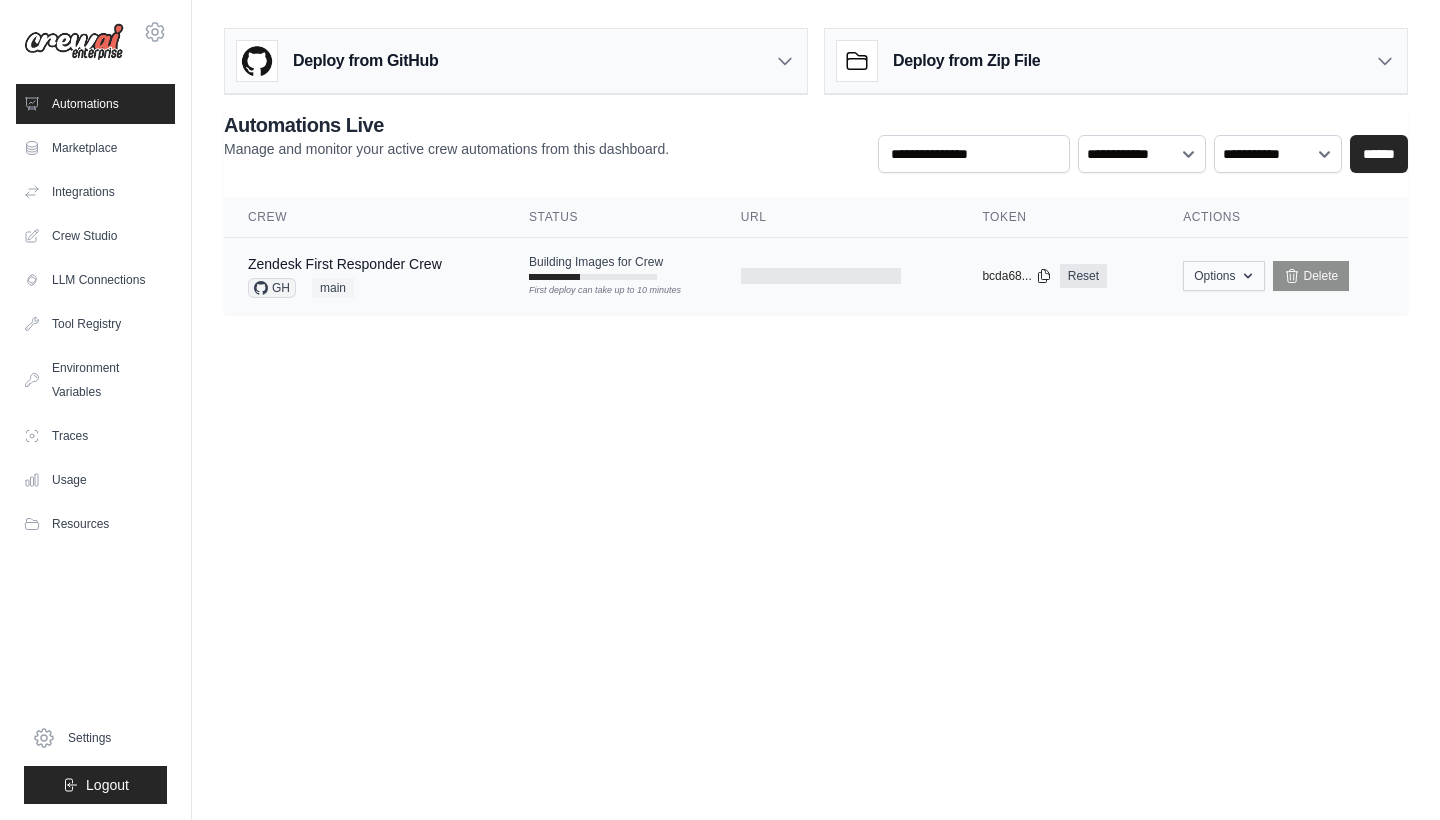 click on "Options" at bounding box center [1223, 276] 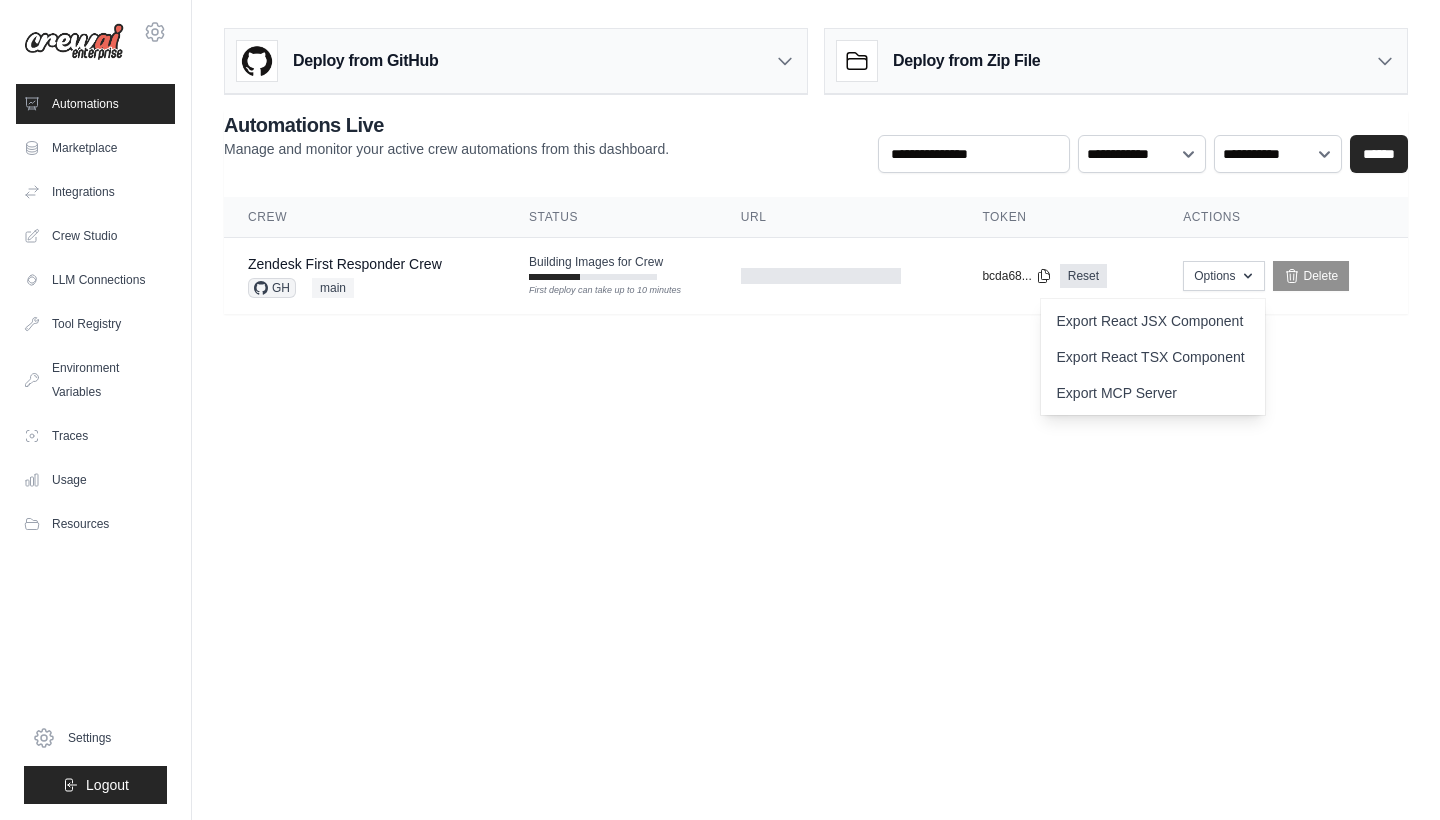 click on "**********" at bounding box center [816, 179] 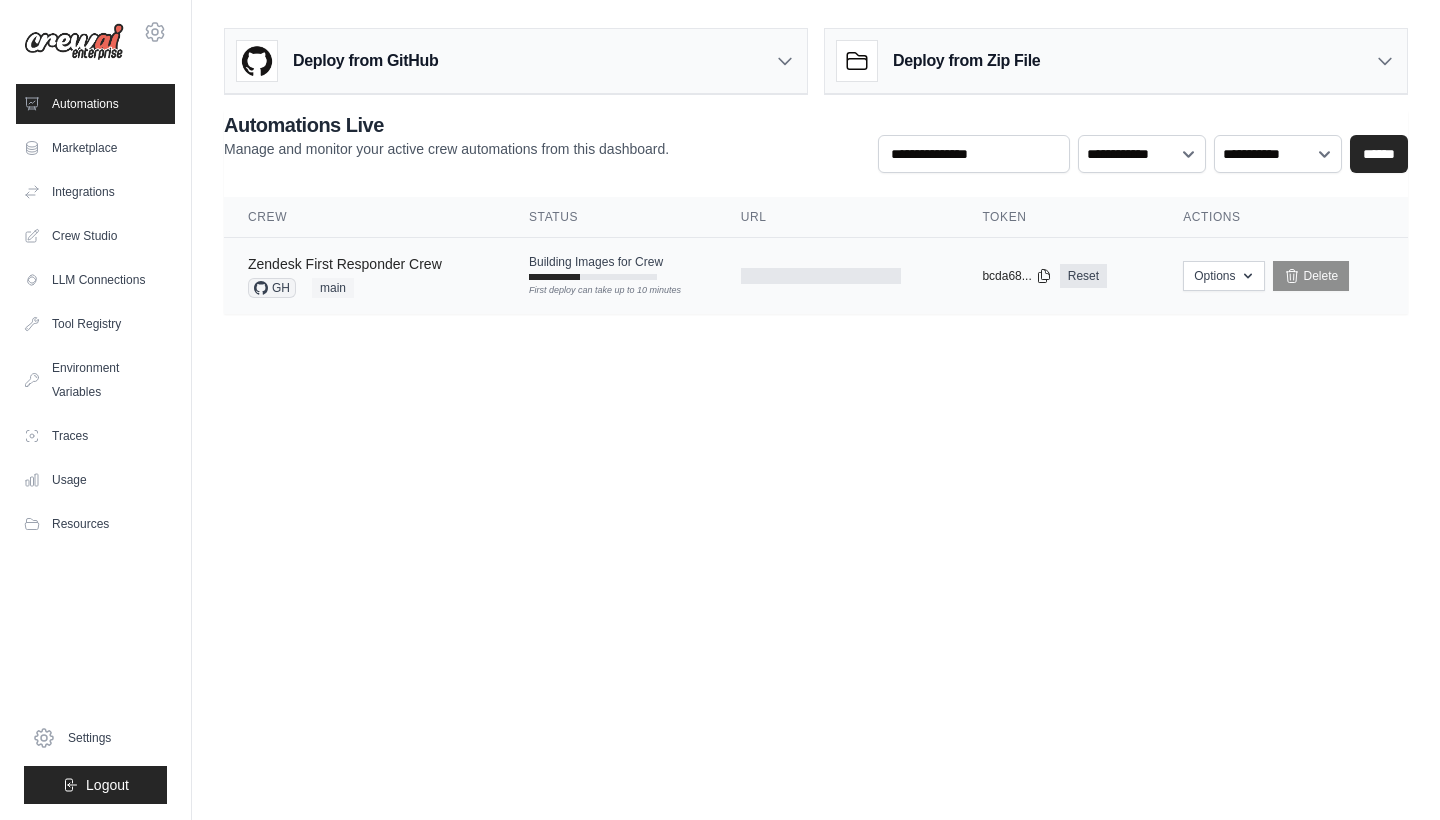click on "Zendesk First Responder Crew" at bounding box center [345, 264] 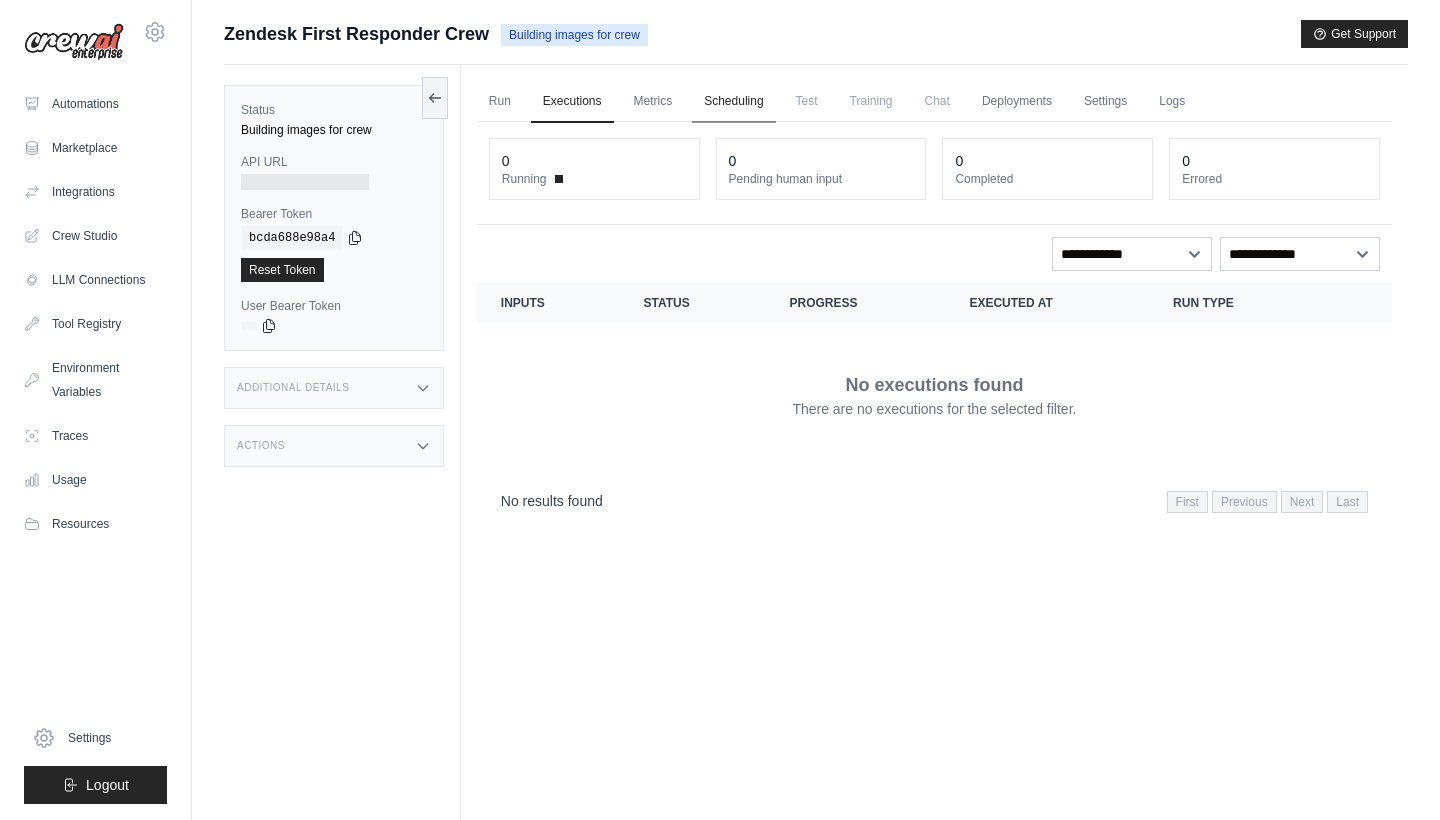 click on "Scheduling" at bounding box center [733, 102] 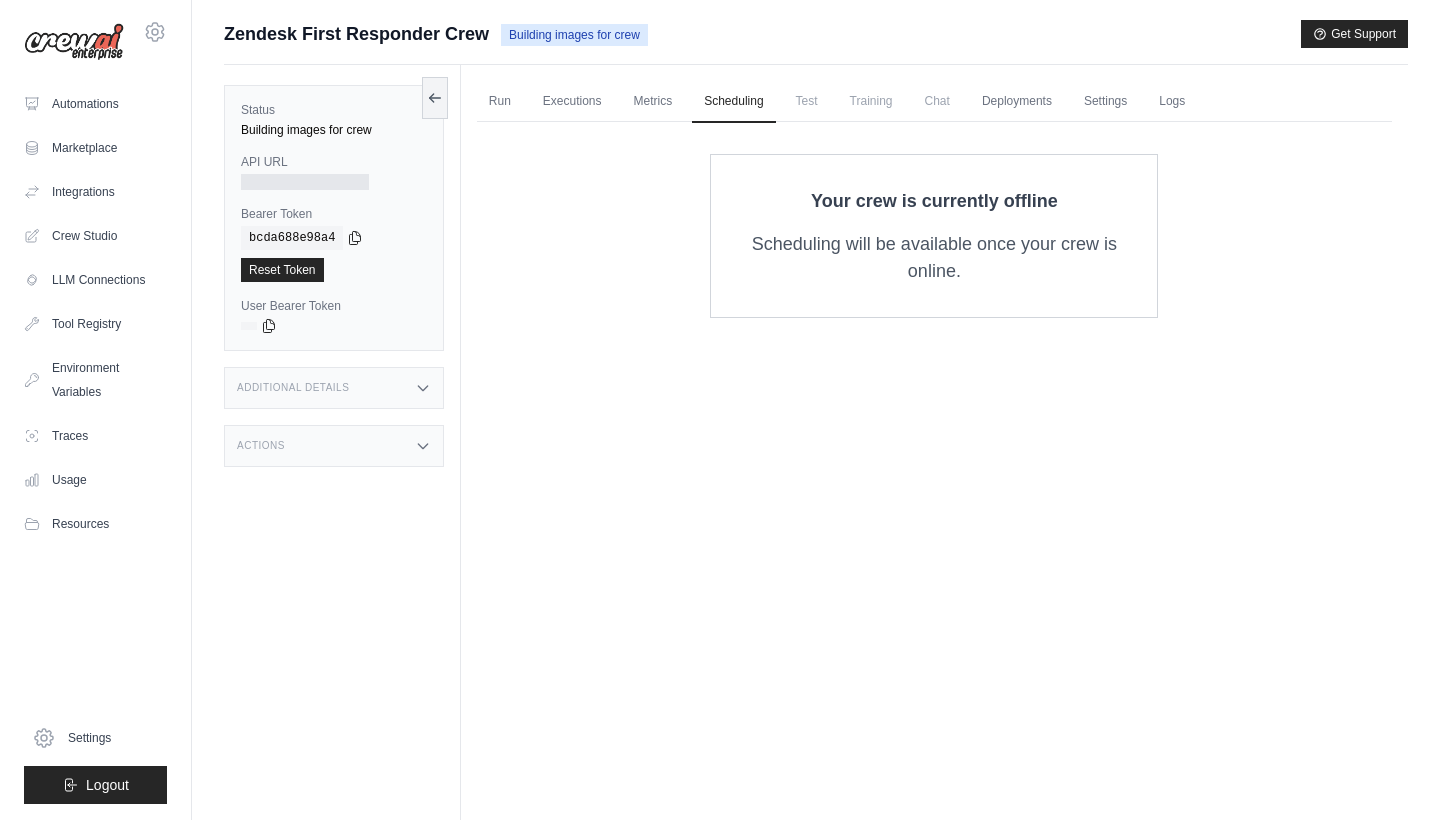 click on "Test" at bounding box center [807, 101] 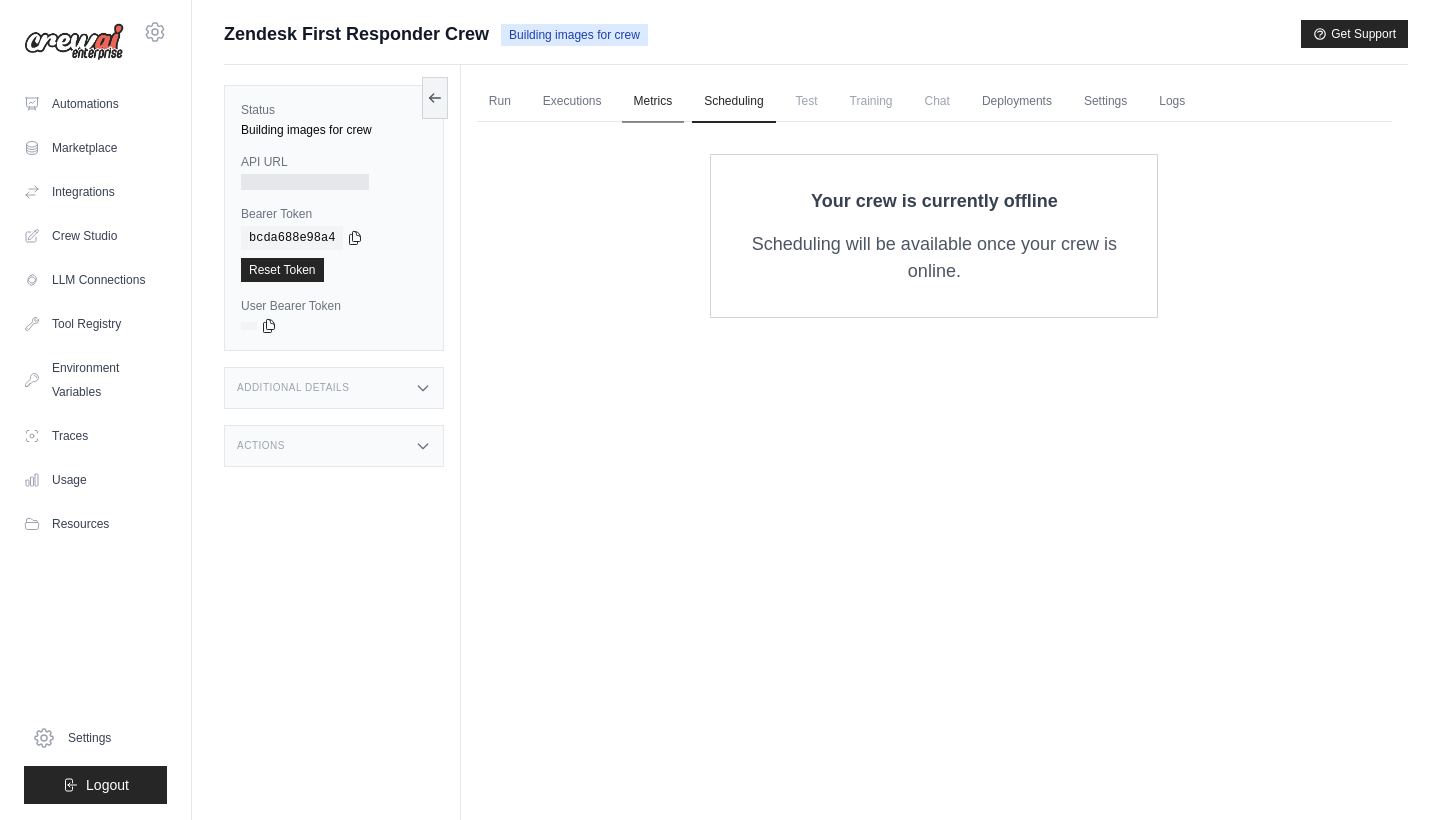 click on "Metrics" at bounding box center (653, 102) 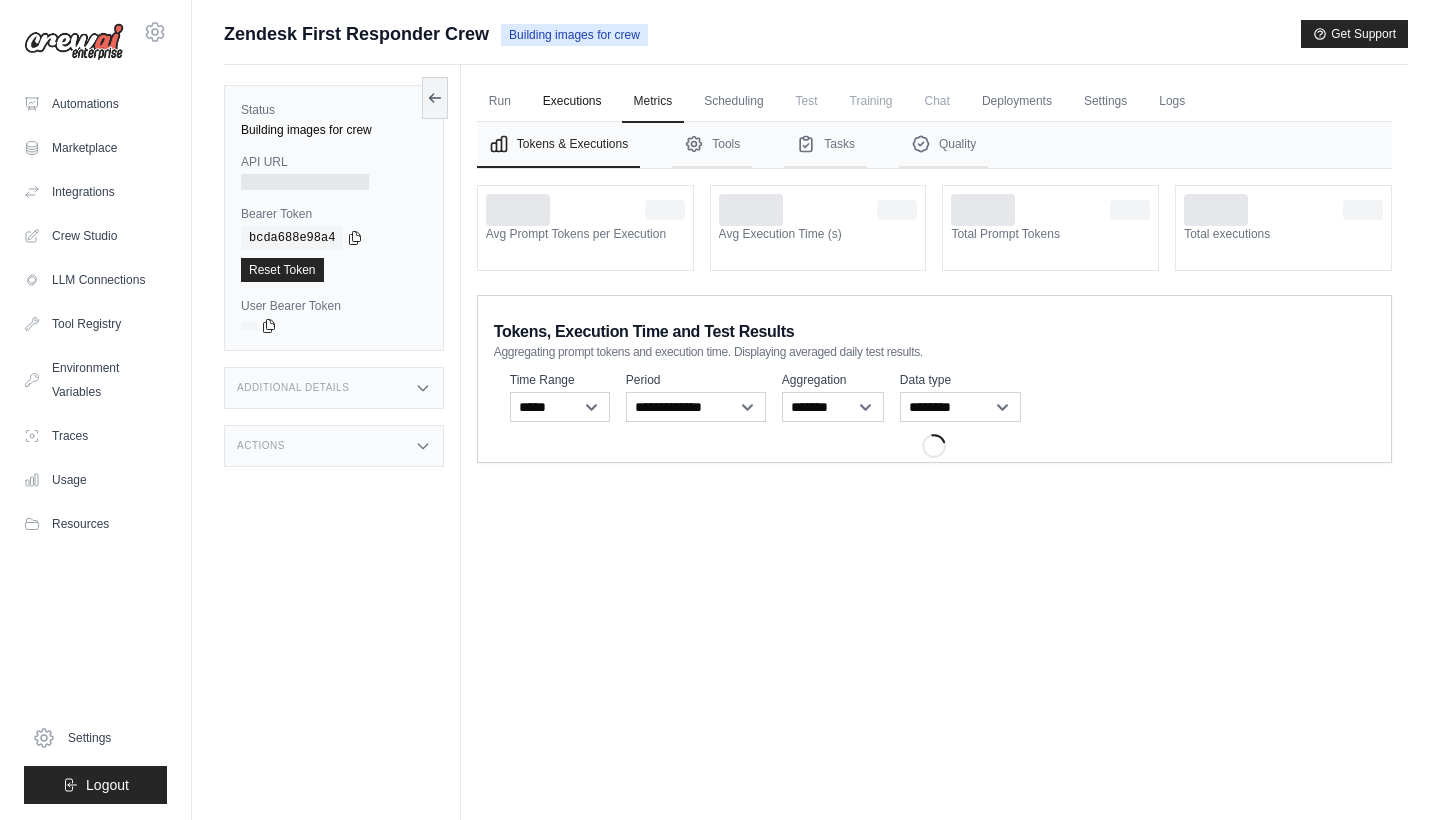 click on "Executions" at bounding box center (572, 102) 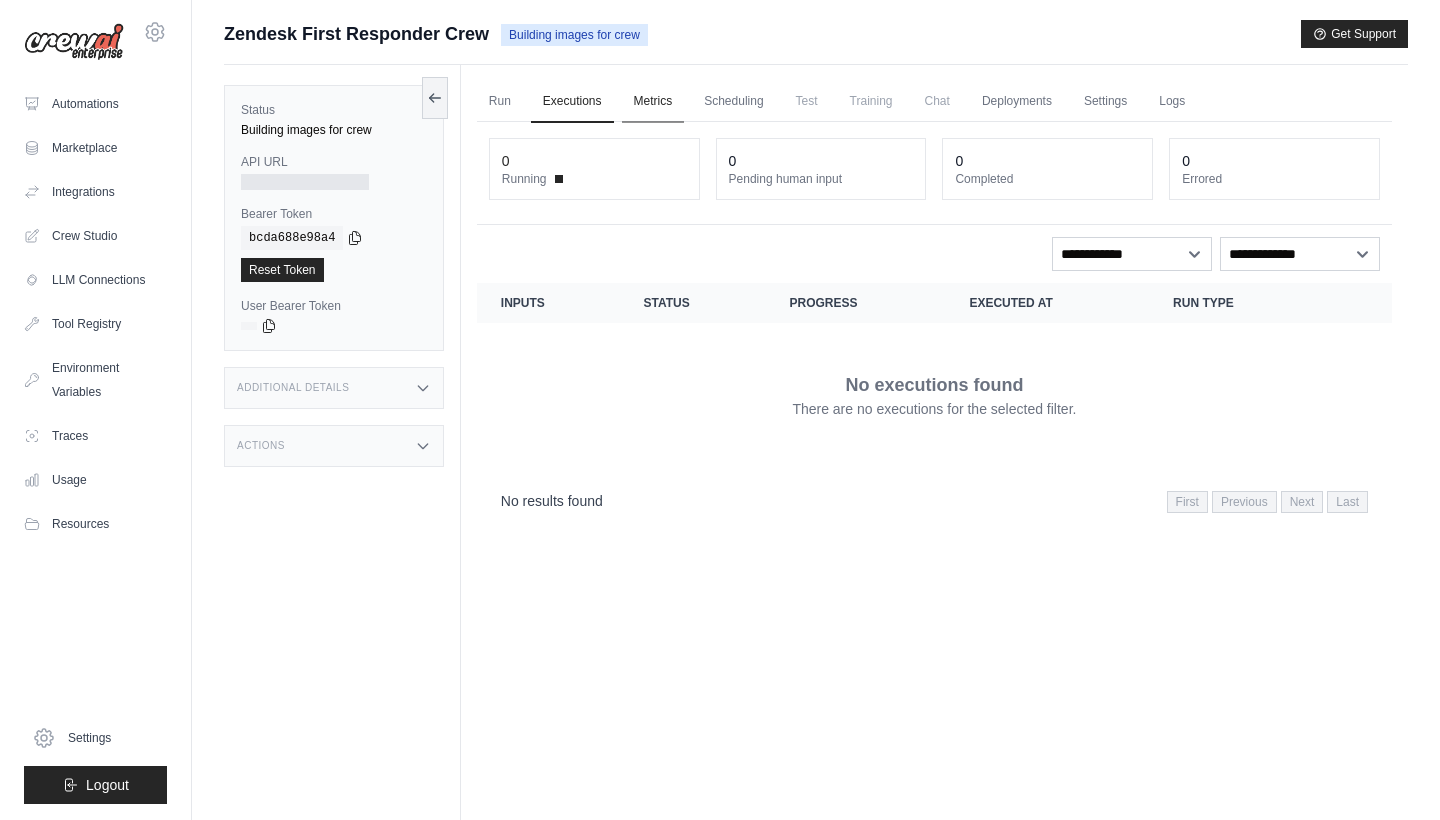 click on "Metrics" at bounding box center [653, 102] 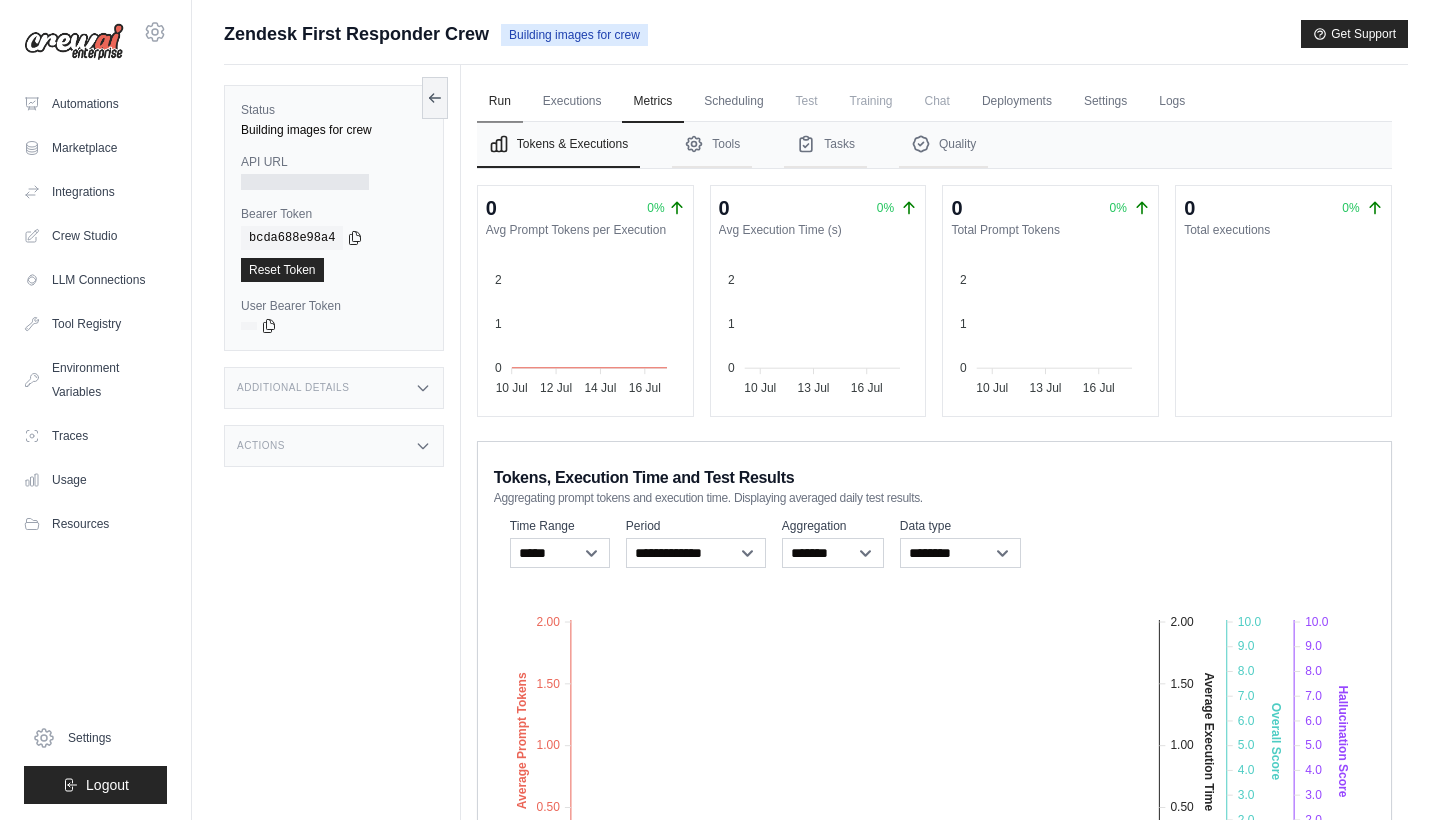 click on "Run" at bounding box center (500, 102) 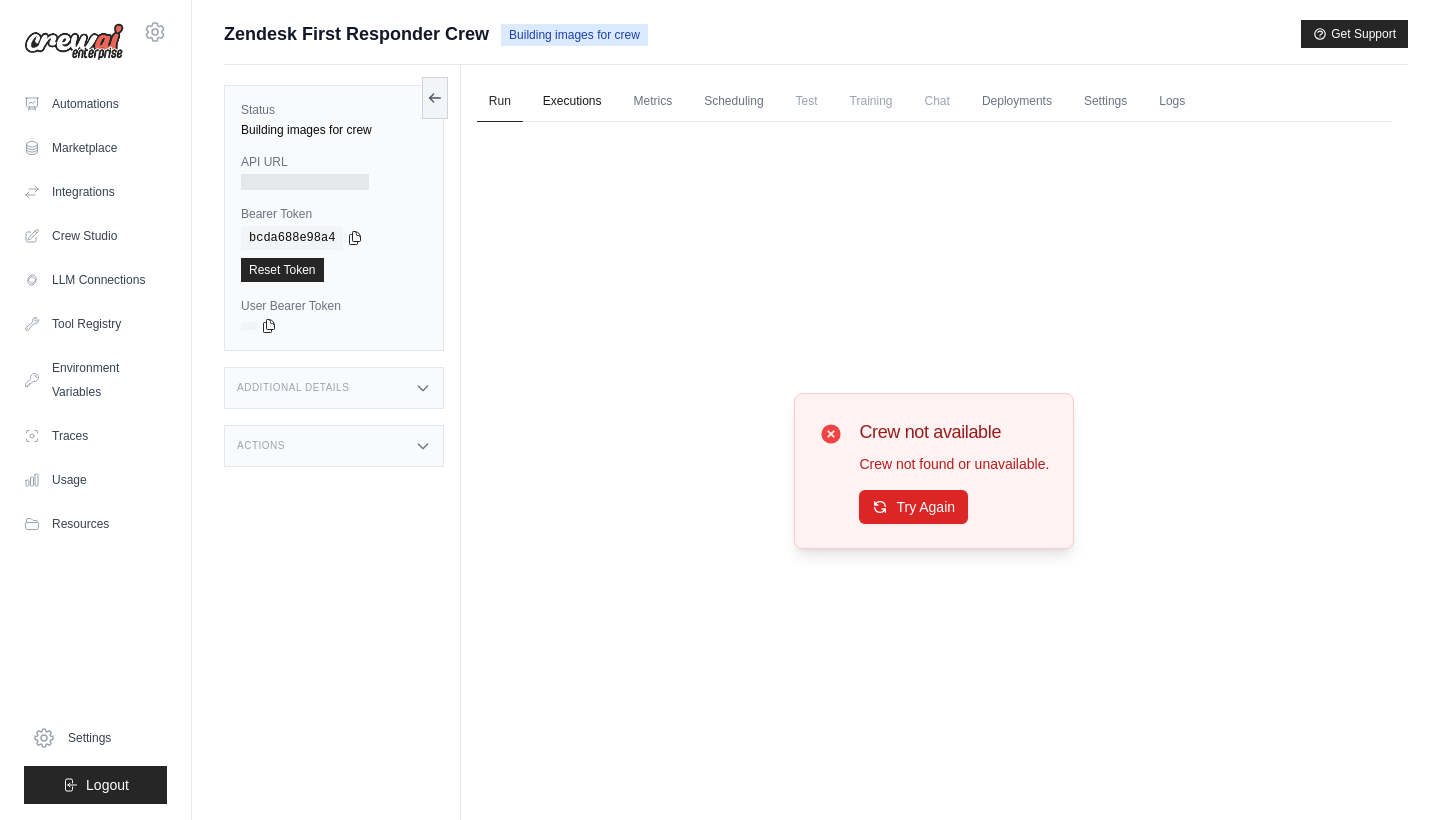 click on "Executions" at bounding box center (572, 102) 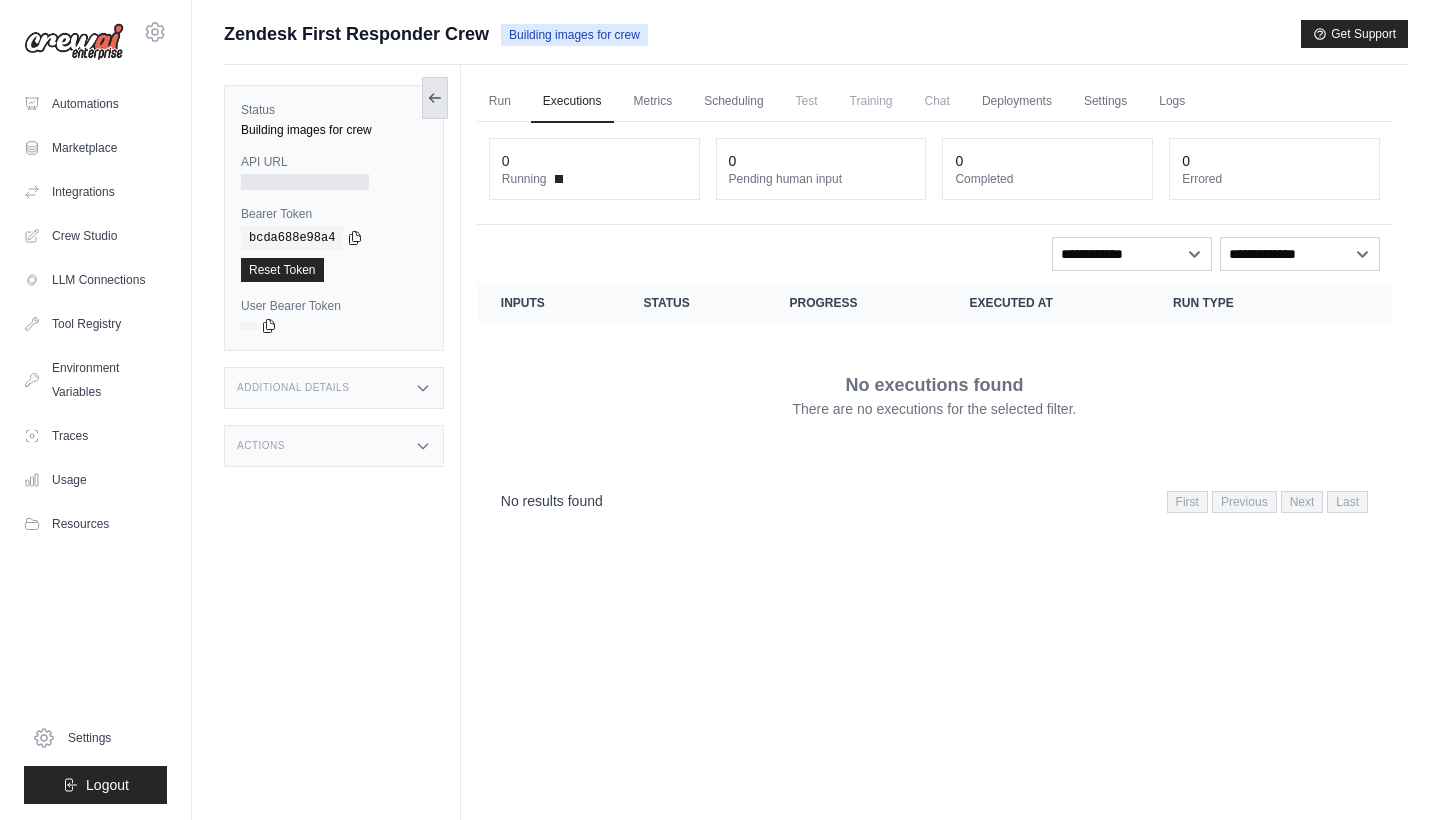 click at bounding box center (435, 98) 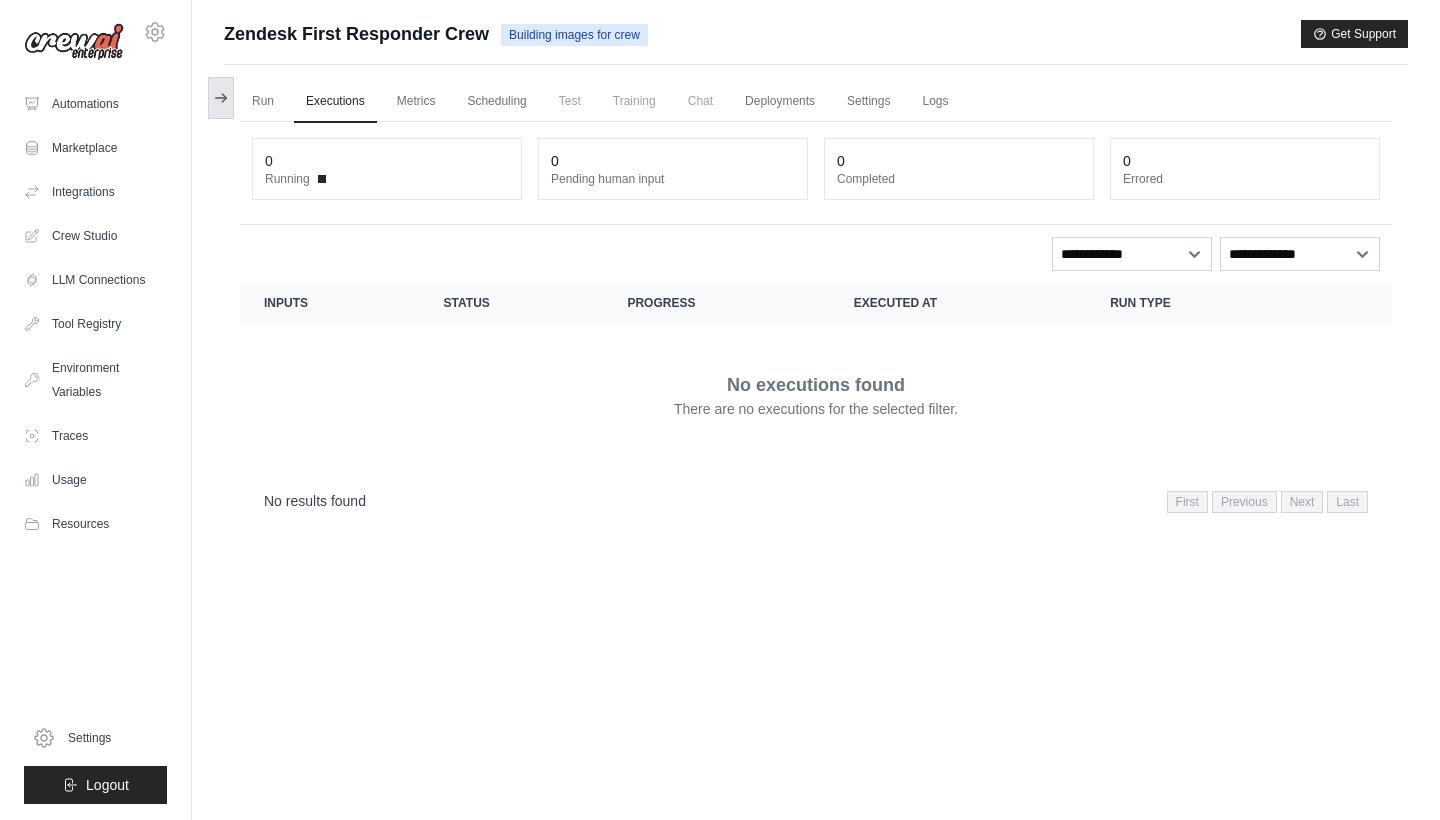click 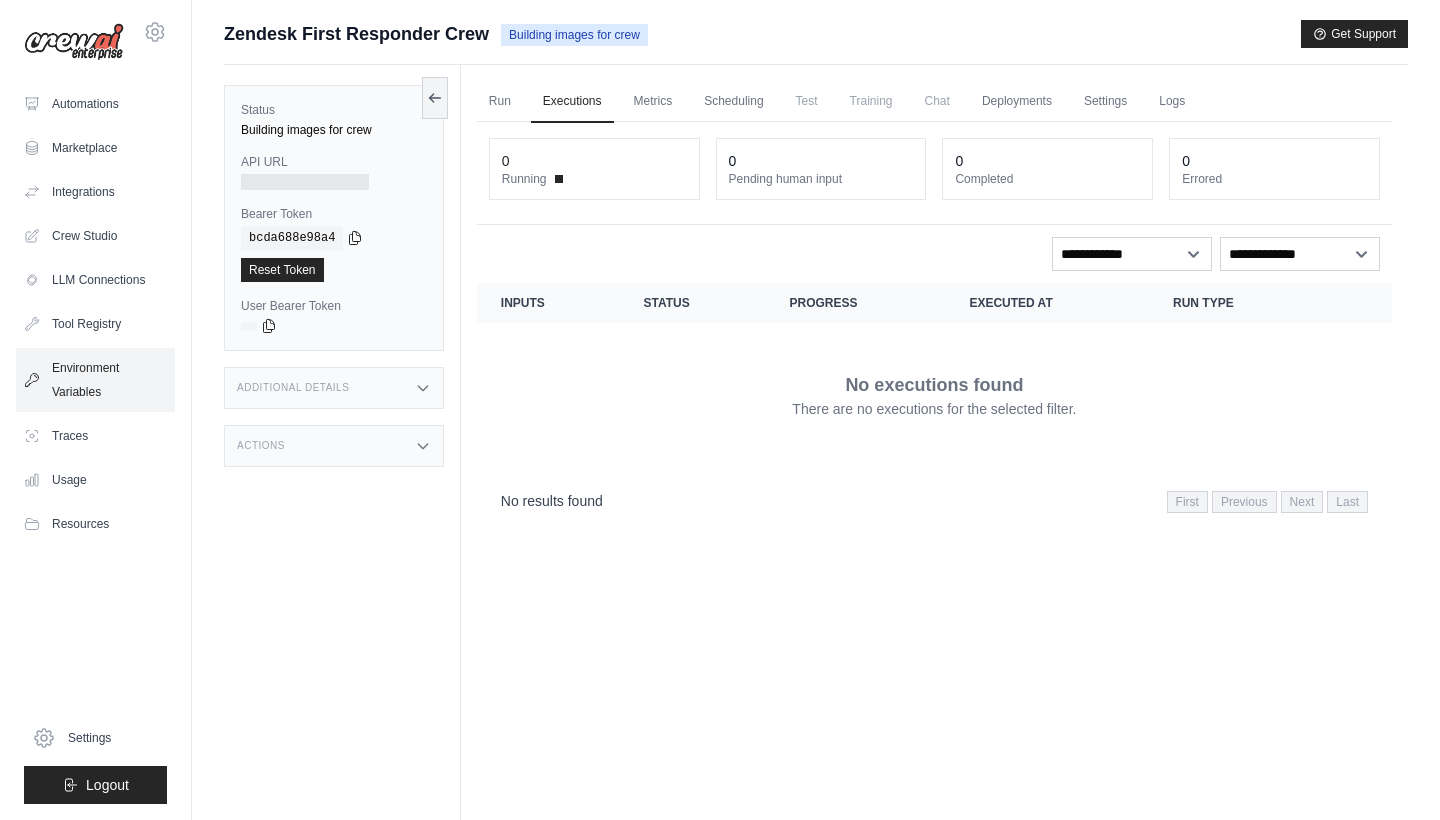 click on "Environment Variables" at bounding box center [95, 380] 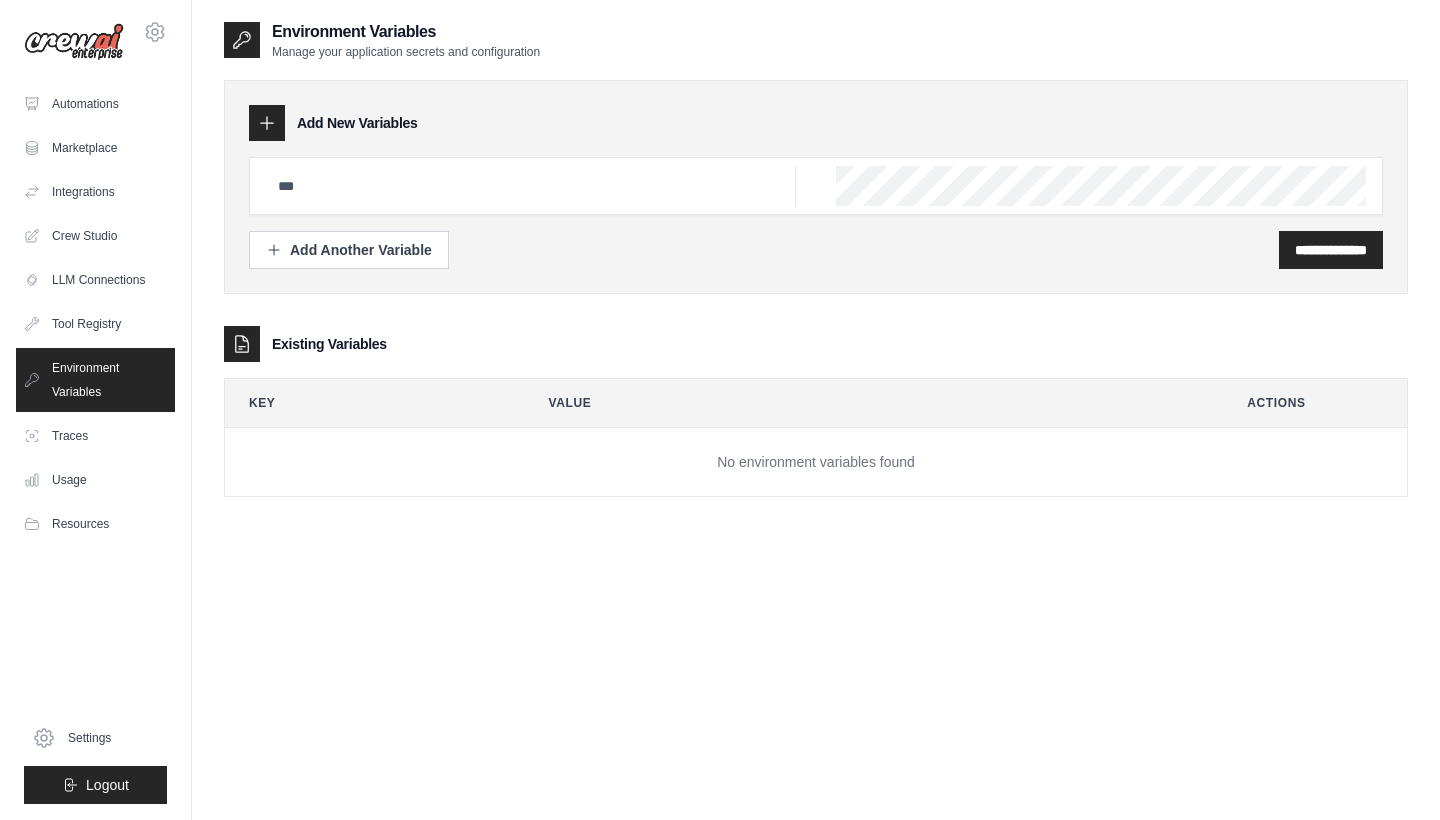 click on "Existing Variables" at bounding box center (816, 344) 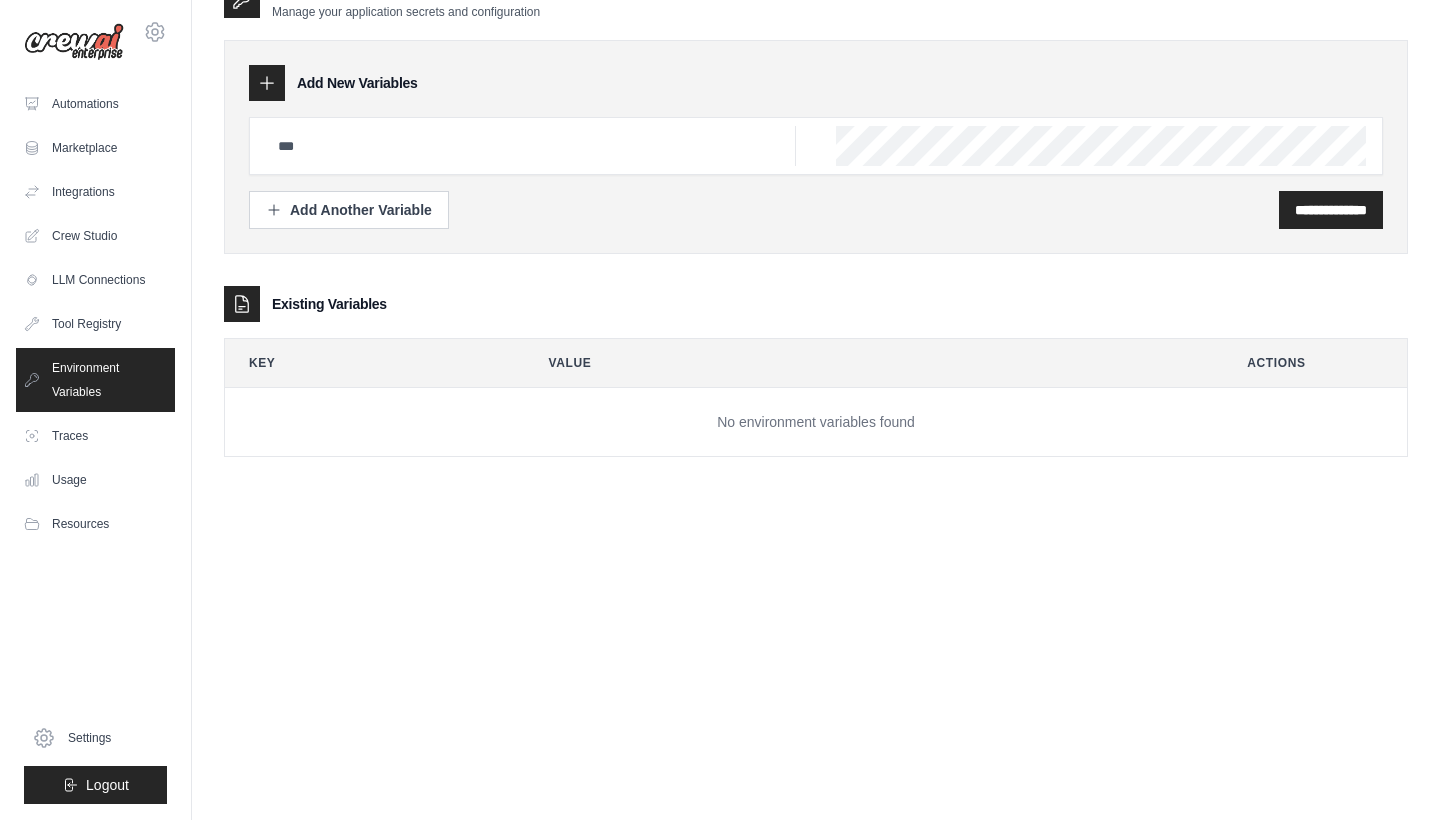 scroll, scrollTop: 40, scrollLeft: 0, axis: vertical 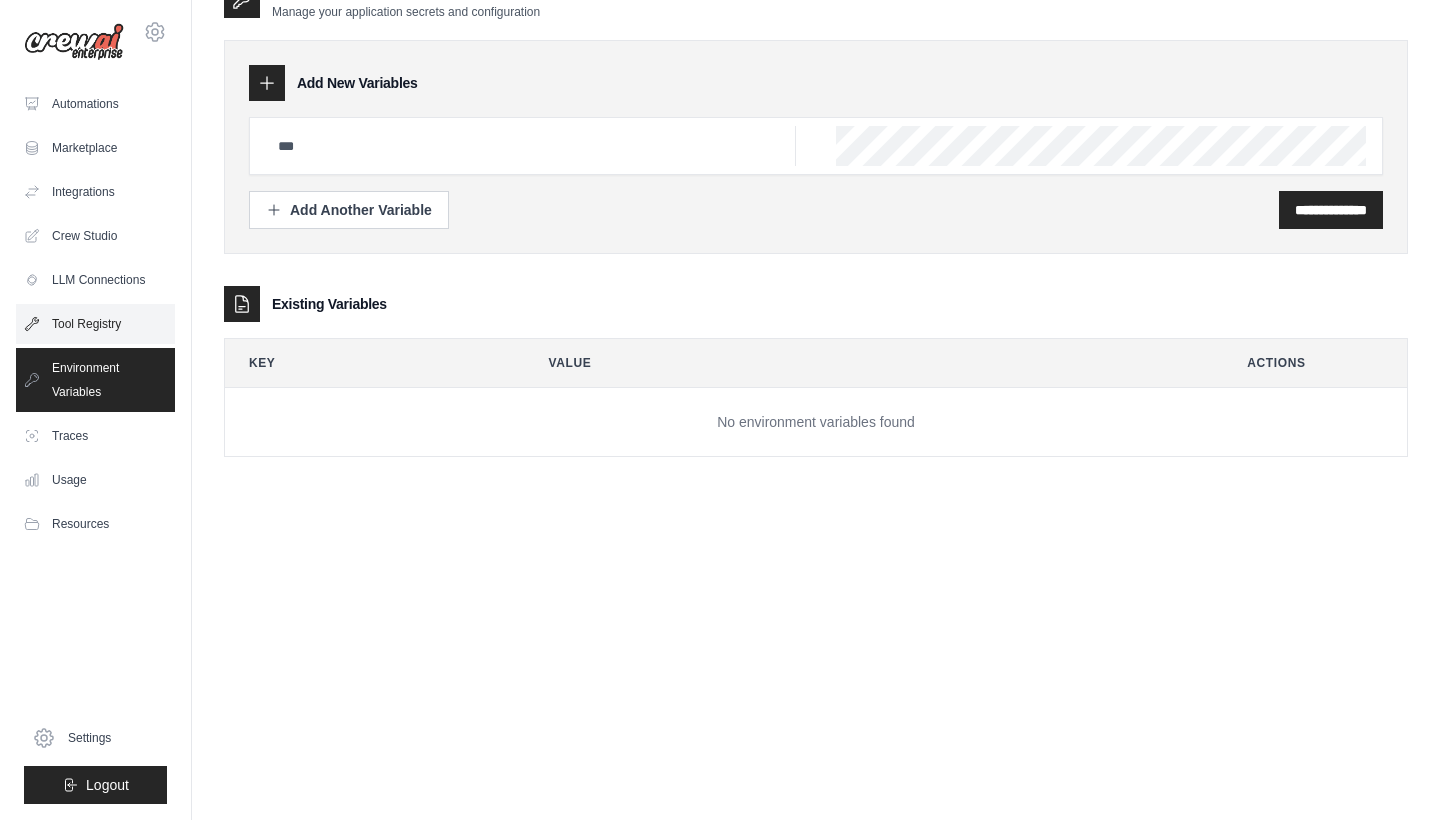 click on "Tool Registry" at bounding box center [95, 324] 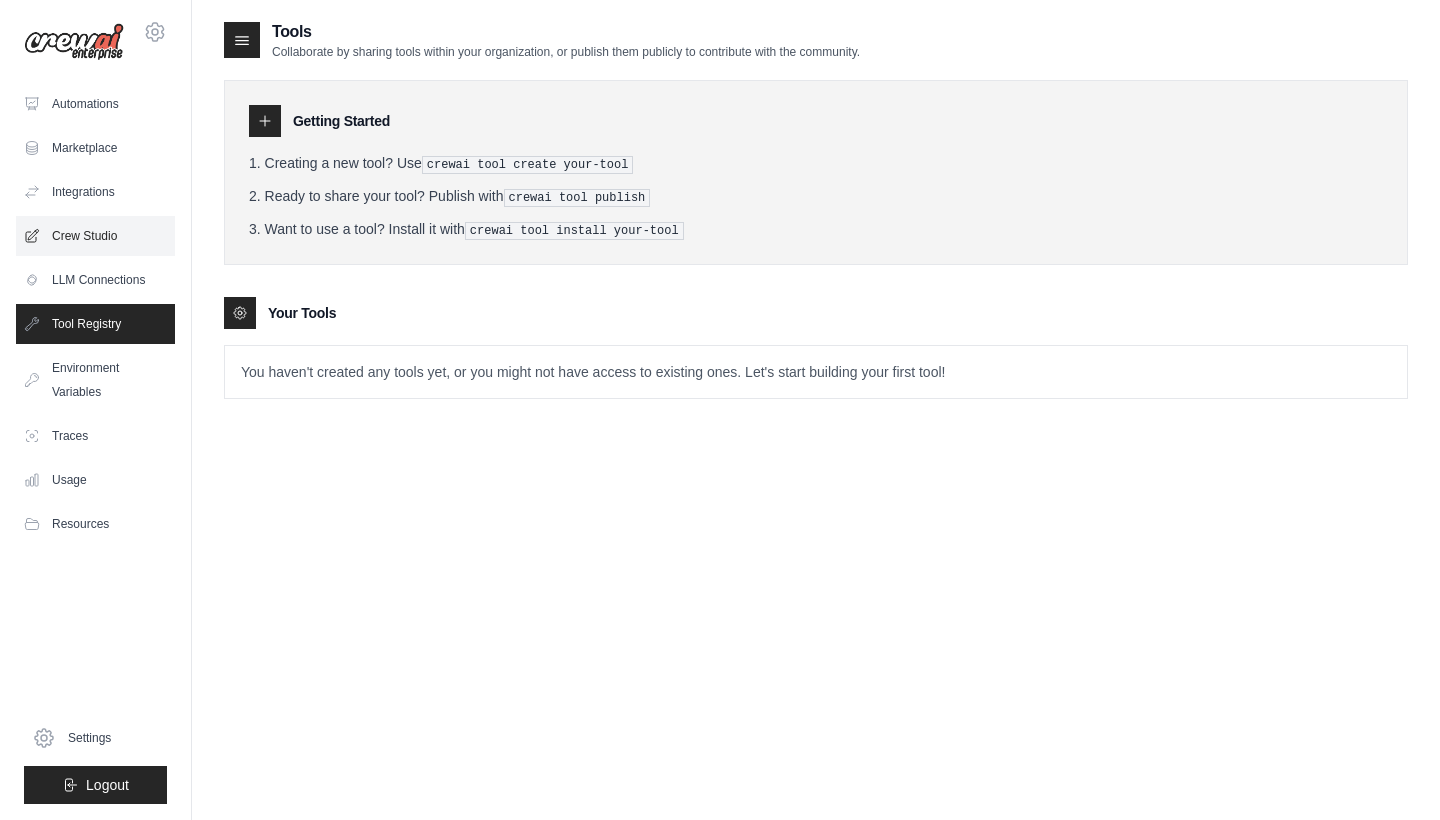 click on "Crew Studio" at bounding box center (95, 236) 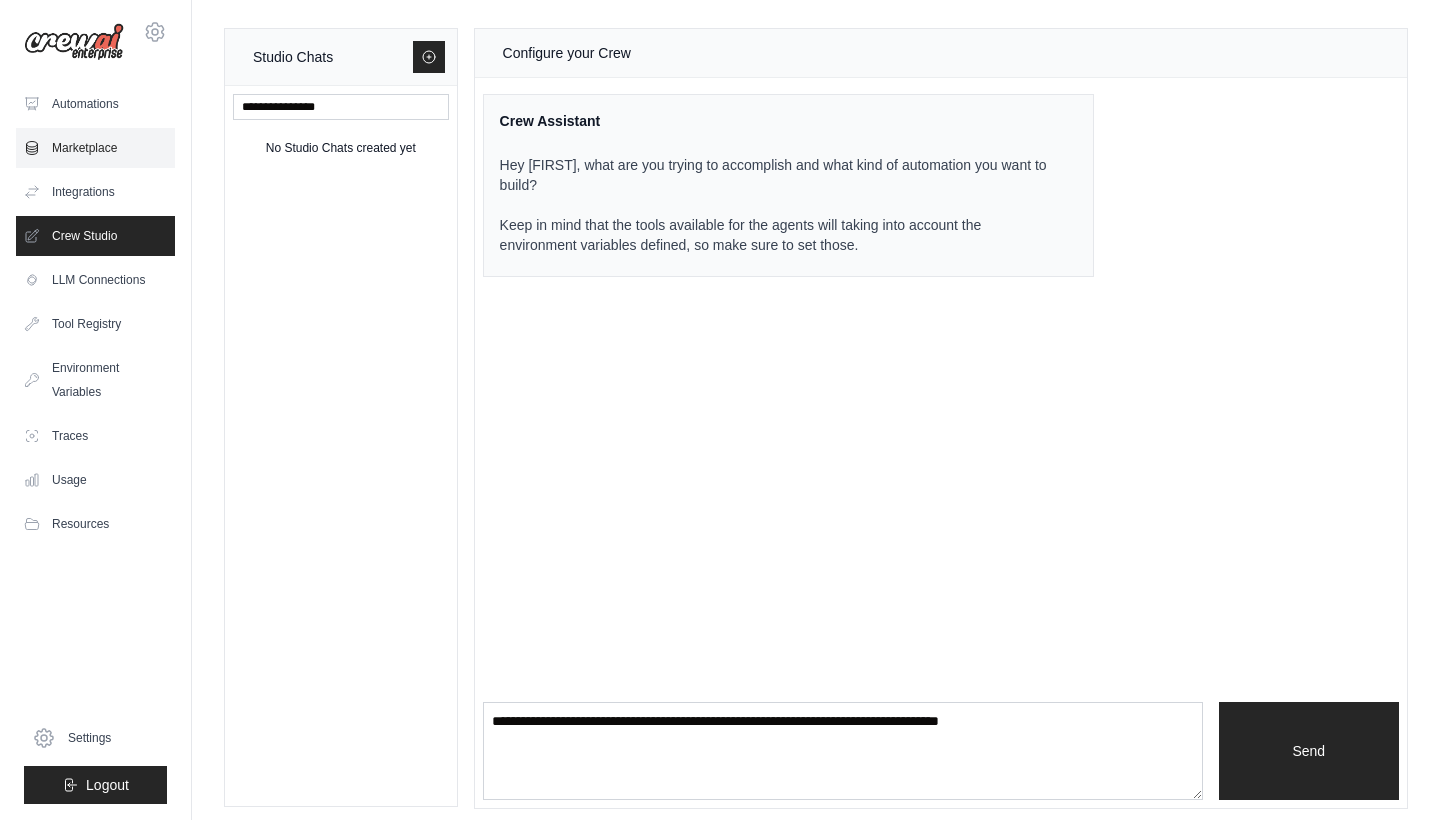 click on "Marketplace" at bounding box center [95, 148] 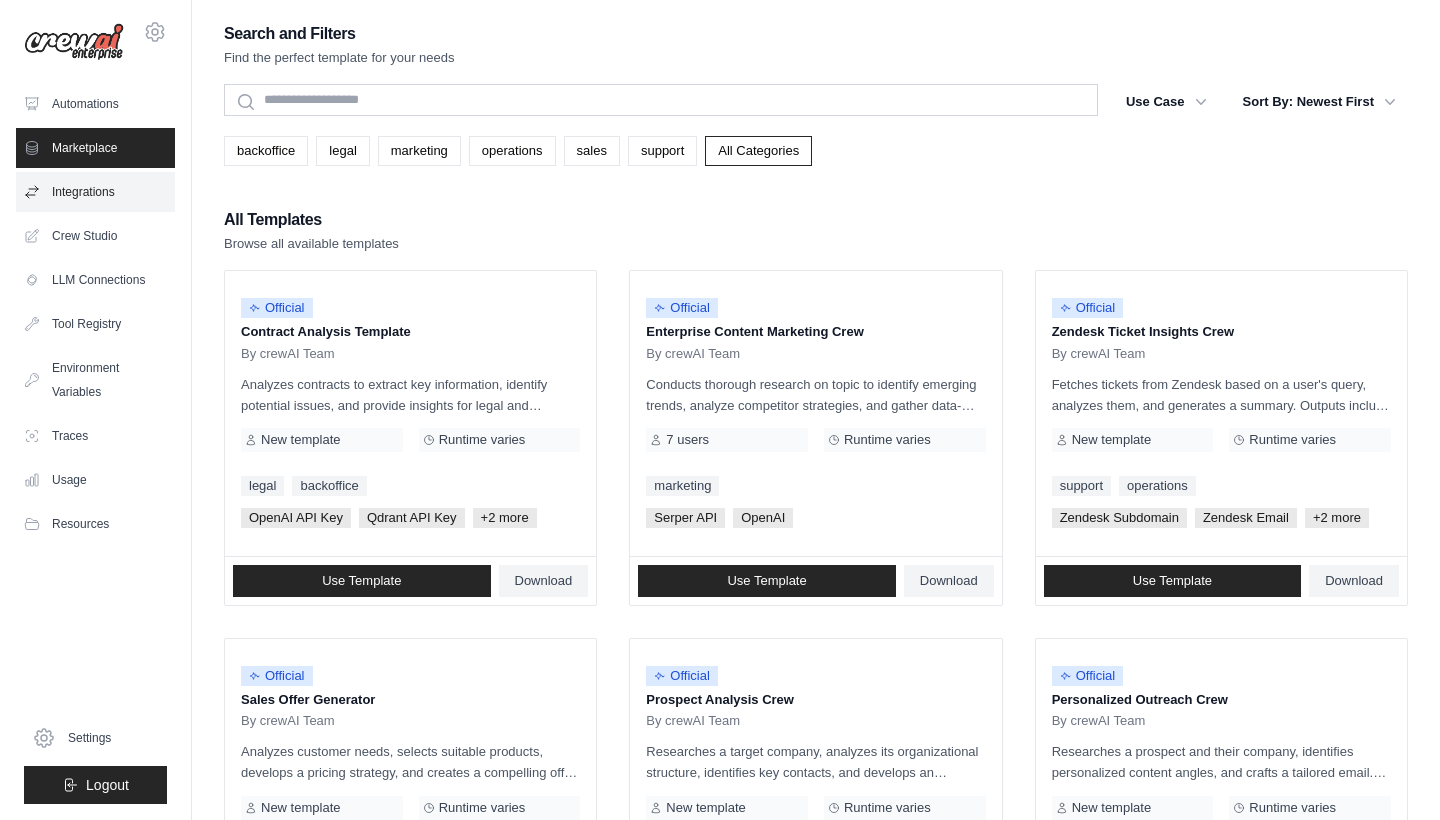 click on "Integrations" at bounding box center [95, 192] 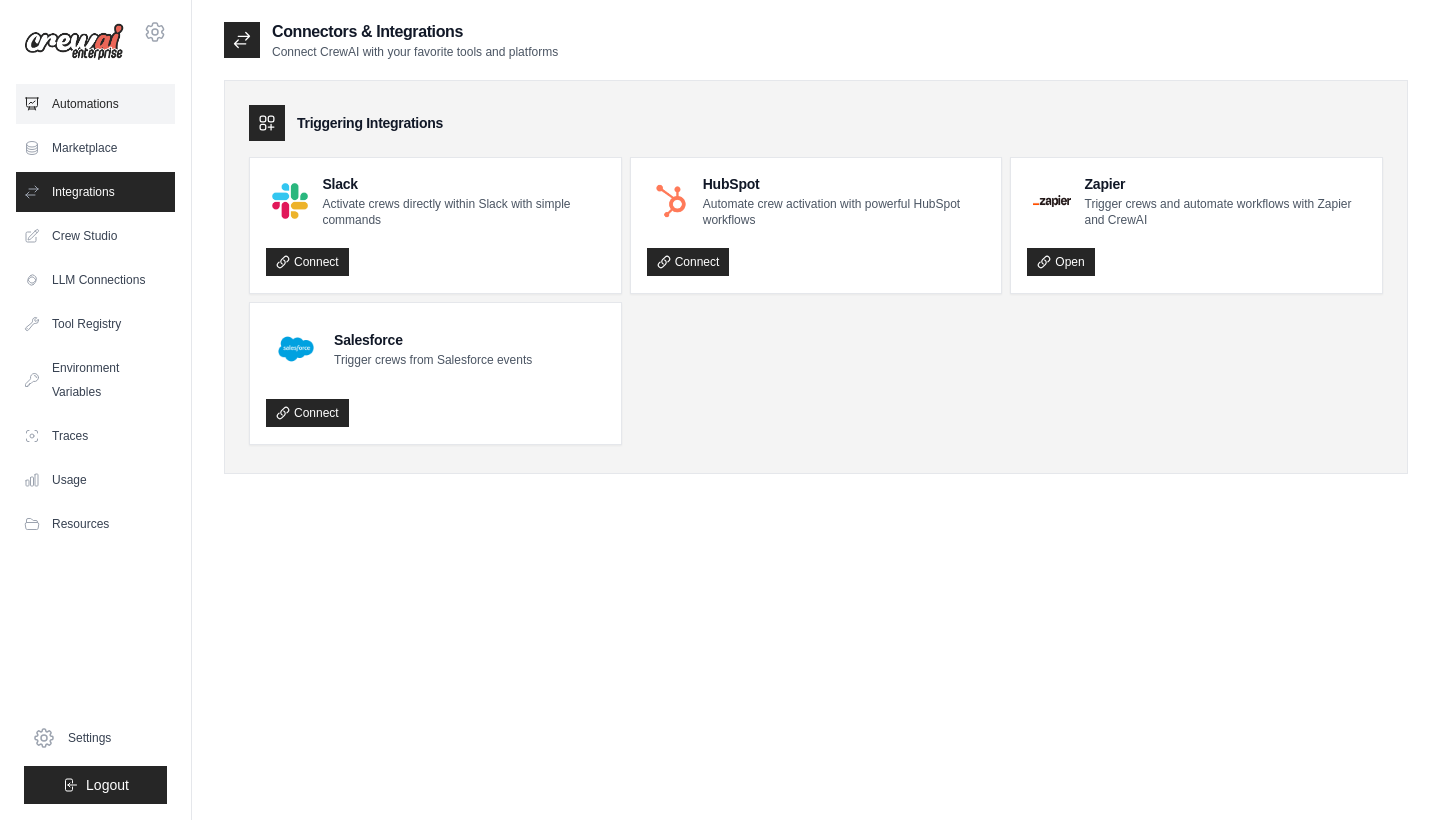 click on "Automations" at bounding box center (95, 104) 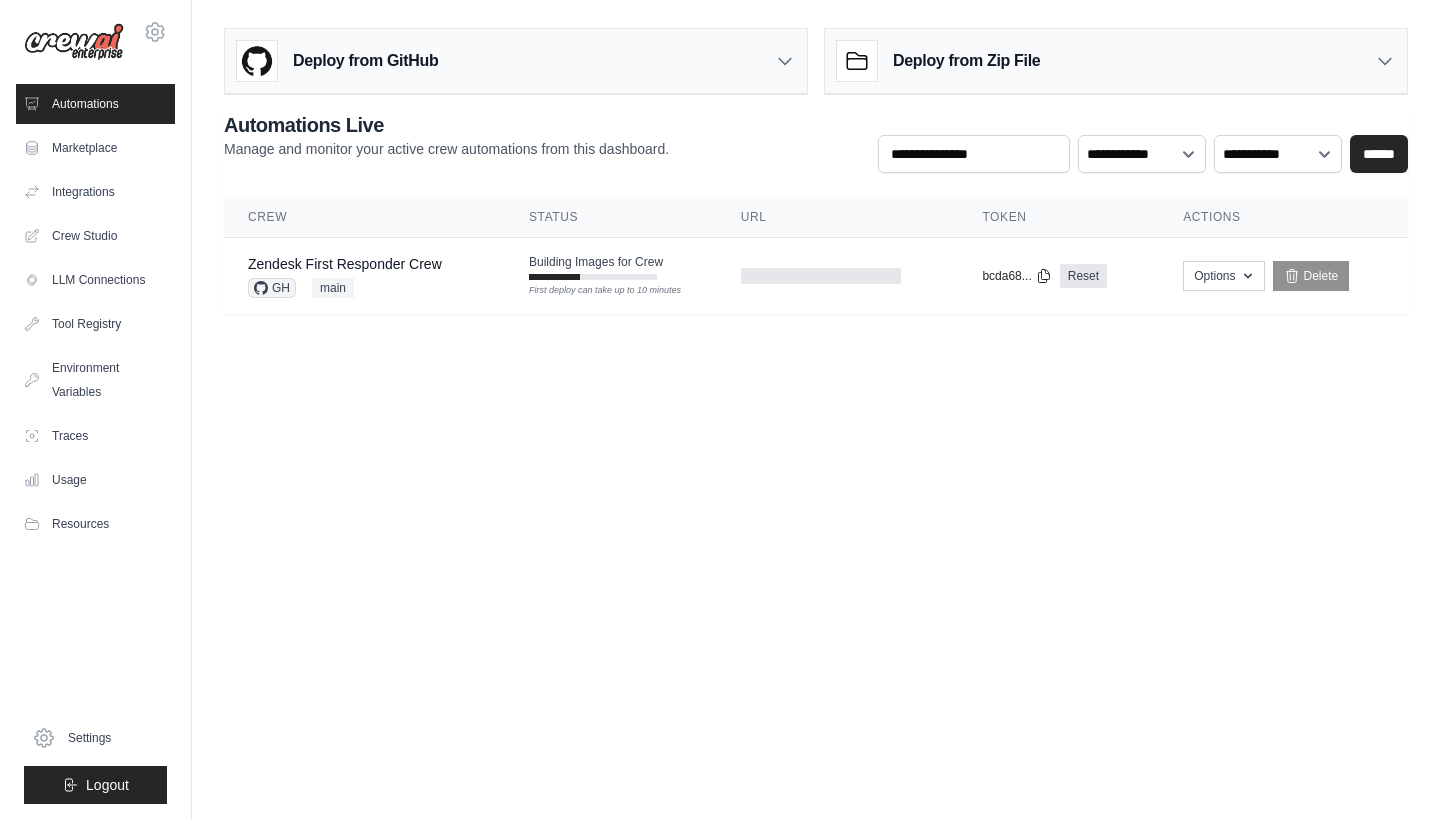 click on "tromu98@gmail.com
Settings
Automations
Marketplace
Integrations
Blog" at bounding box center [720, 410] 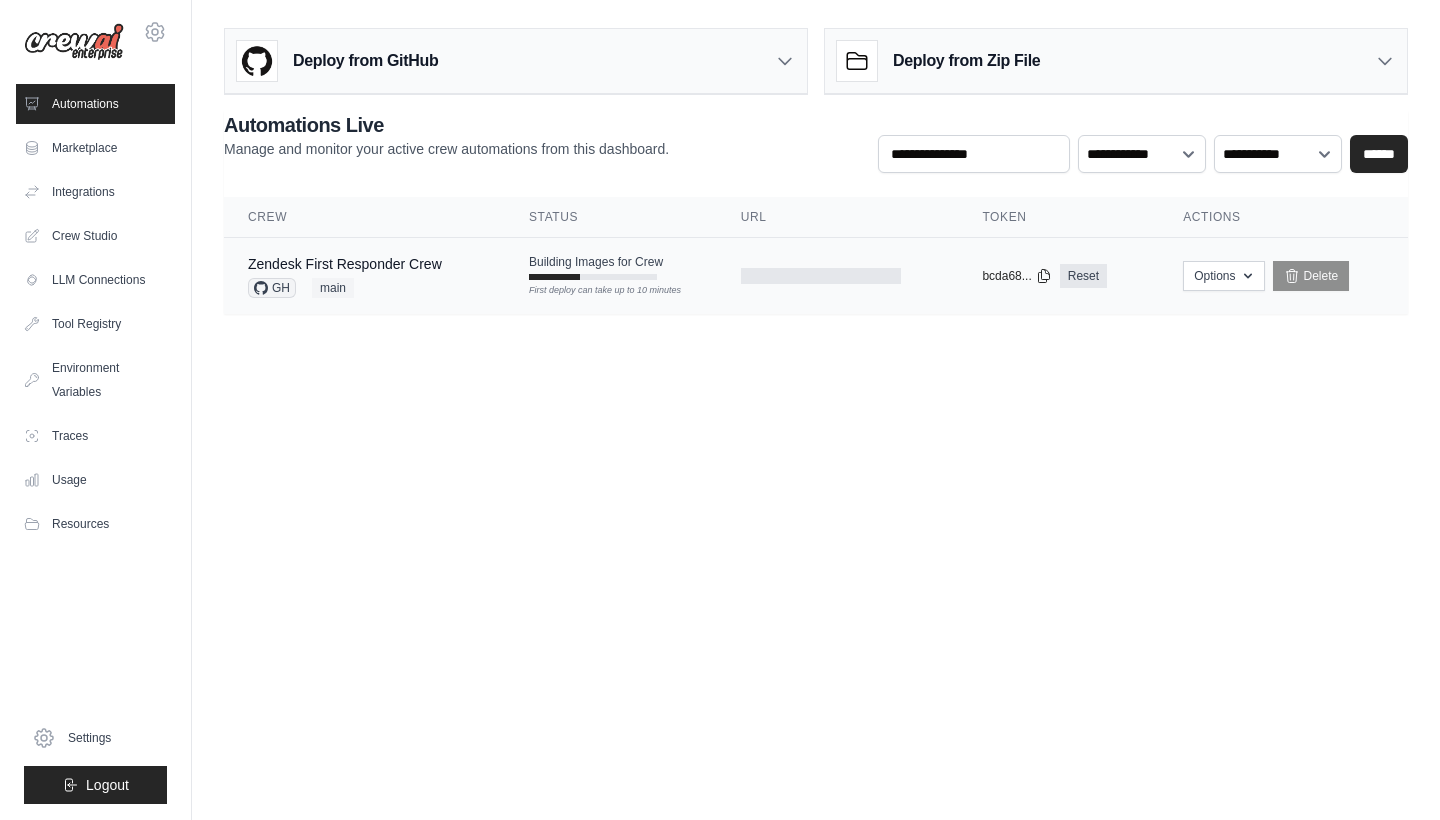 click on "First deploy can take up to 10 minutes" at bounding box center (593, 277) 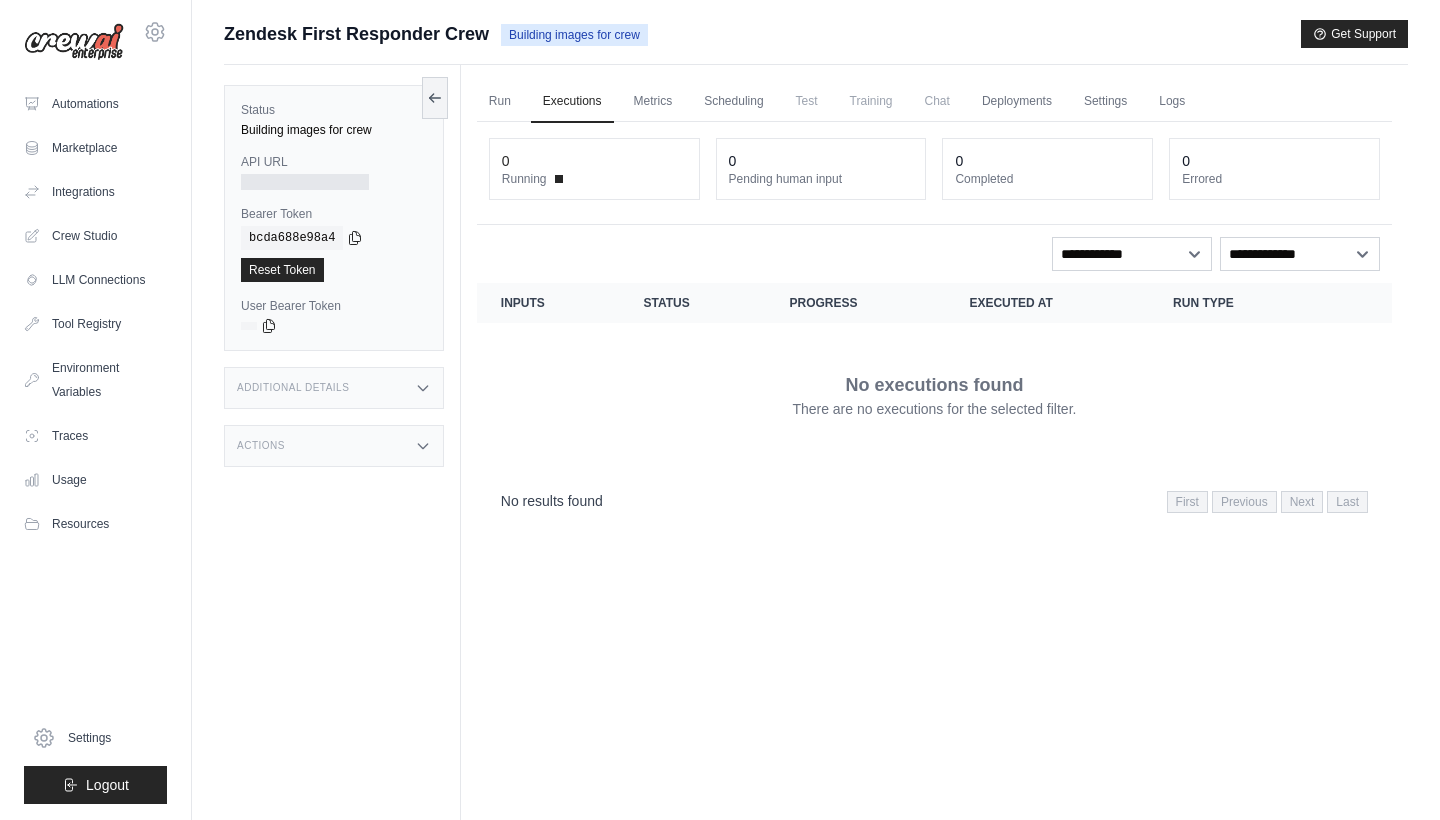 scroll, scrollTop: 0, scrollLeft: 0, axis: both 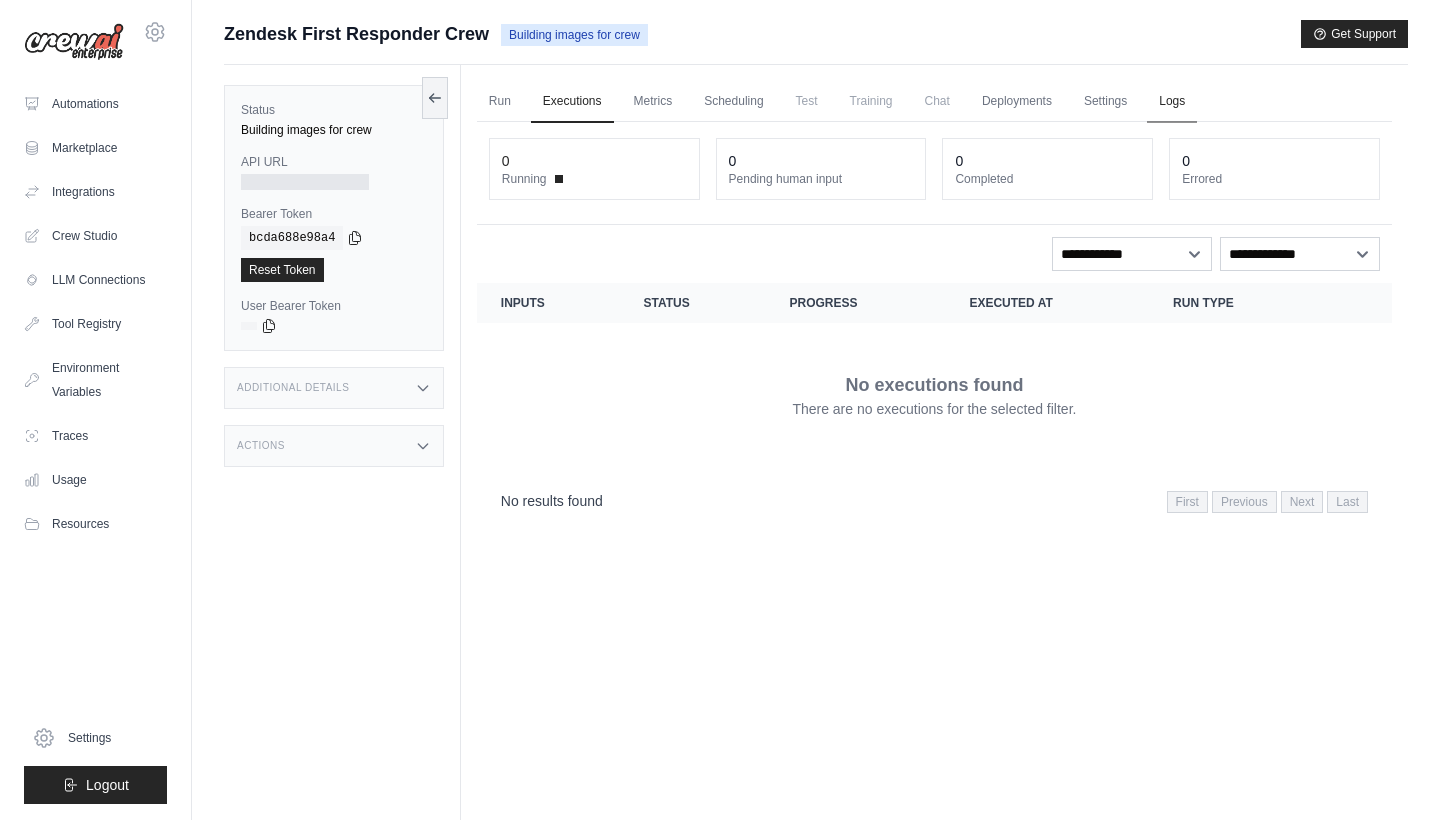 click on "Logs" at bounding box center (1172, 102) 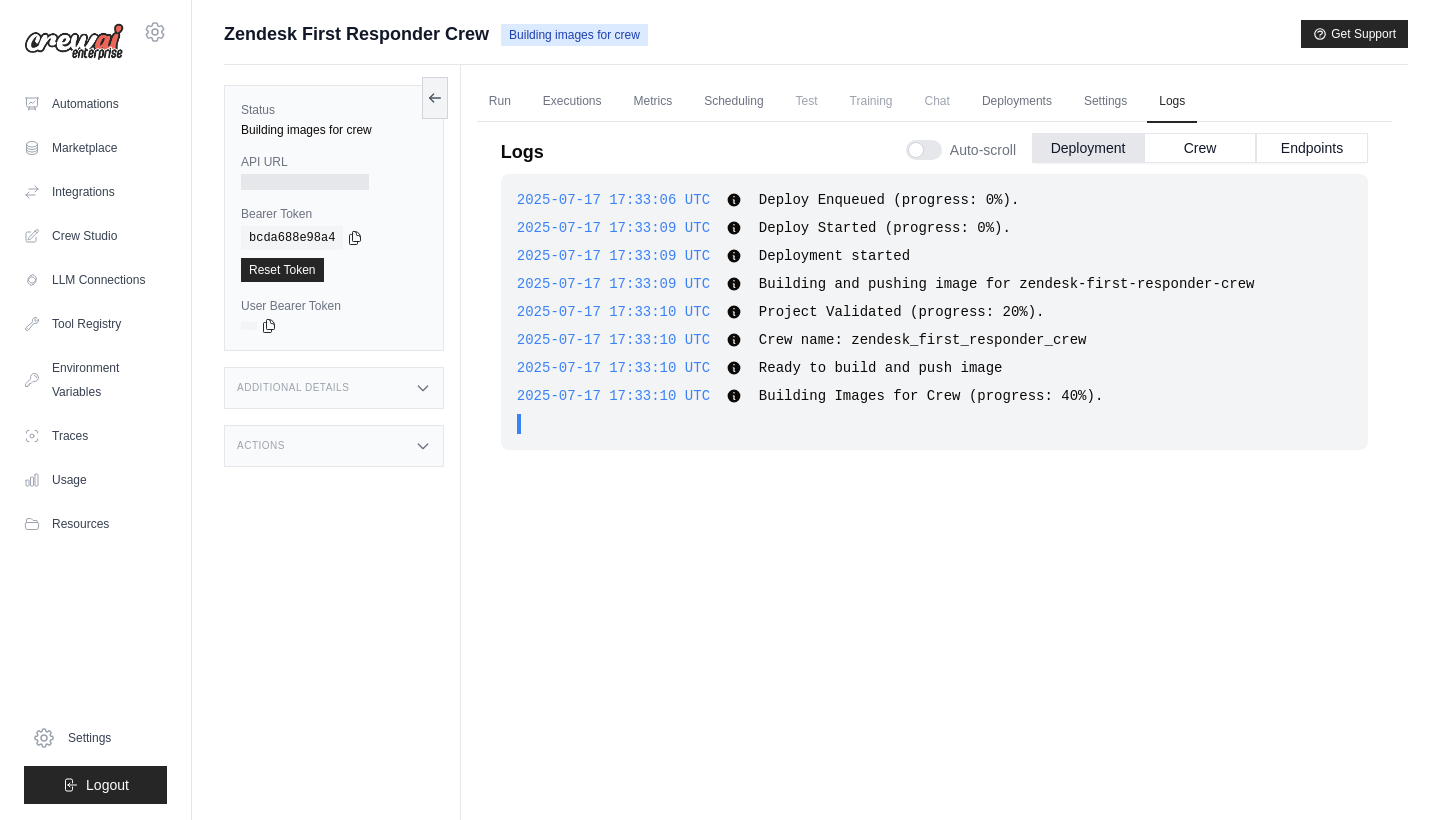 scroll, scrollTop: 0, scrollLeft: 0, axis: both 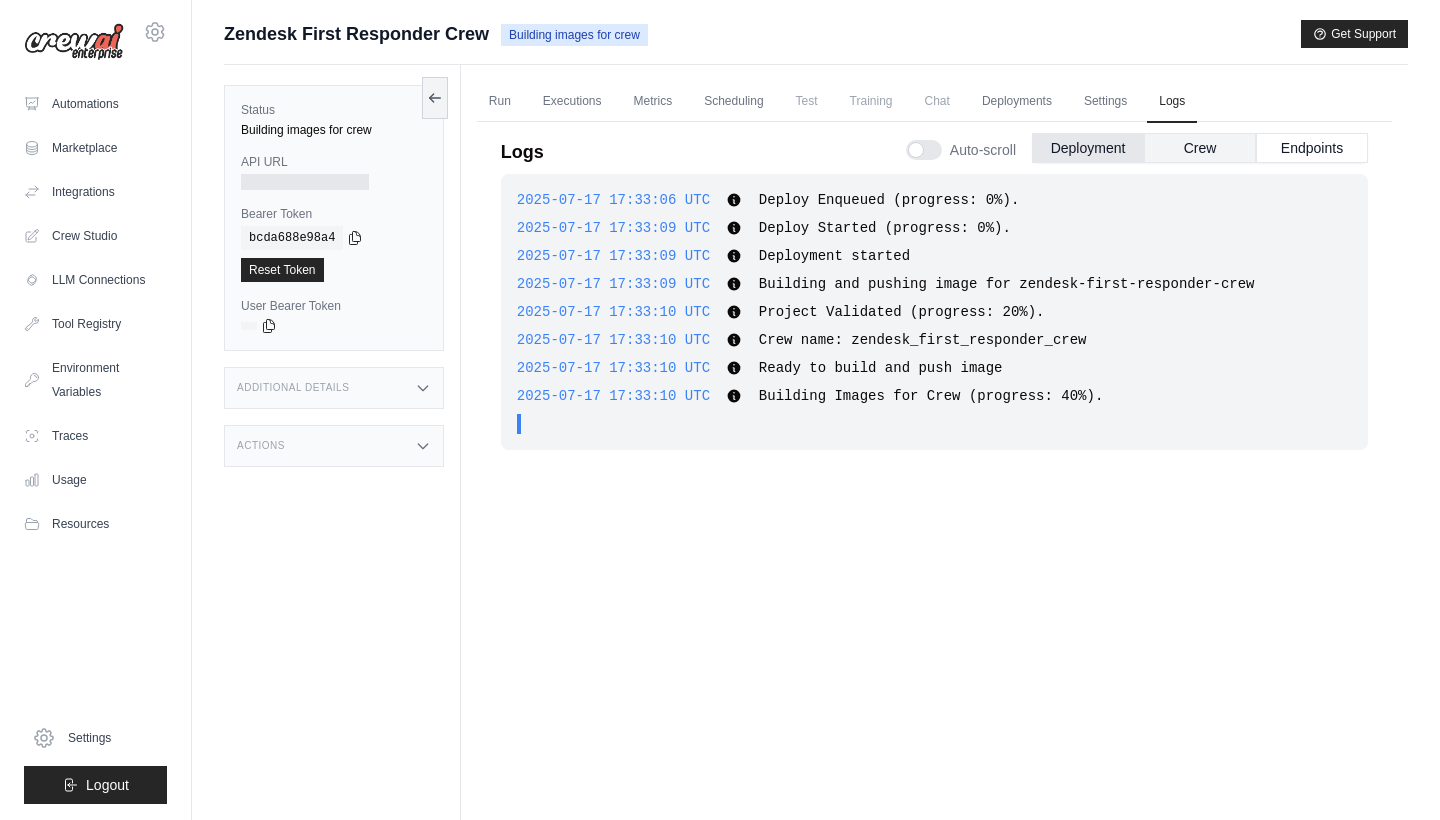 click on "Crew" at bounding box center (1200, 148) 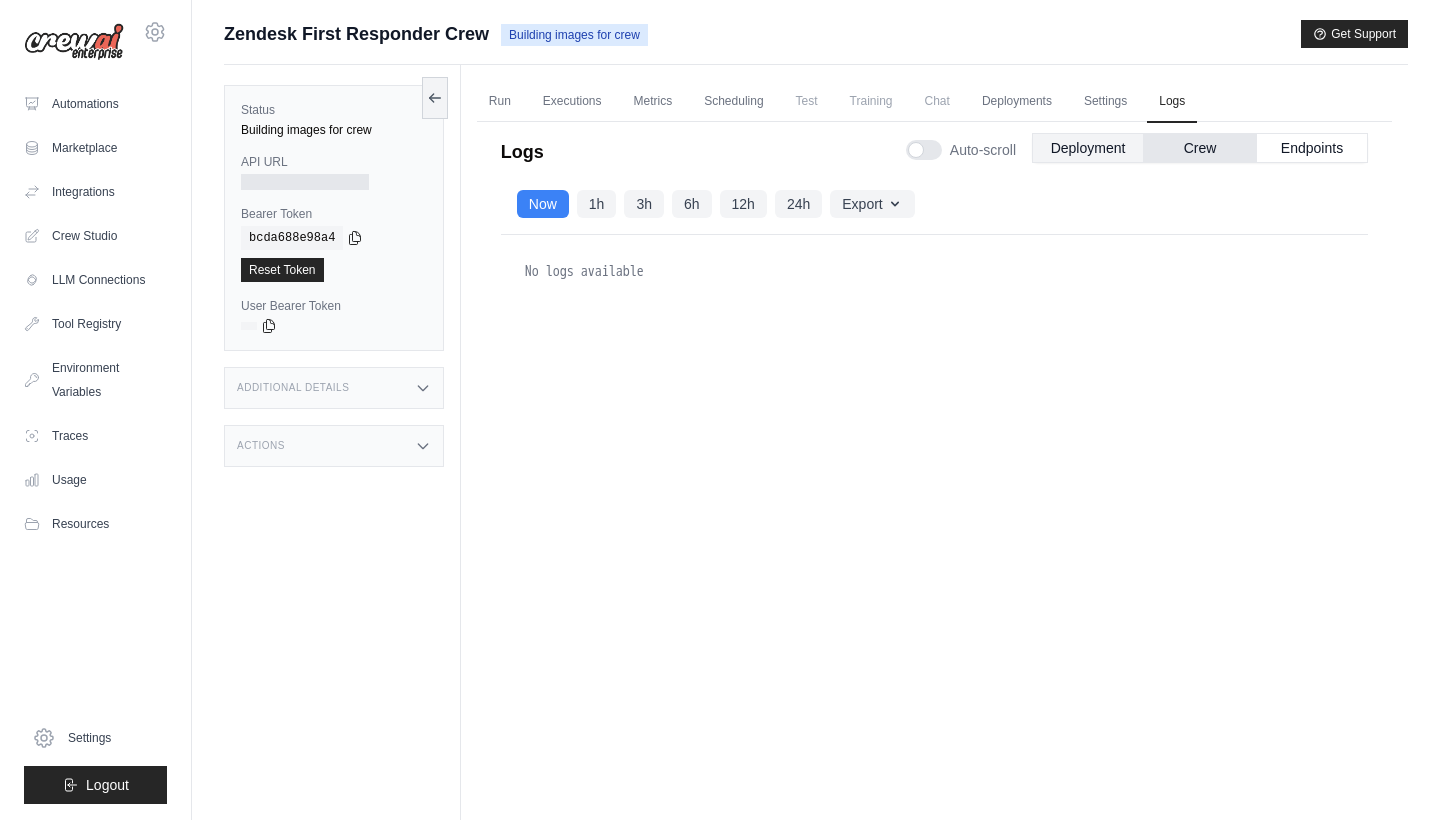 click on "Deployment" at bounding box center [1088, 148] 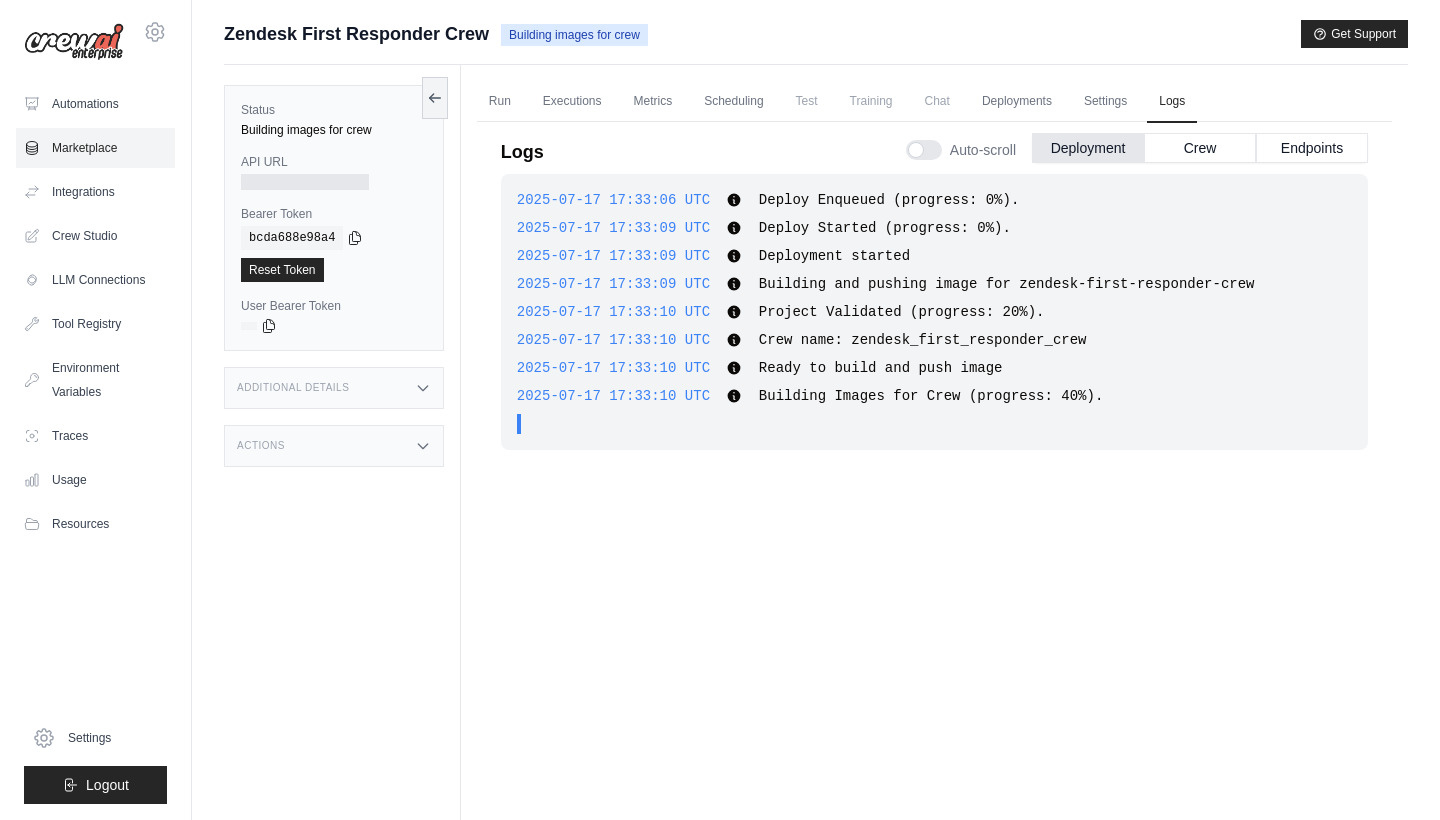 click on "Marketplace" at bounding box center [95, 148] 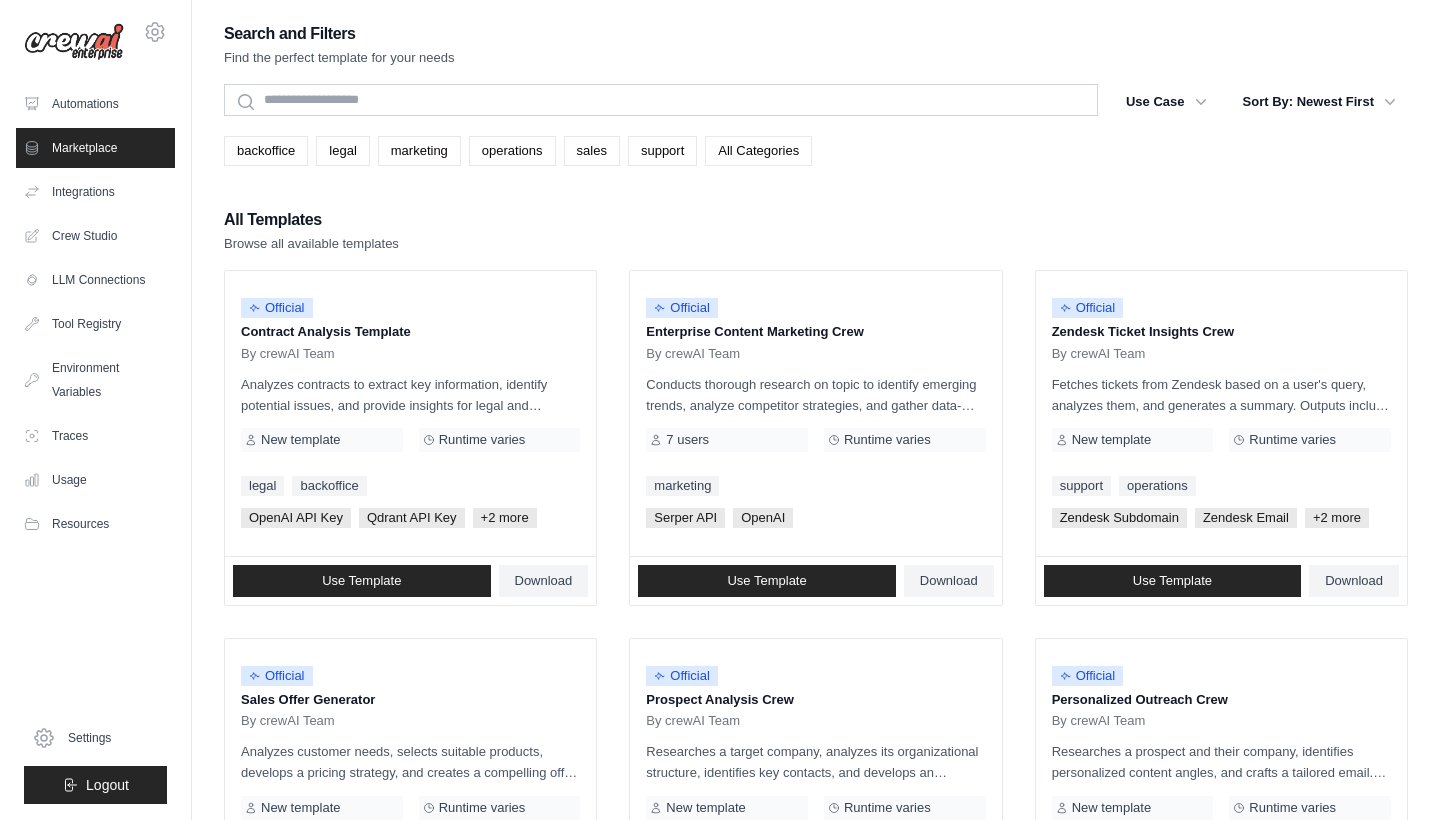 click on "All Categories" at bounding box center (758, 151) 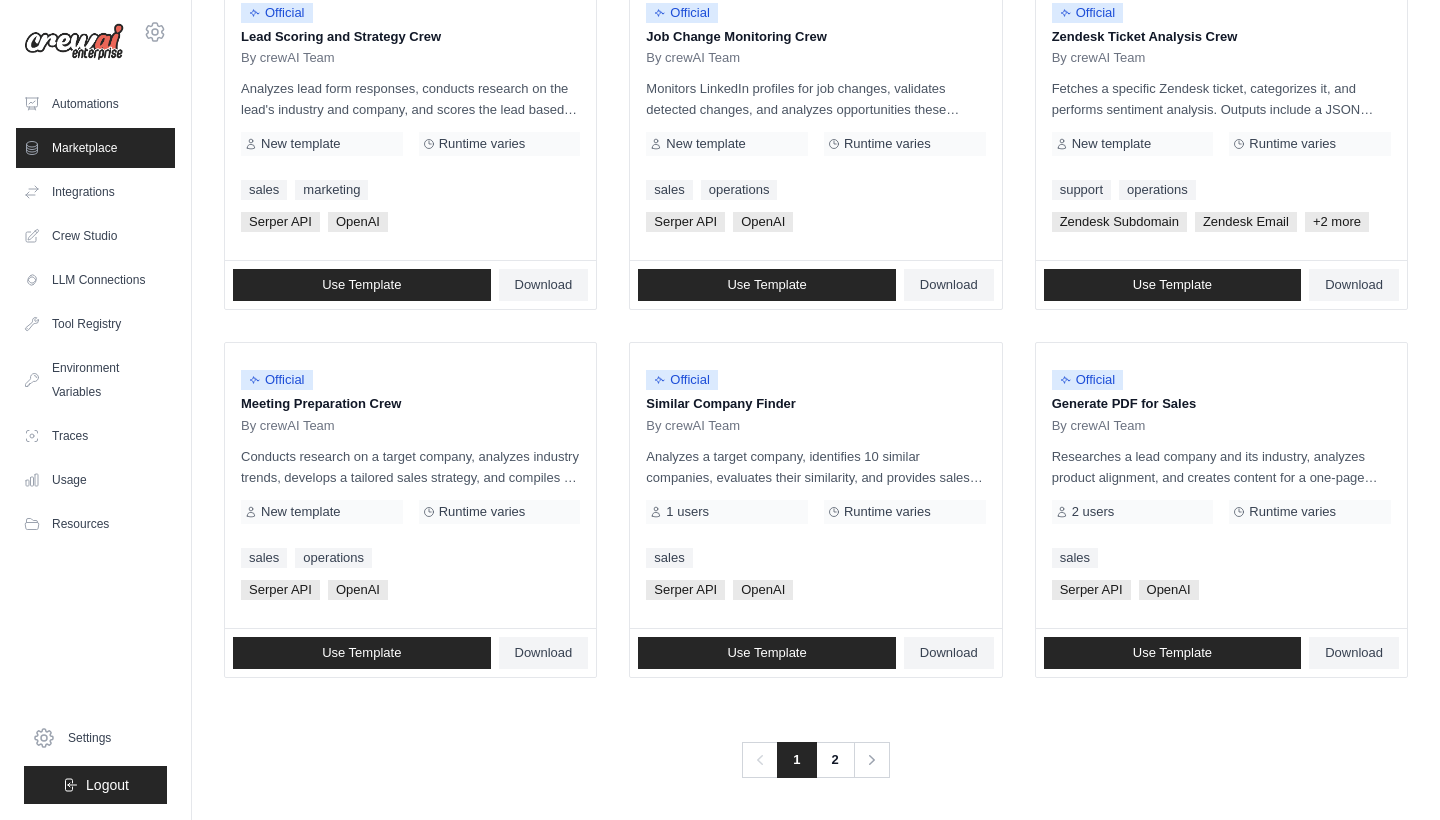 scroll, scrollTop: 1030, scrollLeft: 0, axis: vertical 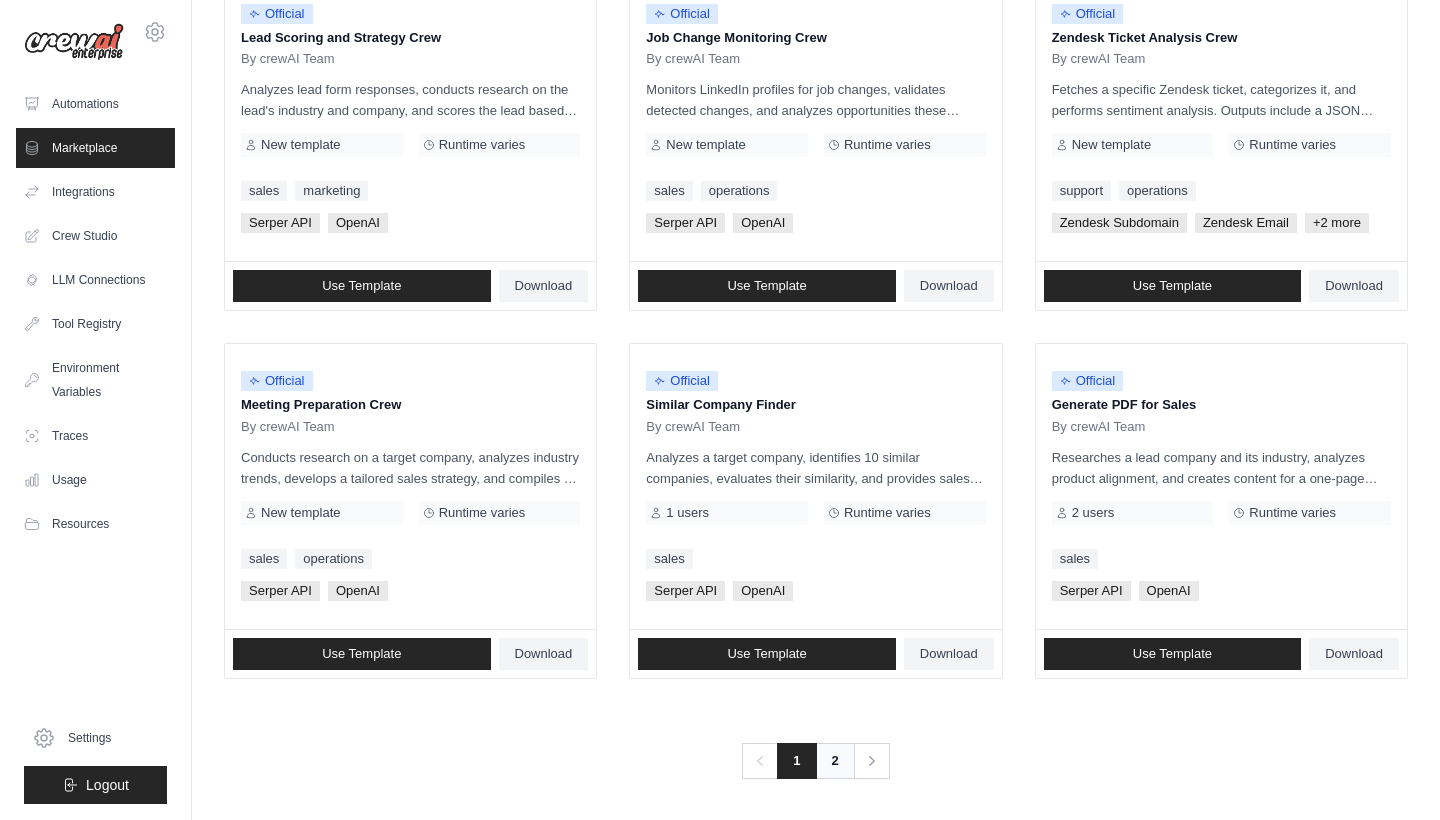 click on "2" at bounding box center [835, 761] 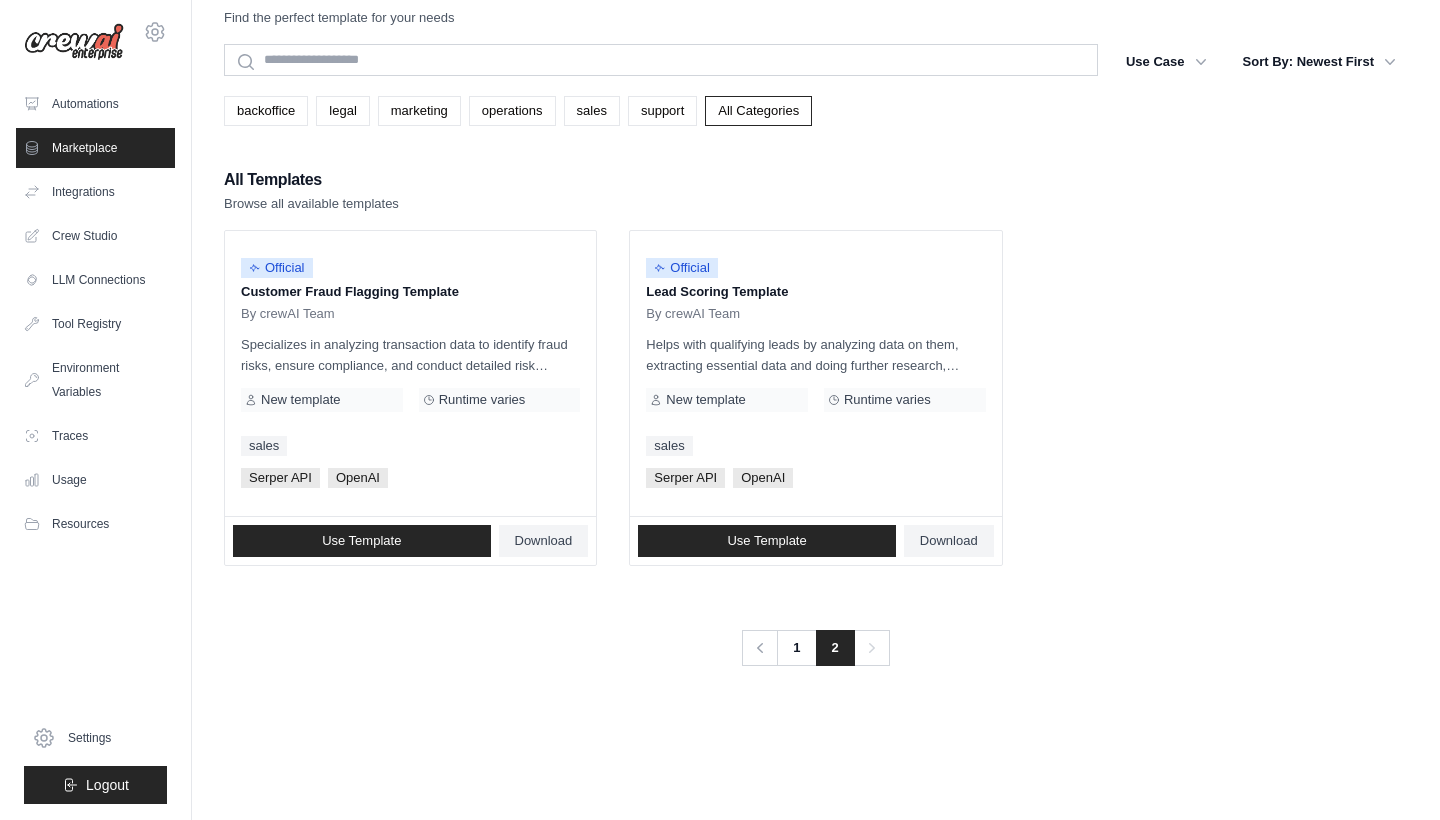 scroll, scrollTop: 0, scrollLeft: 0, axis: both 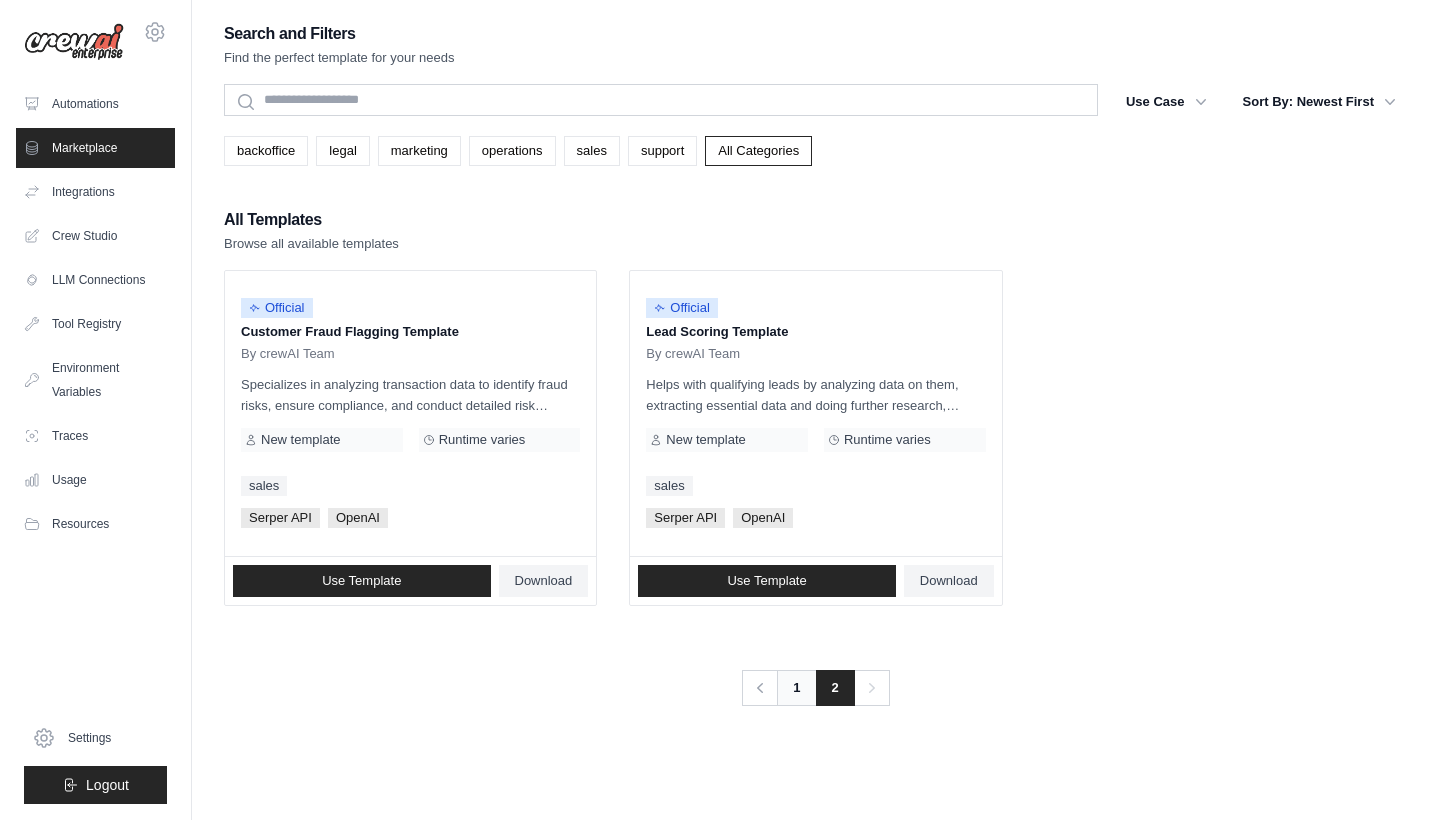 click on "1" at bounding box center [796, 688] 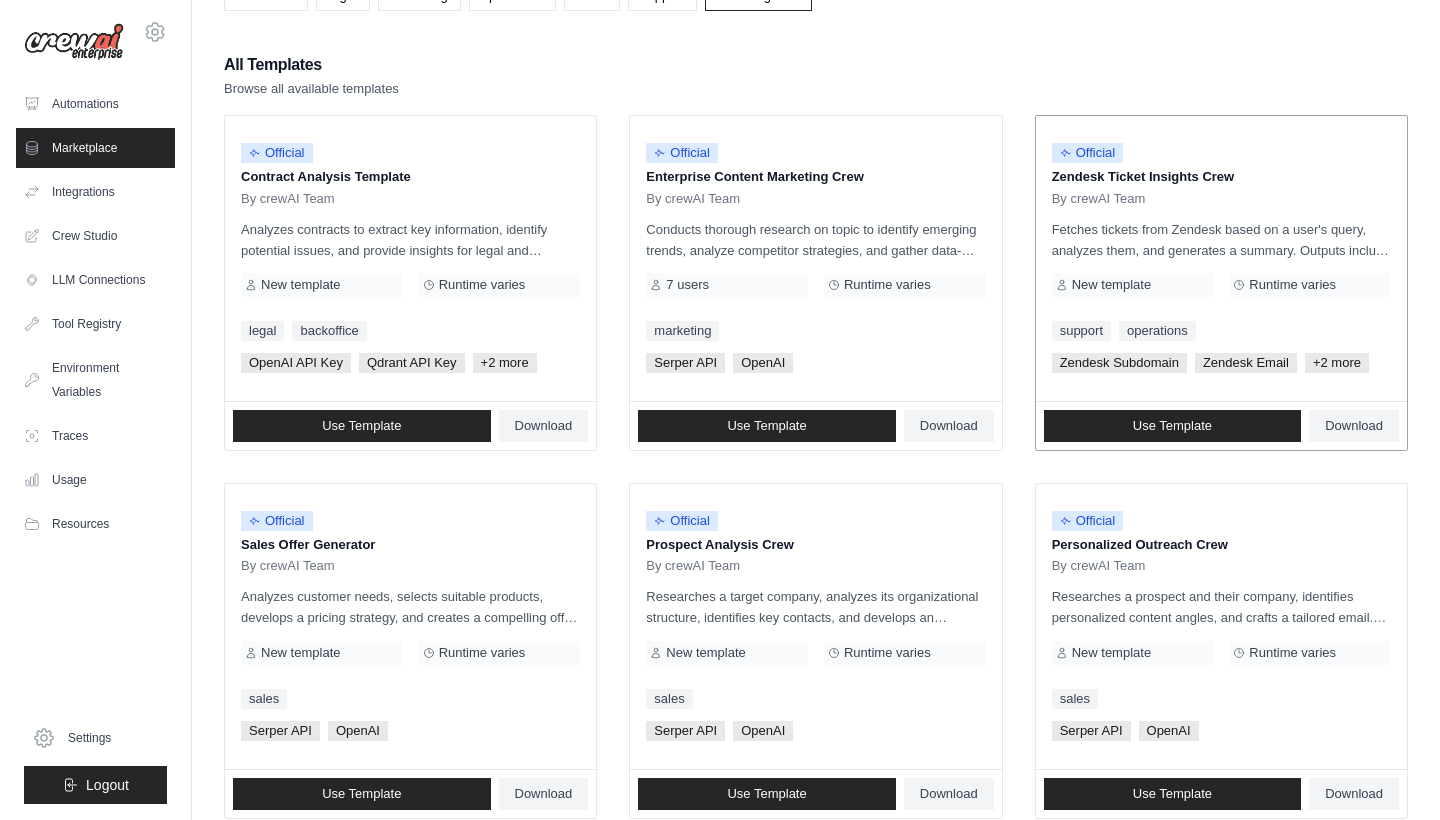scroll, scrollTop: 157, scrollLeft: 0, axis: vertical 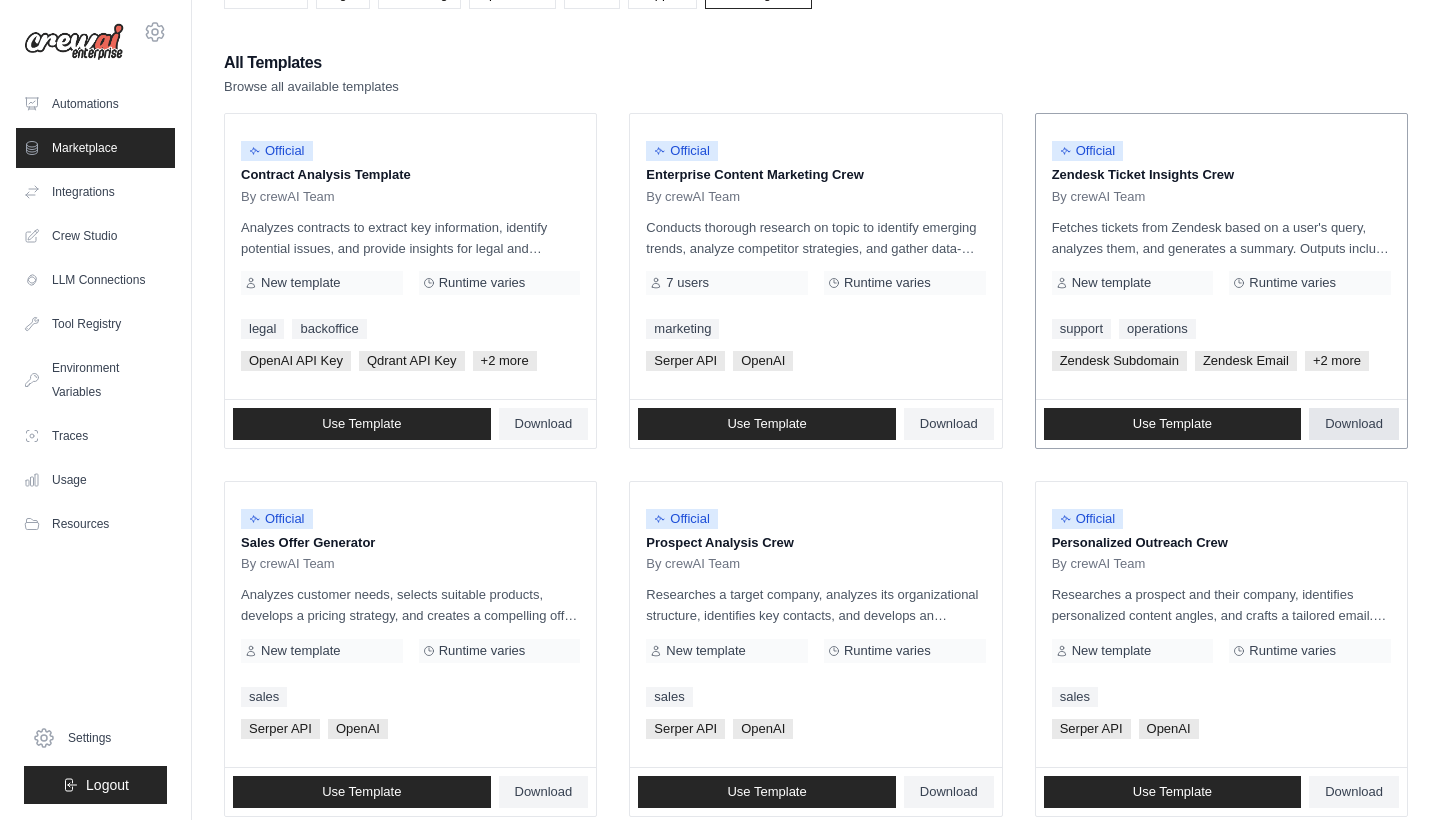 click on "Download" at bounding box center (1354, 424) 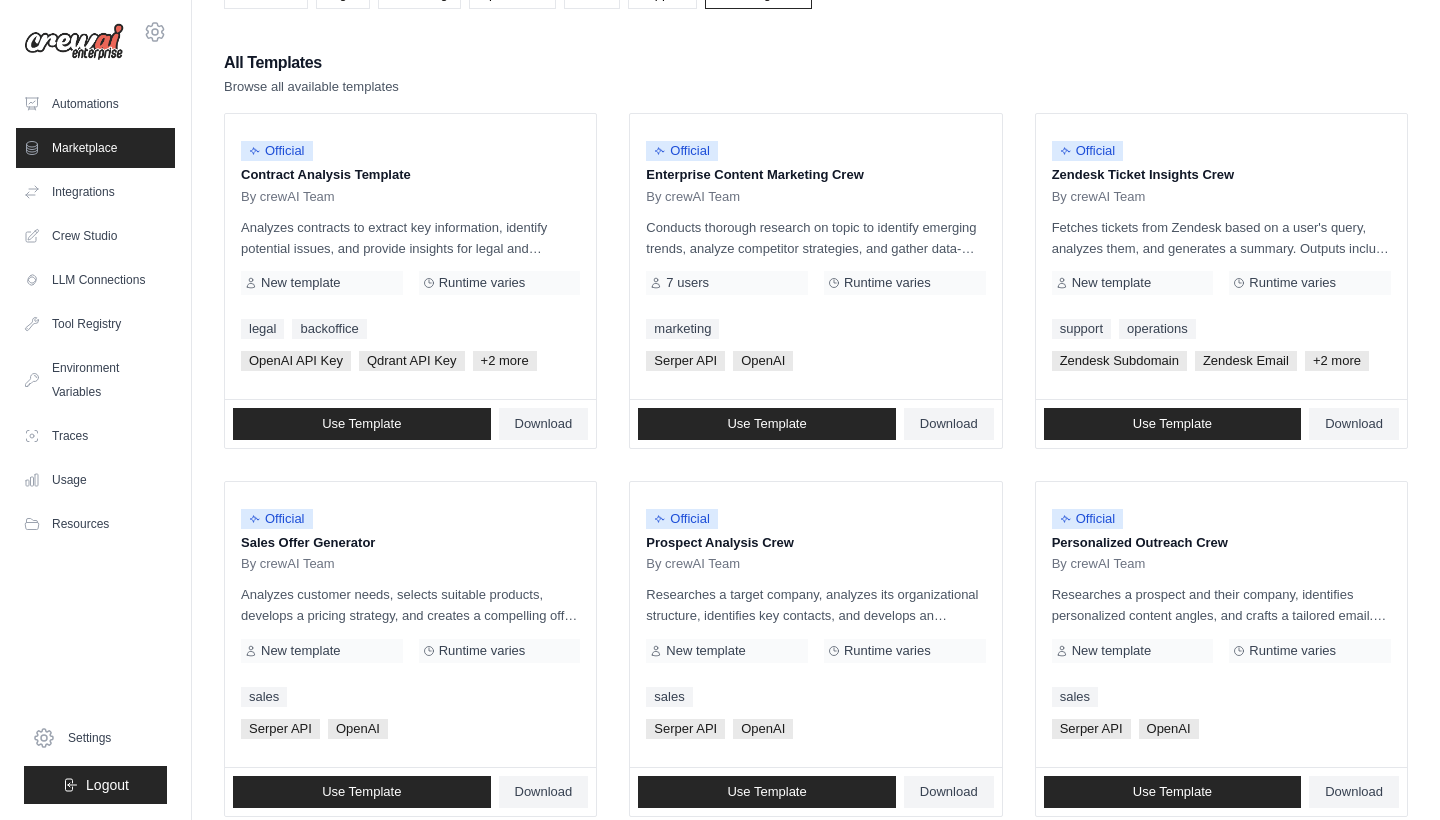 click on "All Templates
Browse all available templates
Official
Contract Analysis Template
By
crewAI Team
Analyzes contracts to extract key information, identify potential issues, and provide insights for legal and business decisions using a qdrant vector database.
New template
Runtime varies
legal" at bounding box center [816, 800] 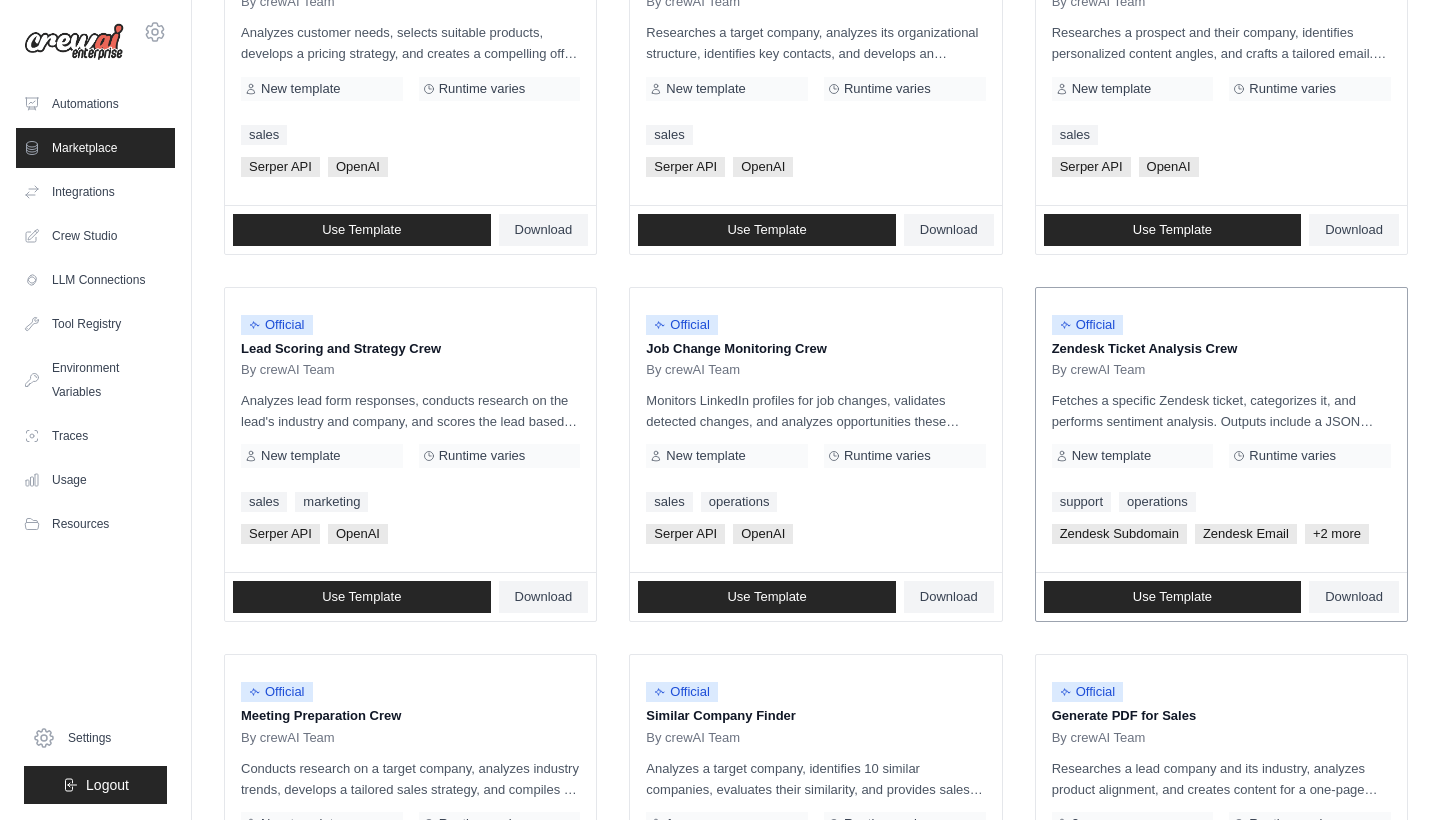 scroll, scrollTop: 817, scrollLeft: 0, axis: vertical 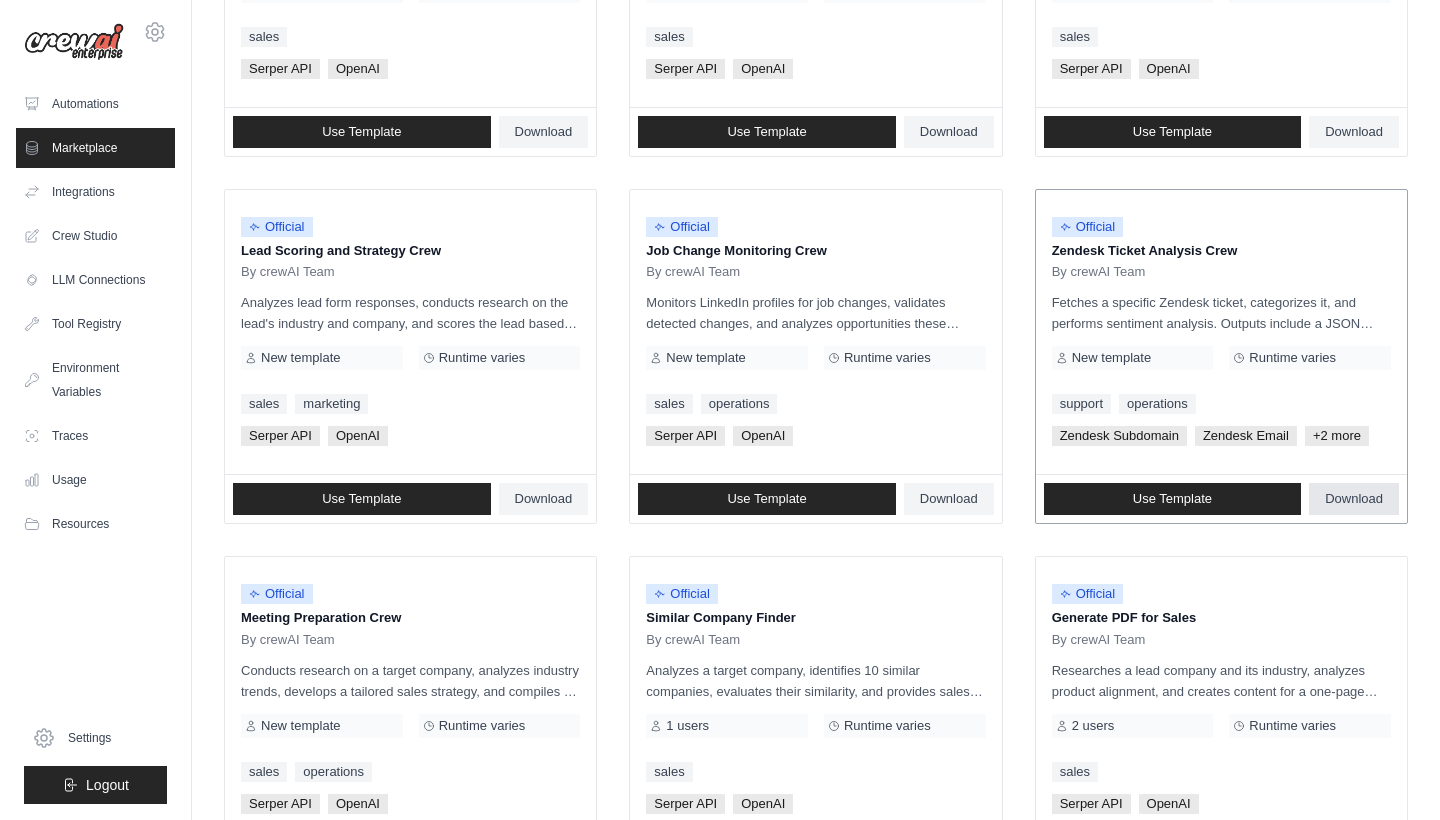click on "Download" at bounding box center (1354, 499) 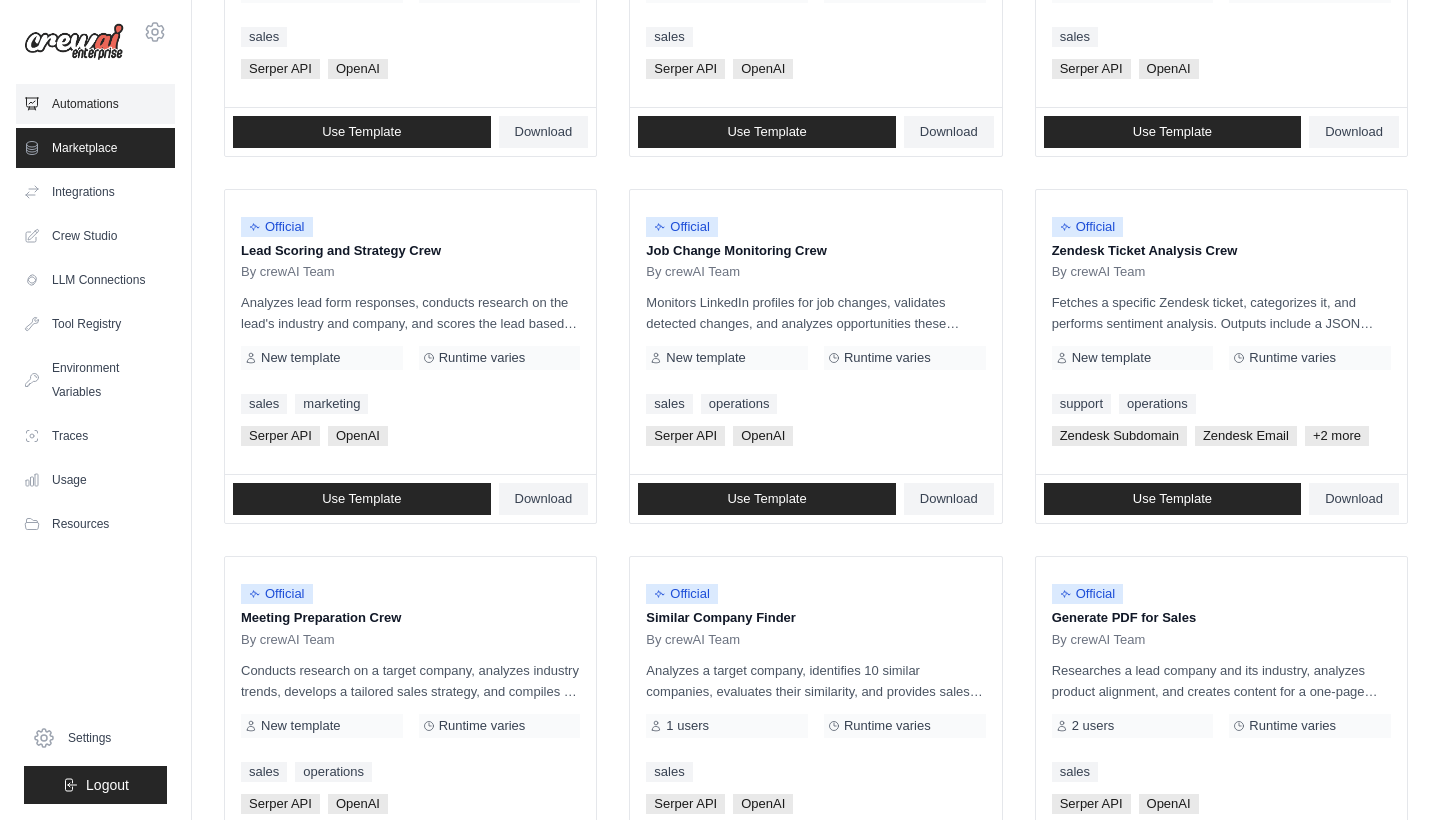 click on "Automations" at bounding box center (95, 104) 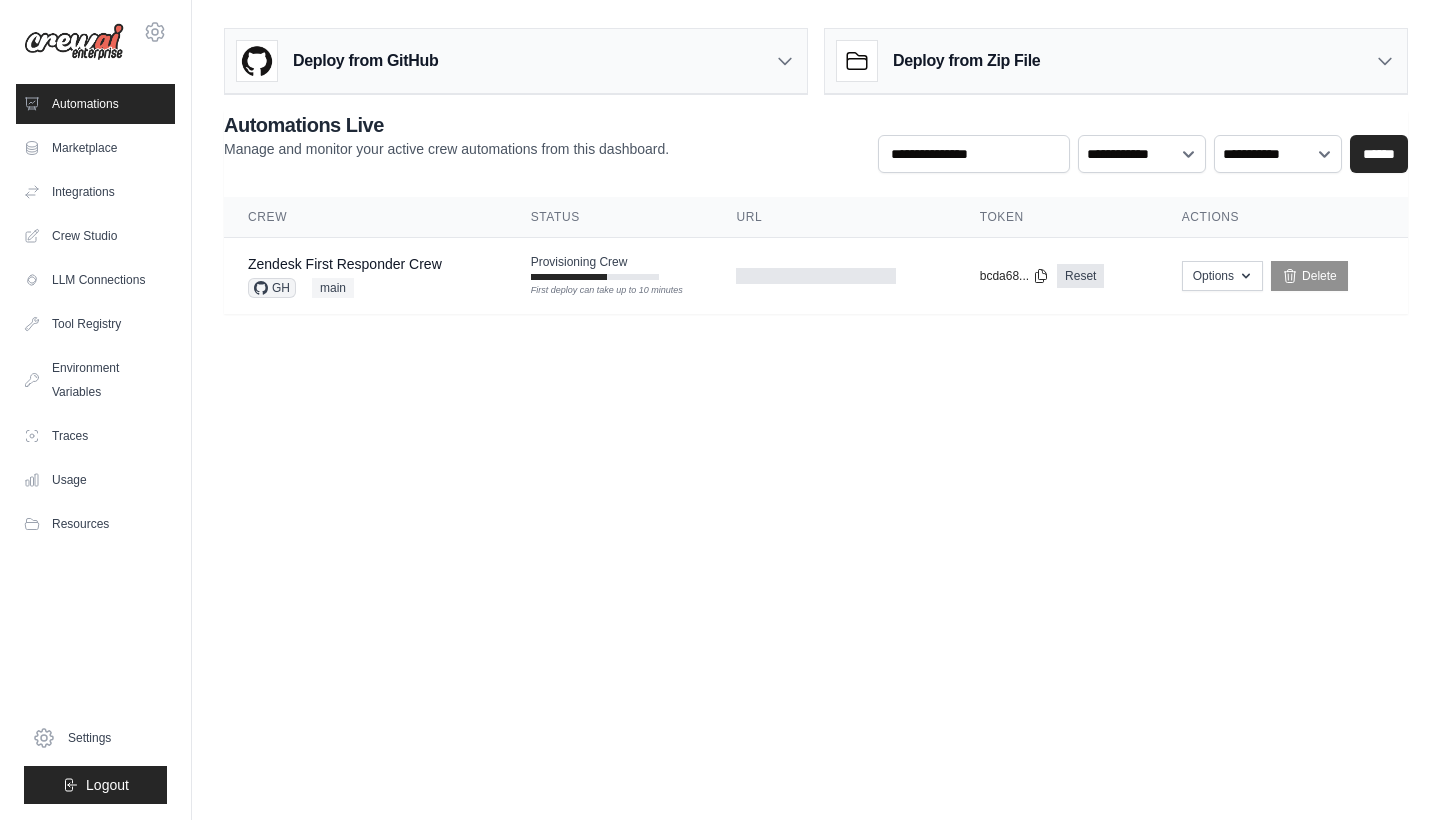 scroll, scrollTop: 0, scrollLeft: 0, axis: both 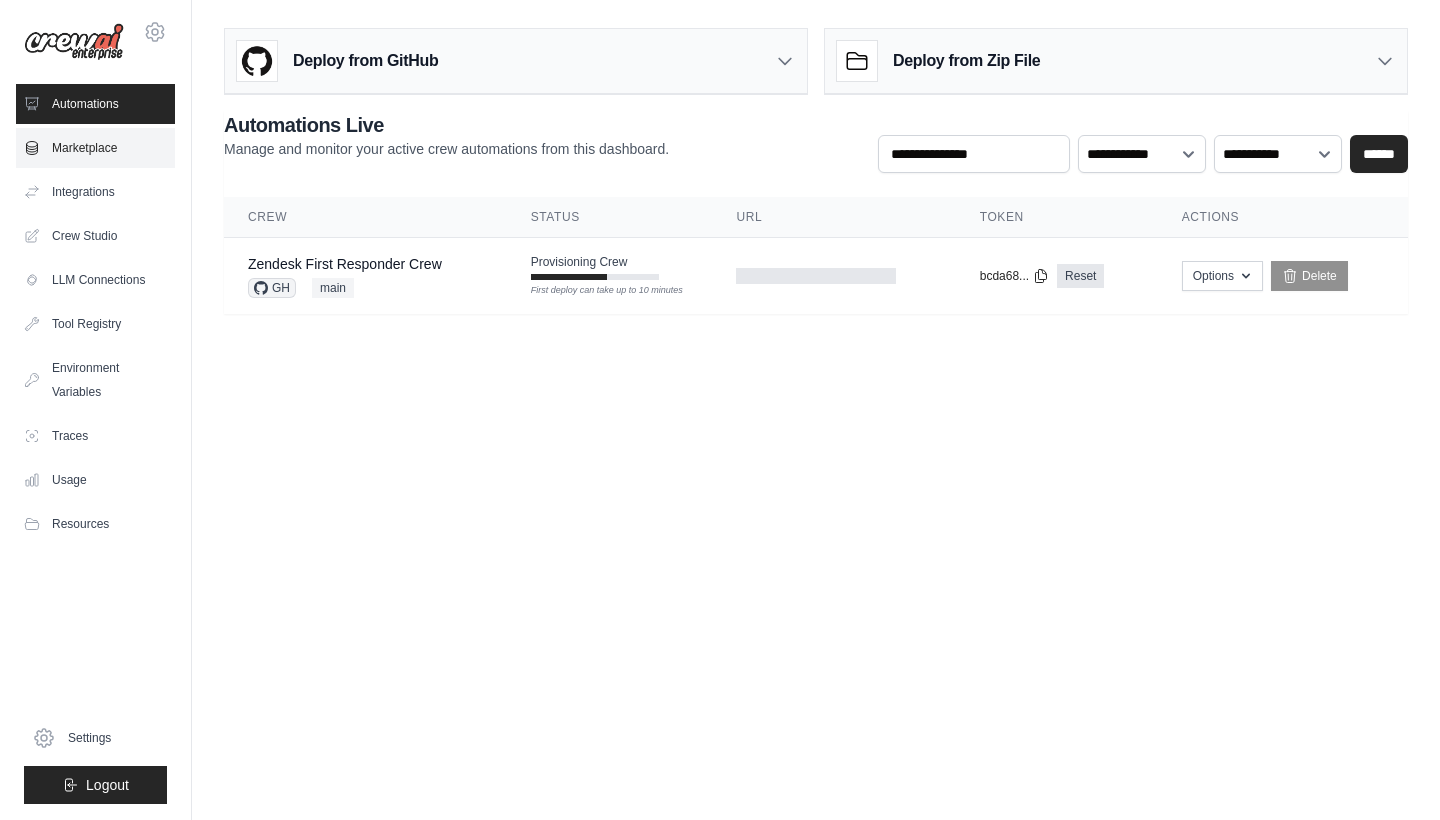 click on "Marketplace" at bounding box center (95, 148) 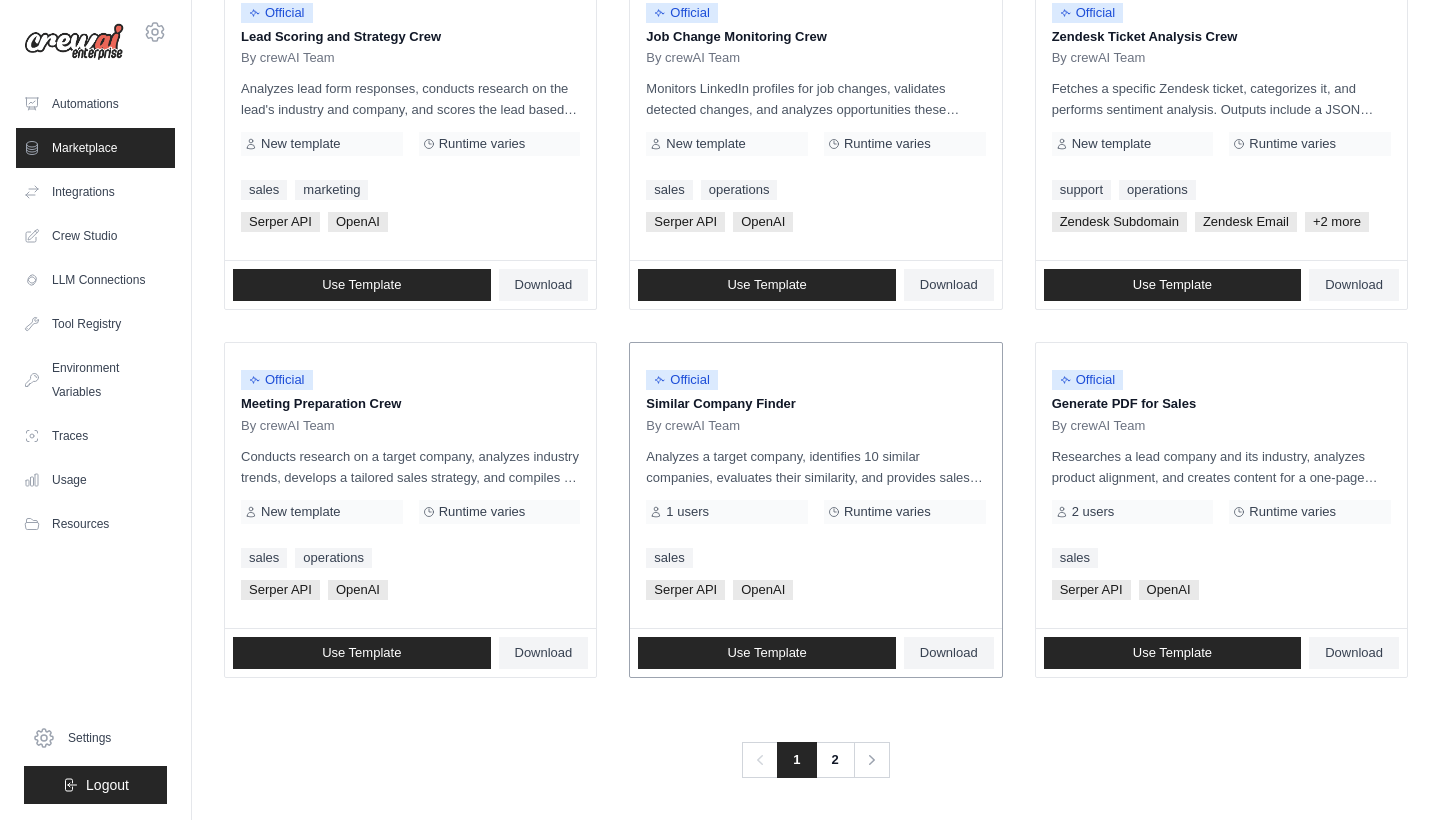 scroll, scrollTop: 1030, scrollLeft: 0, axis: vertical 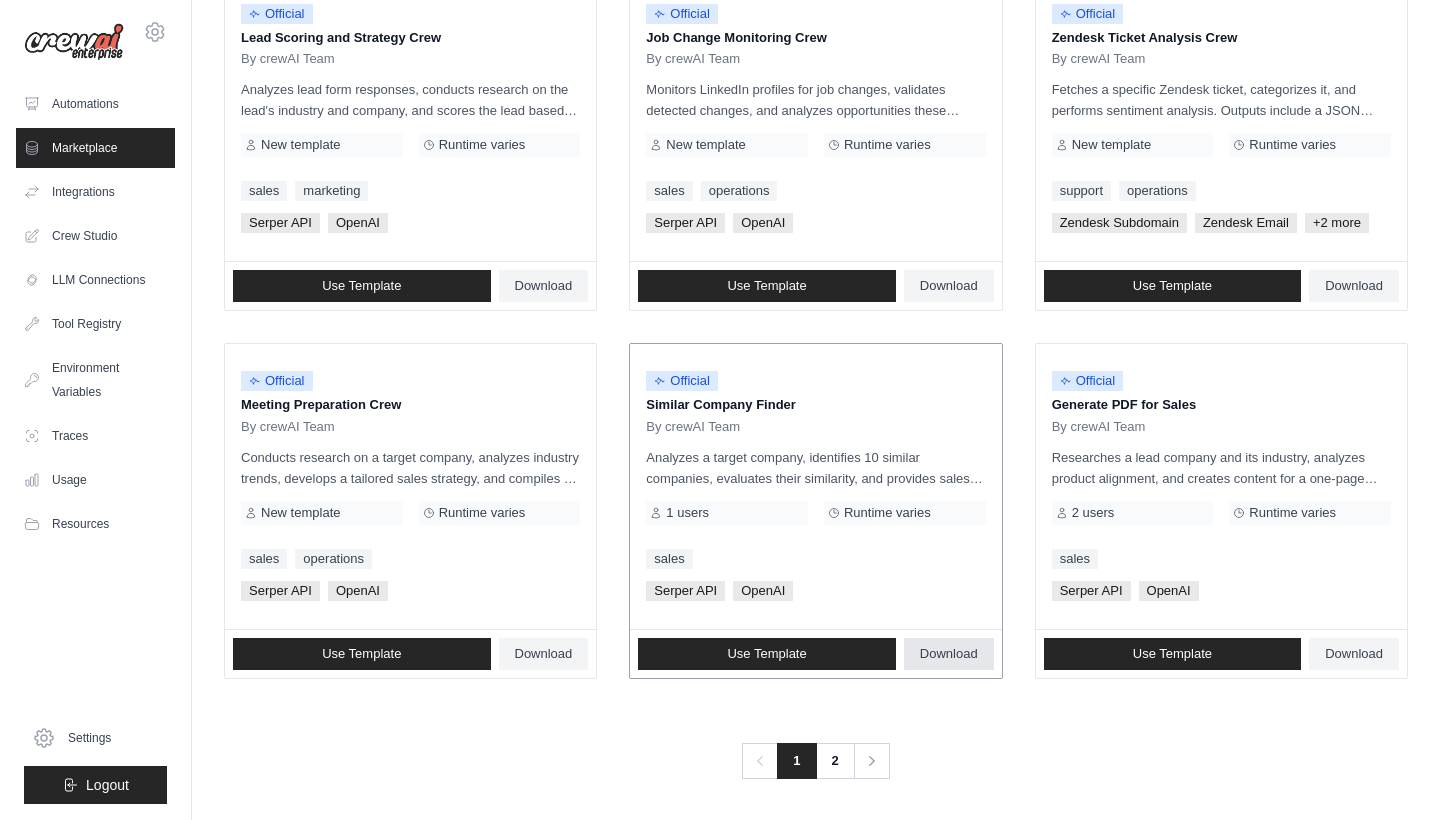 click on "Download" at bounding box center [949, 654] 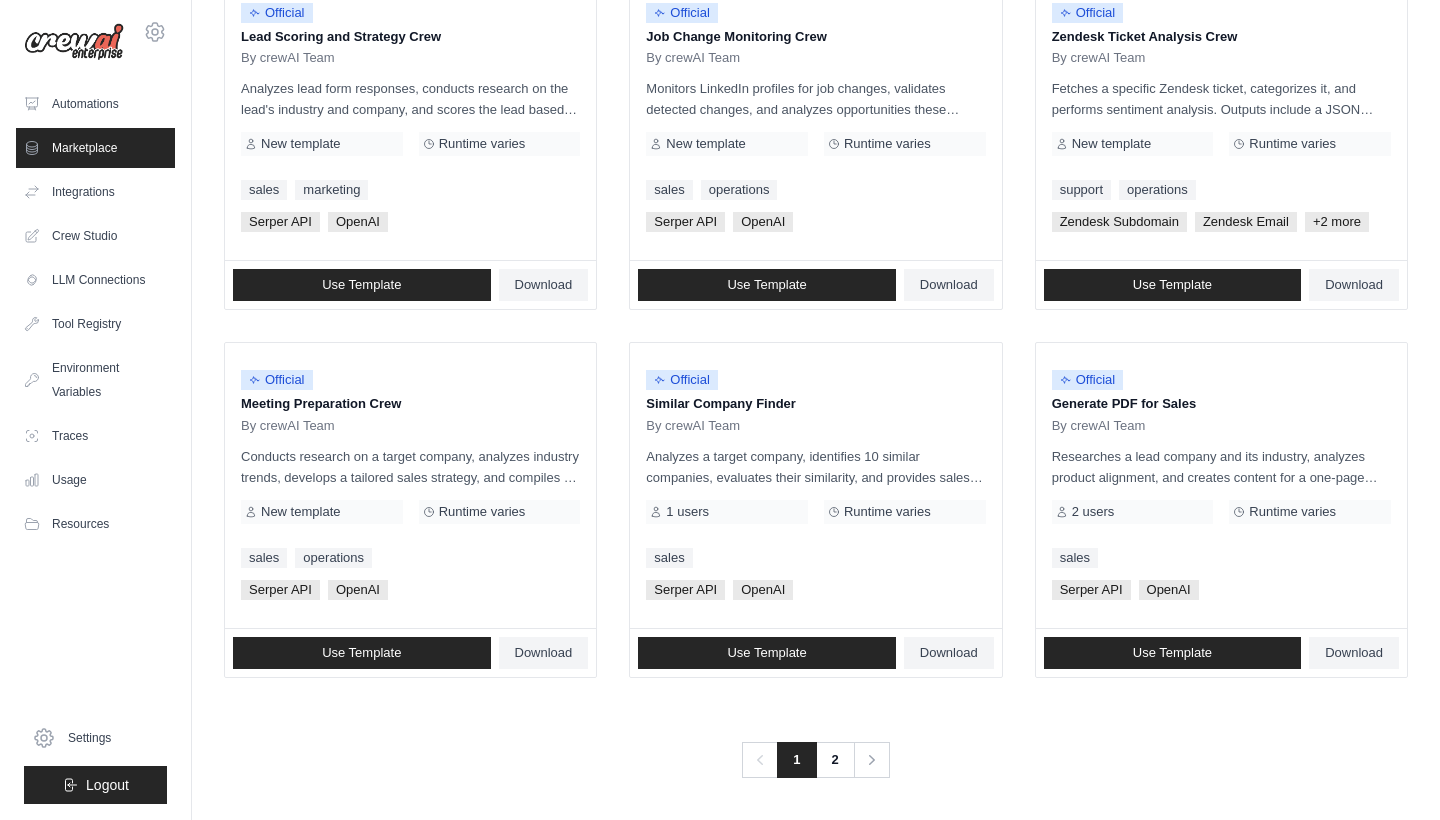 scroll, scrollTop: 1030, scrollLeft: 0, axis: vertical 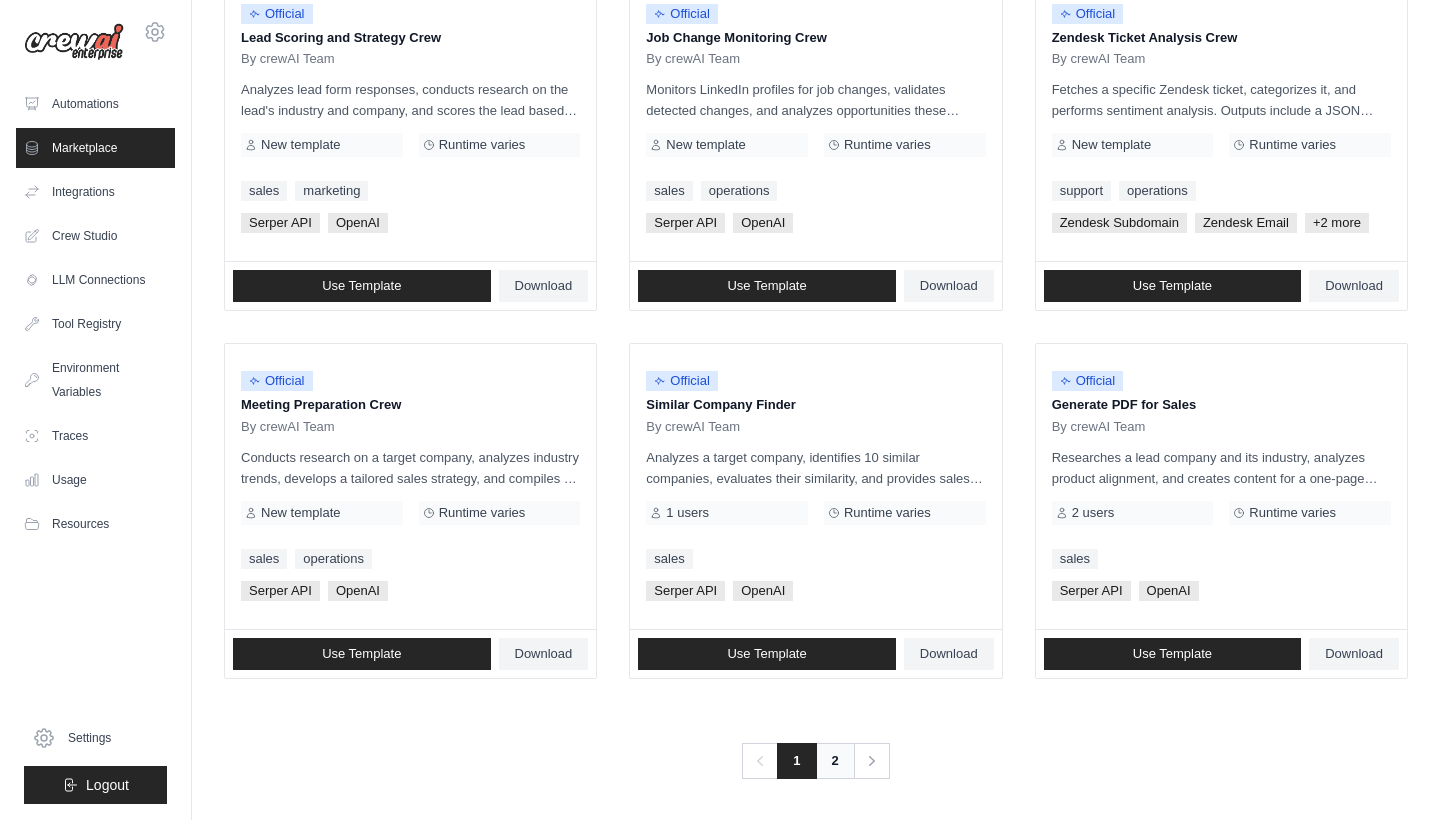 click on "2" at bounding box center [835, 761] 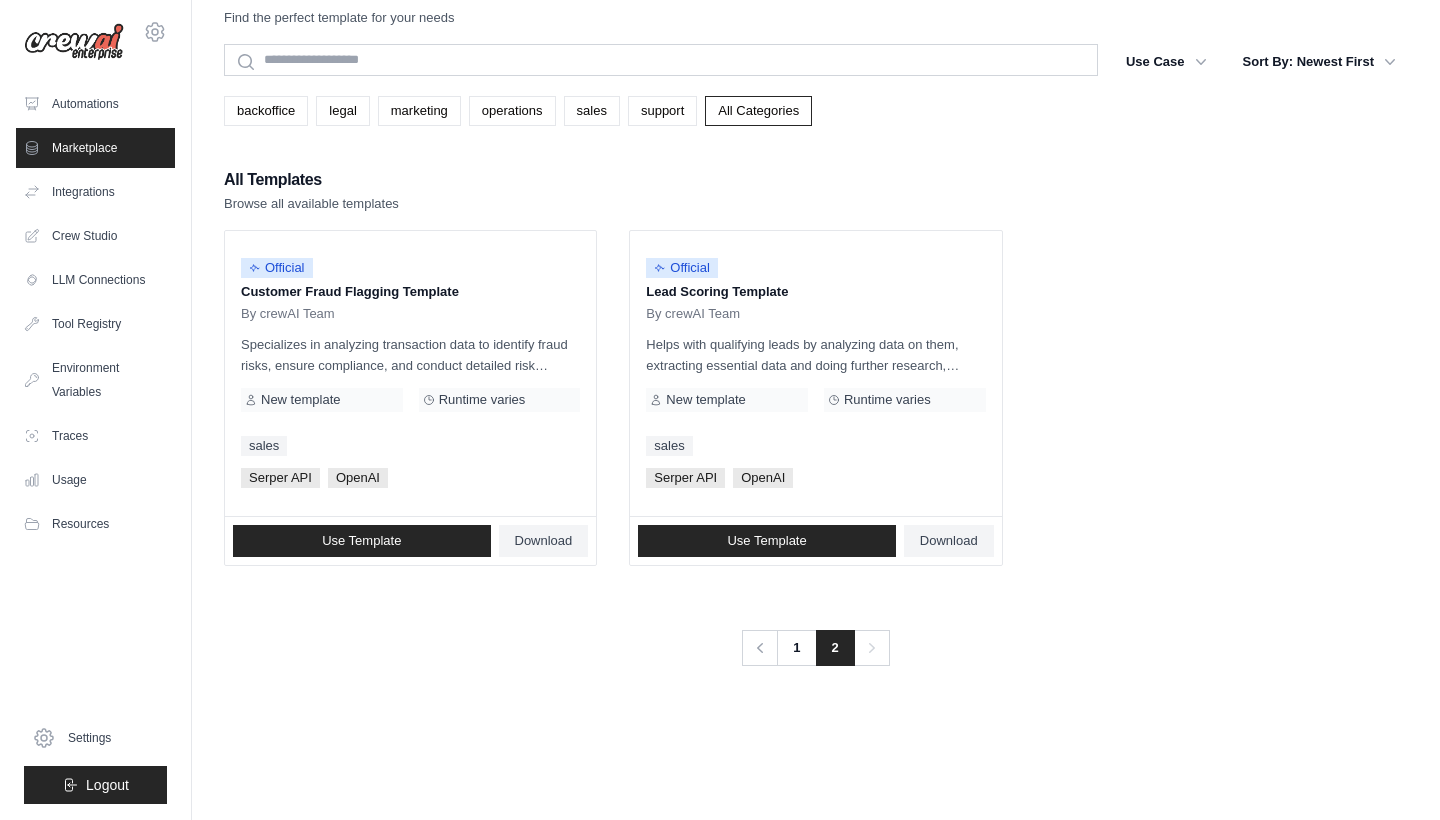 scroll, scrollTop: 0, scrollLeft: 0, axis: both 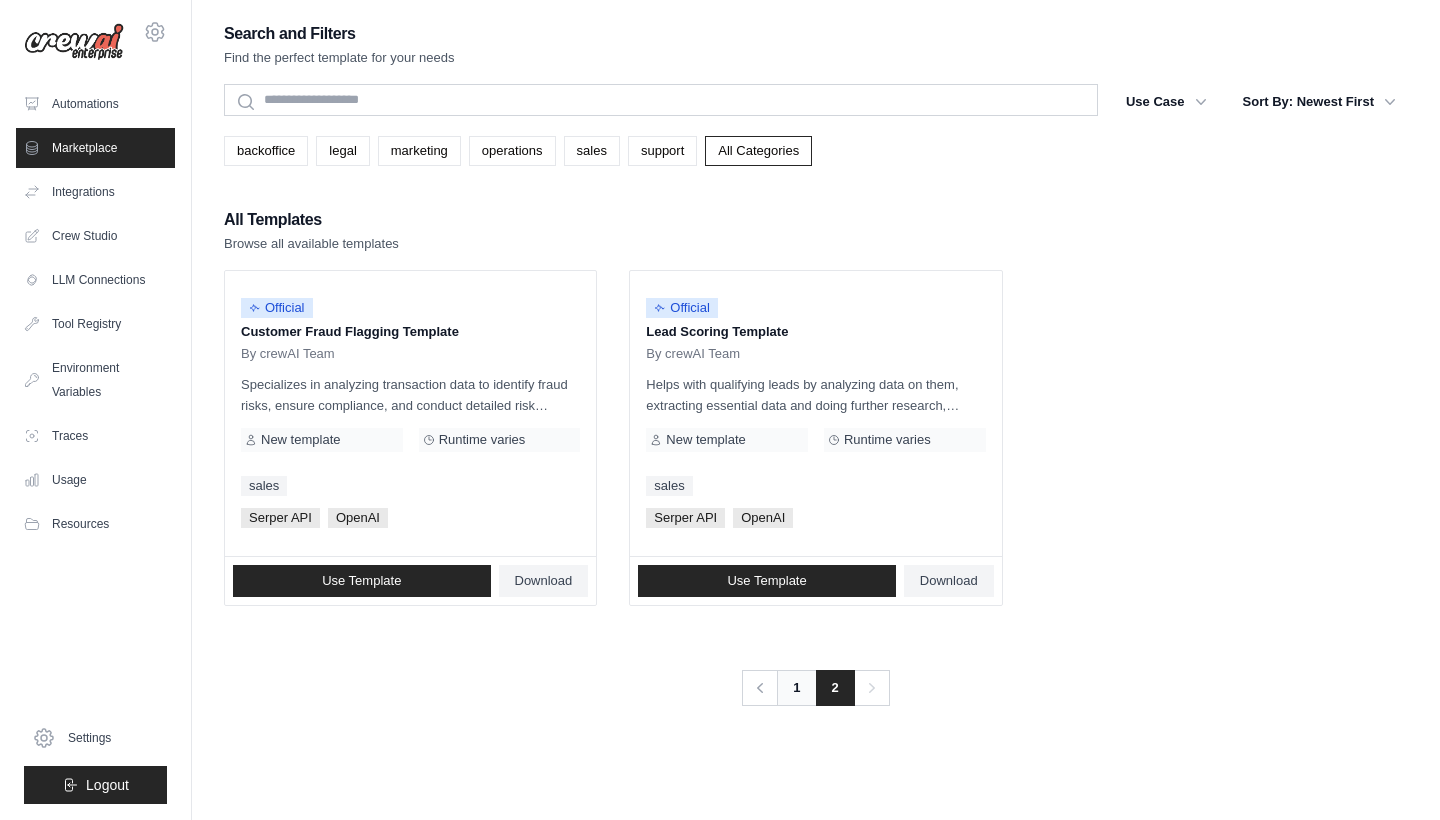 click on "1" at bounding box center (796, 688) 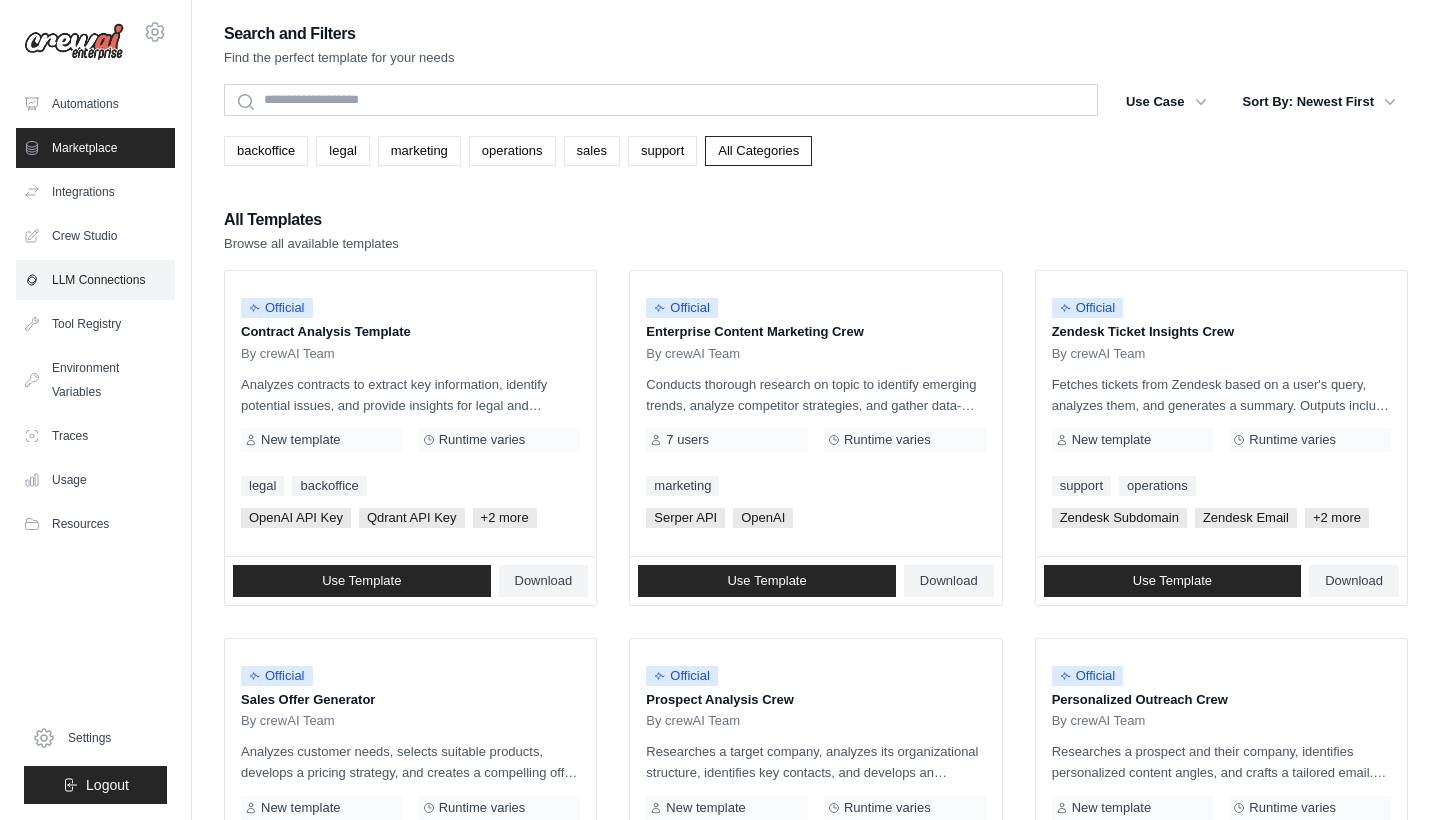 click on "LLM Connections" at bounding box center (95, 280) 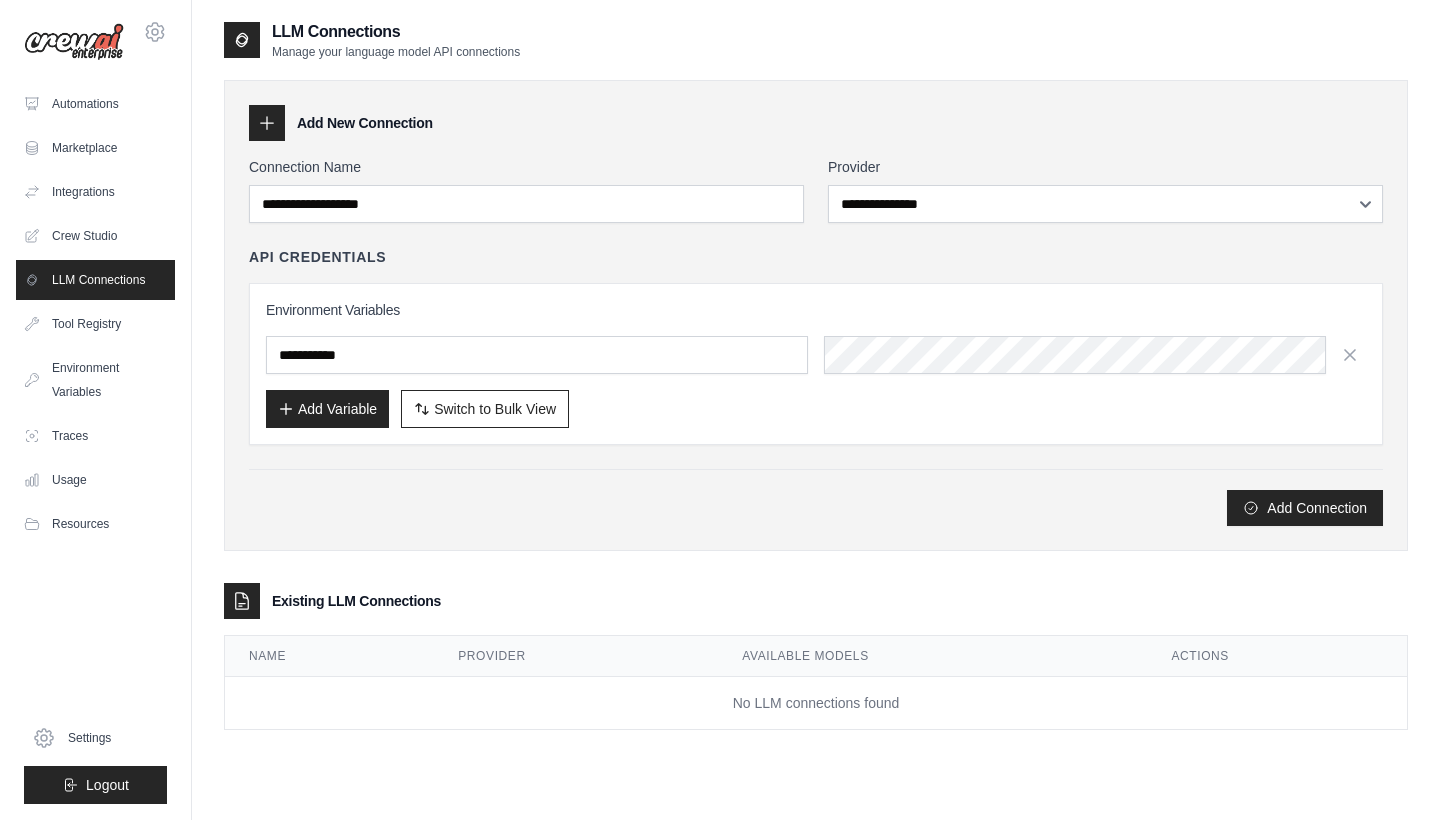 scroll, scrollTop: 0, scrollLeft: 0, axis: both 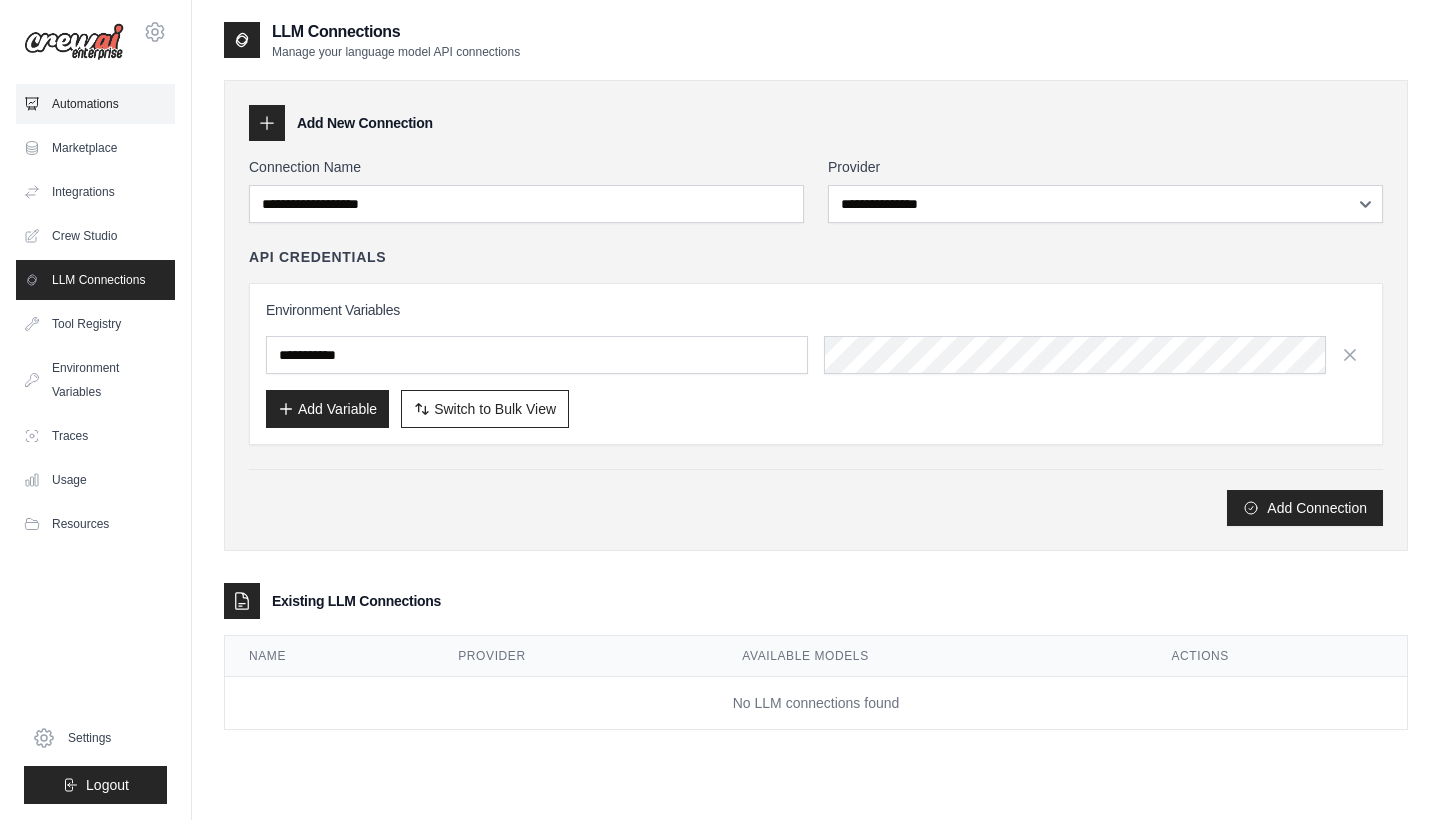 click on "Automations" at bounding box center [95, 104] 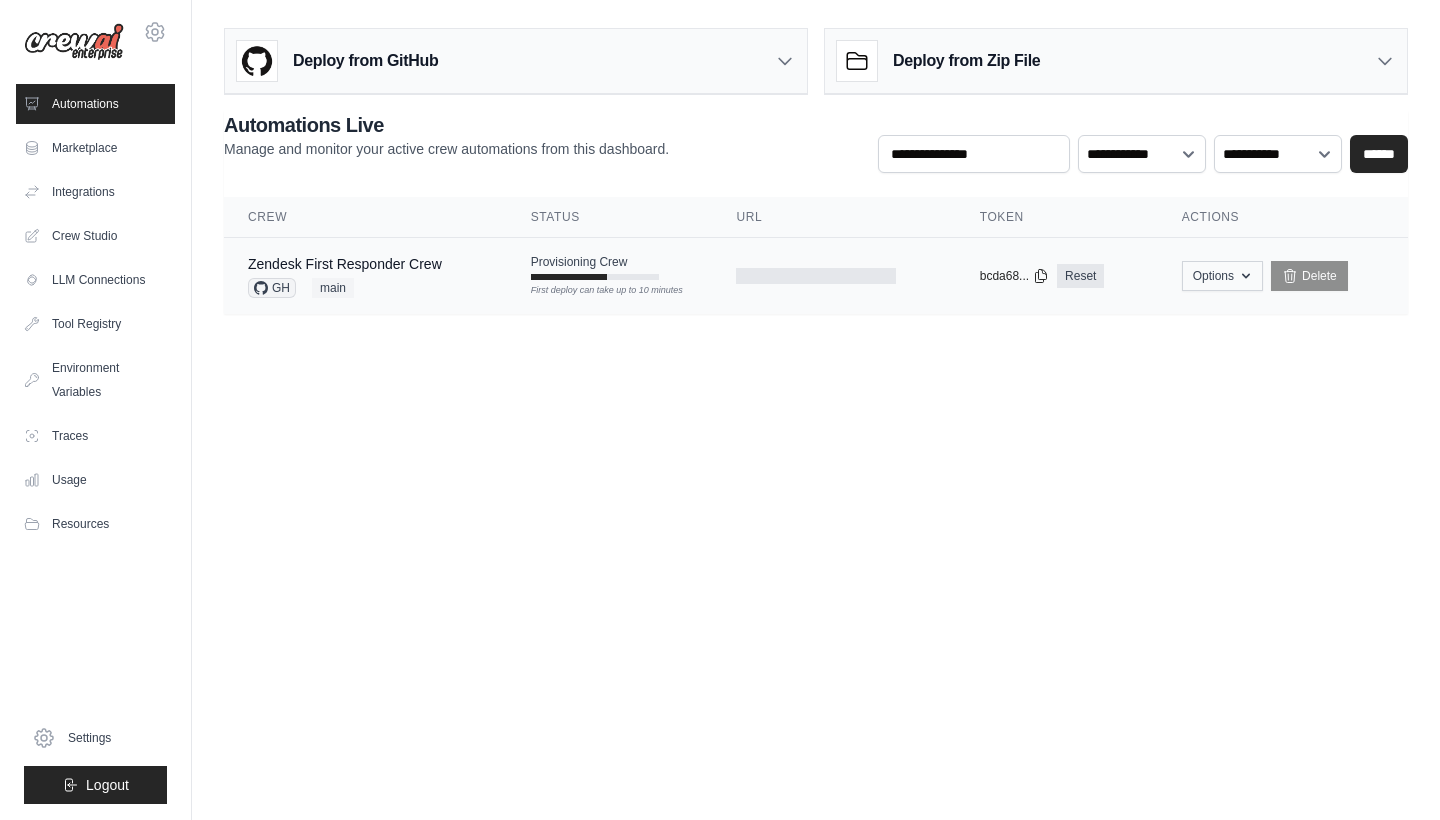 click on "Options" at bounding box center [1222, 276] 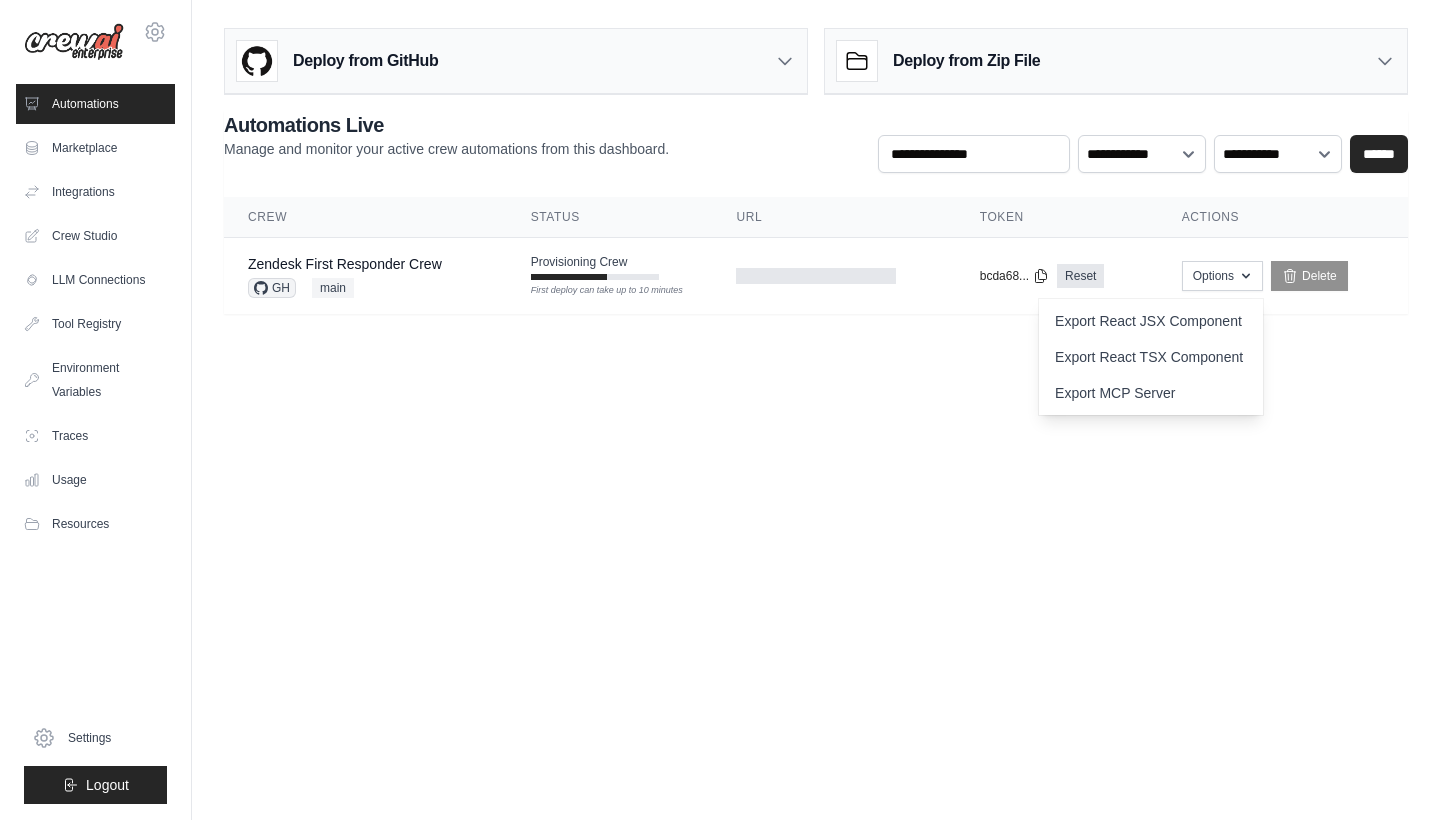 click on "[EMAIL]
Settings
Automations
Marketplace
Integrations
Blog" at bounding box center [720, 410] 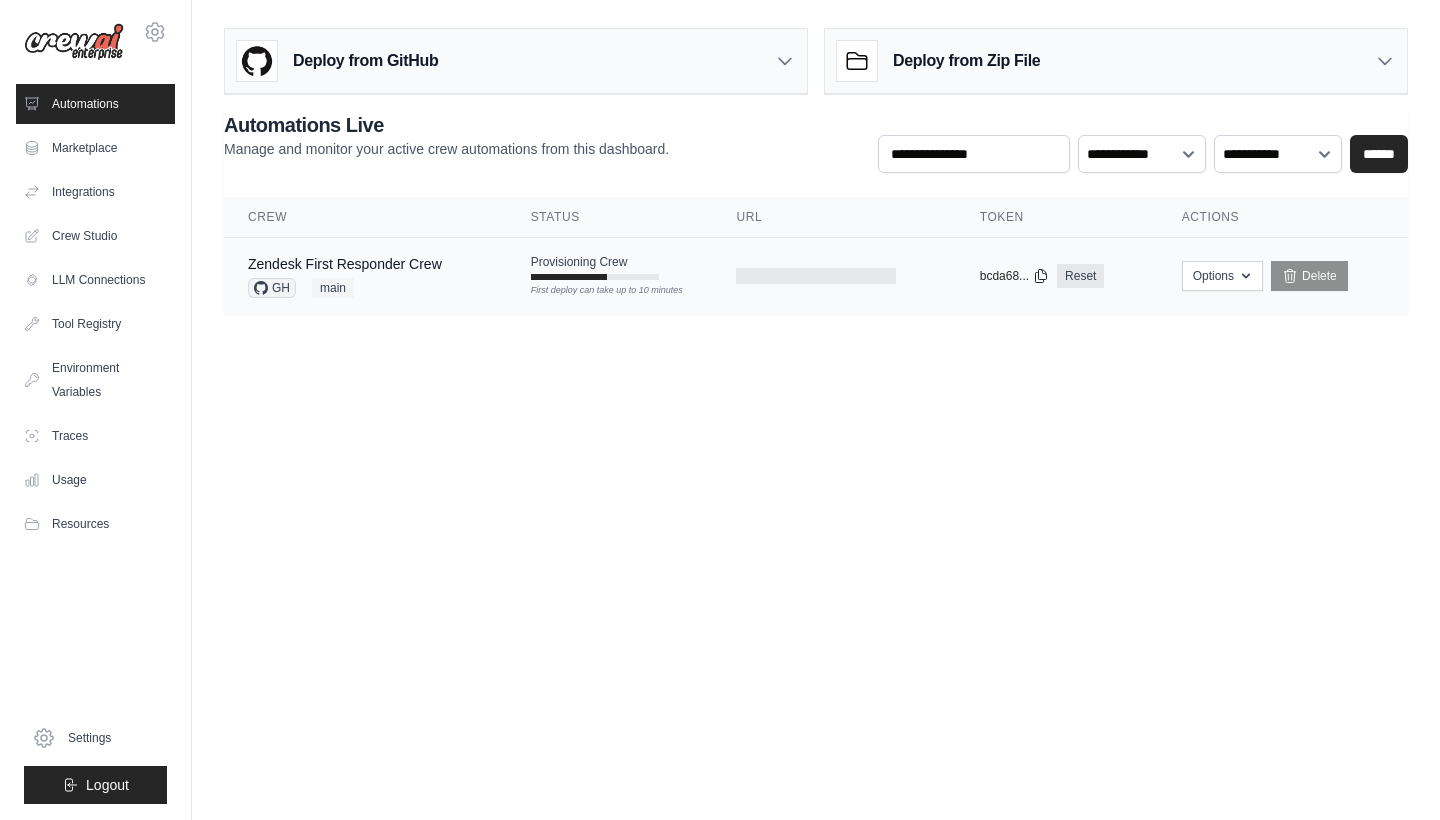 click on "Provisioning Crew" at bounding box center (579, 262) 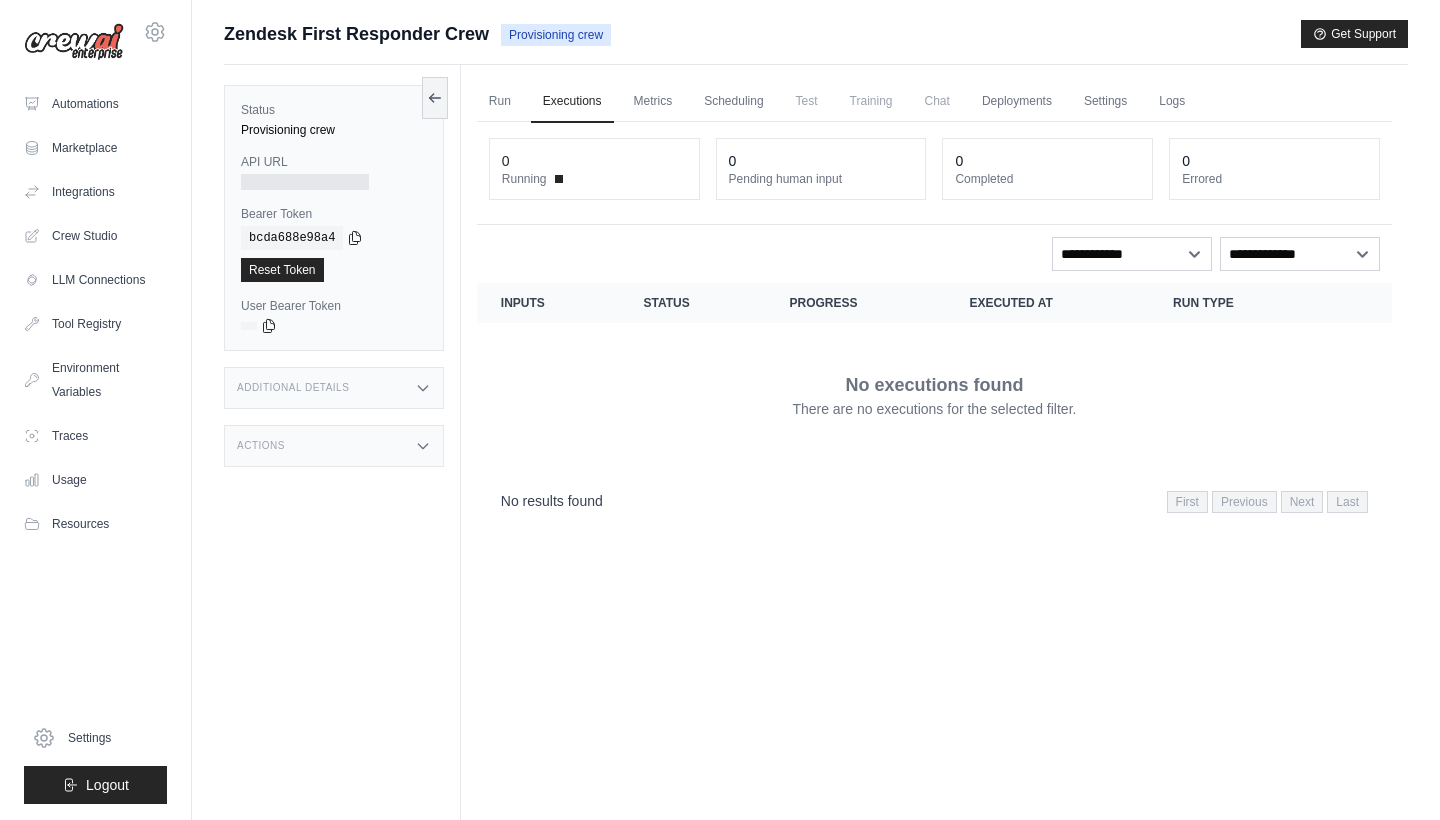 scroll, scrollTop: 0, scrollLeft: 0, axis: both 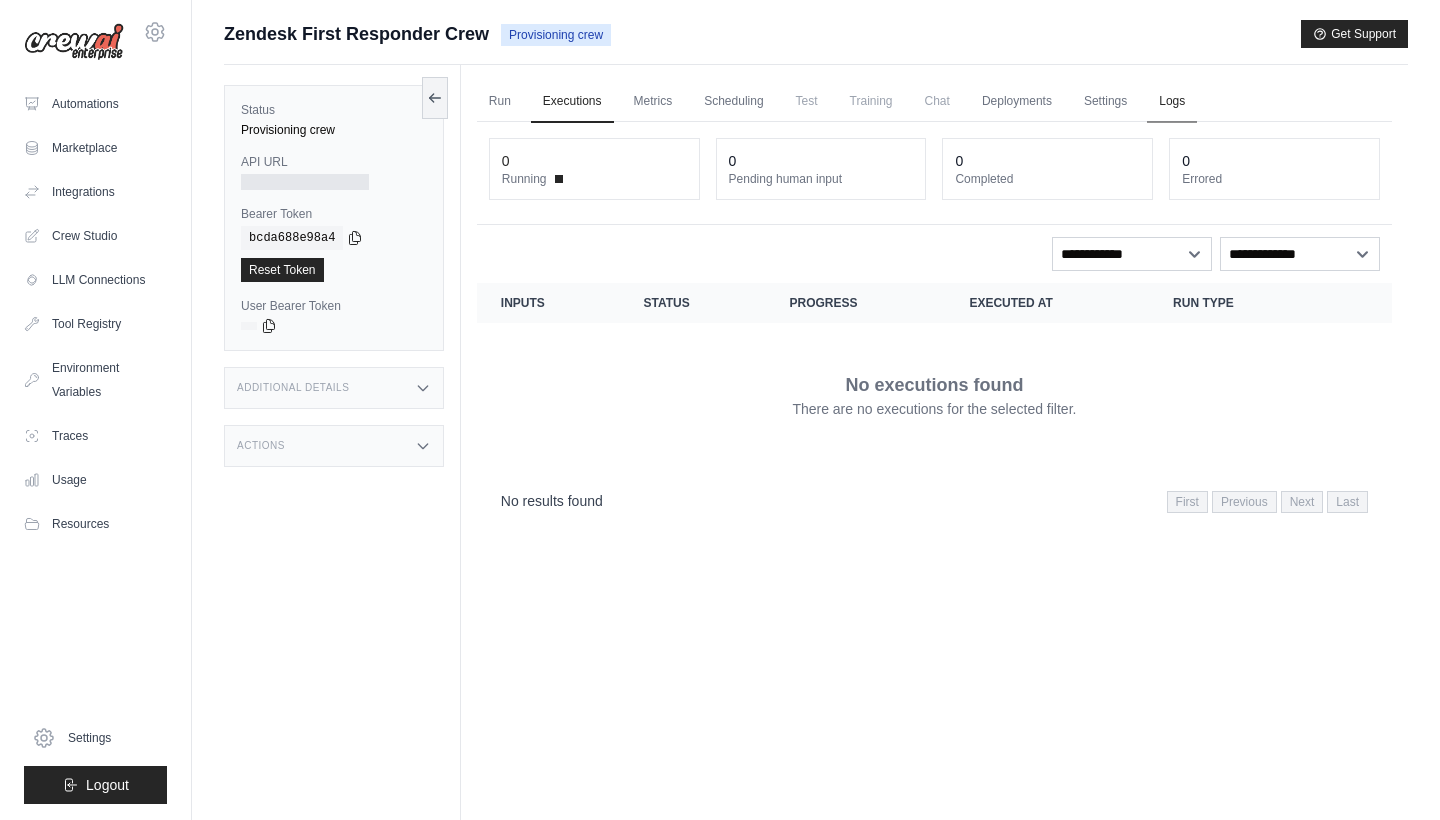 click on "Logs" at bounding box center (1172, 102) 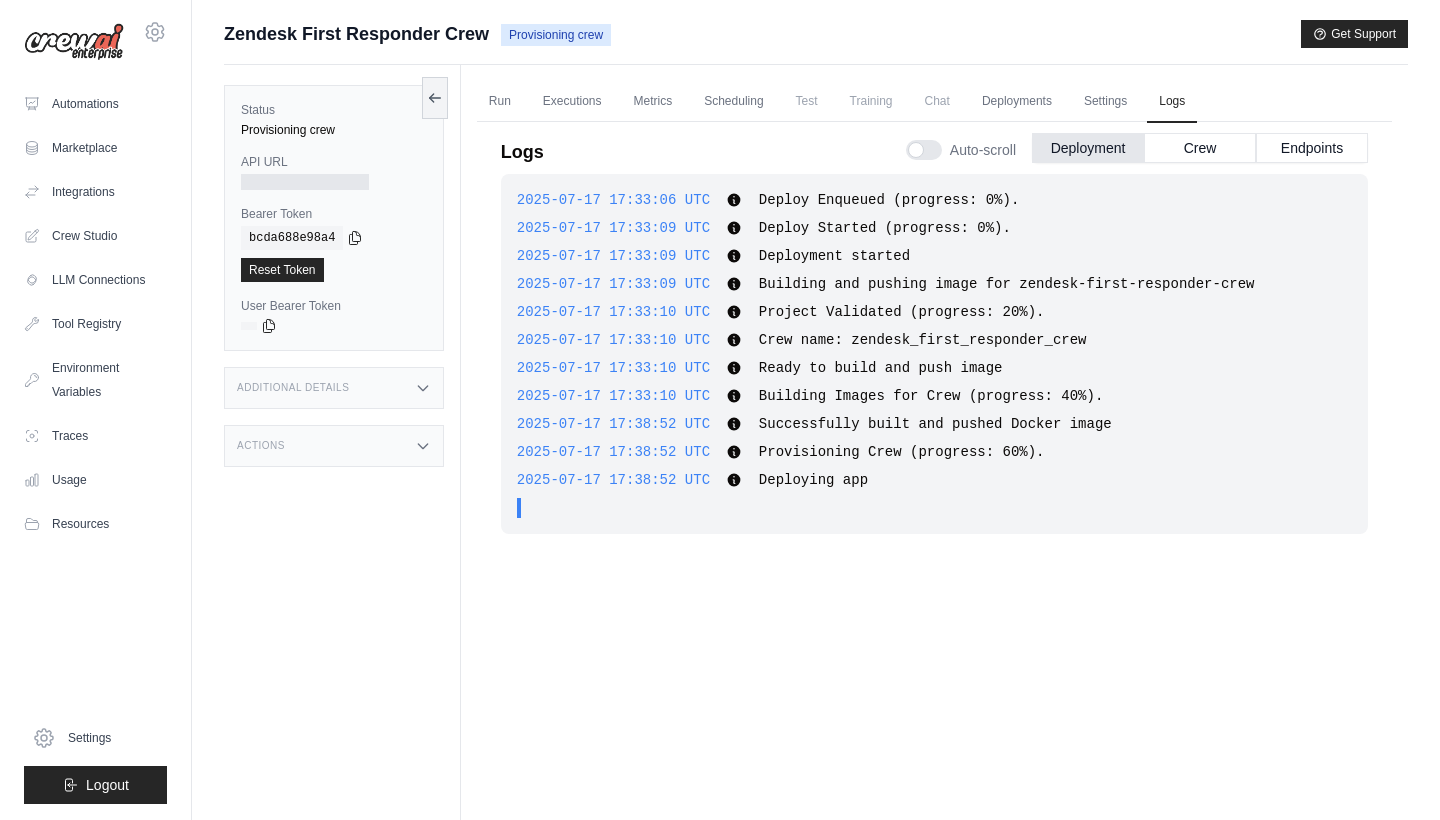scroll, scrollTop: 0, scrollLeft: 0, axis: both 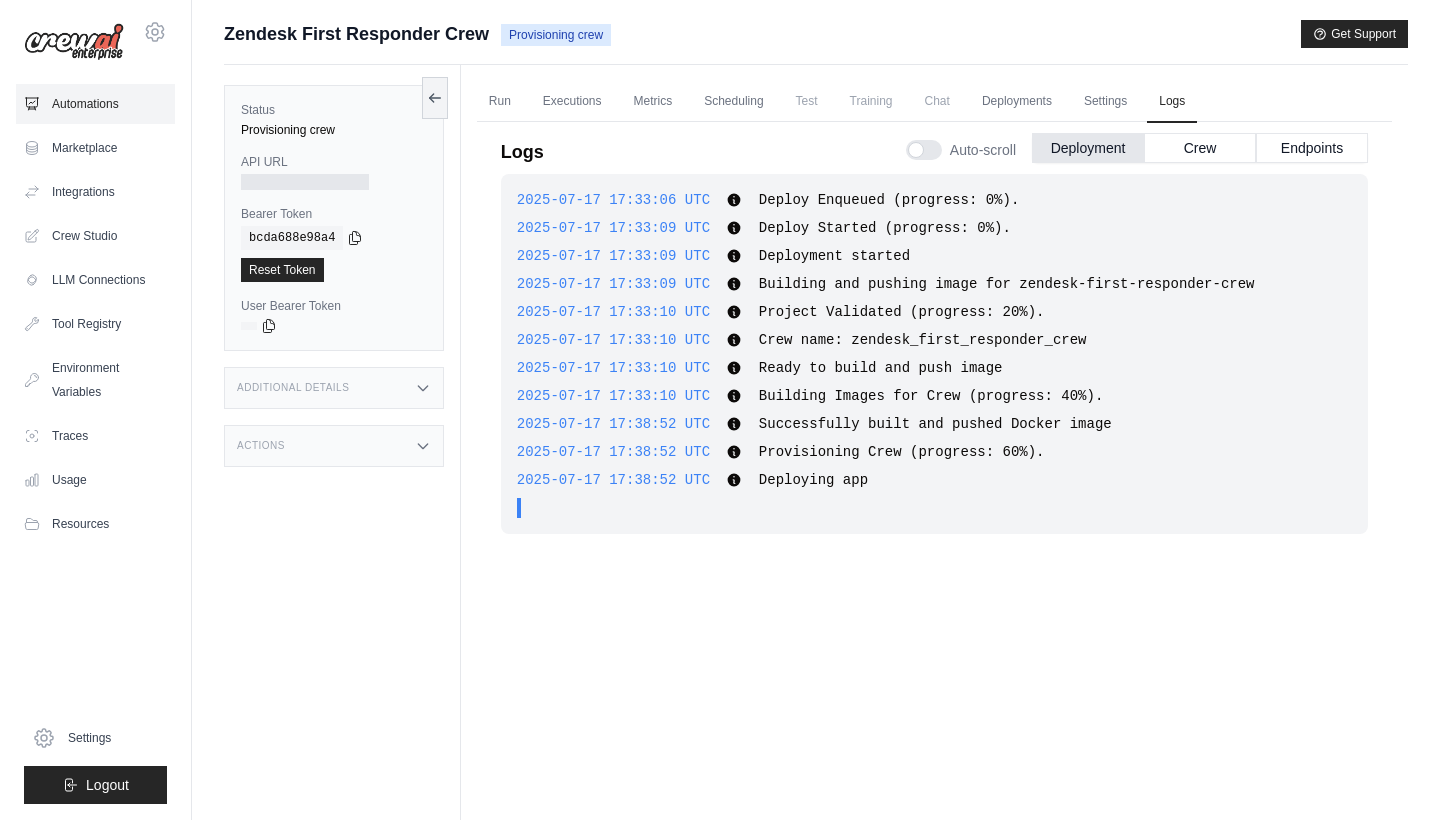 click on "Automations" at bounding box center [95, 104] 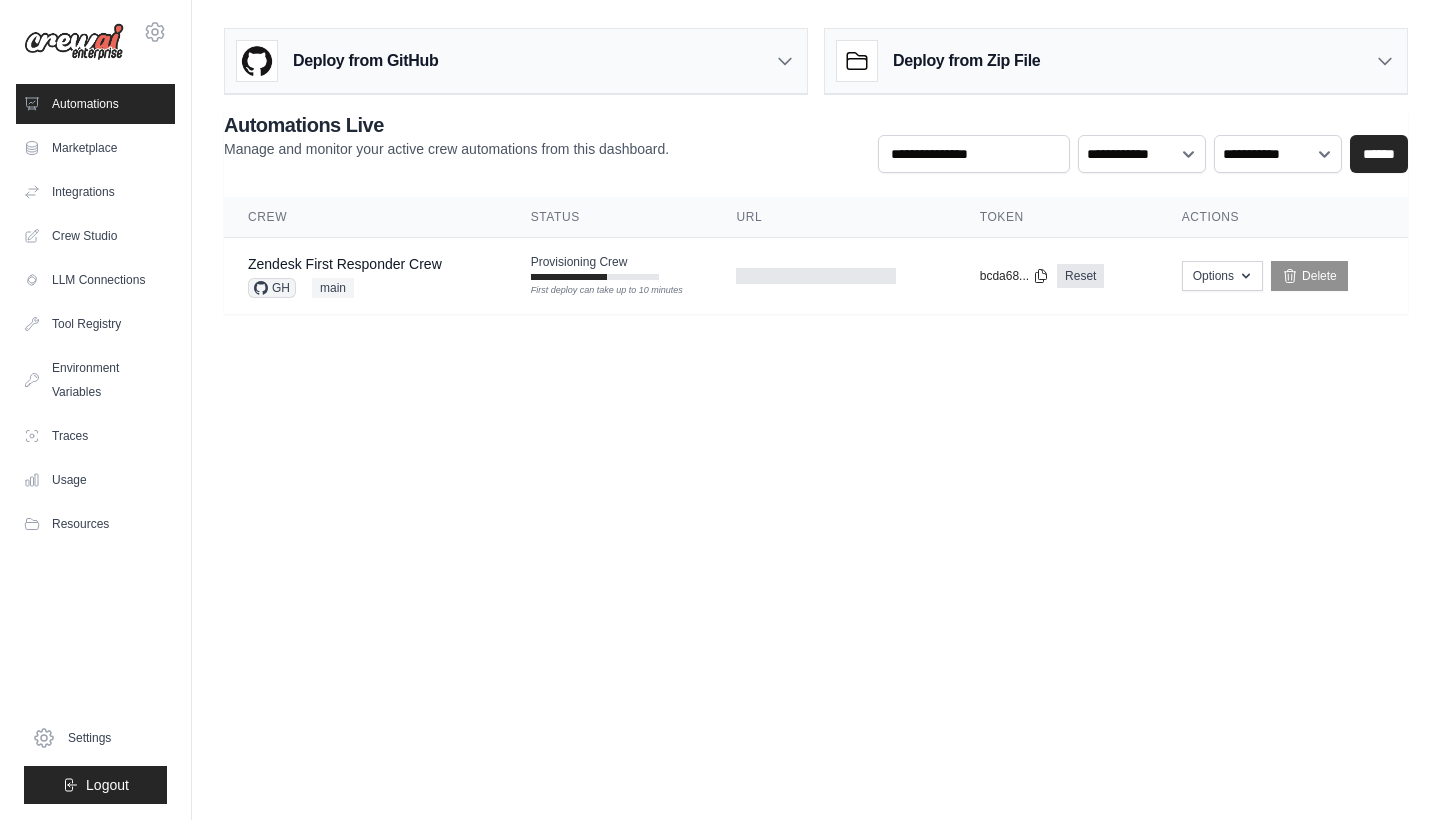 scroll, scrollTop: 0, scrollLeft: 0, axis: both 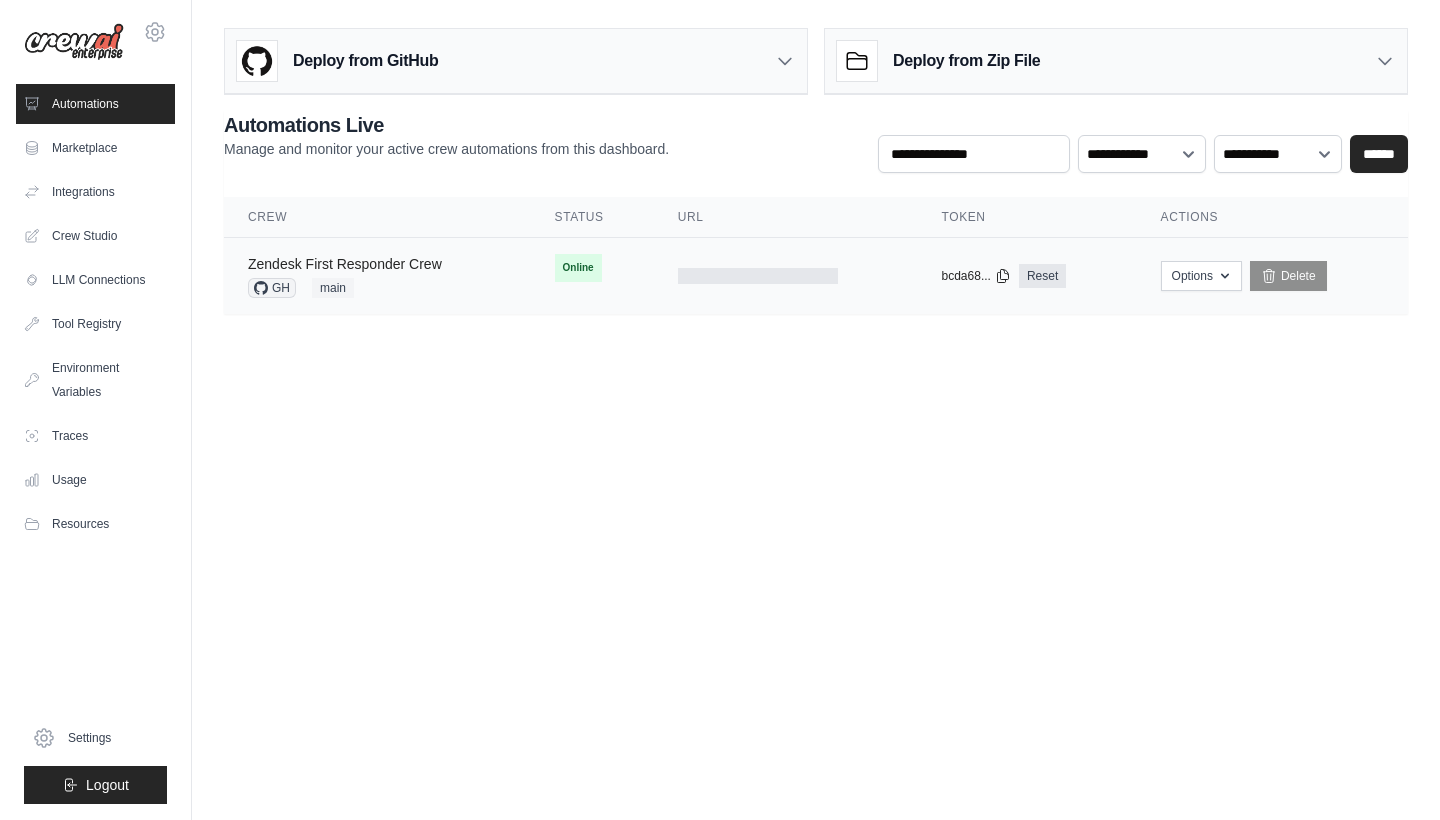 click on "Zendesk First Responder Crew" at bounding box center (345, 264) 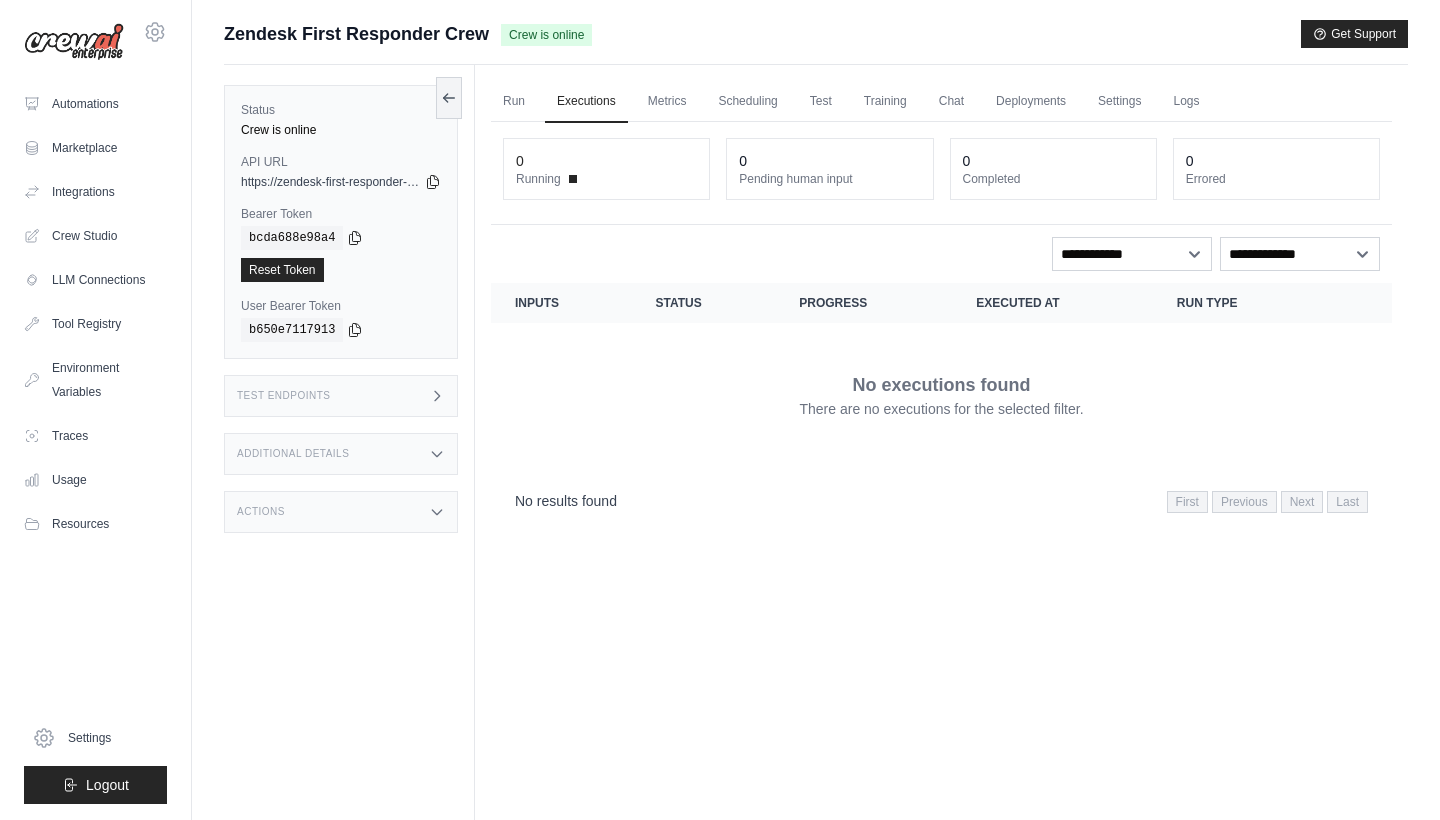 click on "Test Endpoints" at bounding box center (341, 396) 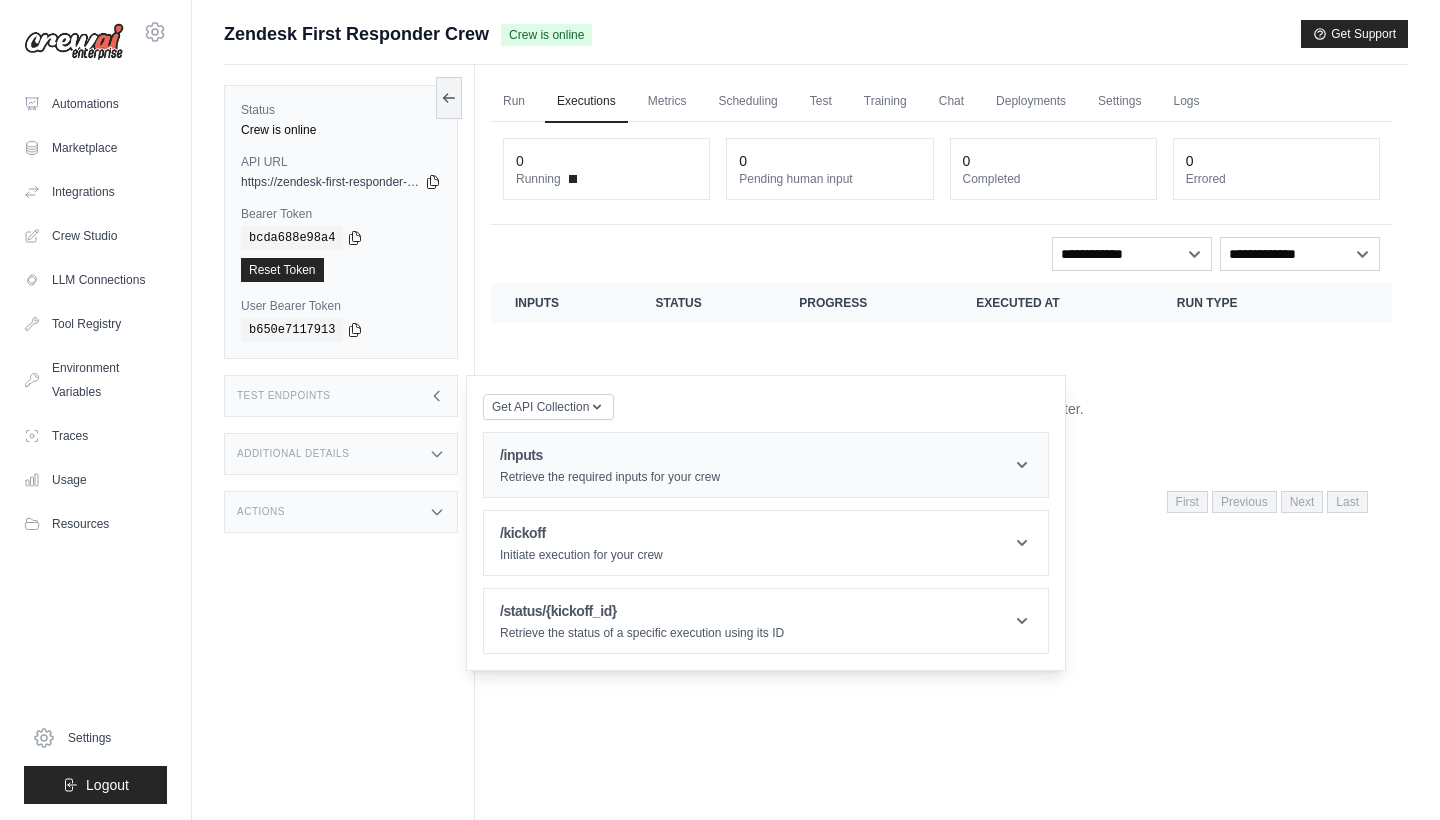 click on "/inputs
Retrieve the required inputs for your crew" at bounding box center [766, 465] 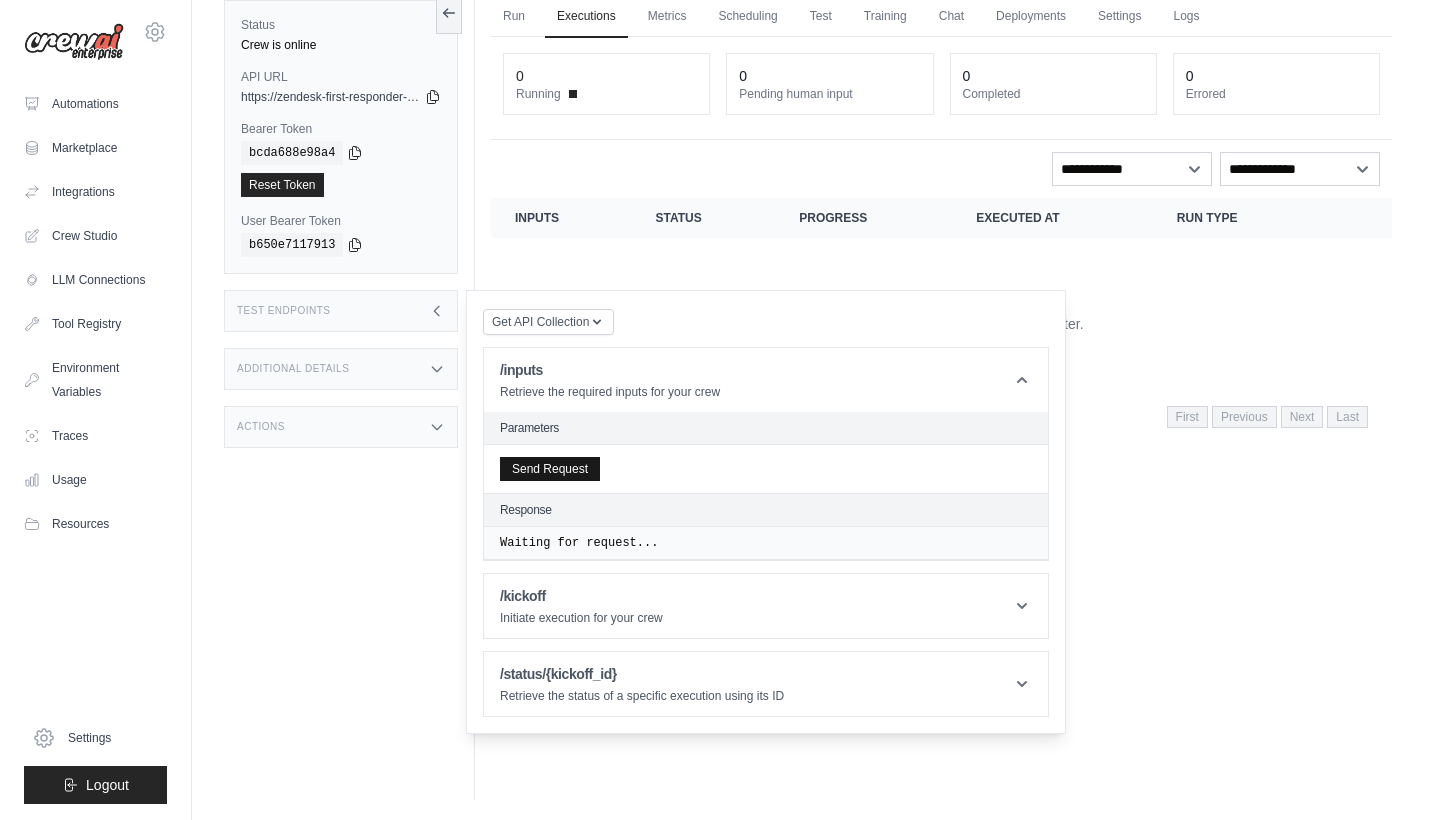 scroll, scrollTop: 85, scrollLeft: 0, axis: vertical 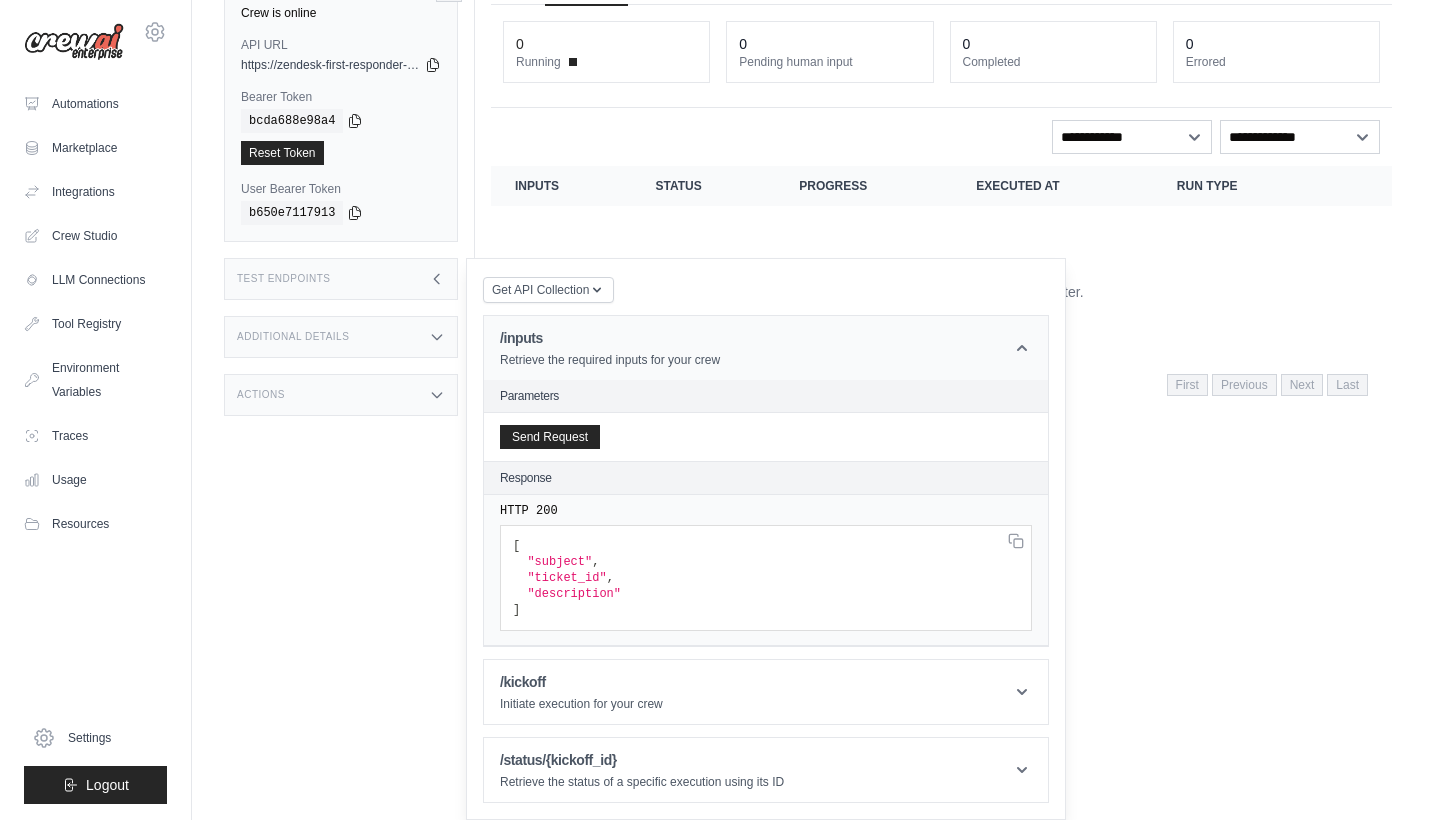 click 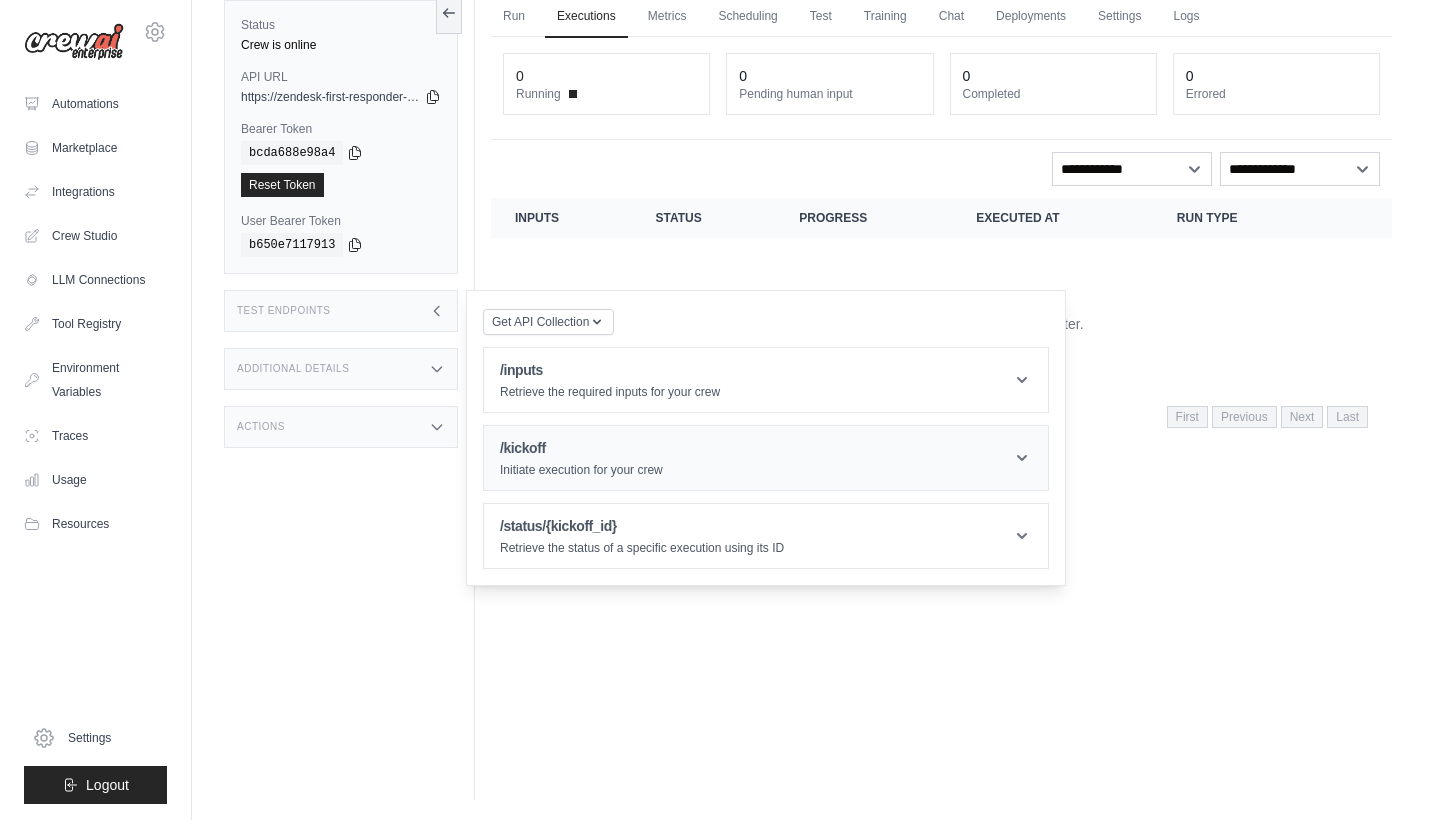 click on "/kickoff
Initiate execution for your crew" at bounding box center [766, 458] 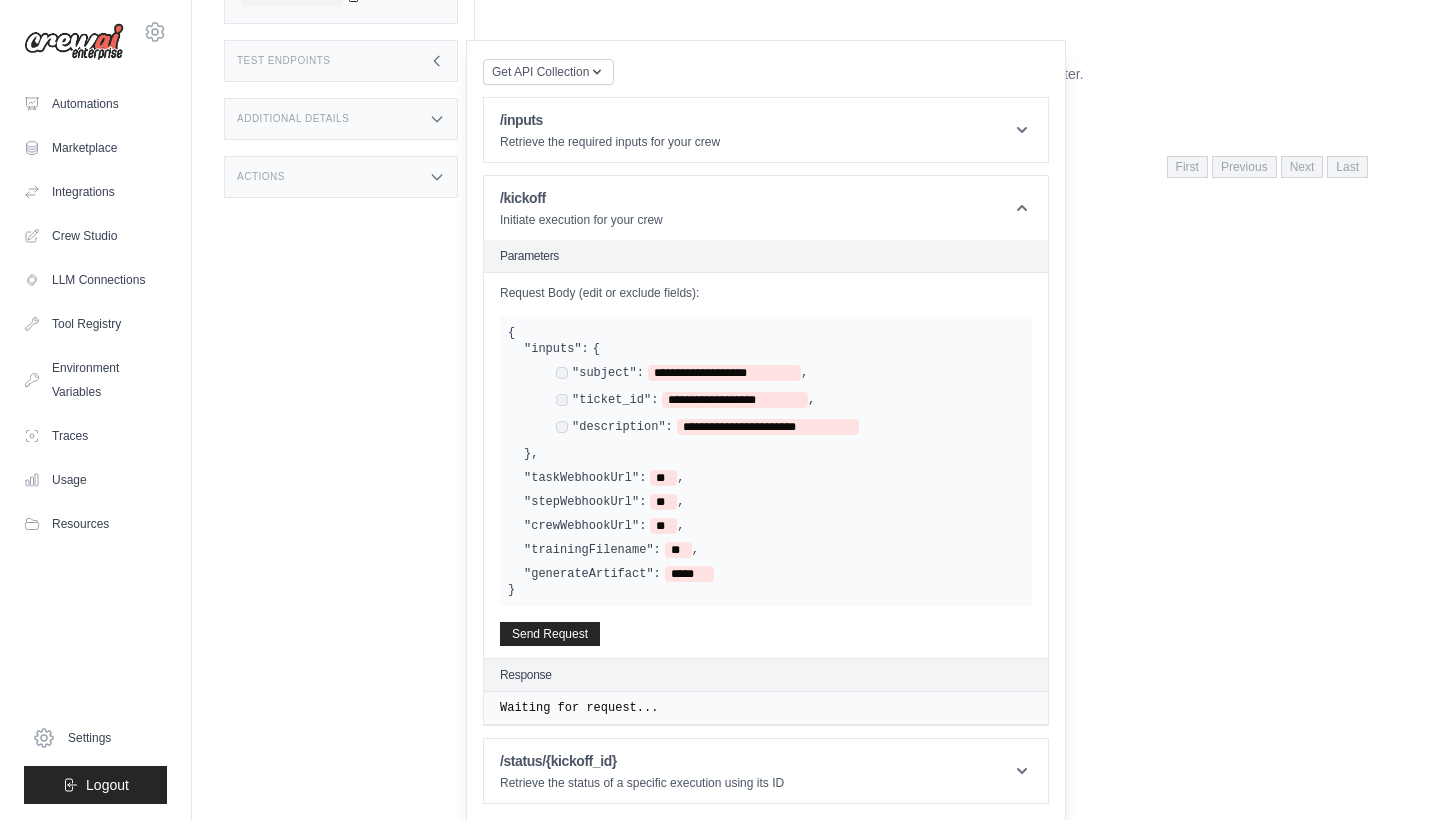 scroll, scrollTop: 334, scrollLeft: 0, axis: vertical 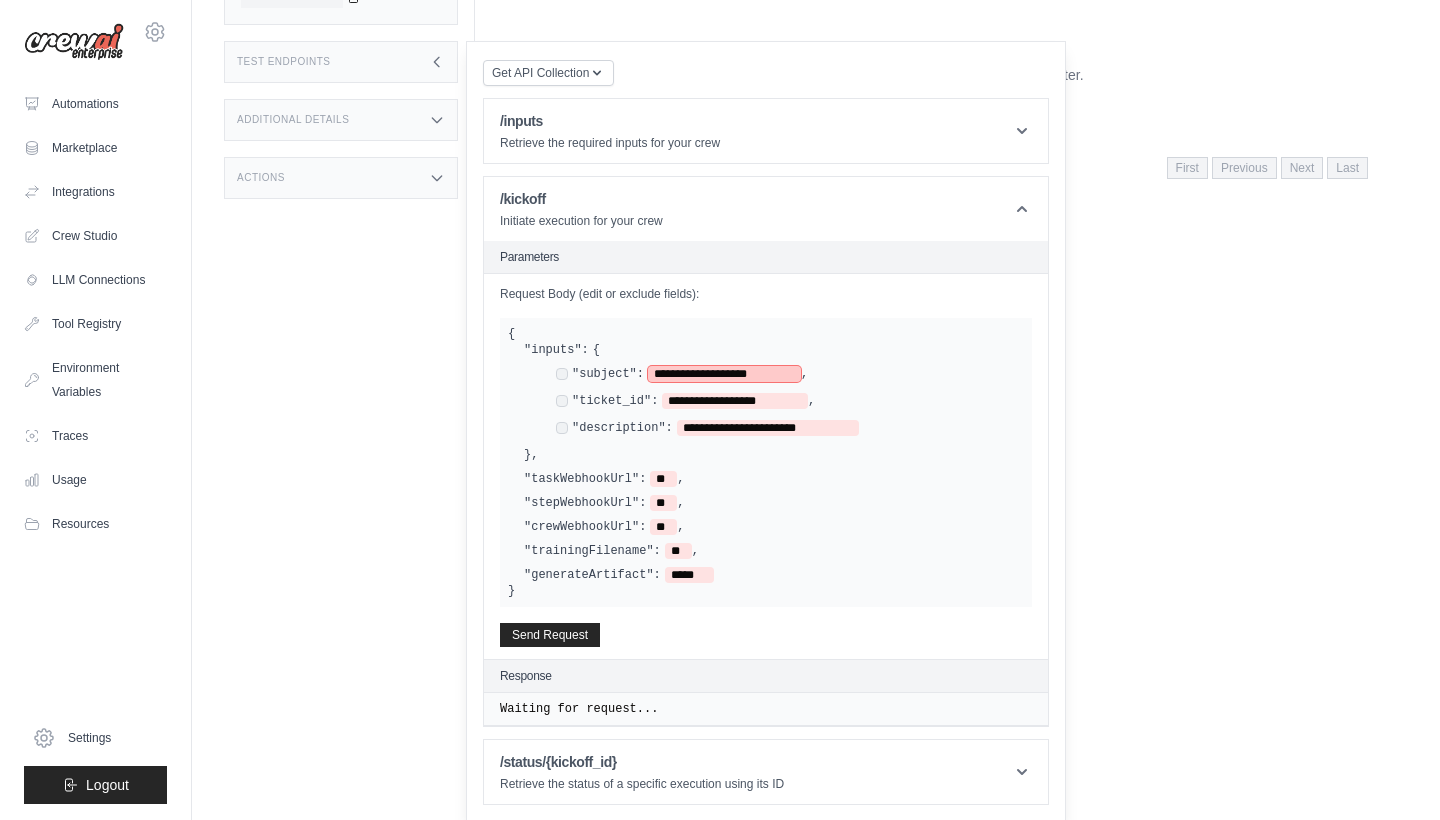 click on "**********" at bounding box center [724, 374] 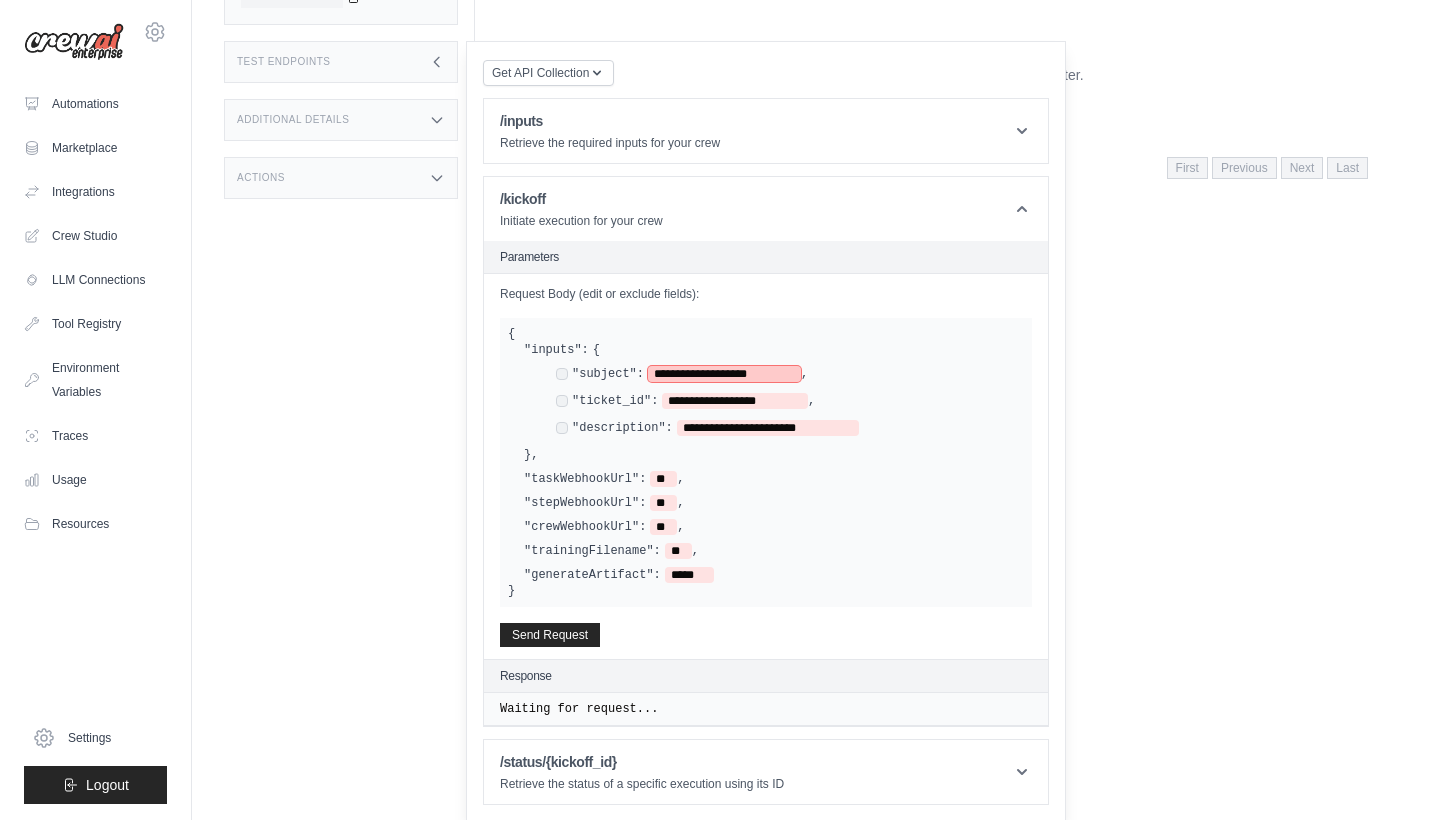 click on "**********" at bounding box center [724, 374] 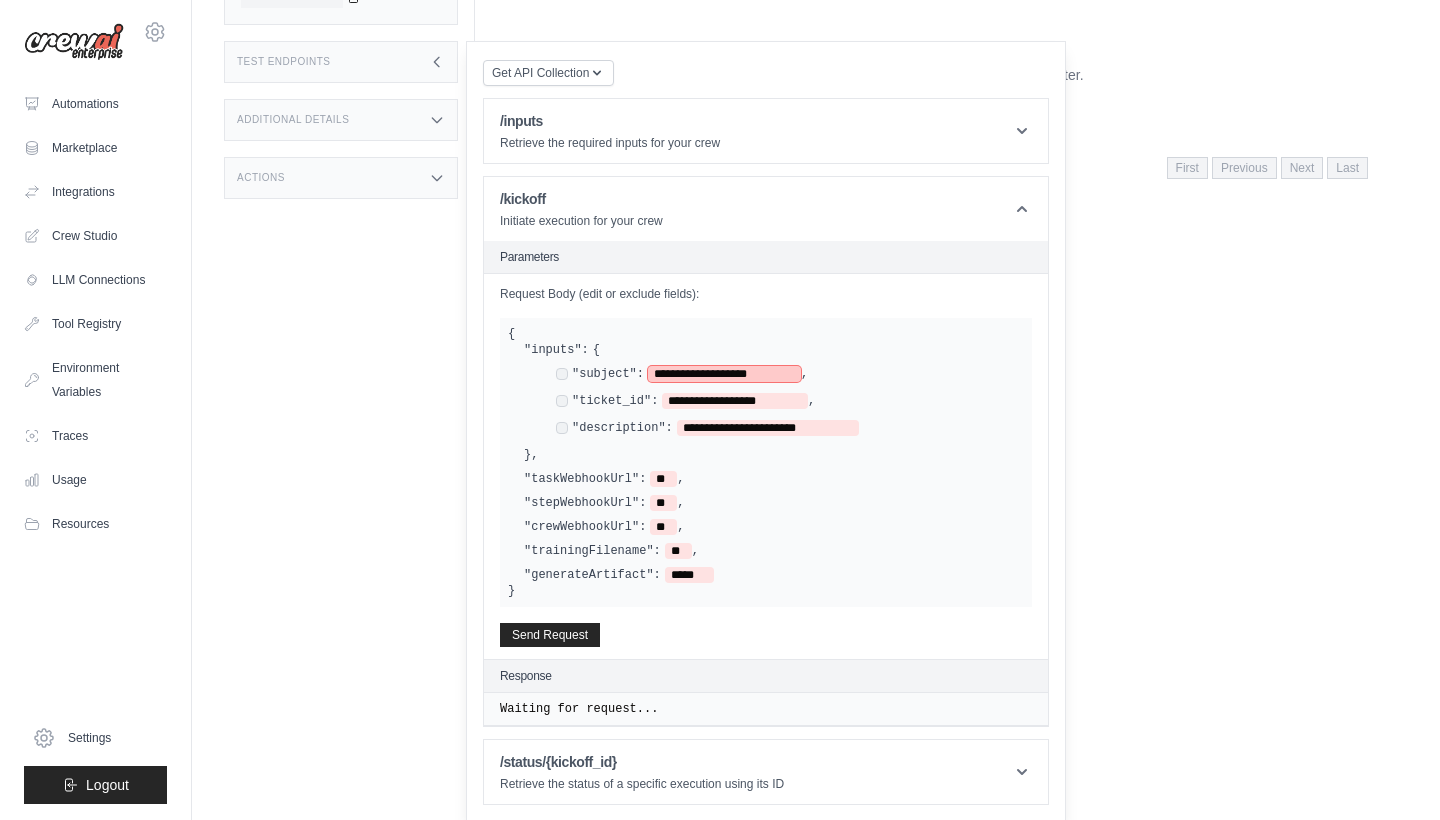 click on "**********" at bounding box center (724, 374) 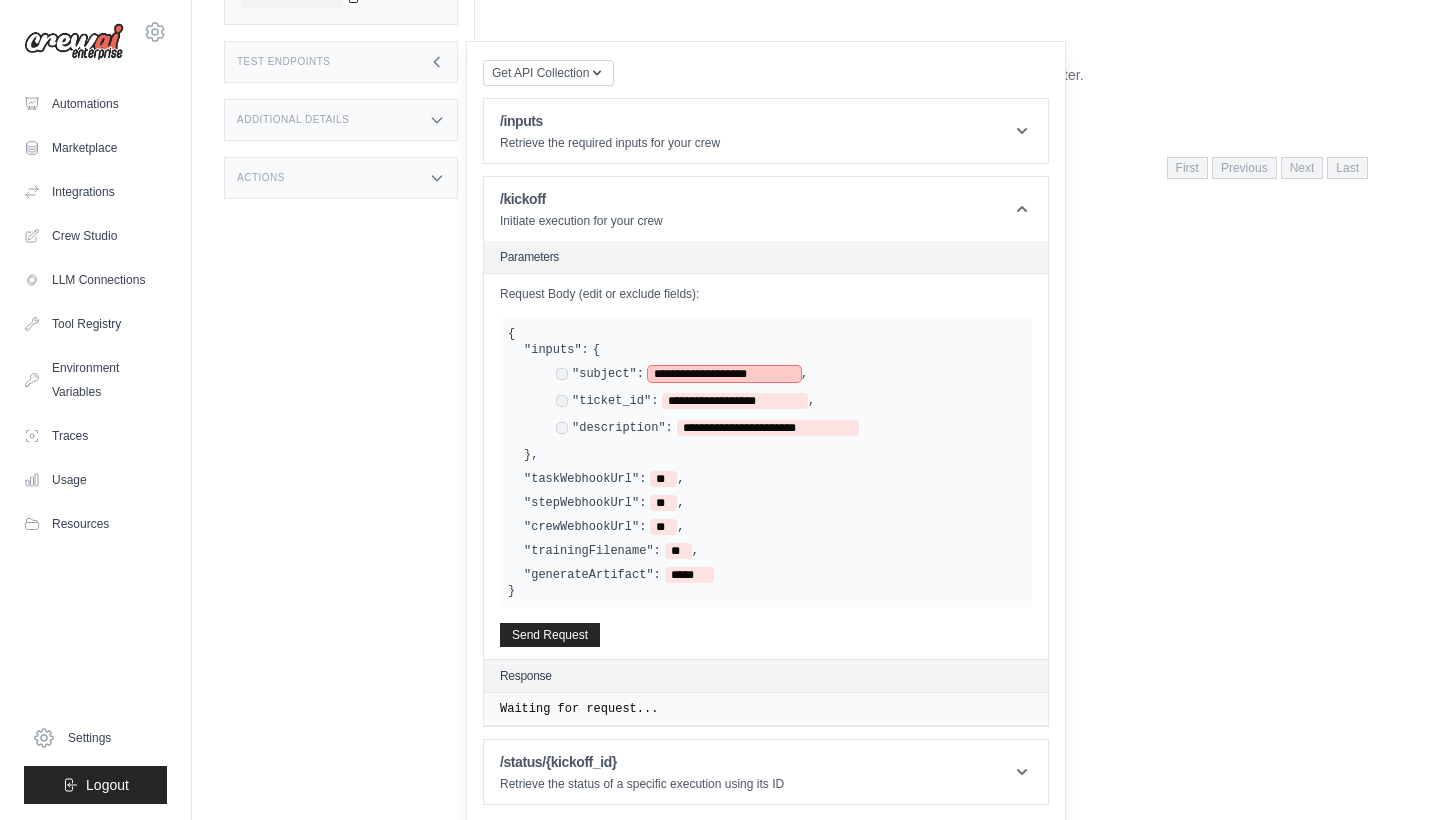 type 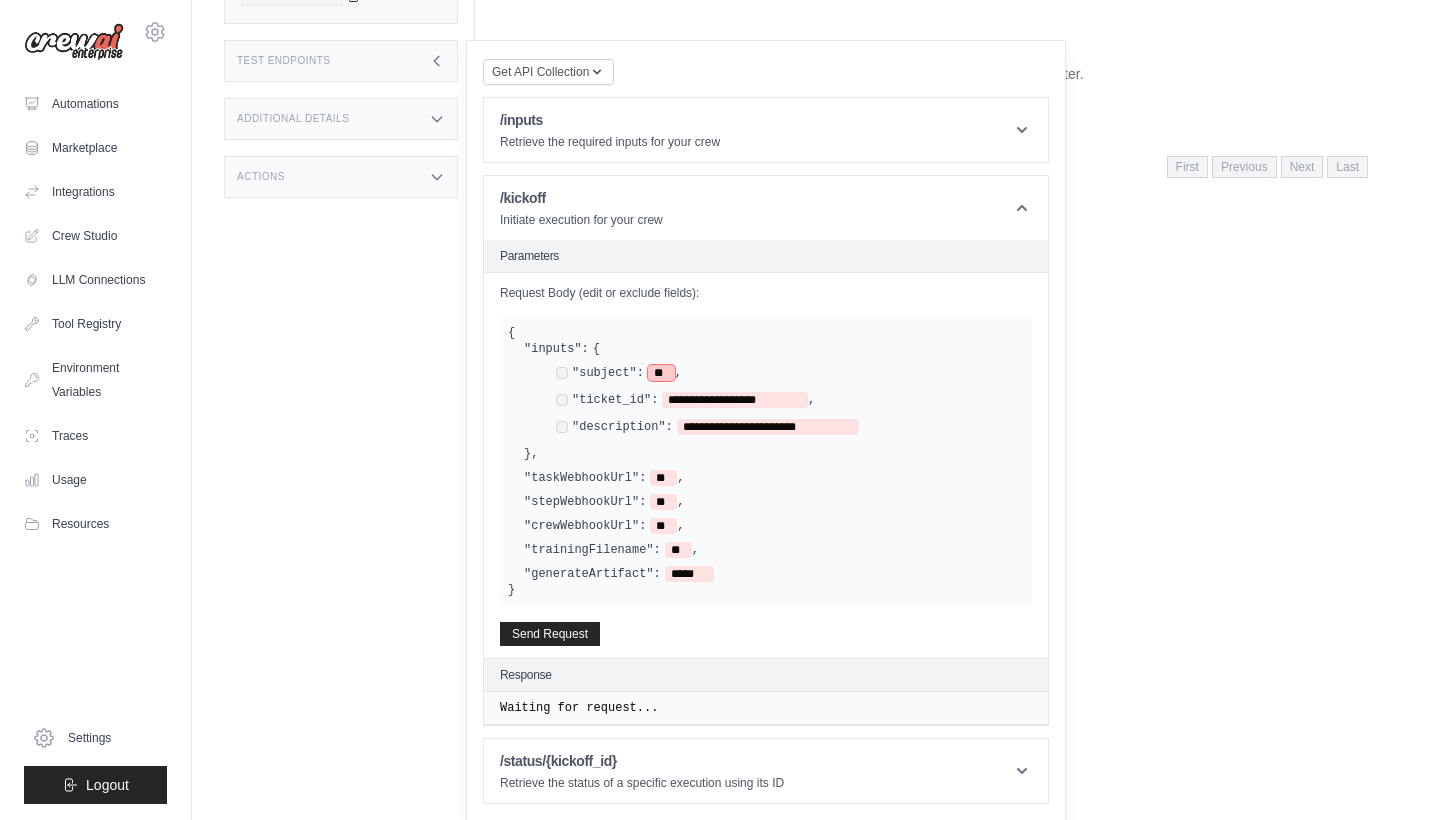 scroll, scrollTop: 334, scrollLeft: 0, axis: vertical 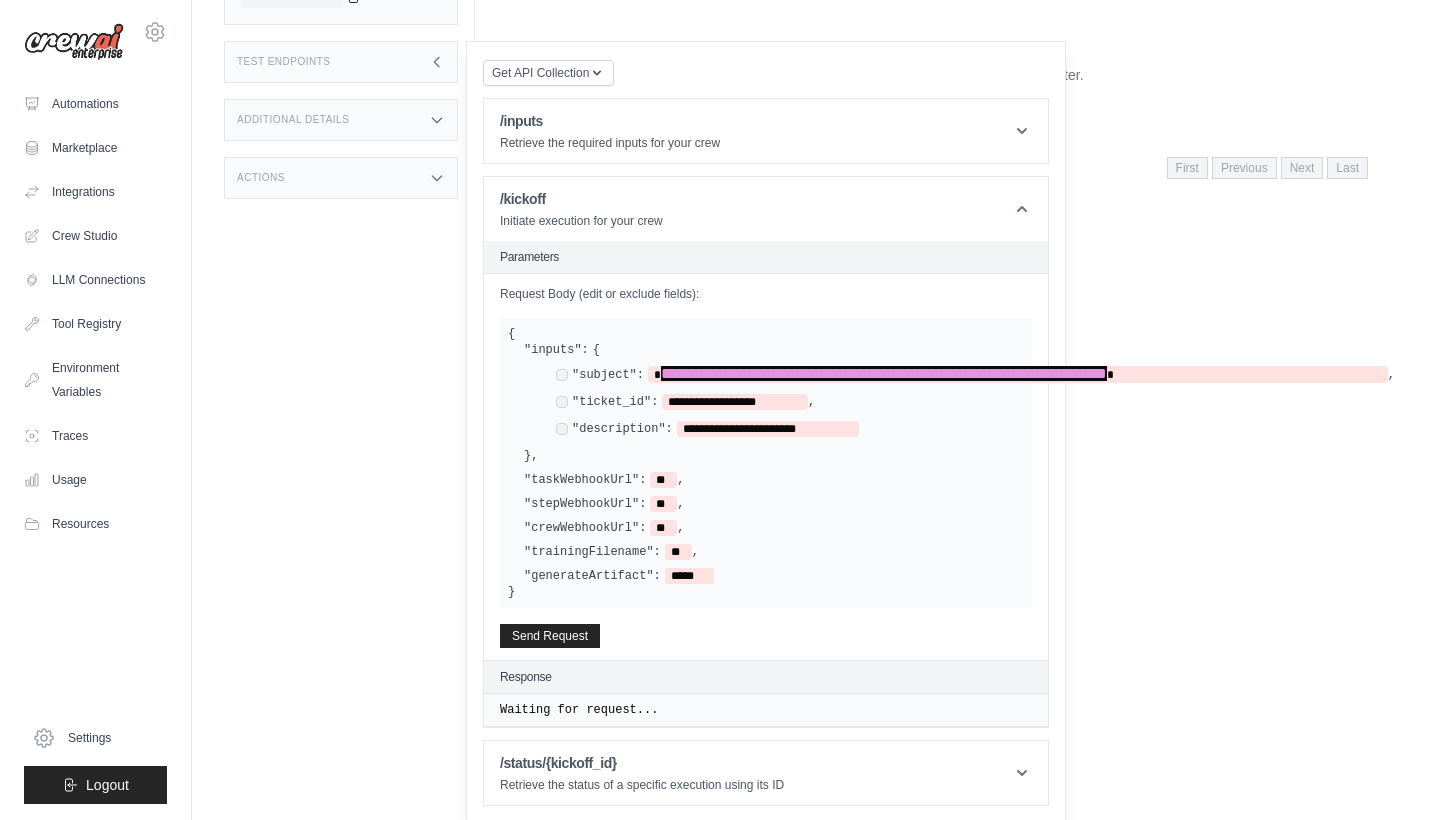 click on "**********" at bounding box center [766, 463] 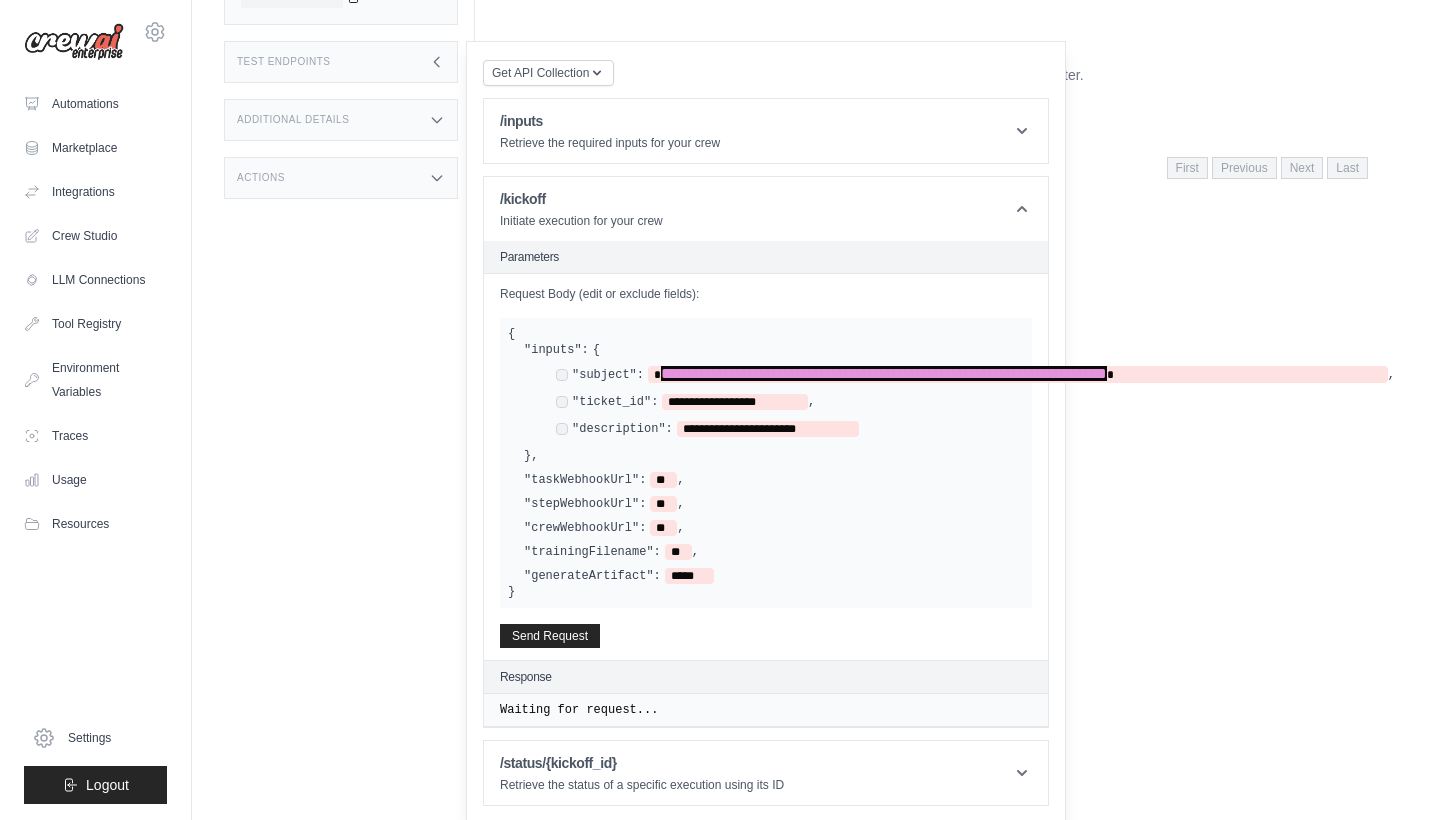 click on ""stepWebhookUrl":
**
," at bounding box center (774, 504) 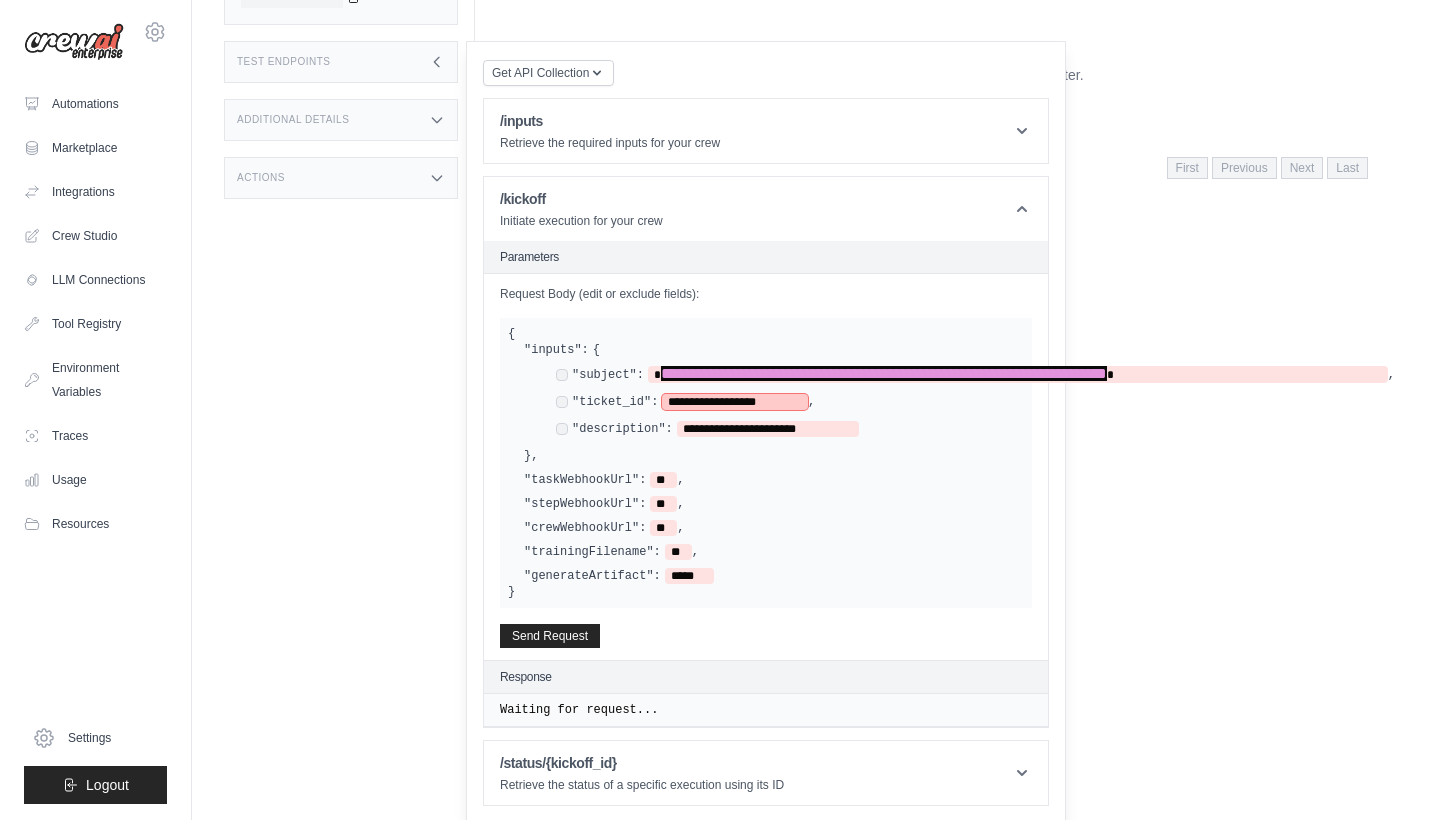 click on "**********" at bounding box center [735, 402] 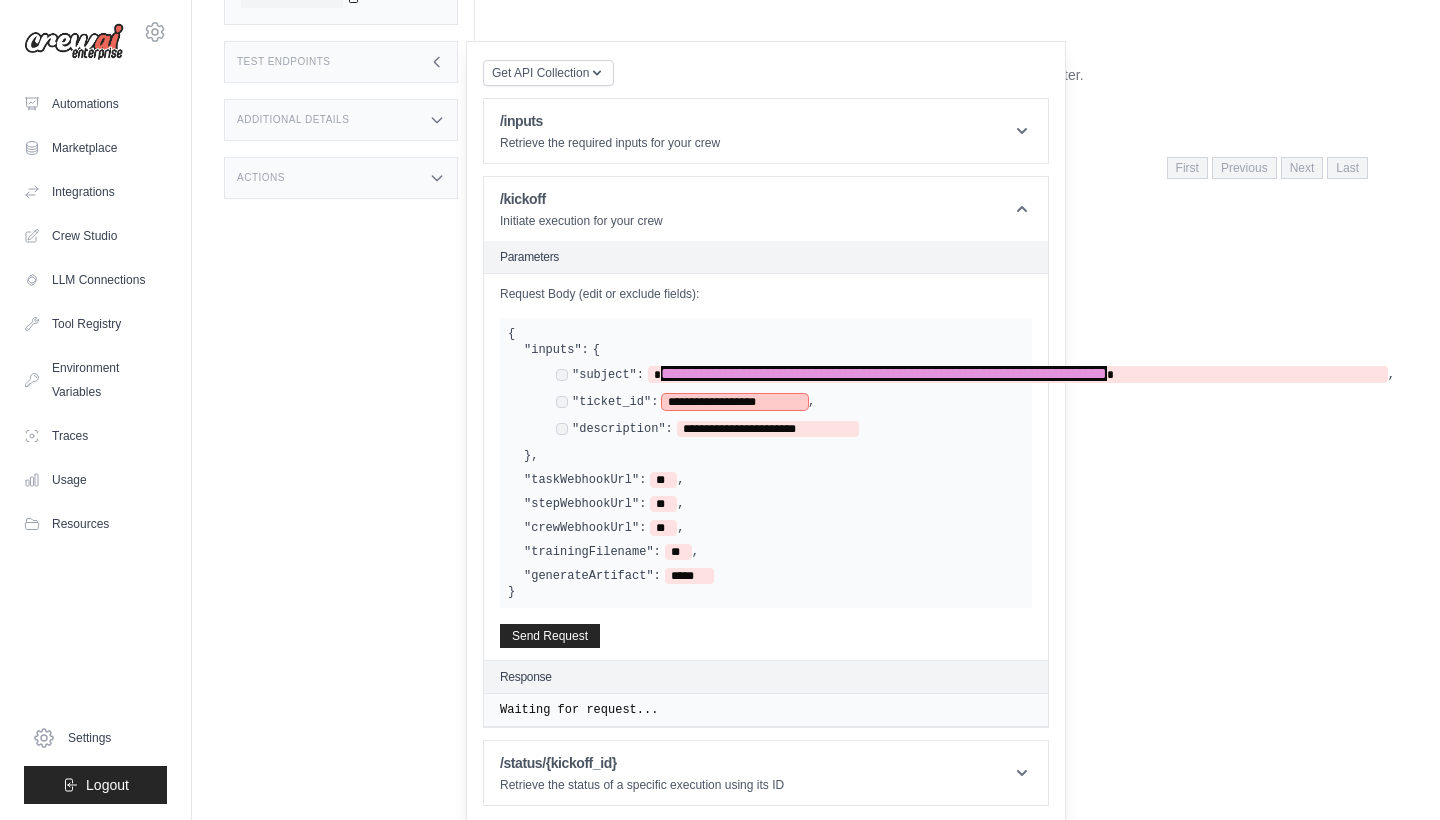 click on "**********" at bounding box center (735, 402) 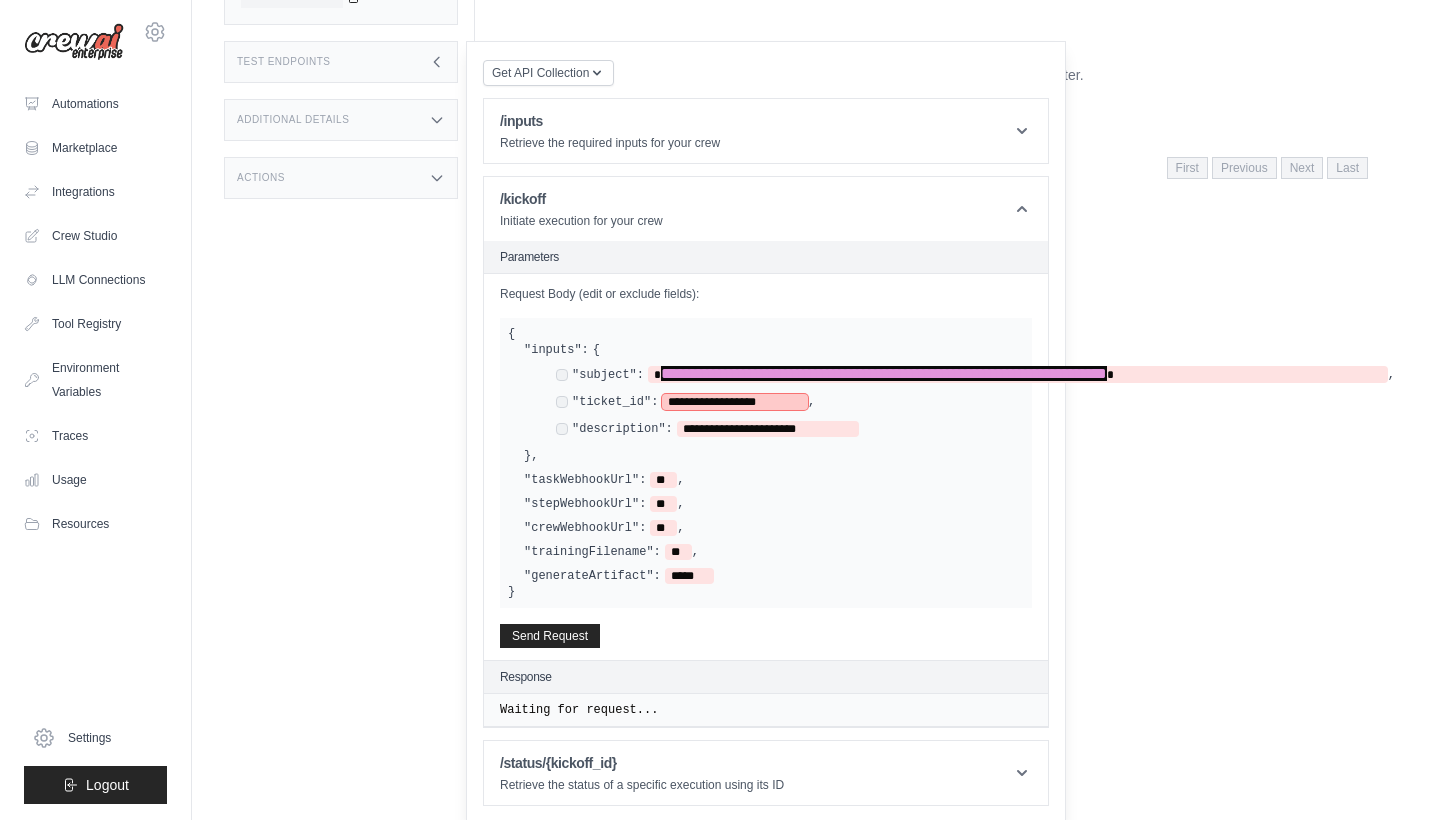 click on "**********" at bounding box center [735, 402] 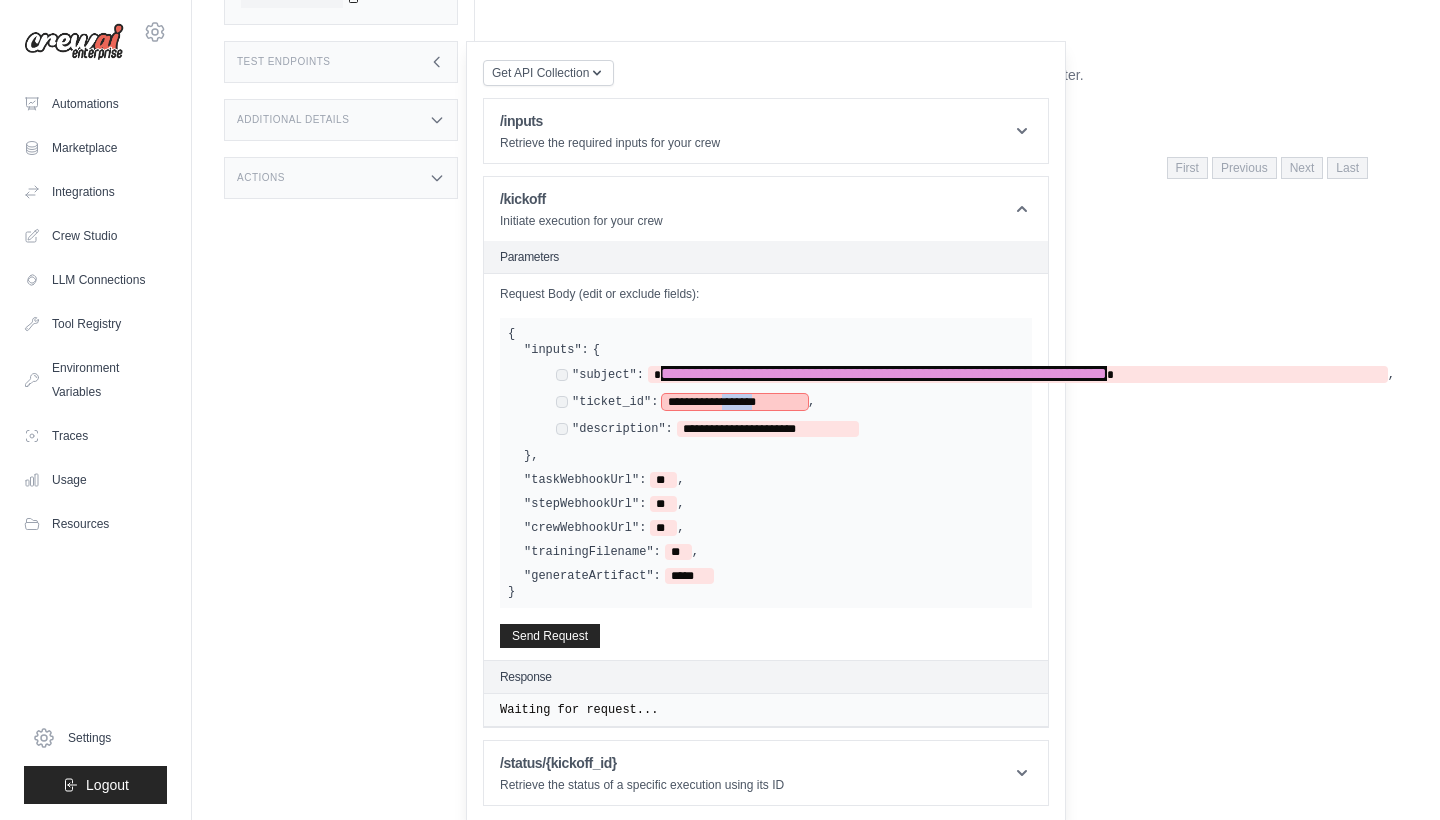 type 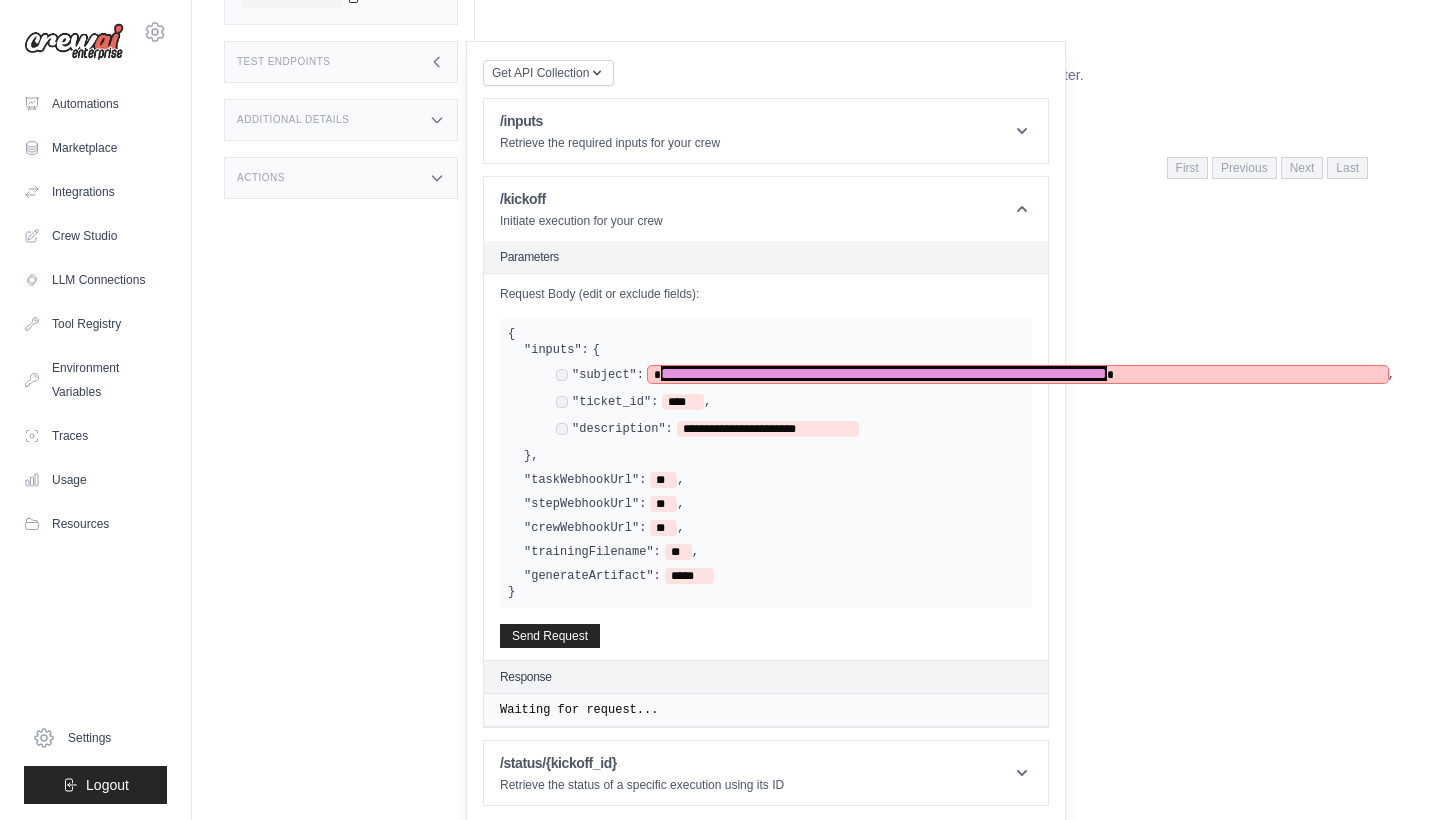 click on "**********" at bounding box center (884, 373) 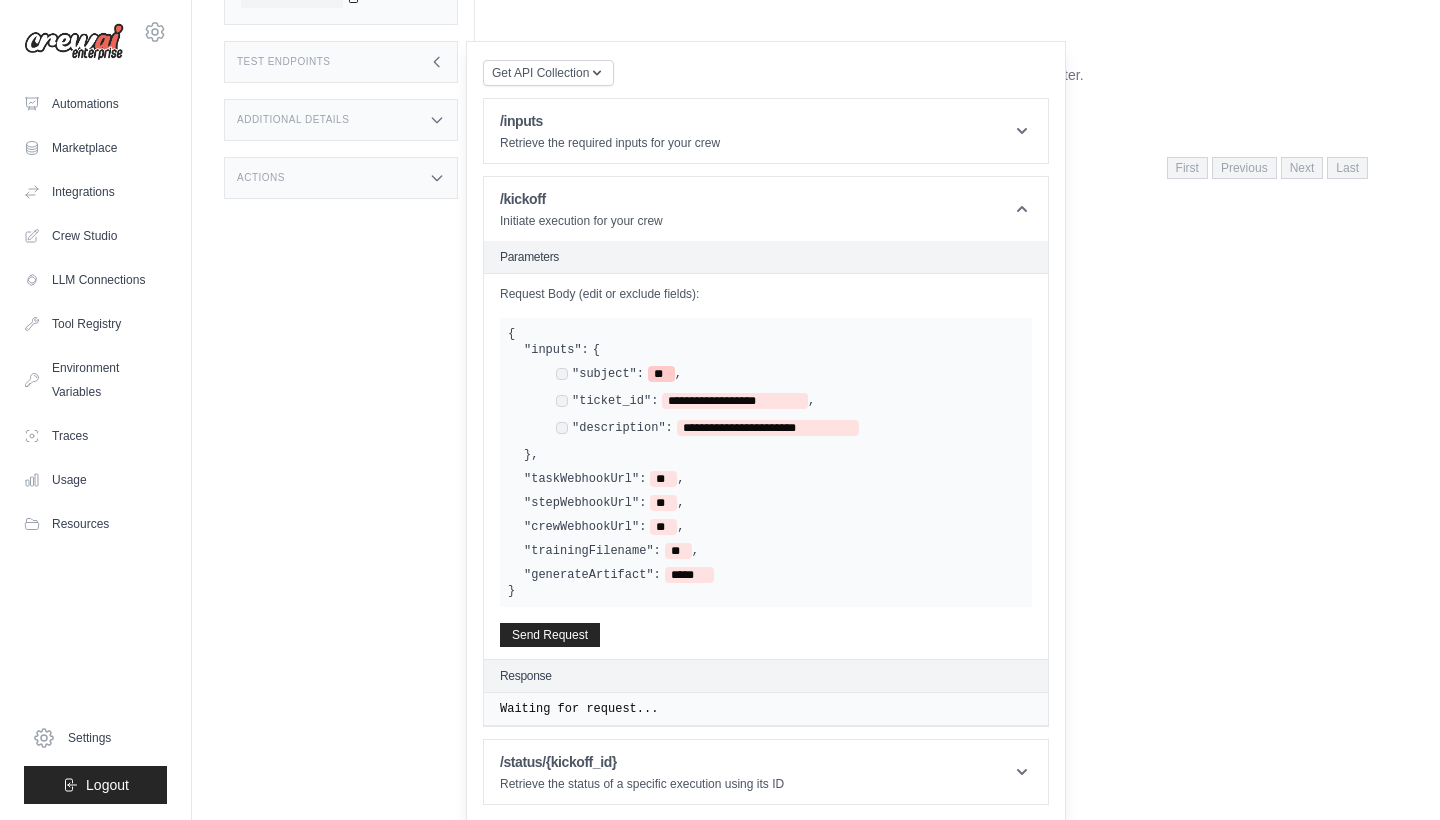 click on ""subject":
**
," at bounding box center [790, 375] 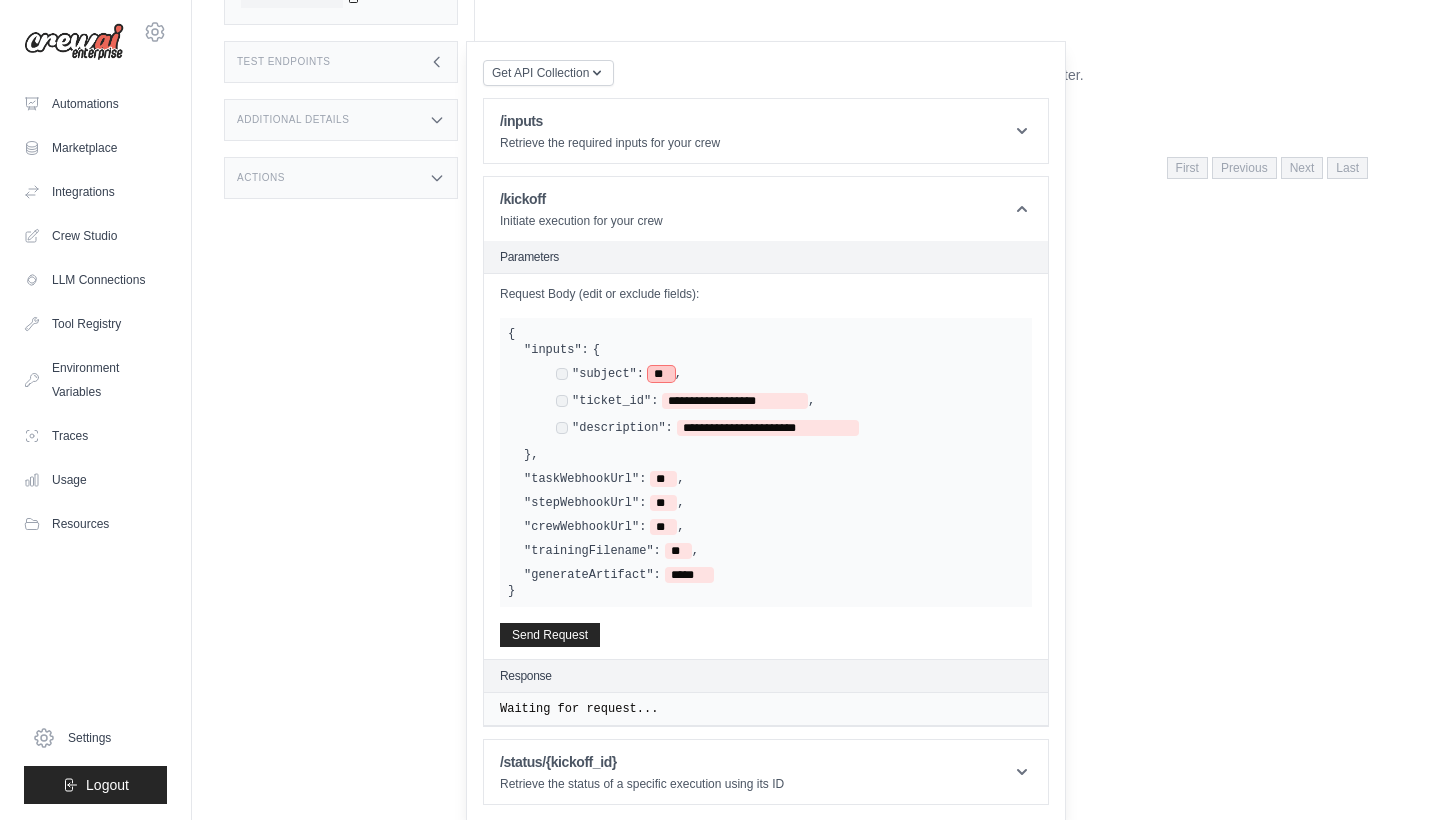 click on "**" at bounding box center [661, 374] 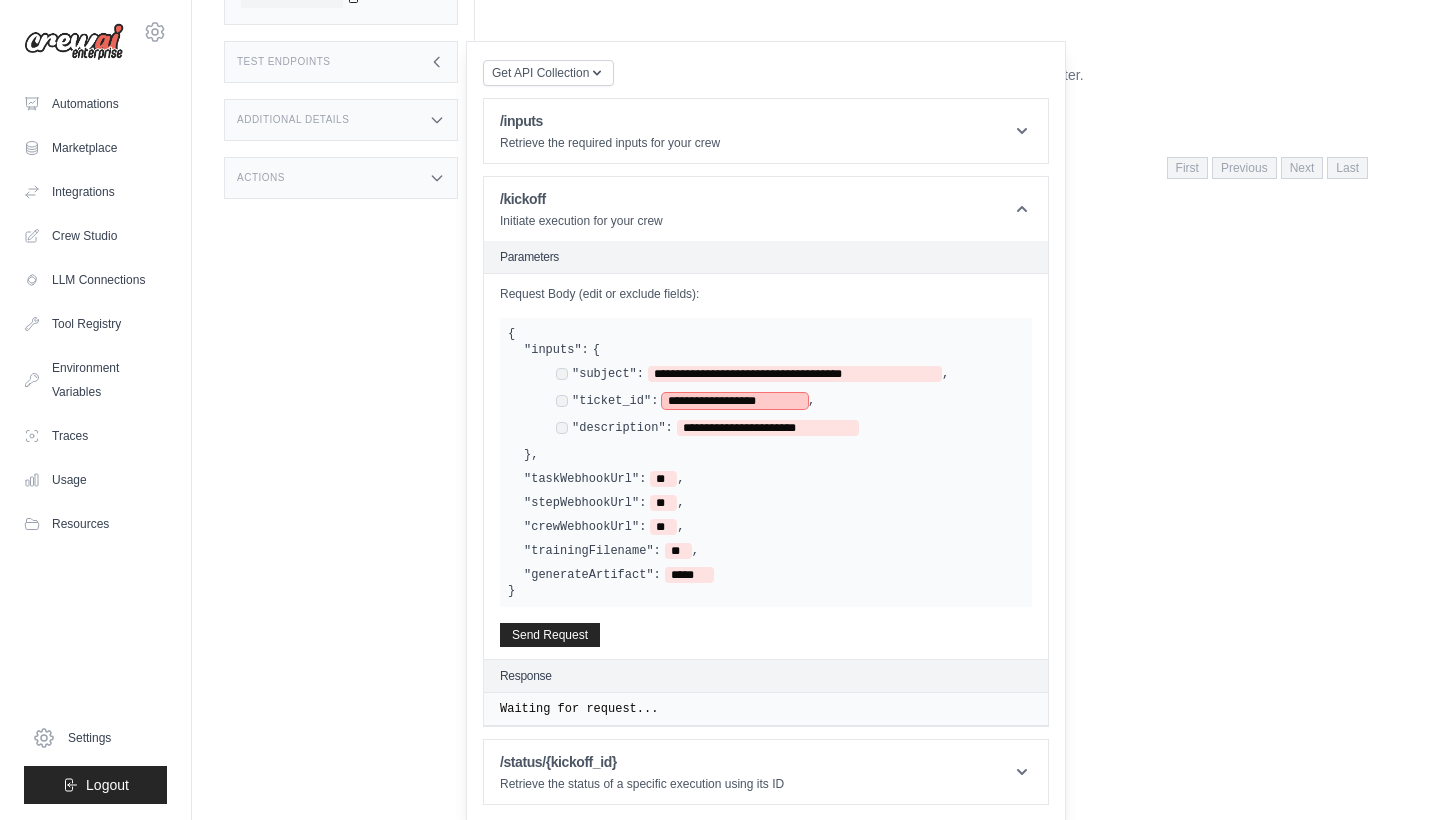 click on "**********" at bounding box center (735, 401) 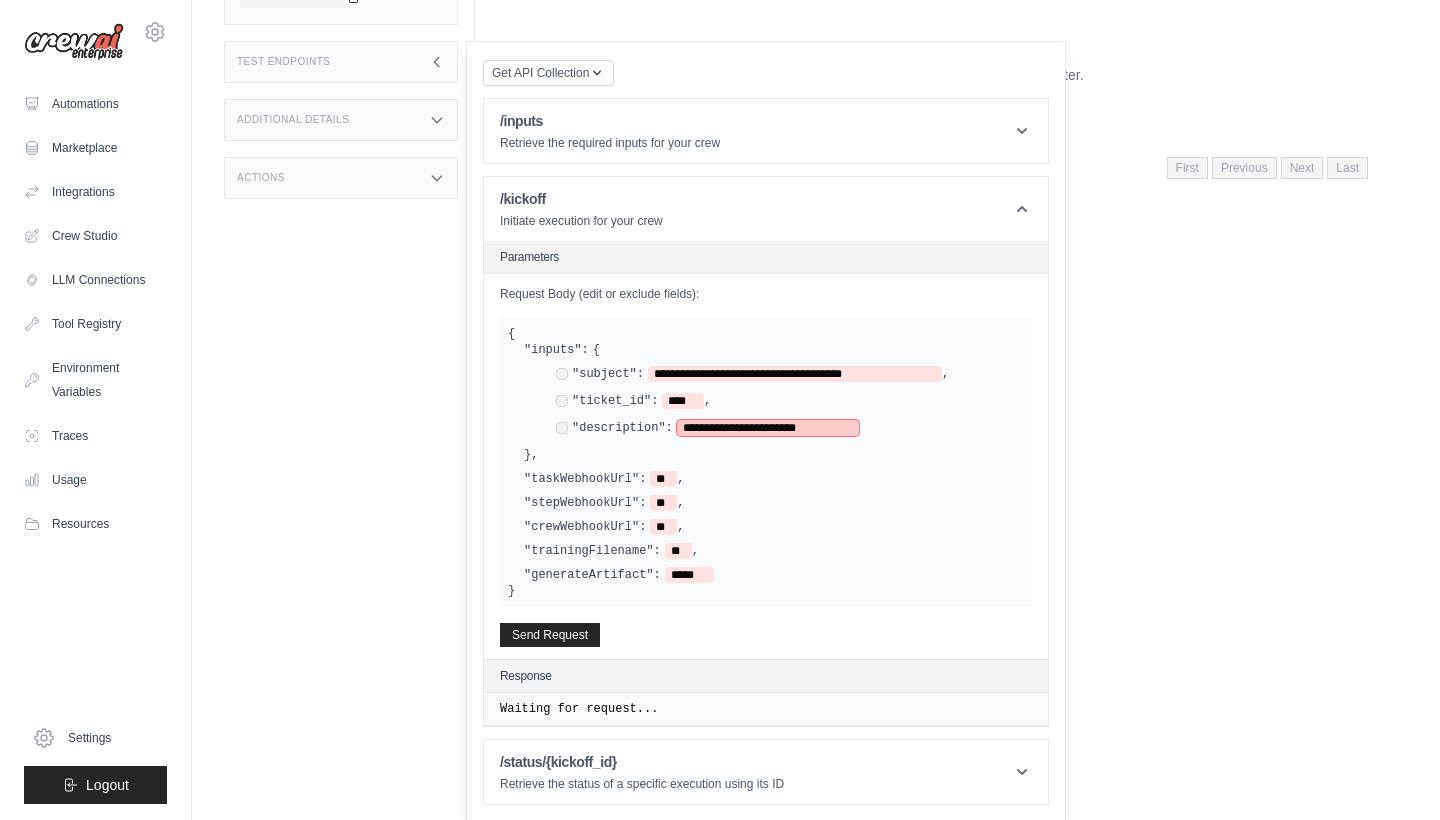 click on "**********" at bounding box center [768, 428] 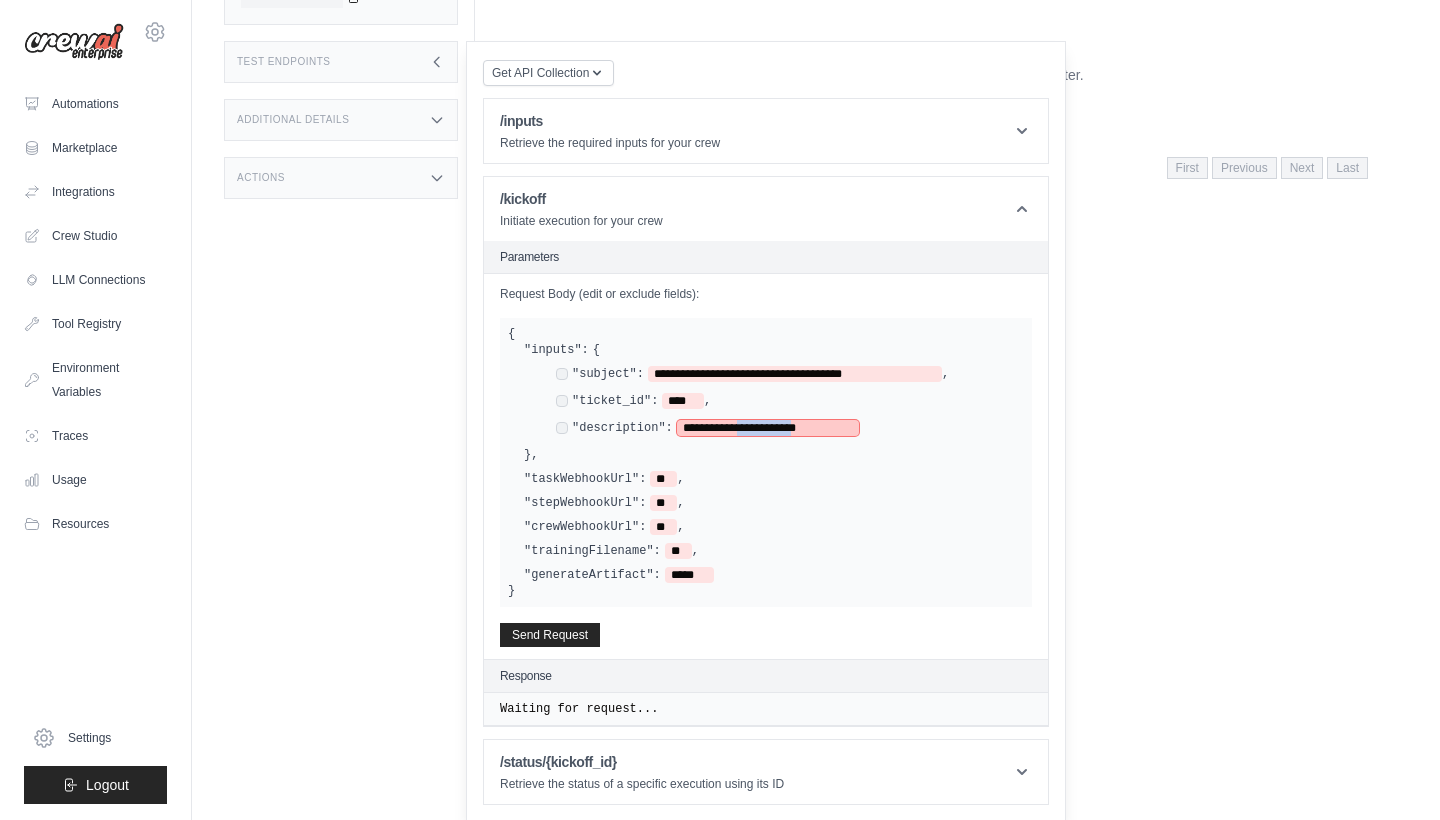 click on "**********" at bounding box center [768, 428] 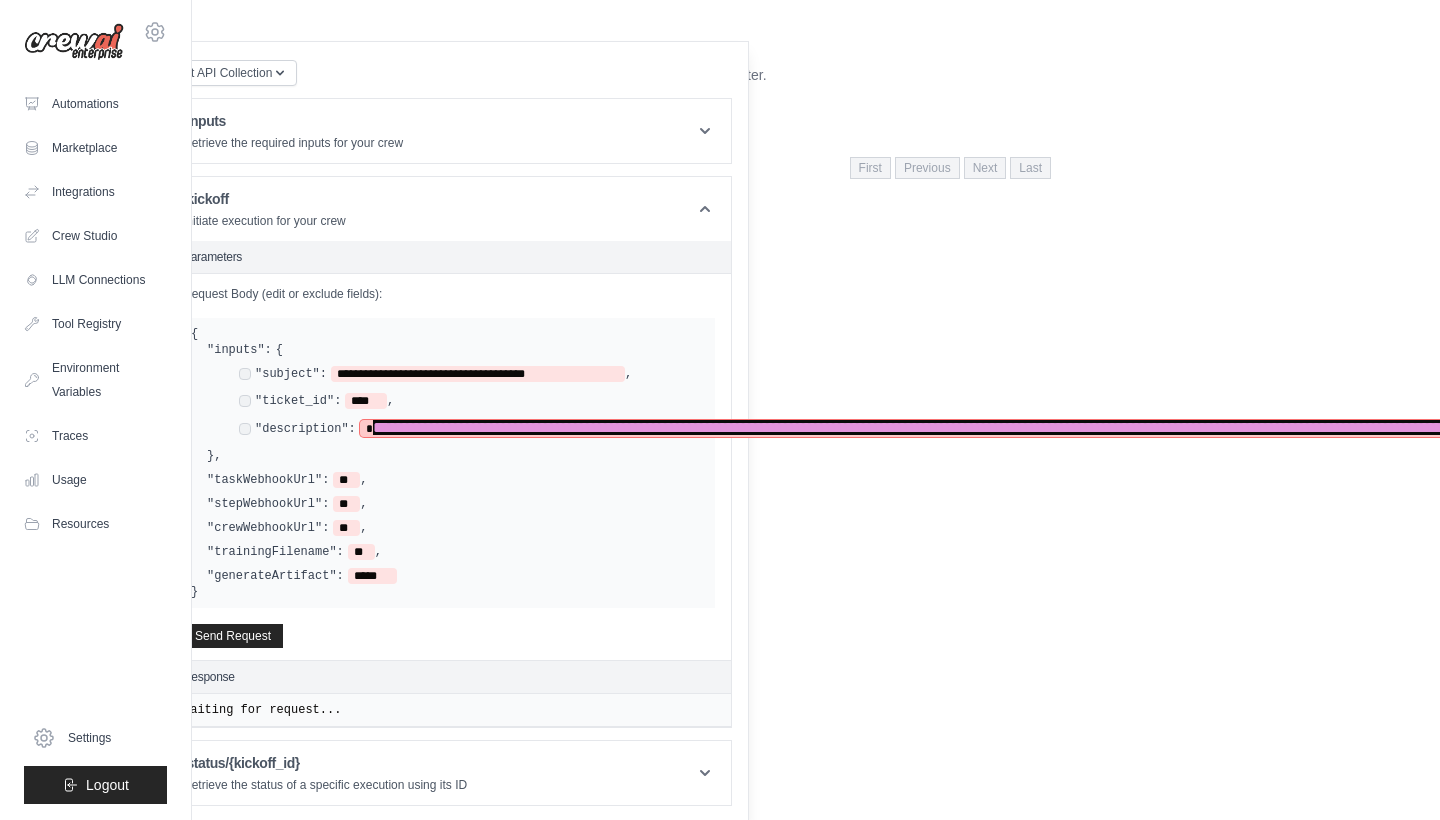 scroll, scrollTop: 334, scrollLeft: 0, axis: vertical 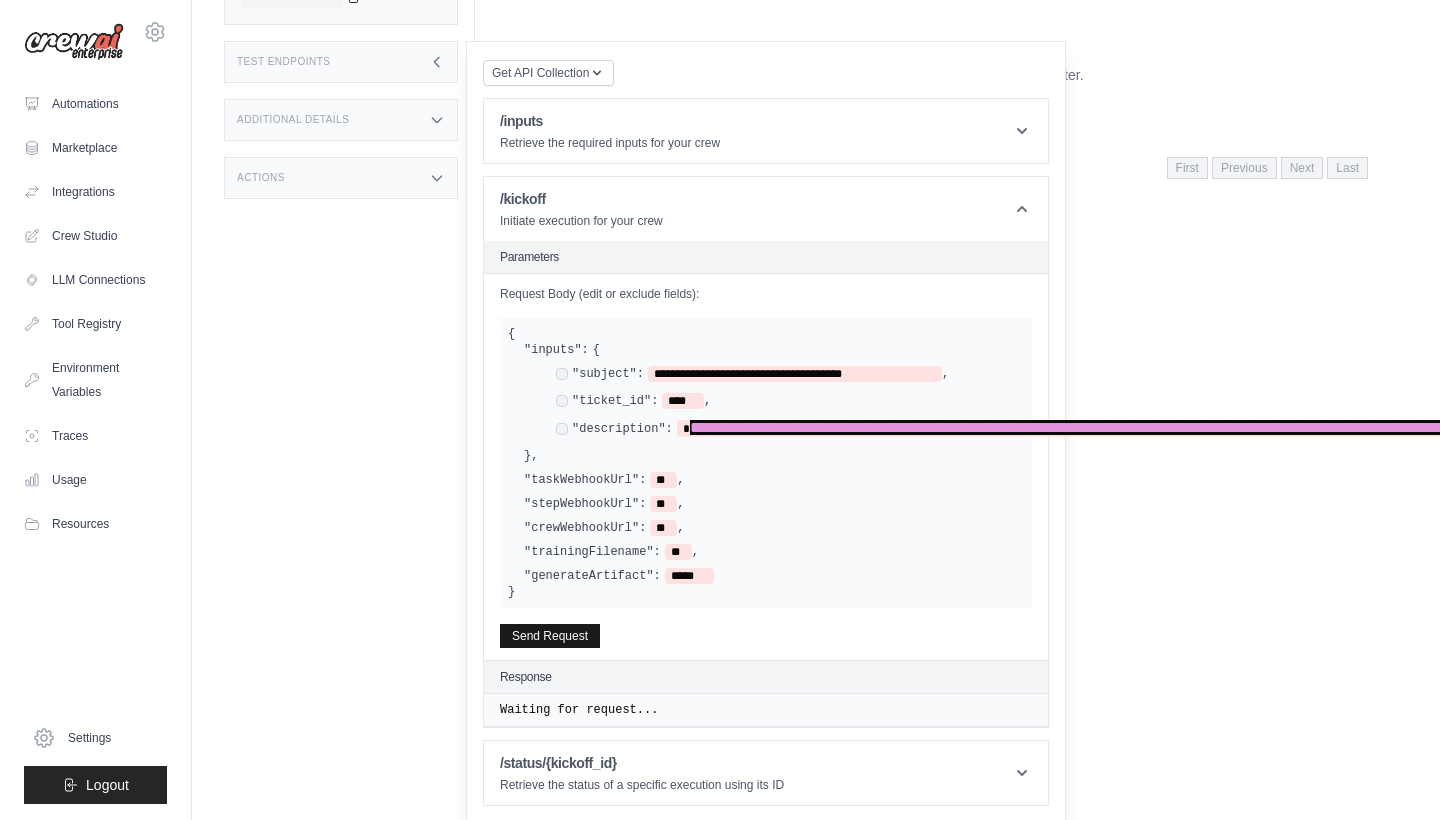 click on "Send Request" at bounding box center [550, 636] 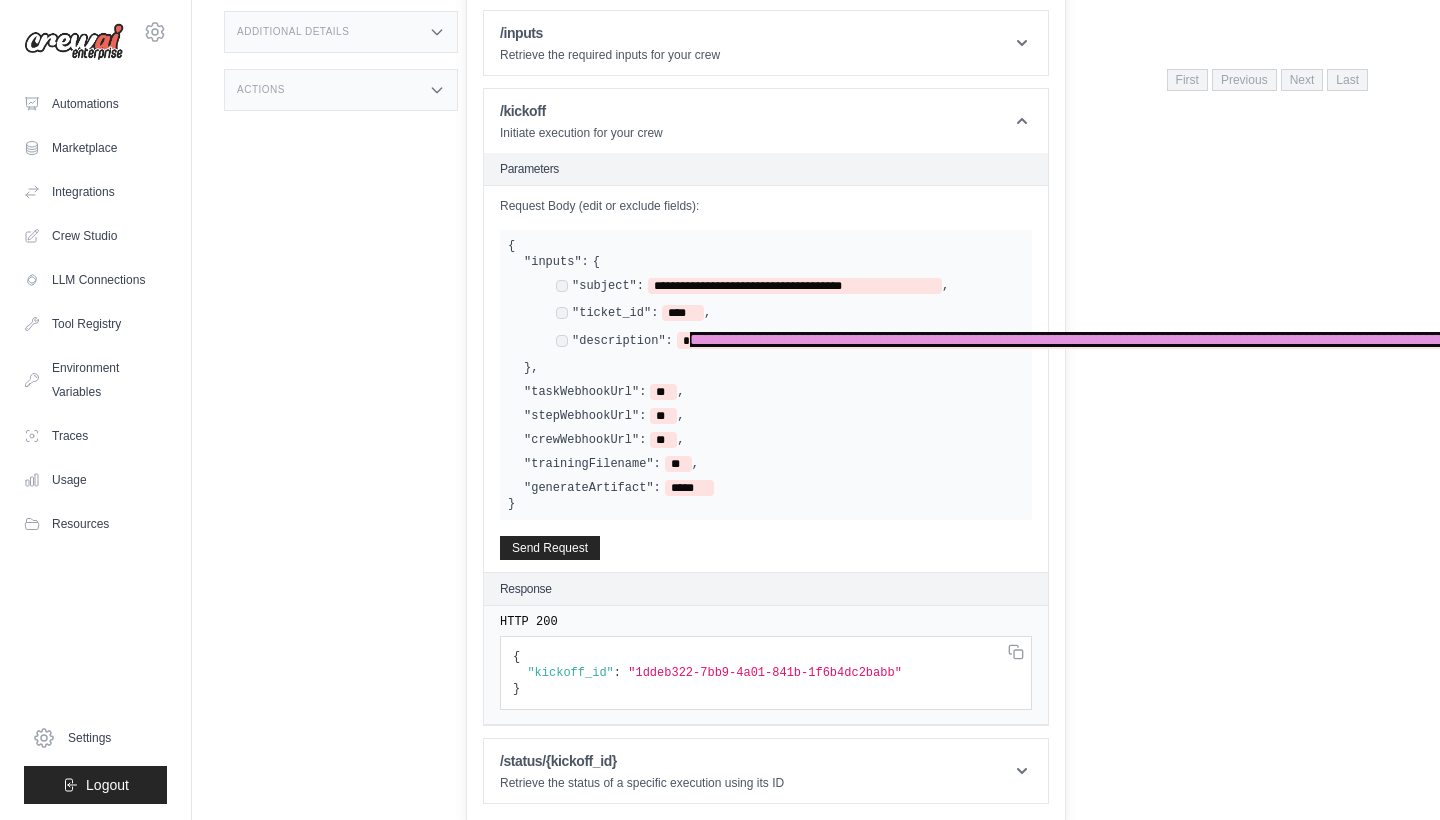 scroll, scrollTop: 421, scrollLeft: 0, axis: vertical 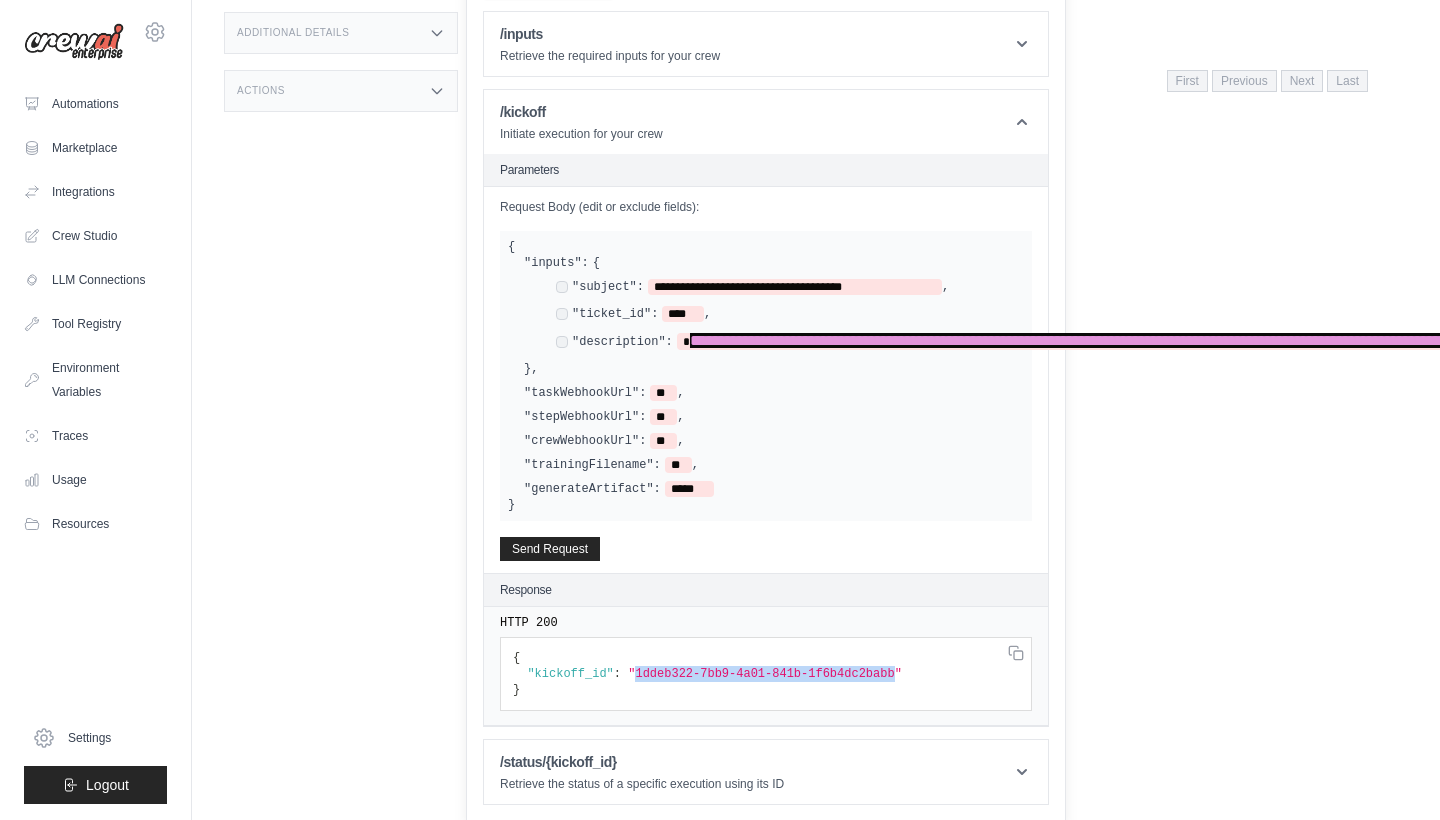 drag, startPoint x: 641, startPoint y: 670, endPoint x: 907, endPoint y: 672, distance: 266.0075 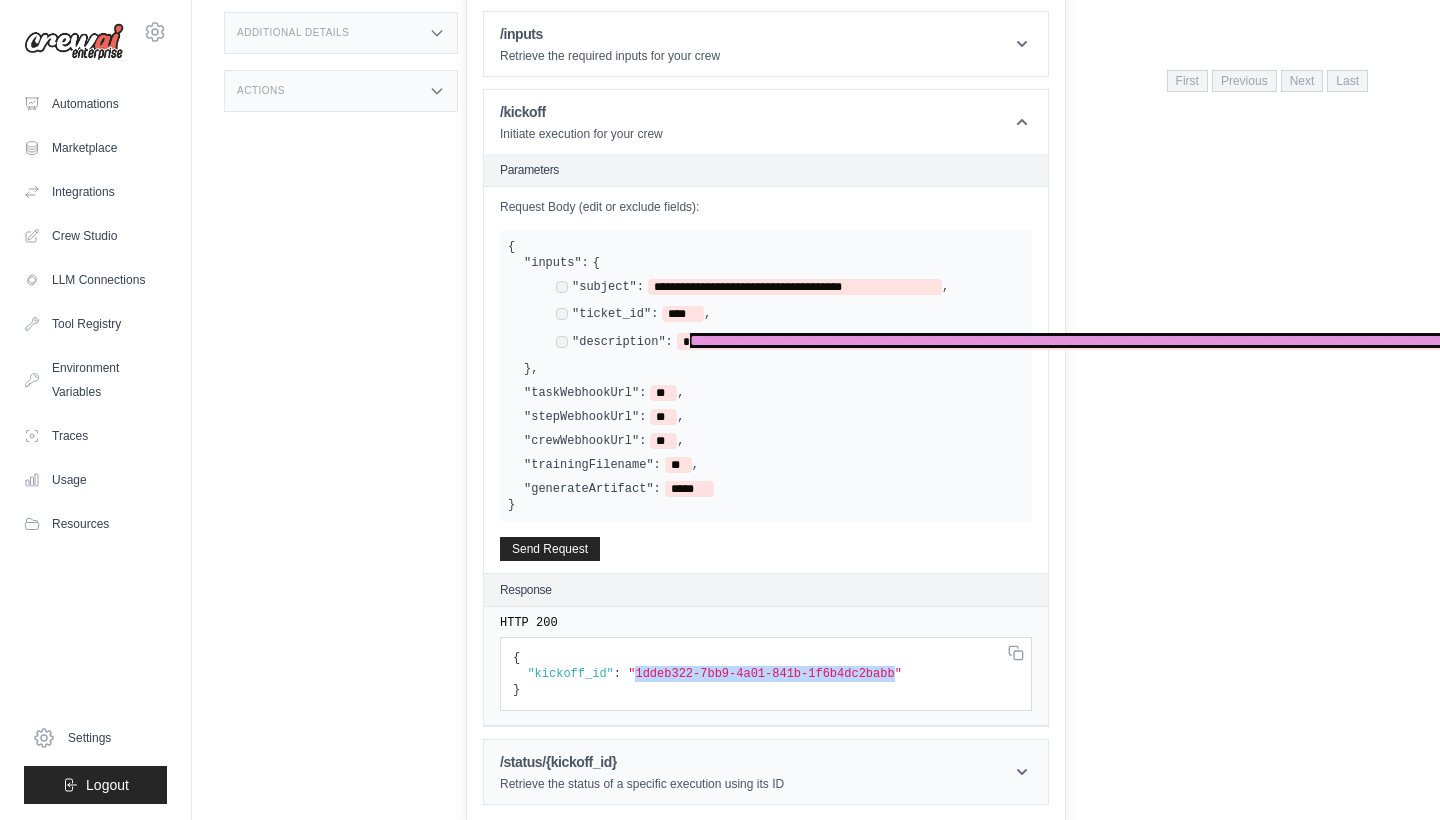 click on "/status/{kickoff_id}
Retrieve the status of a specific execution using its ID" at bounding box center [766, 772] 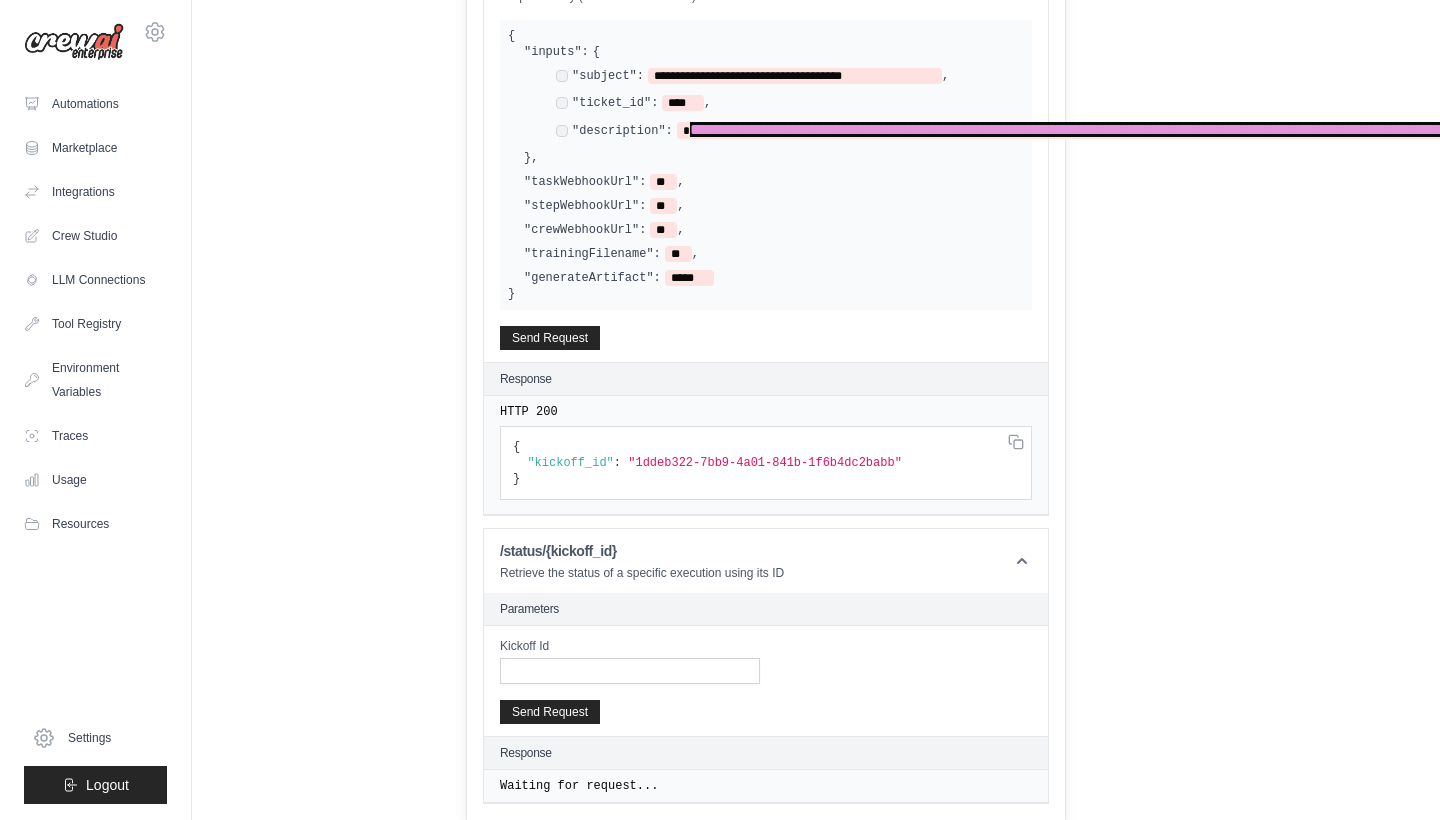 scroll, scrollTop: 631, scrollLeft: 0, axis: vertical 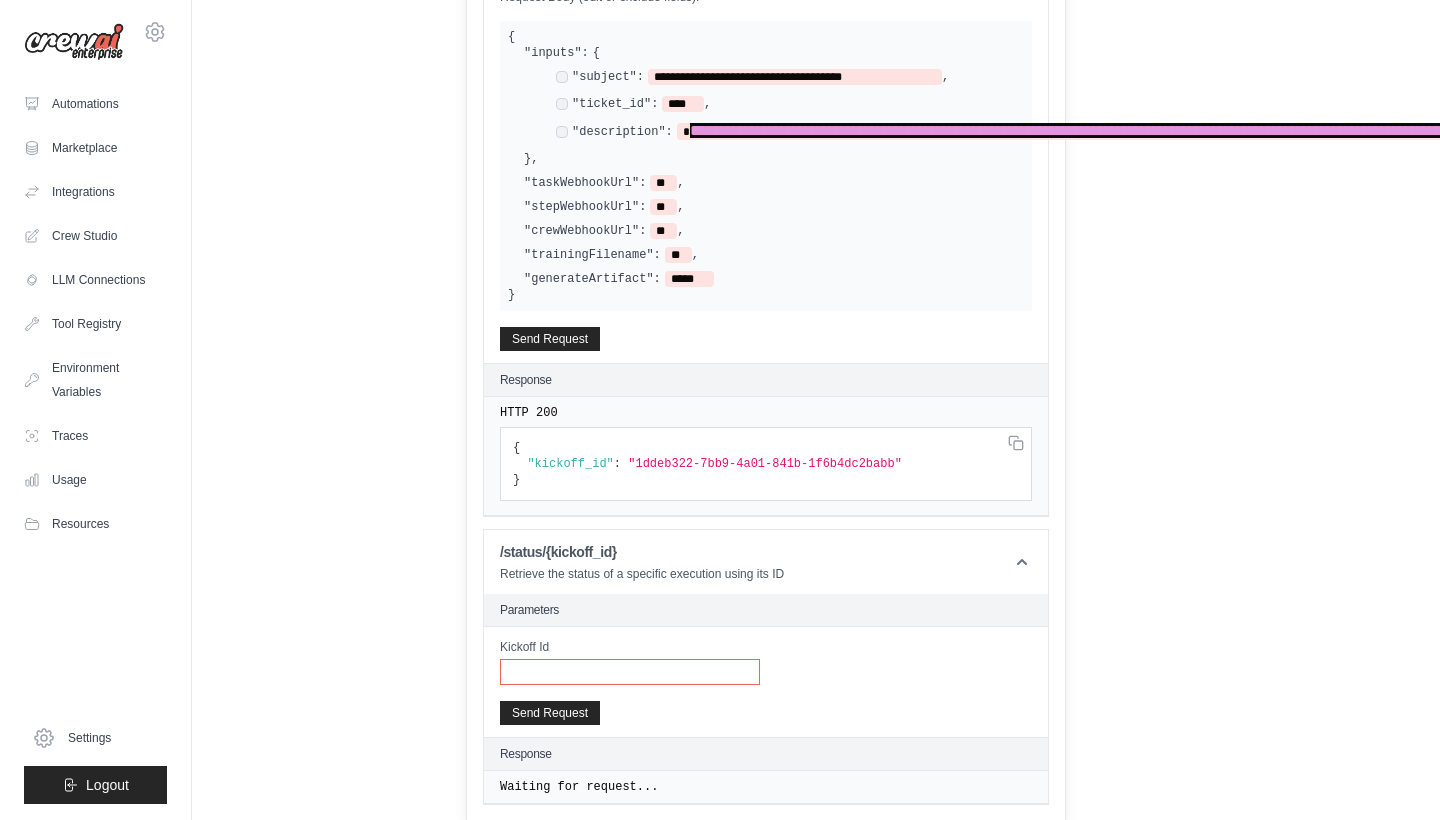 click on "Kickoff Id" at bounding box center (630, 672) 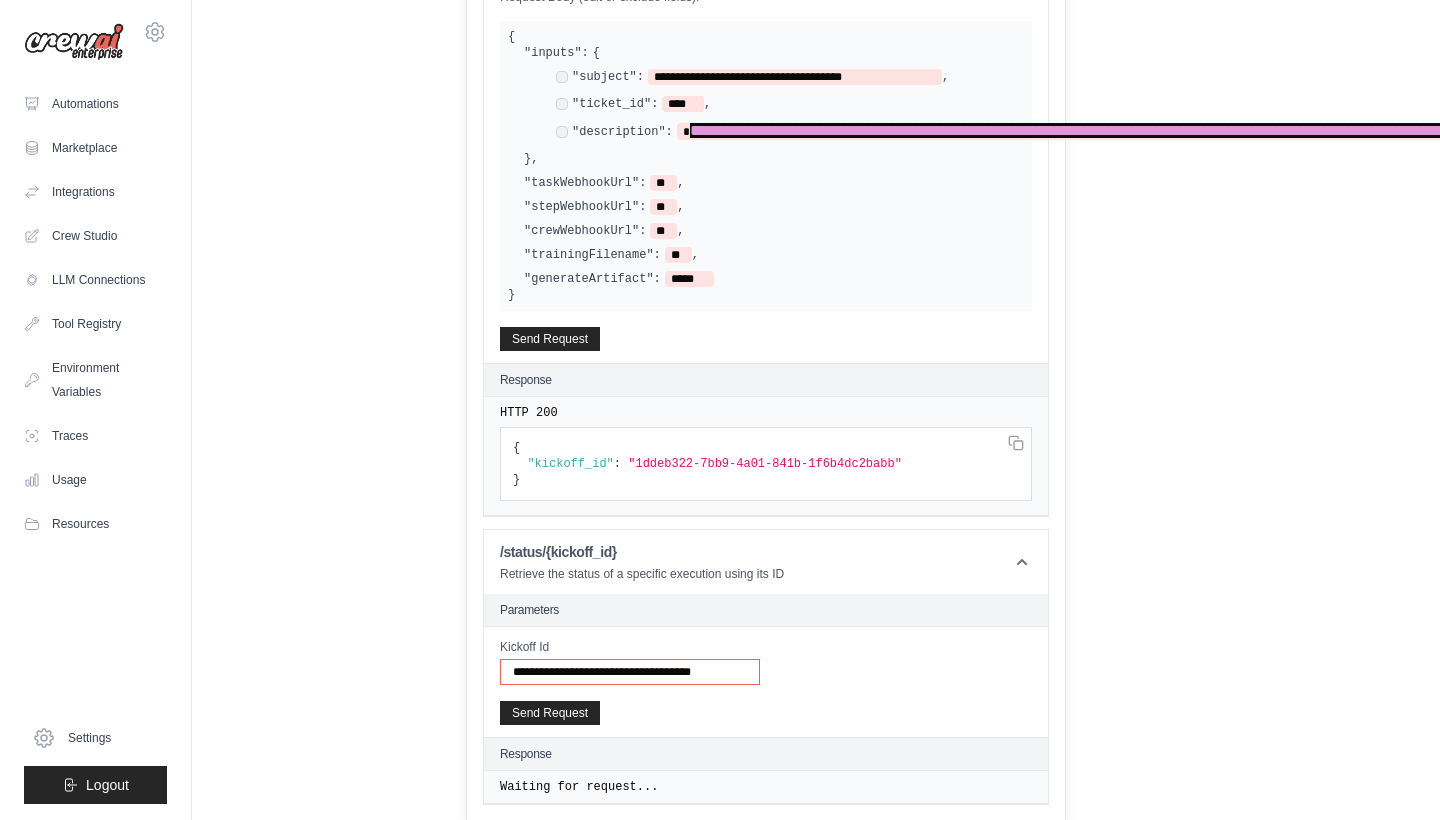 click on "**********" at bounding box center (630, 672) 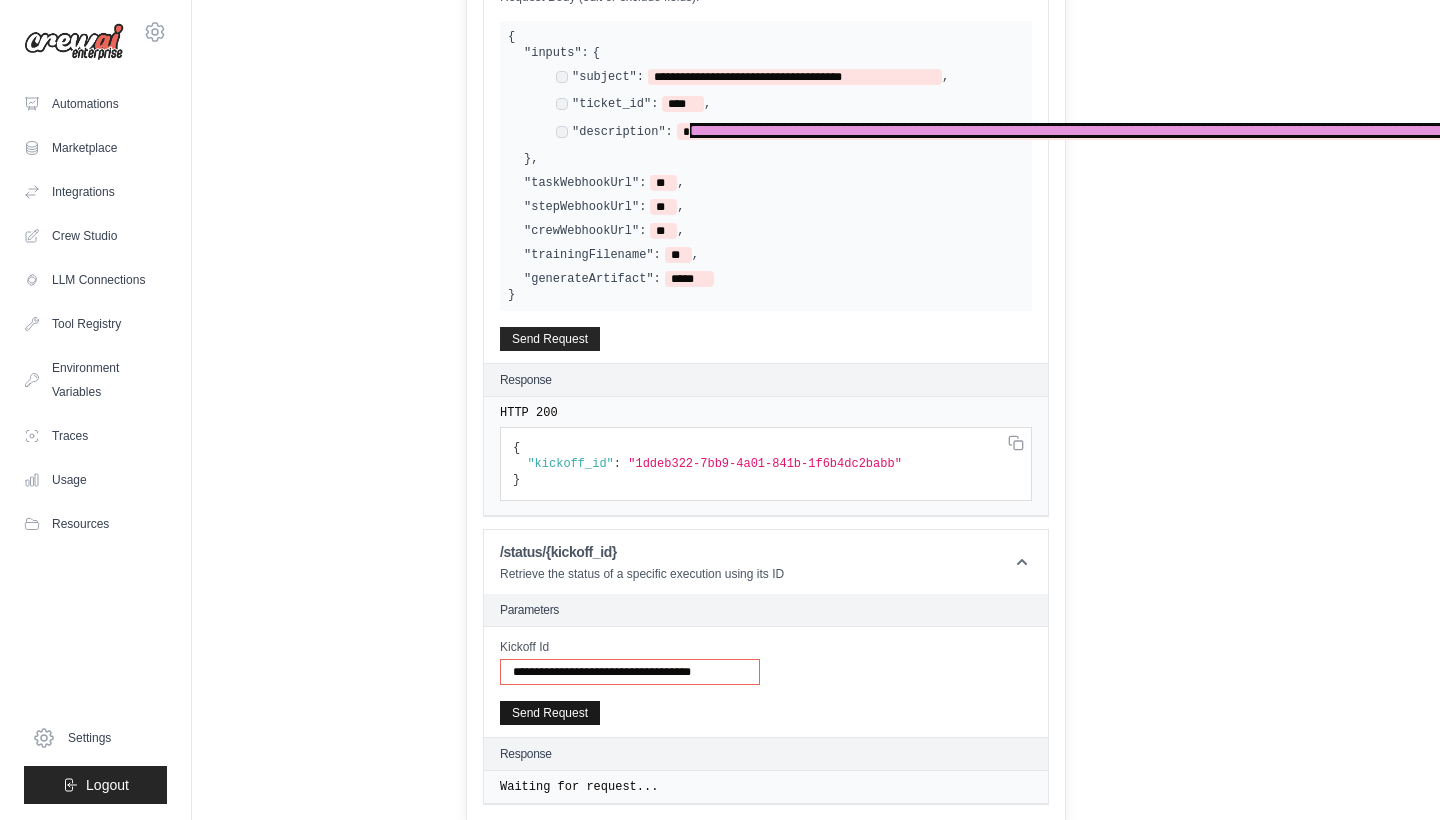 type on "**********" 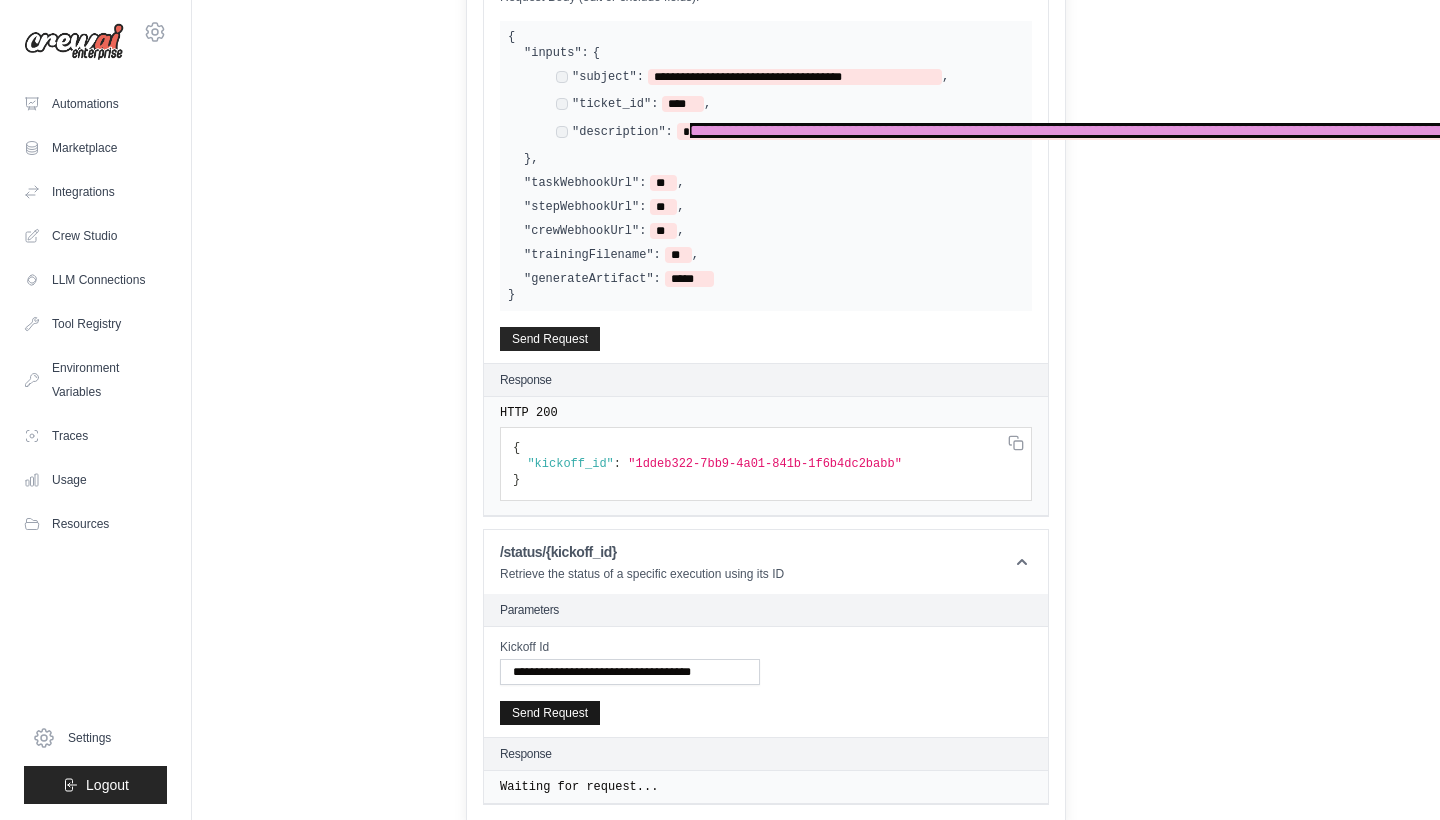click on "Send Request" at bounding box center (550, 713) 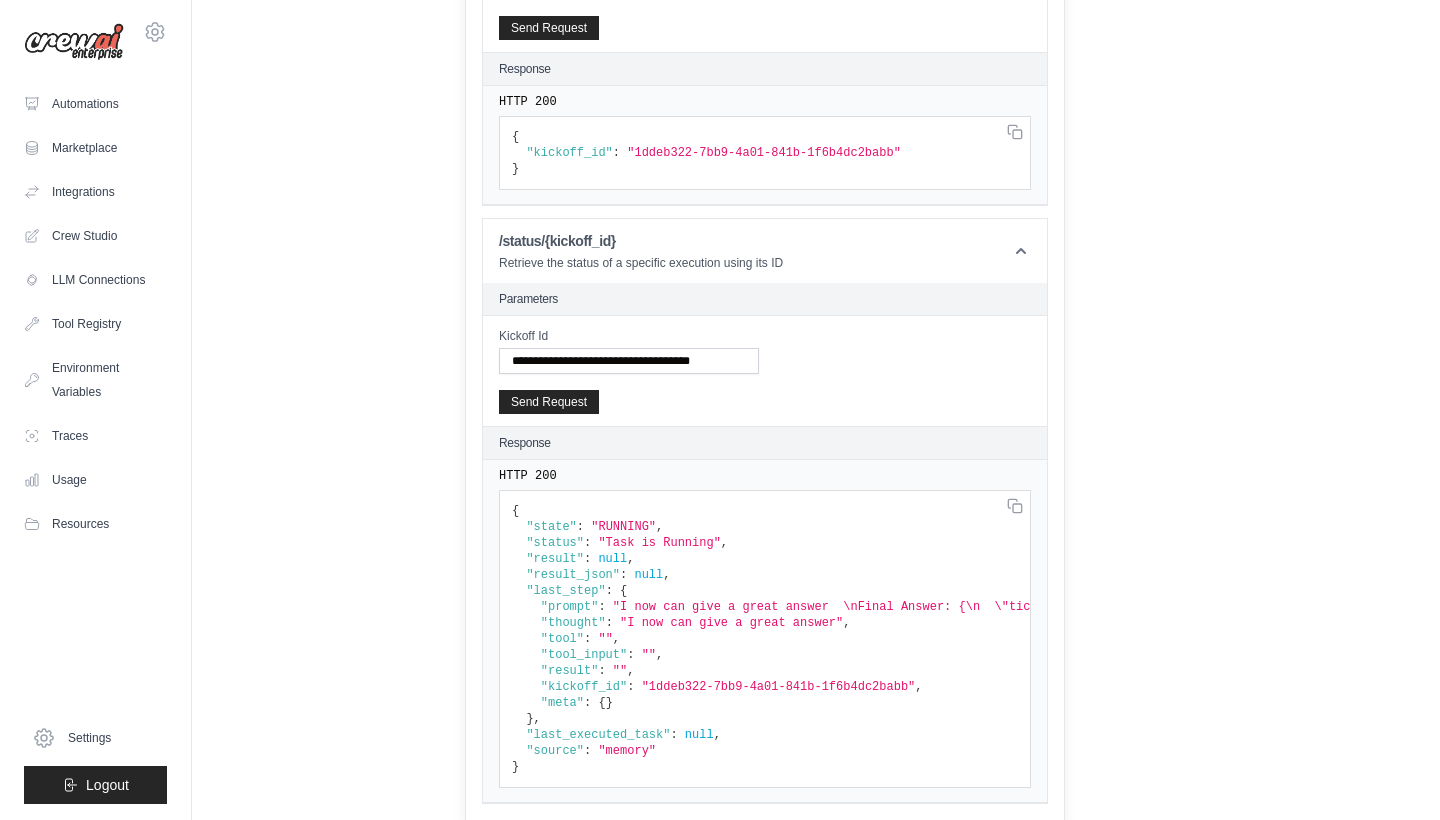 scroll, scrollTop: 941, scrollLeft: 1, axis: both 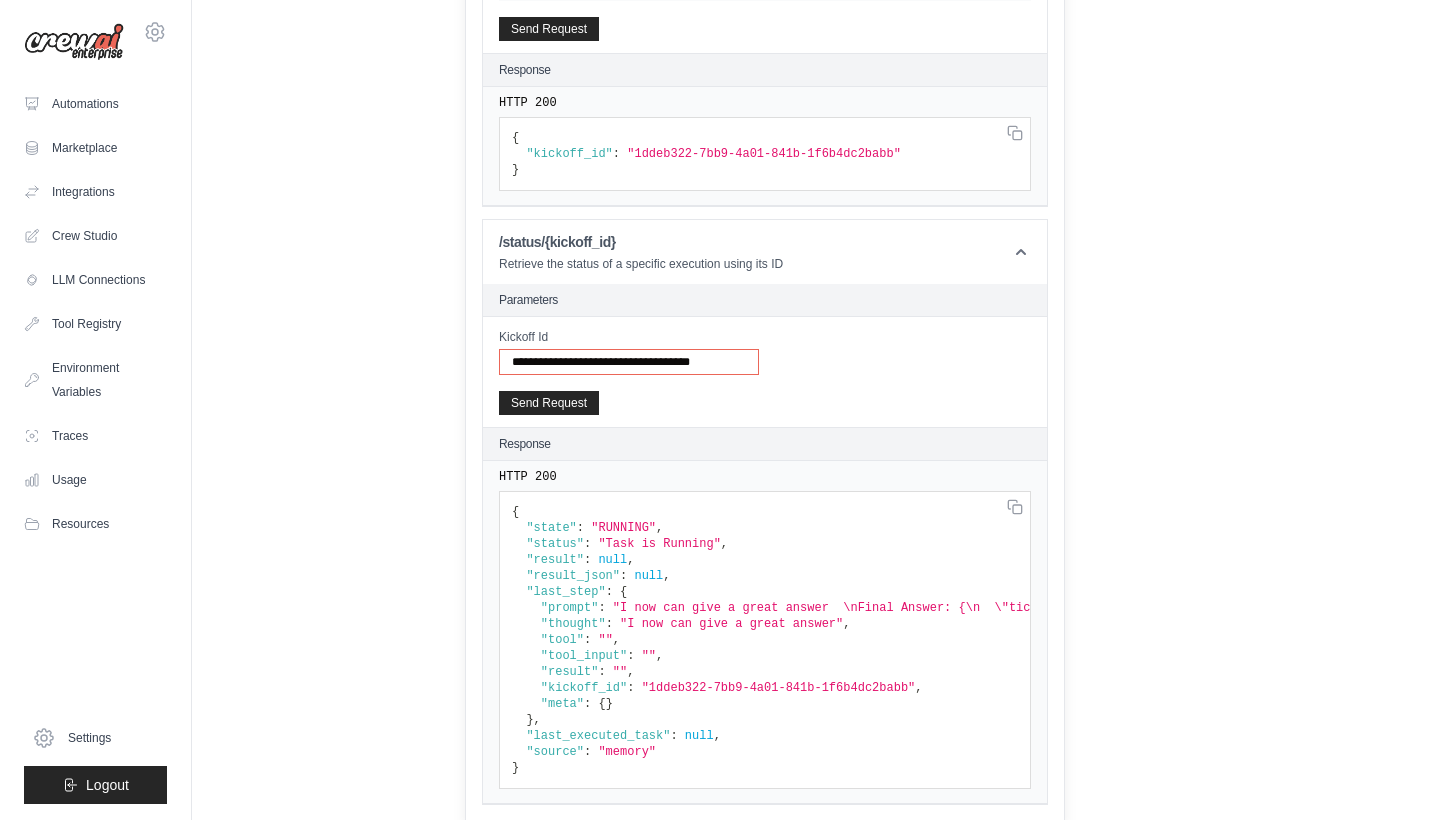 click on "**********" at bounding box center (629, 362) 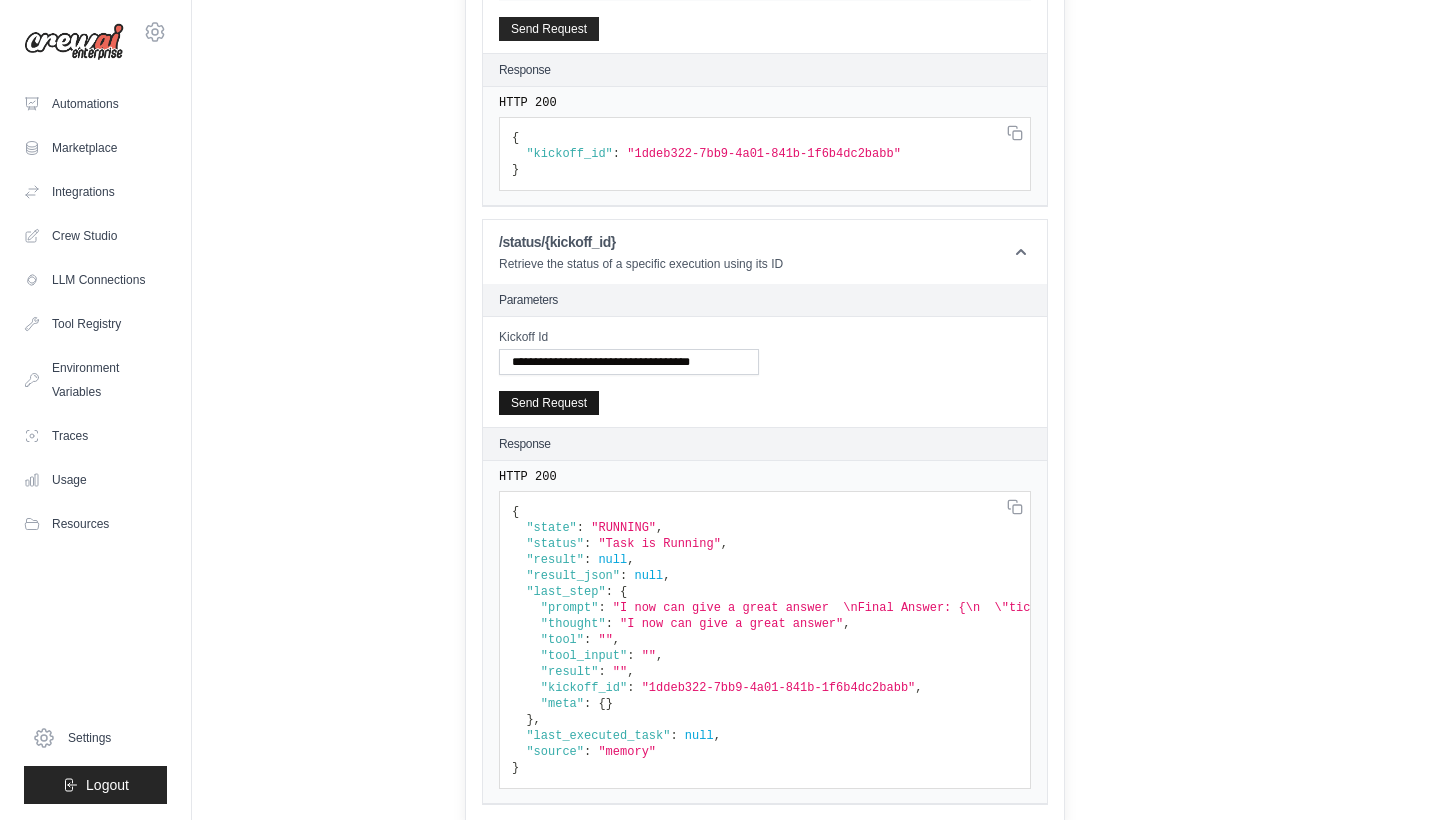 click on "Send Request" at bounding box center (549, 403) 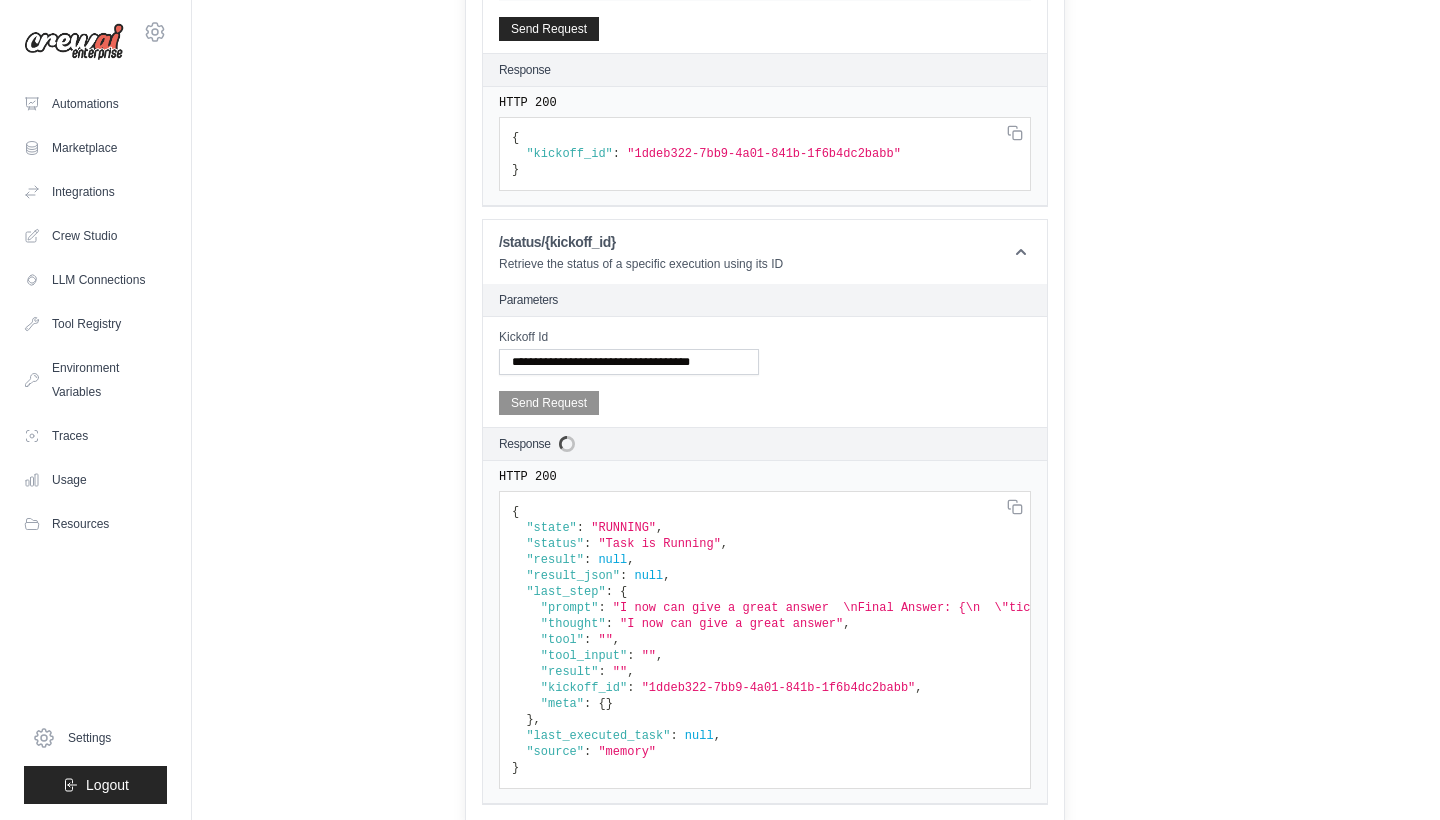 click on "{
"state" :   "RUNNING" ,
"status" :   "Task is Running" ,
"result" :   null ,
"result_json" :   null ,
"last_step" :   {
"prompt" :   "I now can give a great answer  \nFinal Answer: {\n  \"ticketId\": \"11\",\n  \"summarizedDescription\": \"The customer is experiencing an issue with their EKS clusters, where both VPC-CNI and Calico network plugins were installed. VPC-CNI is currently not in use and they require assistance in migrating the cluster to prioritize VPC-CNI as the main CNI. The goal is to streamline the network plugin to improve performance and ensure proper functionality within the EKS environment.\",\n  \"awsServices\": [\"EKS\", \"VPC-CNI\", \"Calico\"]\n}" ,
"thought" :   "I now can give a great answer" ,
"tool" :   "" ,
"tool_input" :   "" ,
"result" :   "" ,
"kickoff_id" :   "1ddeb322-7bb9-4a01-841b-1f6b4dc2babb" ,
"meta" :   { }
} ,
"last_executed_task" :   null ,
"source" :   "memory"
}" at bounding box center (0, 0) 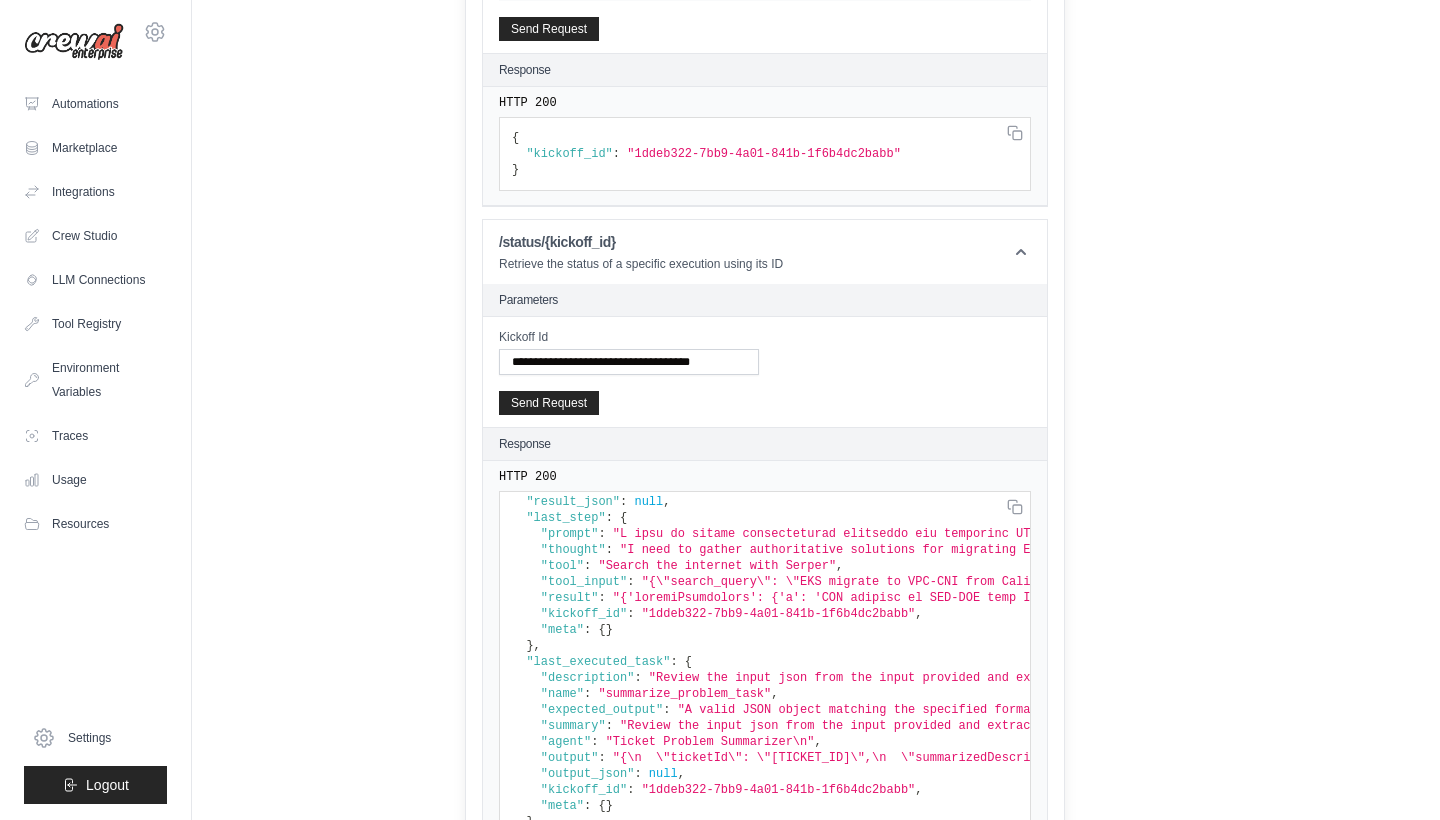 scroll, scrollTop: 74, scrollLeft: 0, axis: vertical 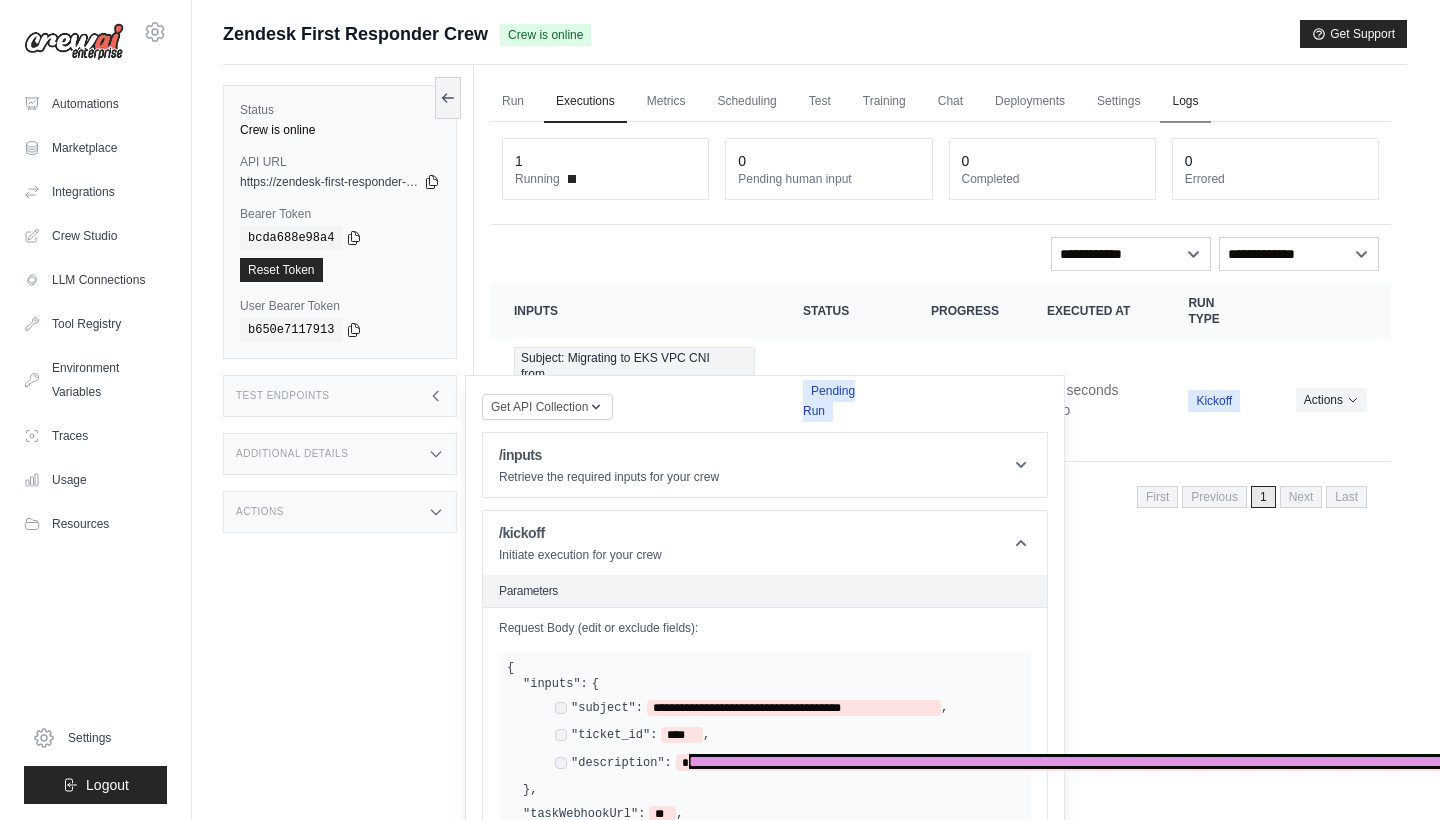 click on "Logs" at bounding box center [1185, 102] 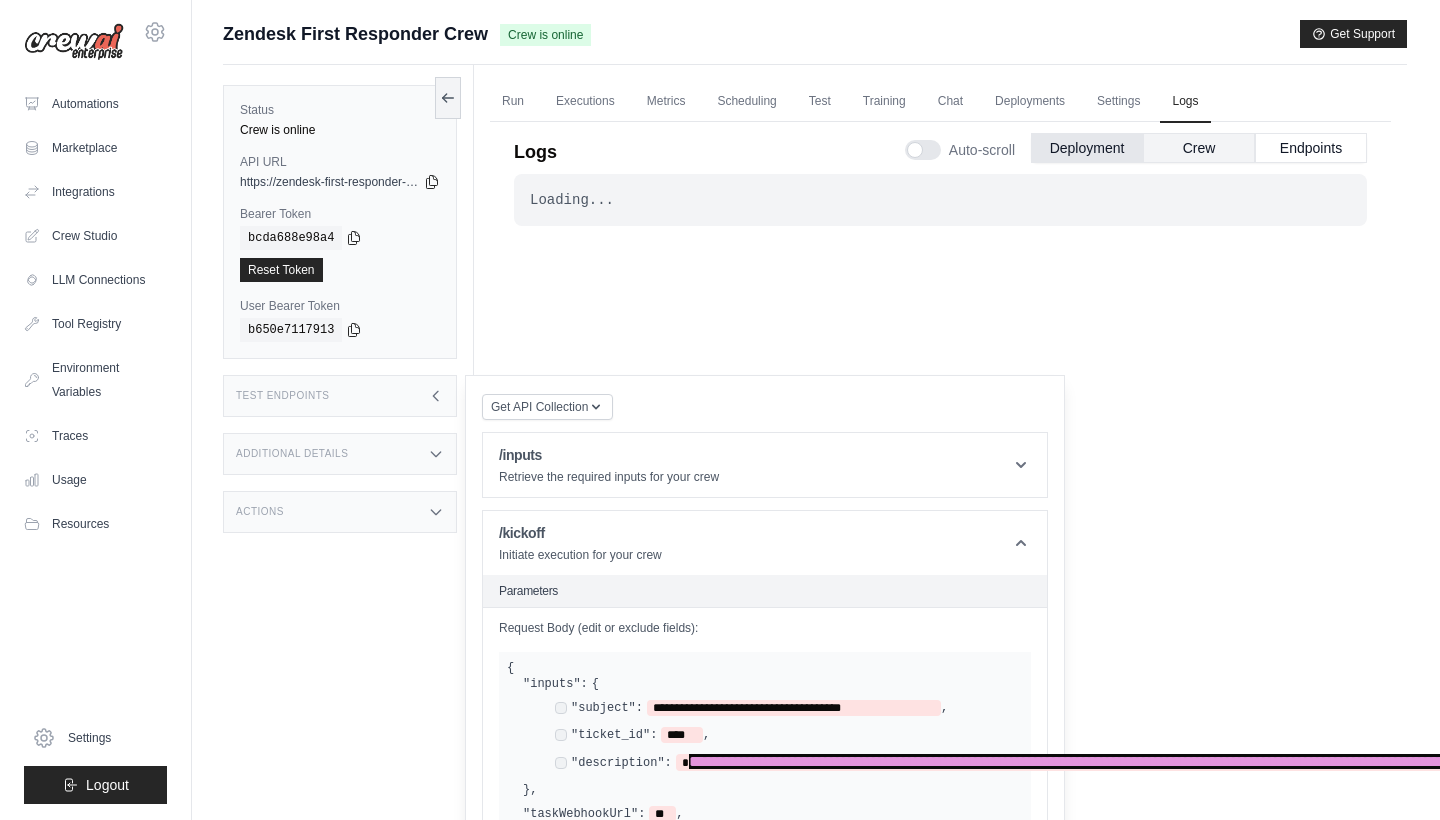 click on "Crew" at bounding box center [1199, 148] 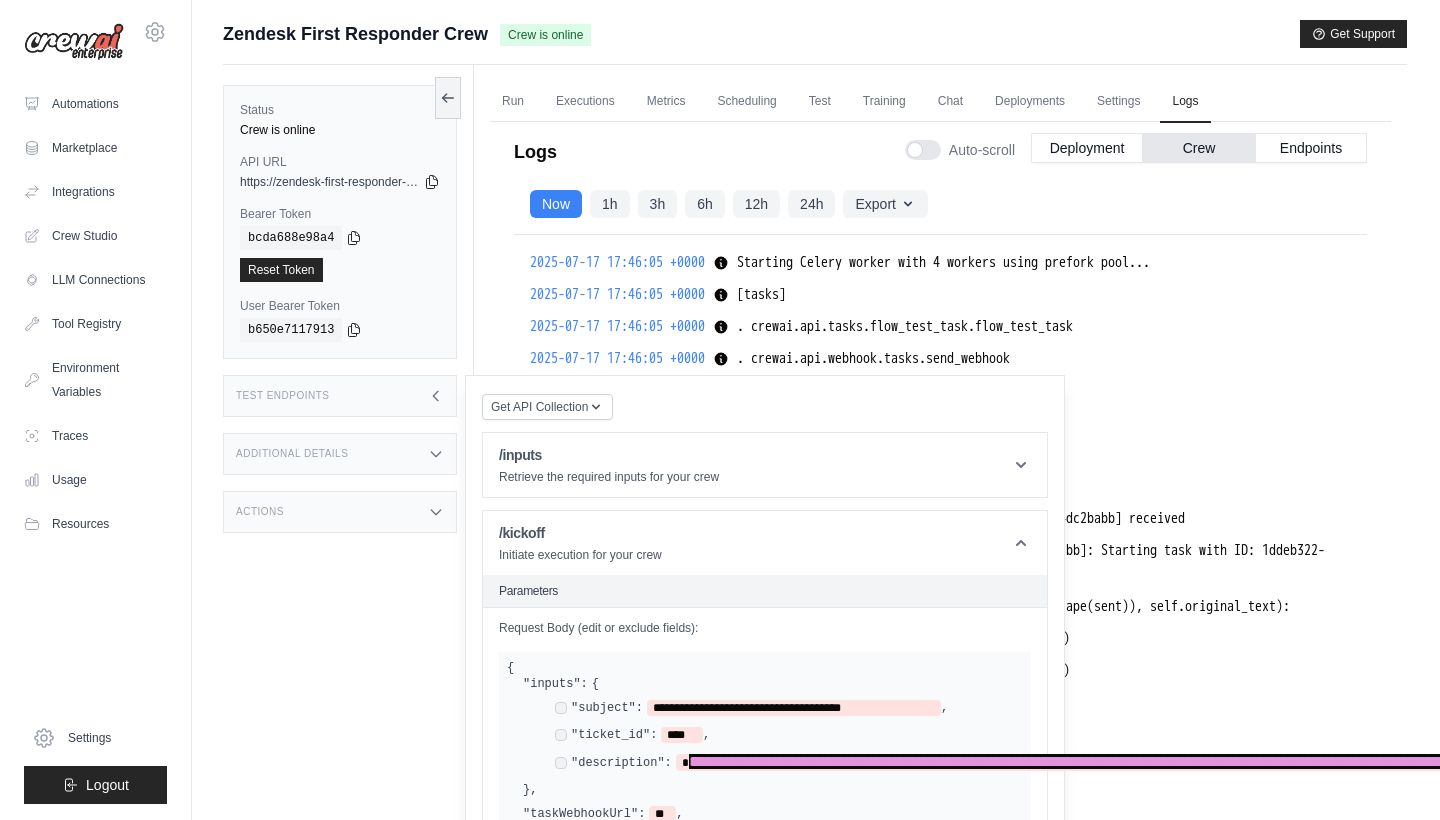 scroll, scrollTop: 12941, scrollLeft: 0, axis: vertical 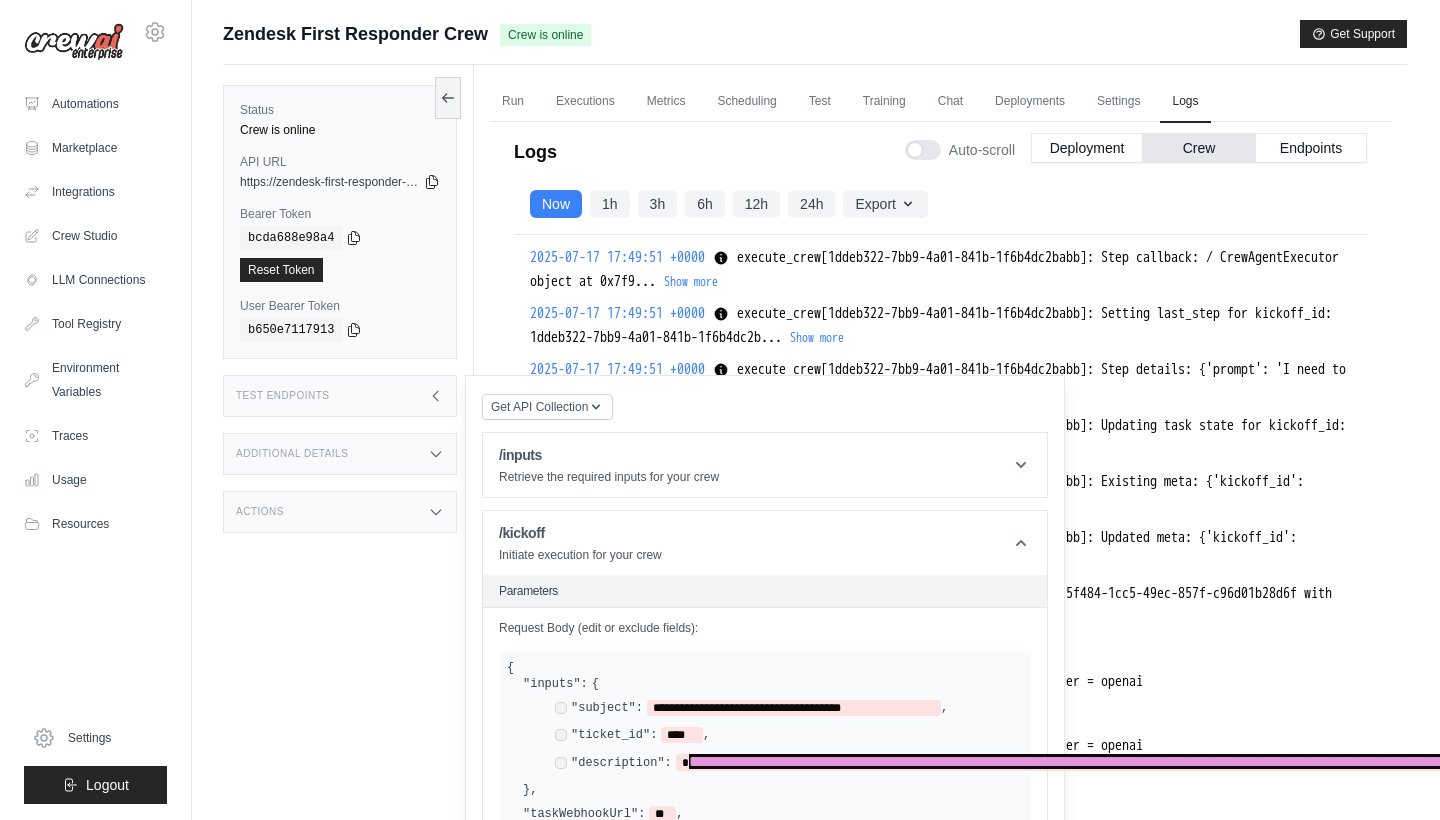 click 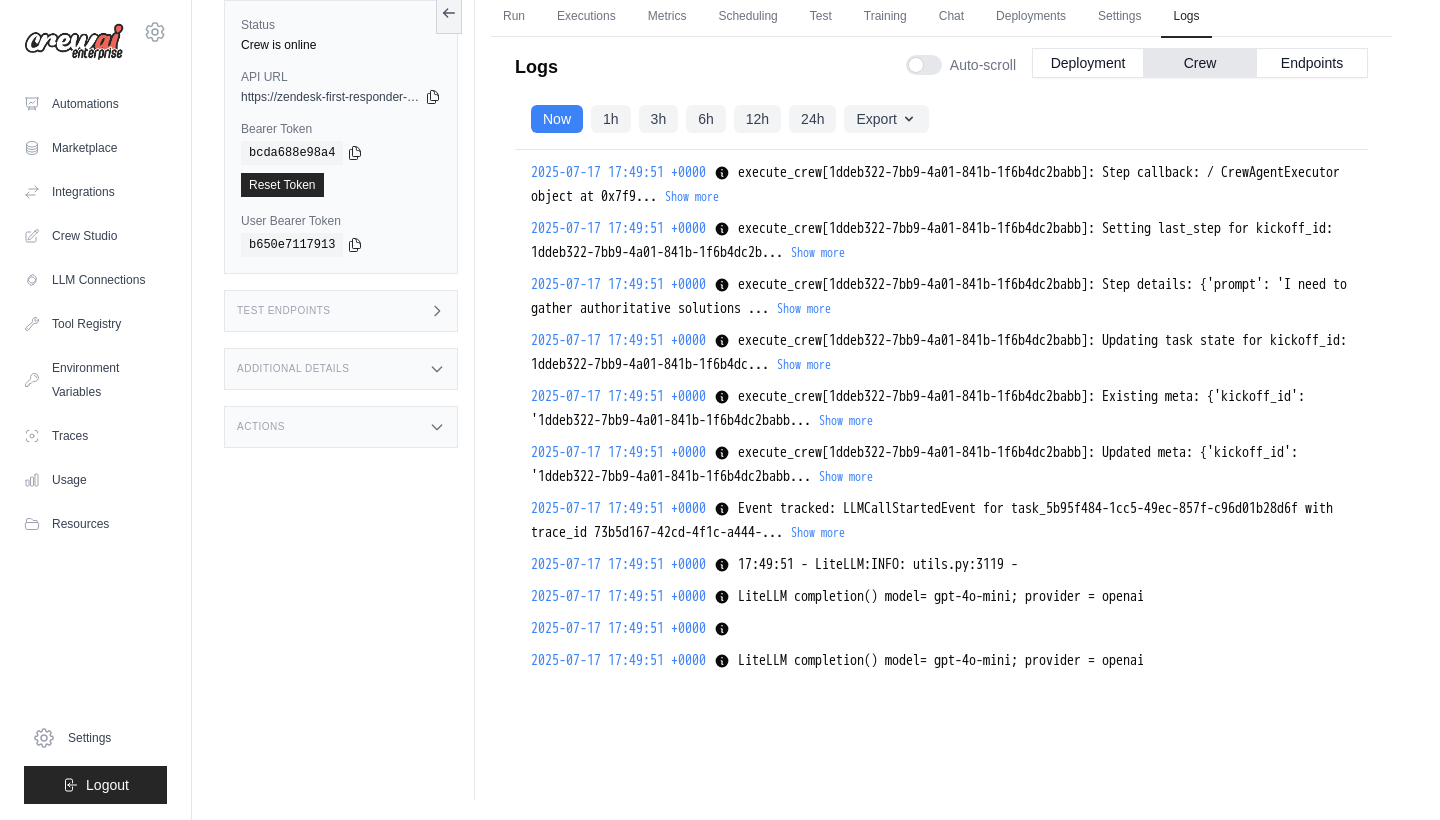 scroll, scrollTop: 85, scrollLeft: 0, axis: vertical 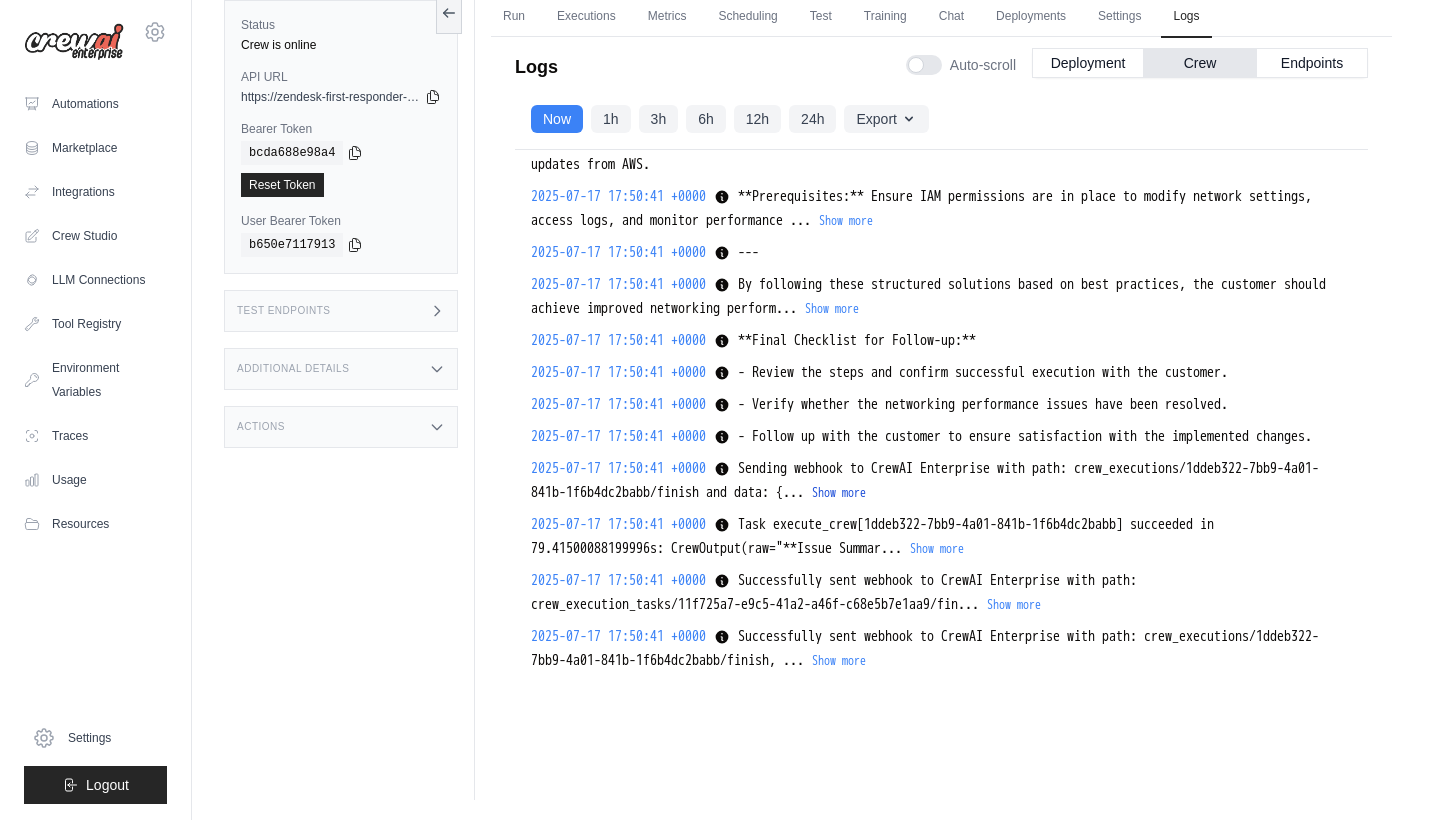 click on "Show more" at bounding box center (839, 493) 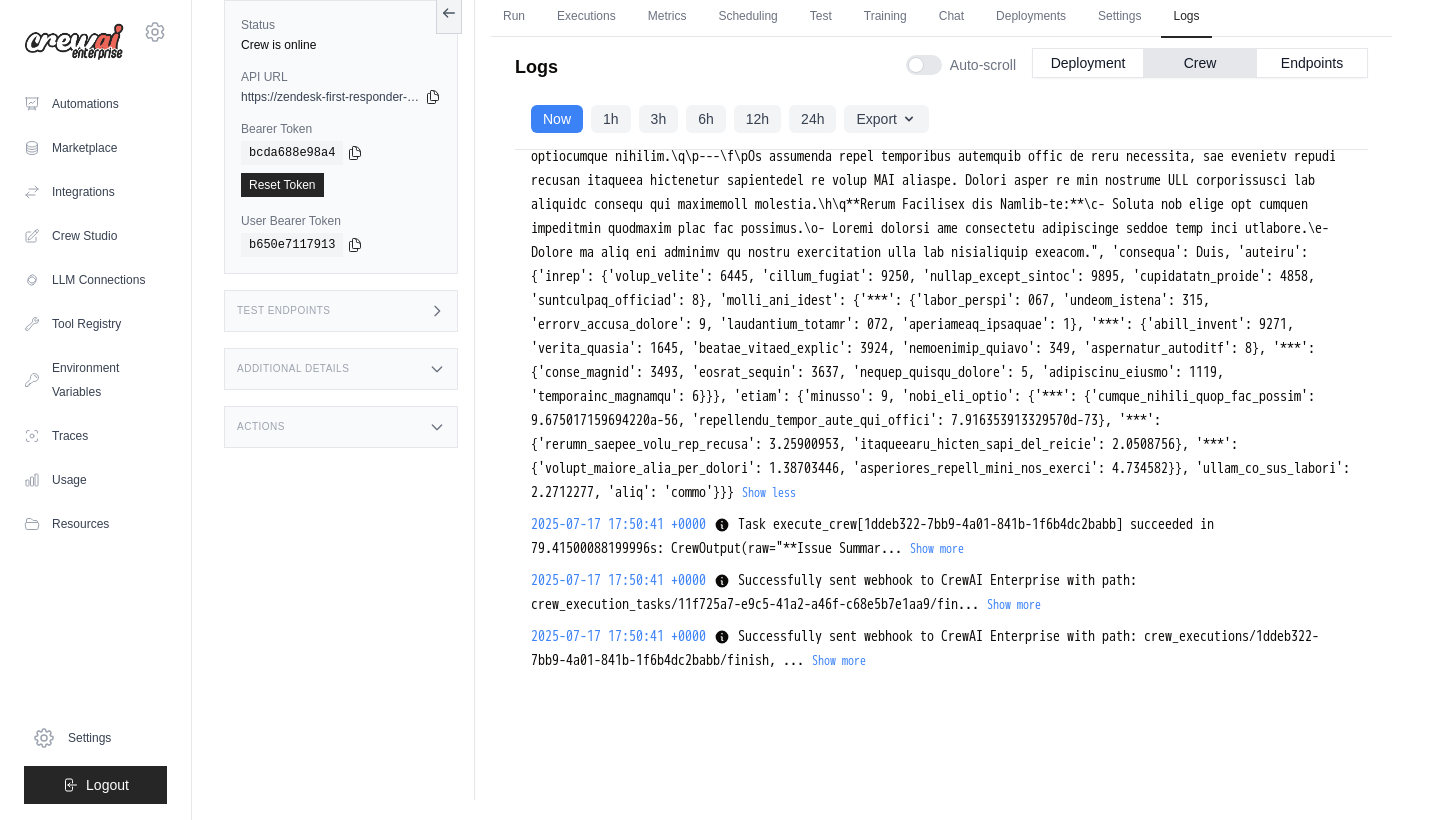 scroll, scrollTop: 44893, scrollLeft: 0, axis: vertical 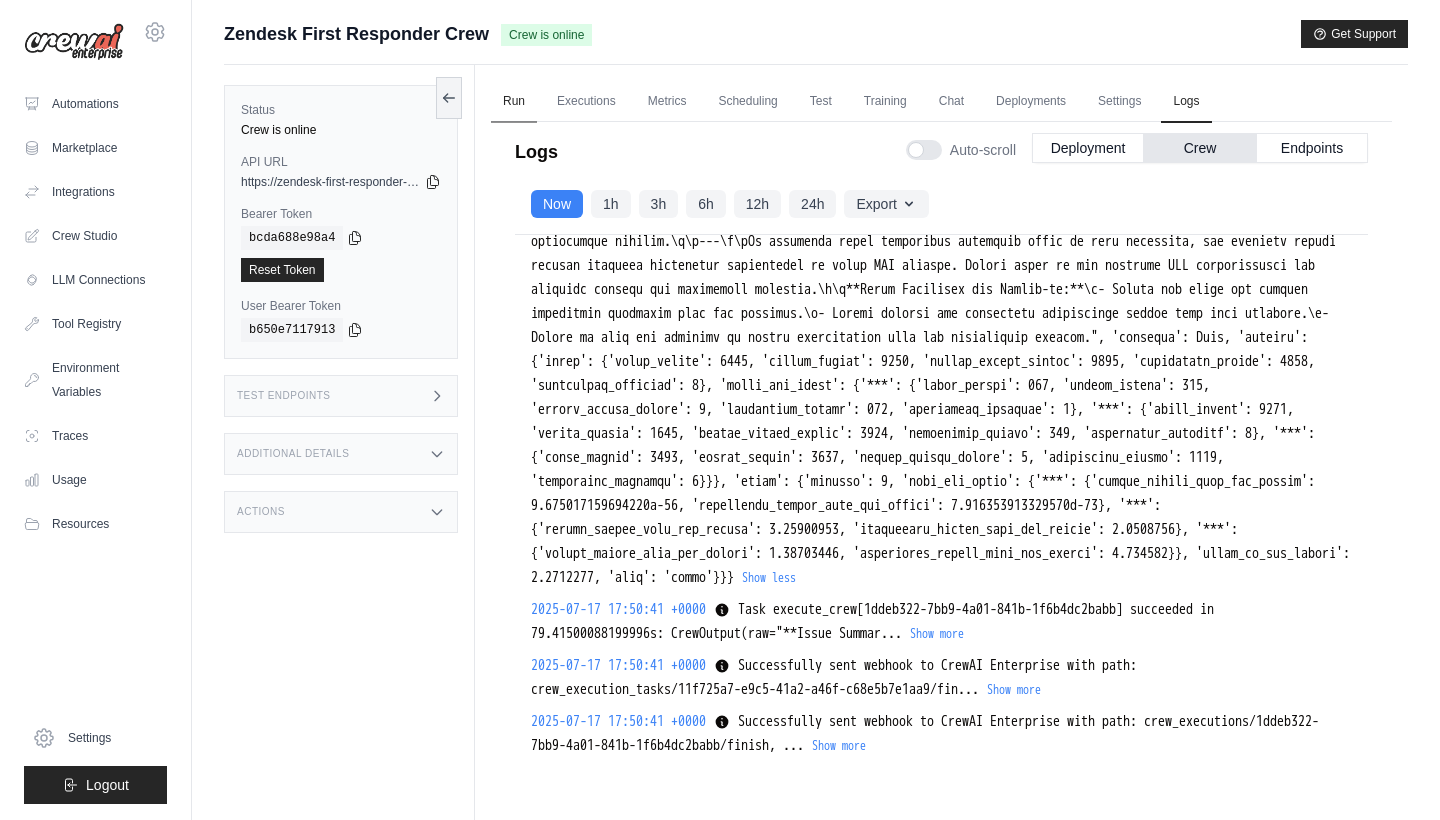 click on "Run" at bounding box center (514, 102) 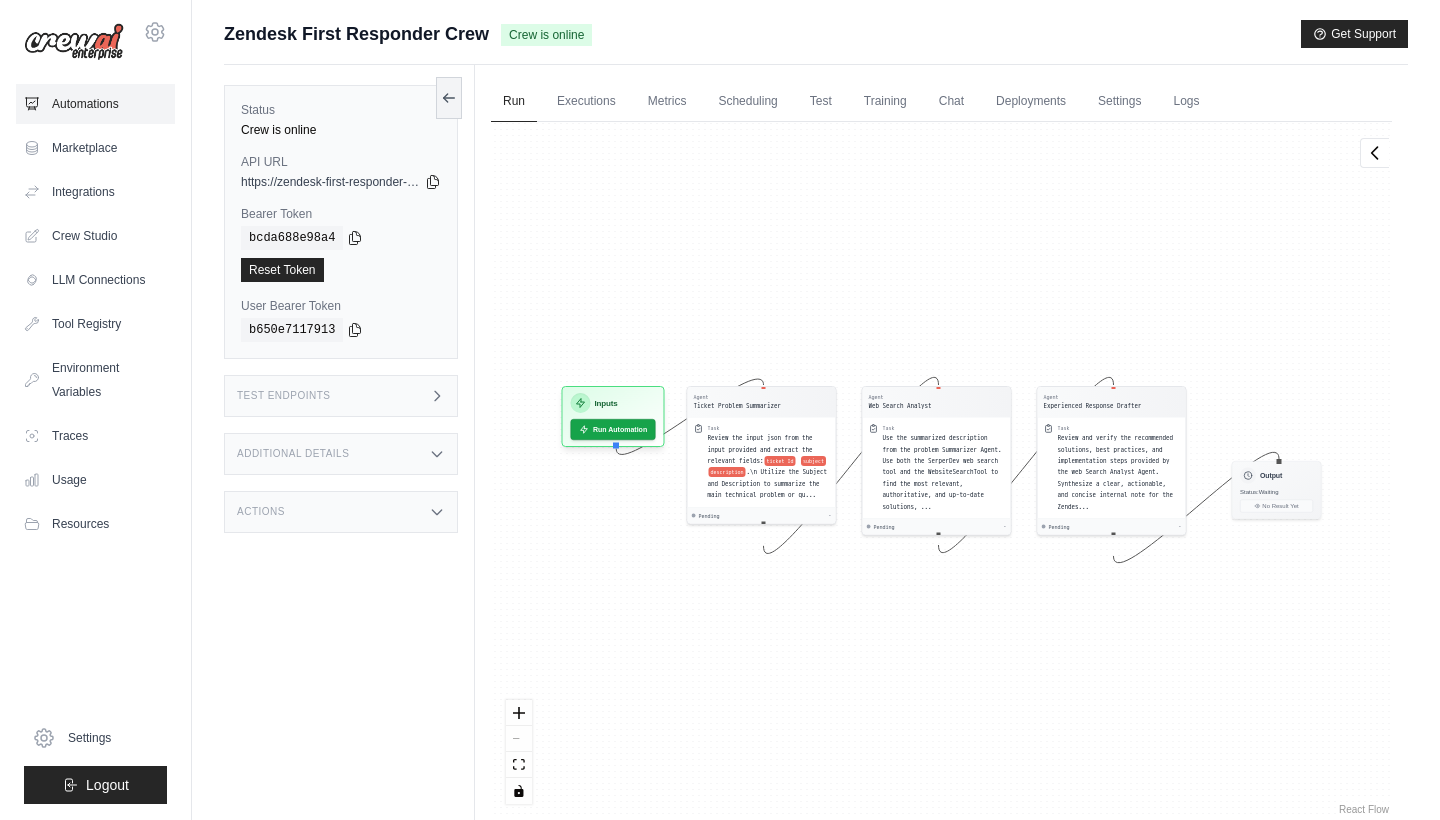 click on "Automations" at bounding box center (95, 104) 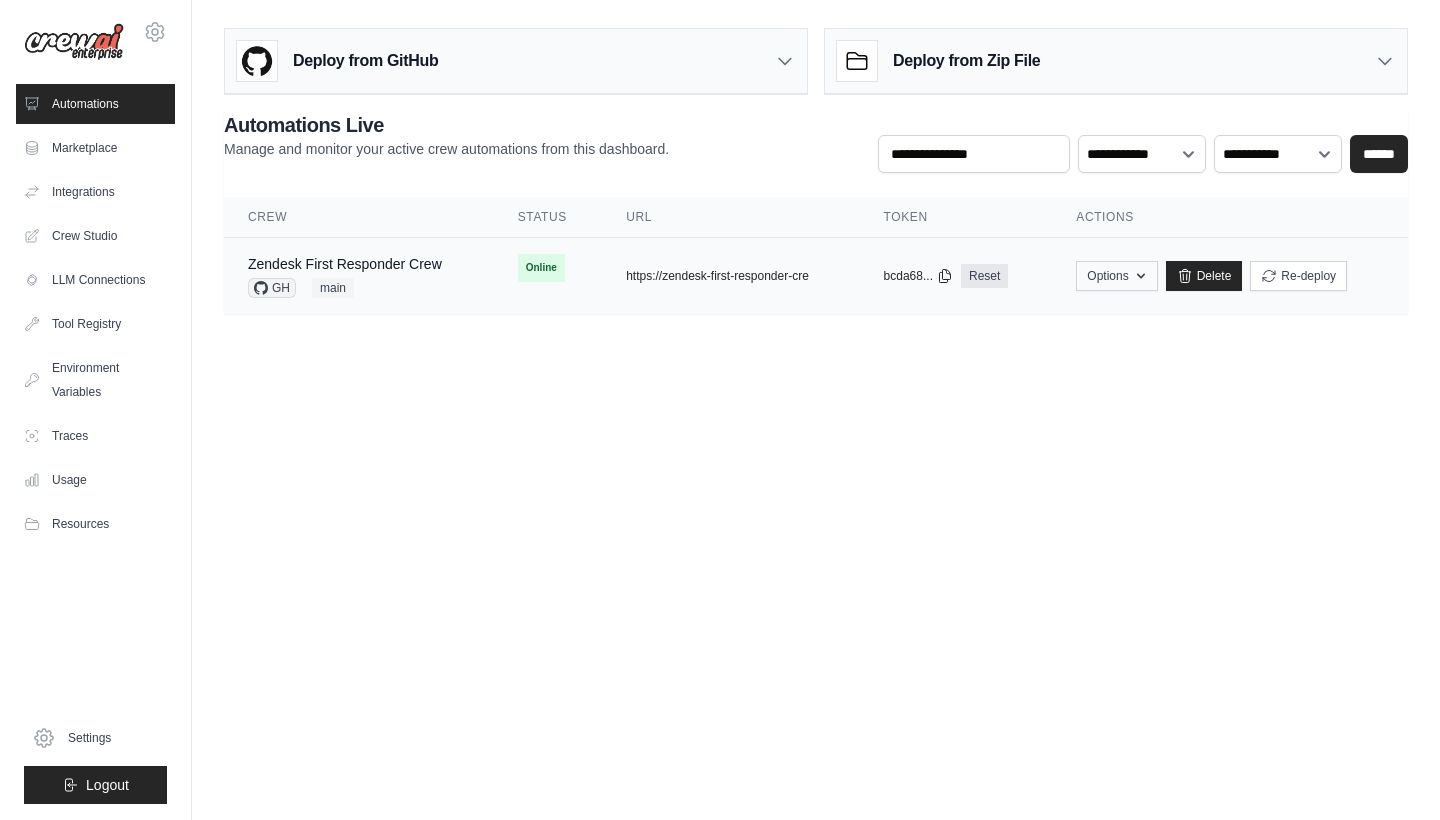 click on "Options" at bounding box center [1116, 276] 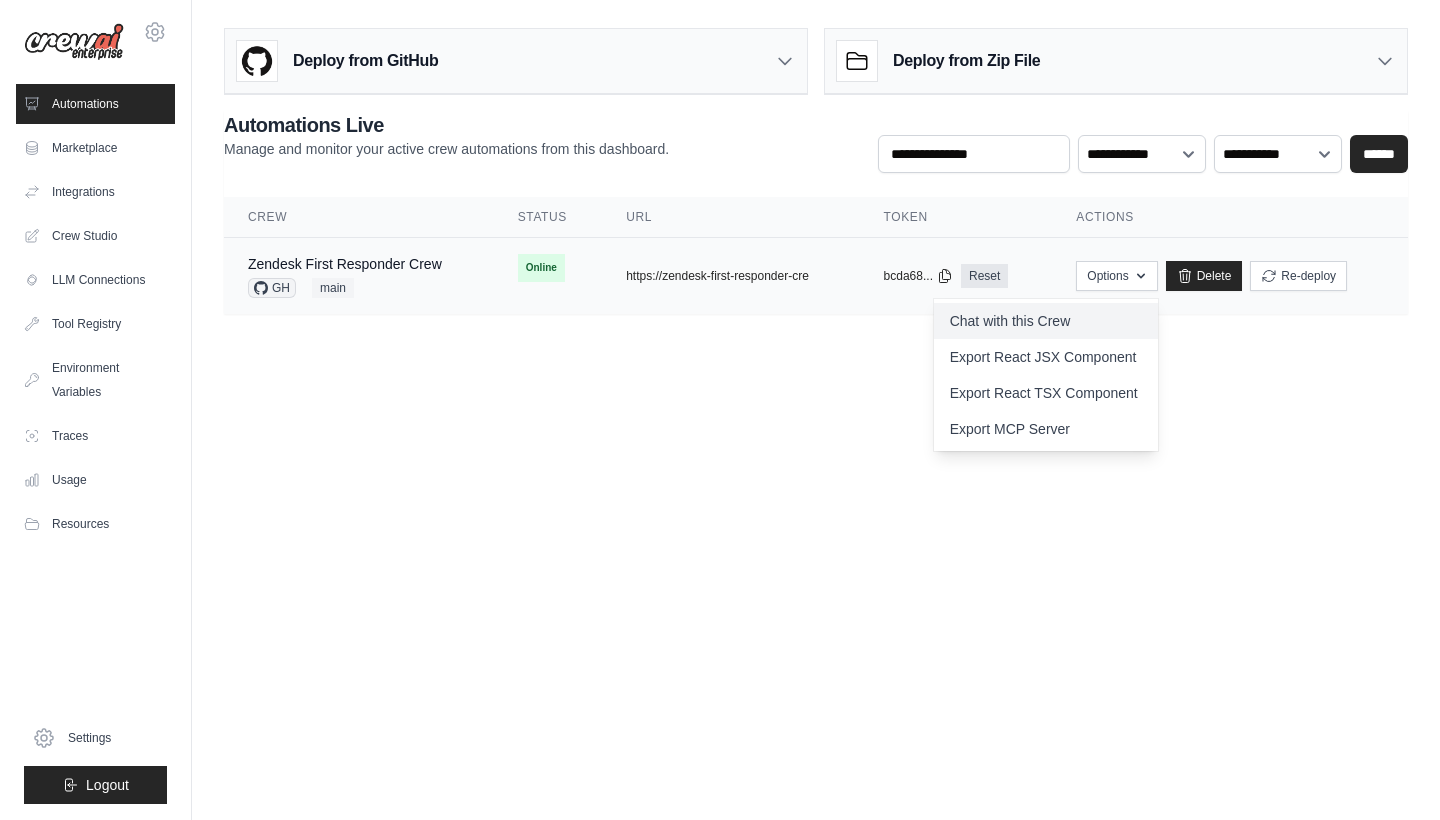 click on "Chat with this
Crew" at bounding box center [1046, 321] 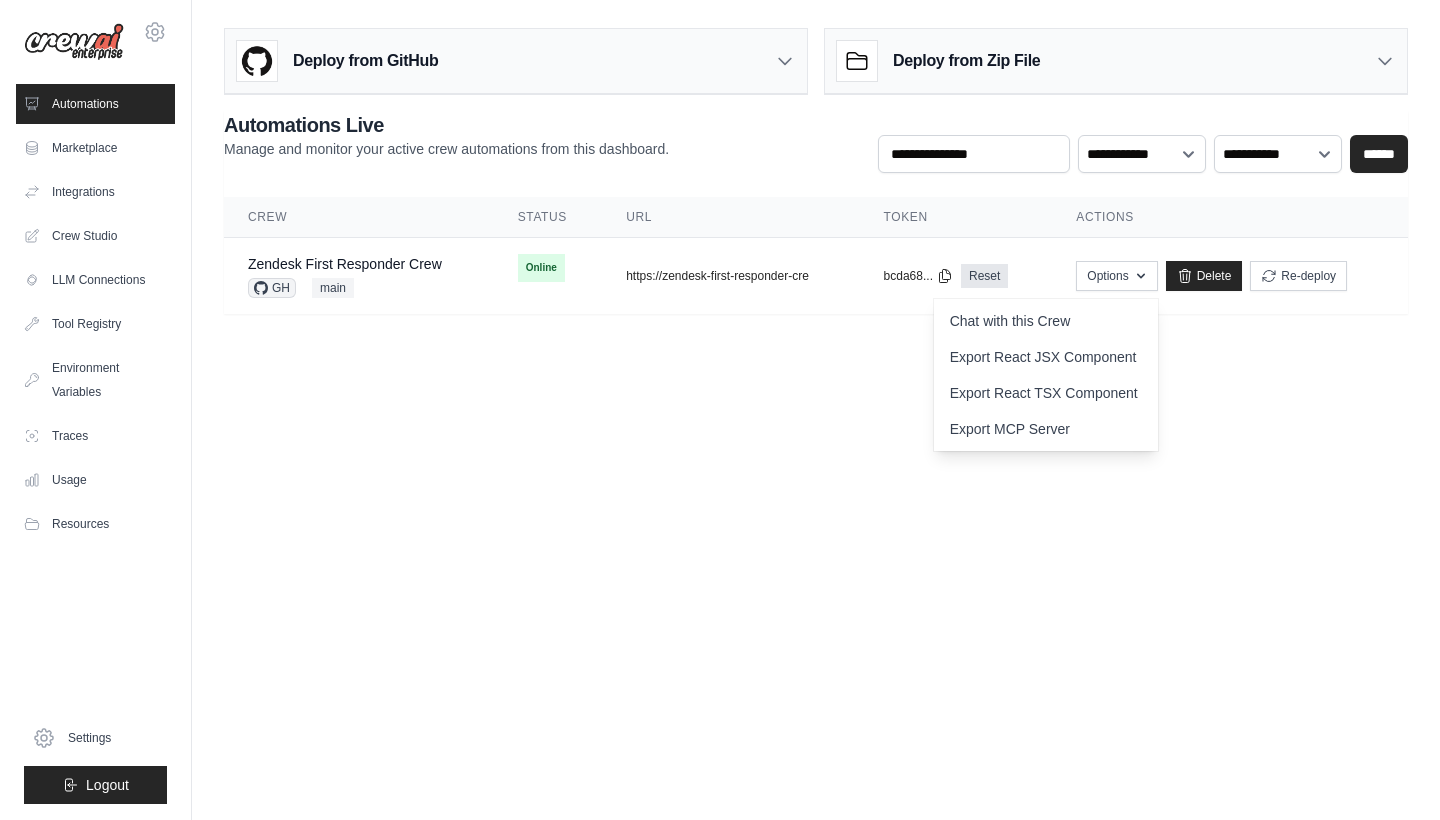 click on "**********" at bounding box center (816, 179) 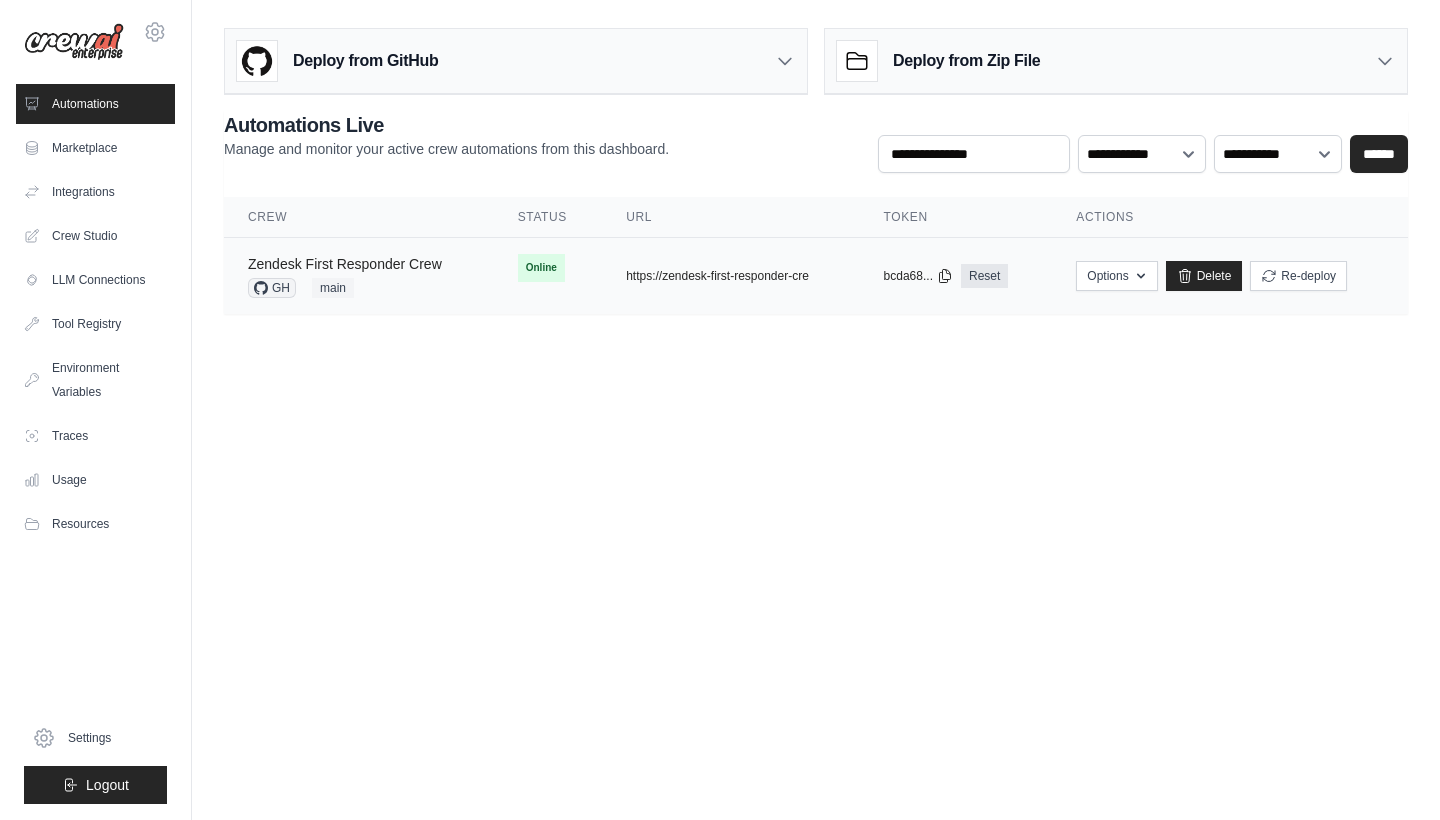 click on "Zendesk First Responder Crew" at bounding box center [345, 264] 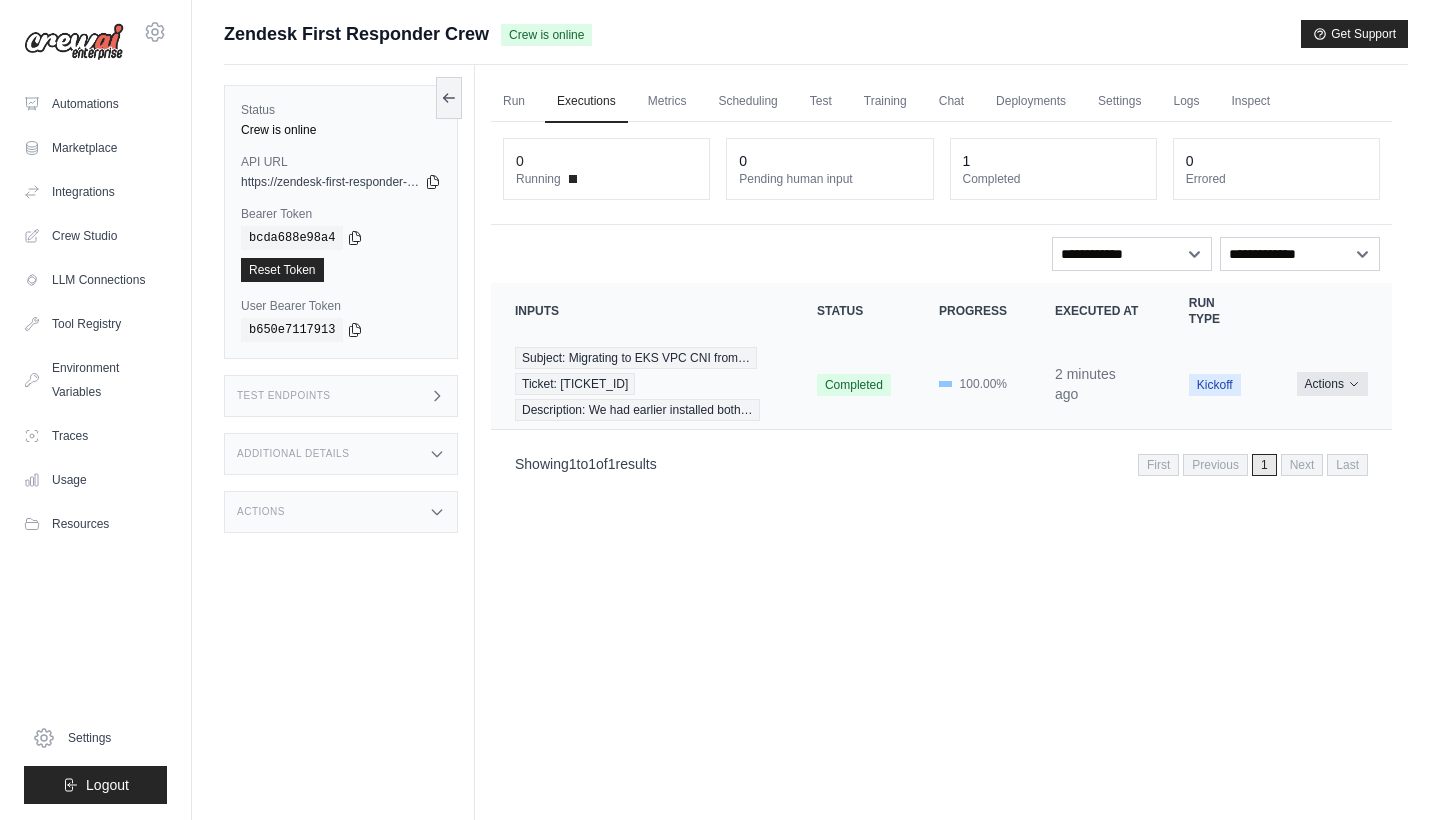 click on "Actions" at bounding box center (1332, 384) 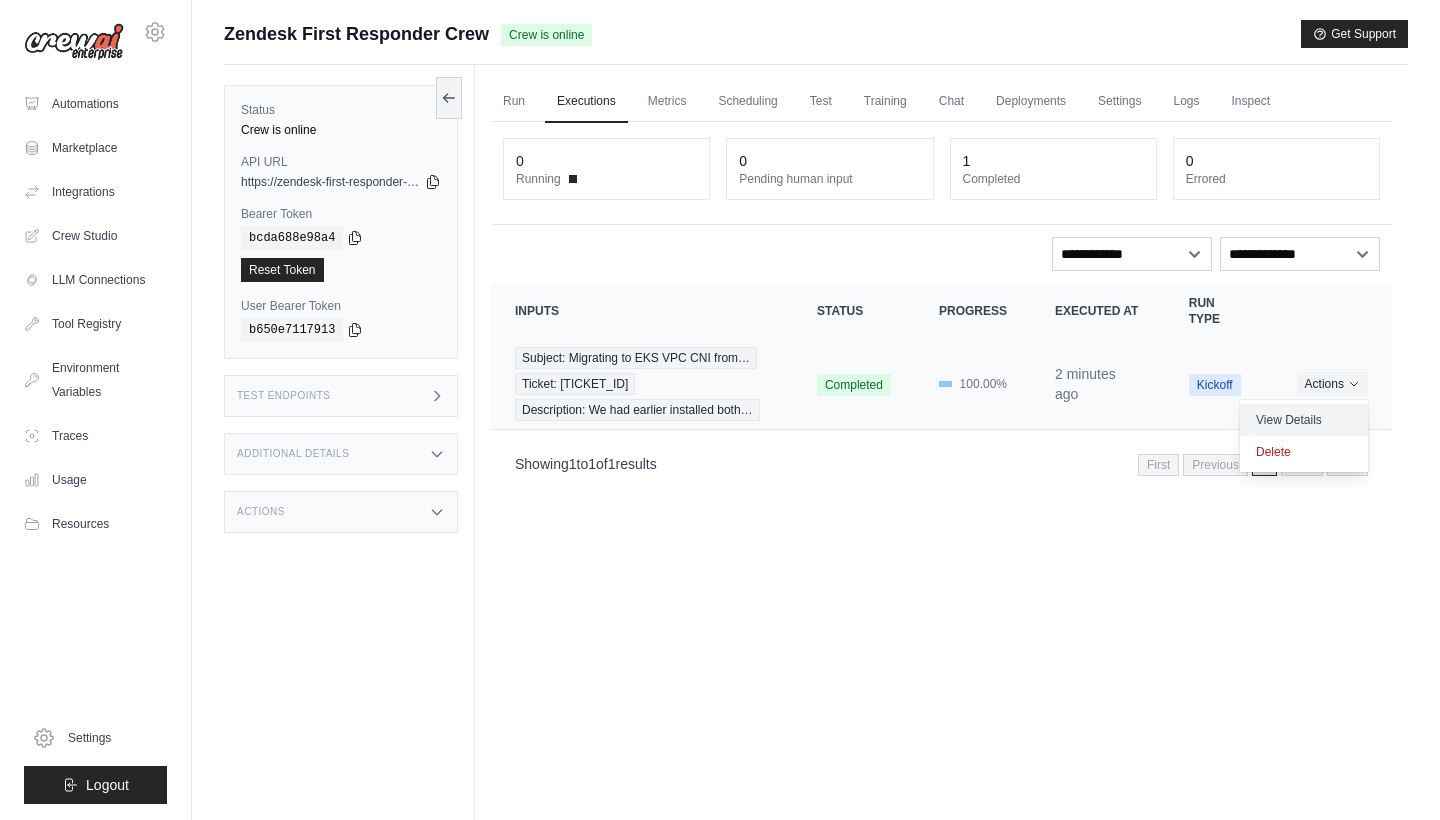 click on "View Details" at bounding box center (1304, 420) 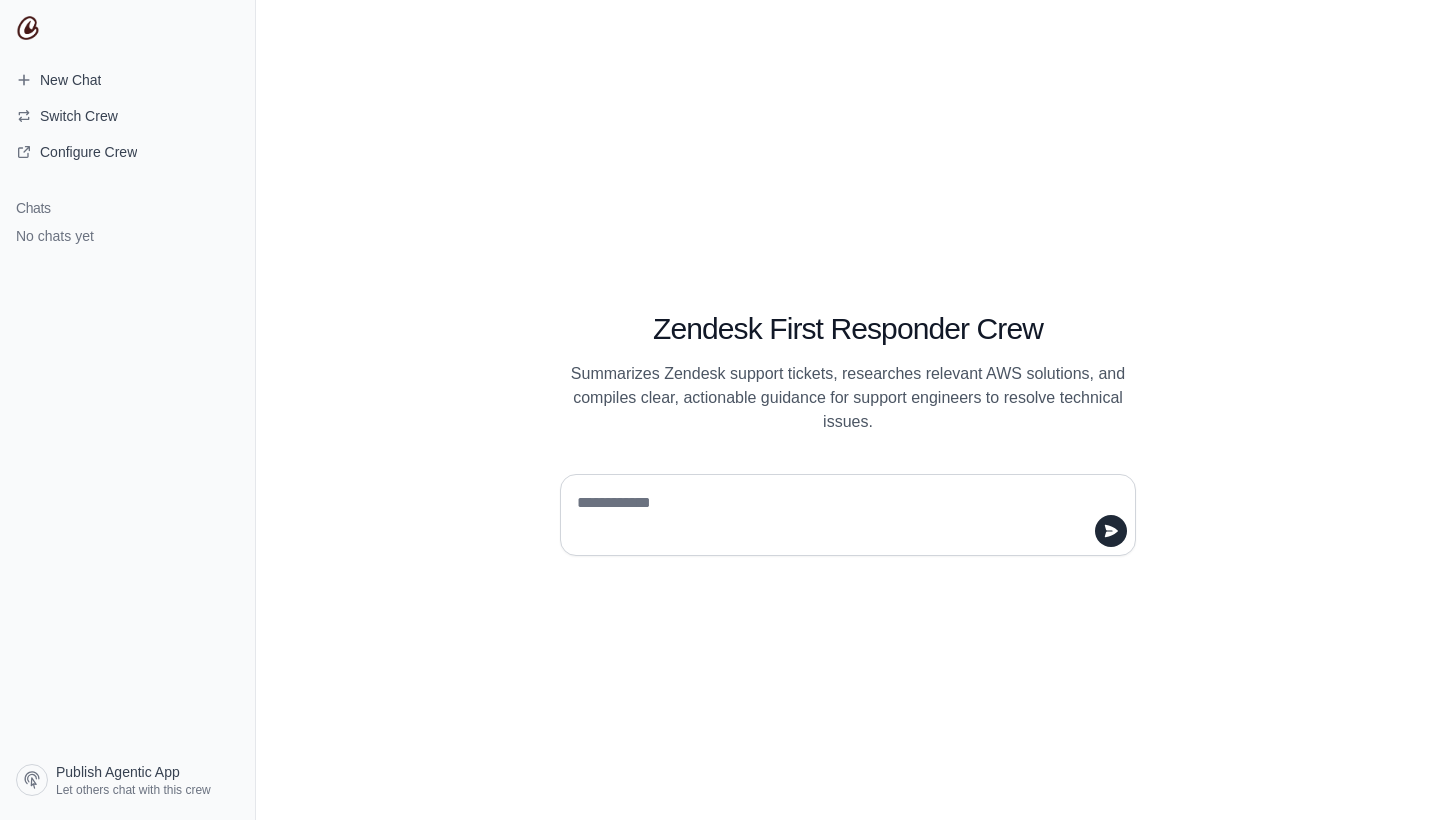 scroll, scrollTop: 0, scrollLeft: 0, axis: both 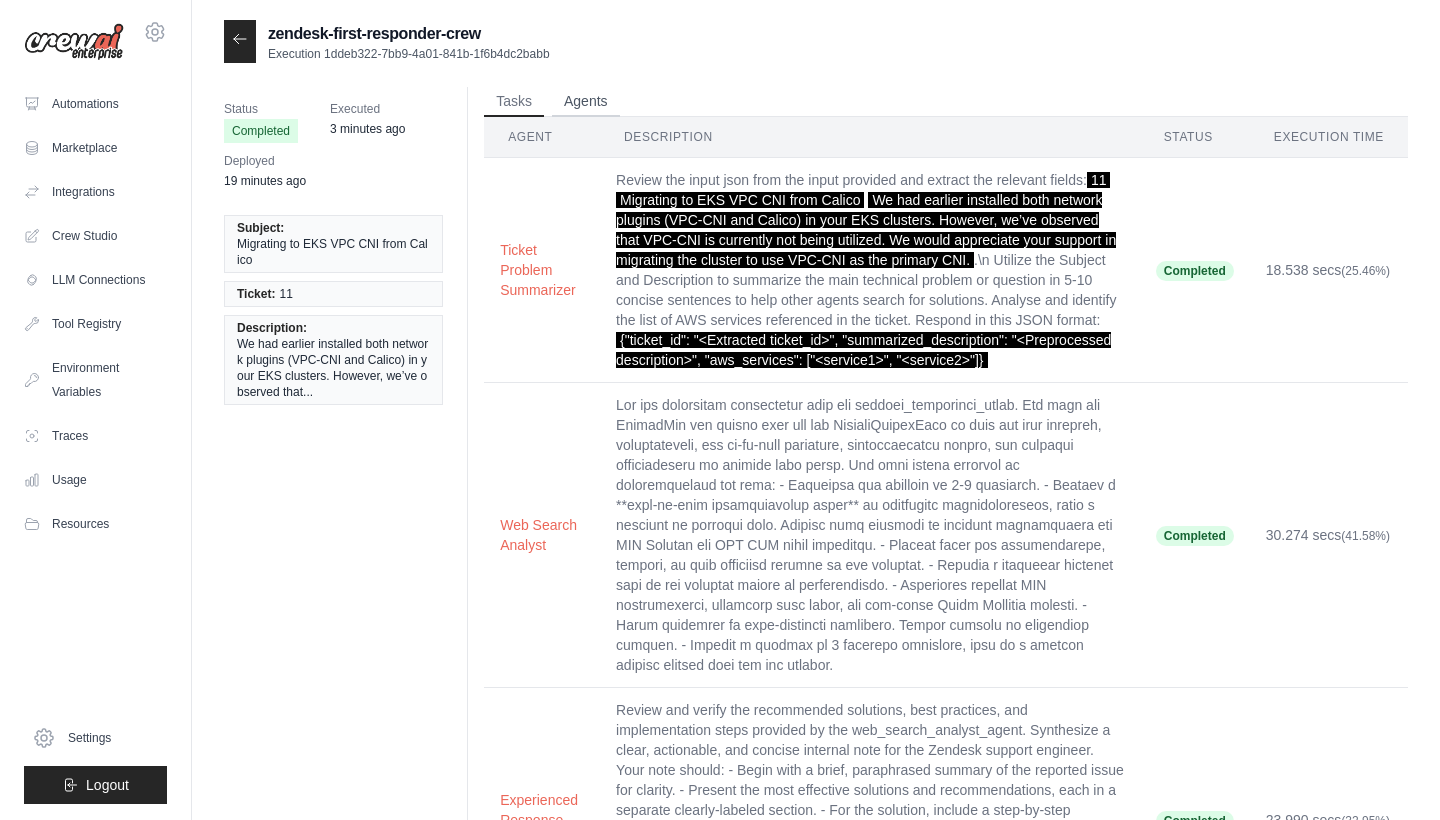 click on "Agents" at bounding box center (586, 102) 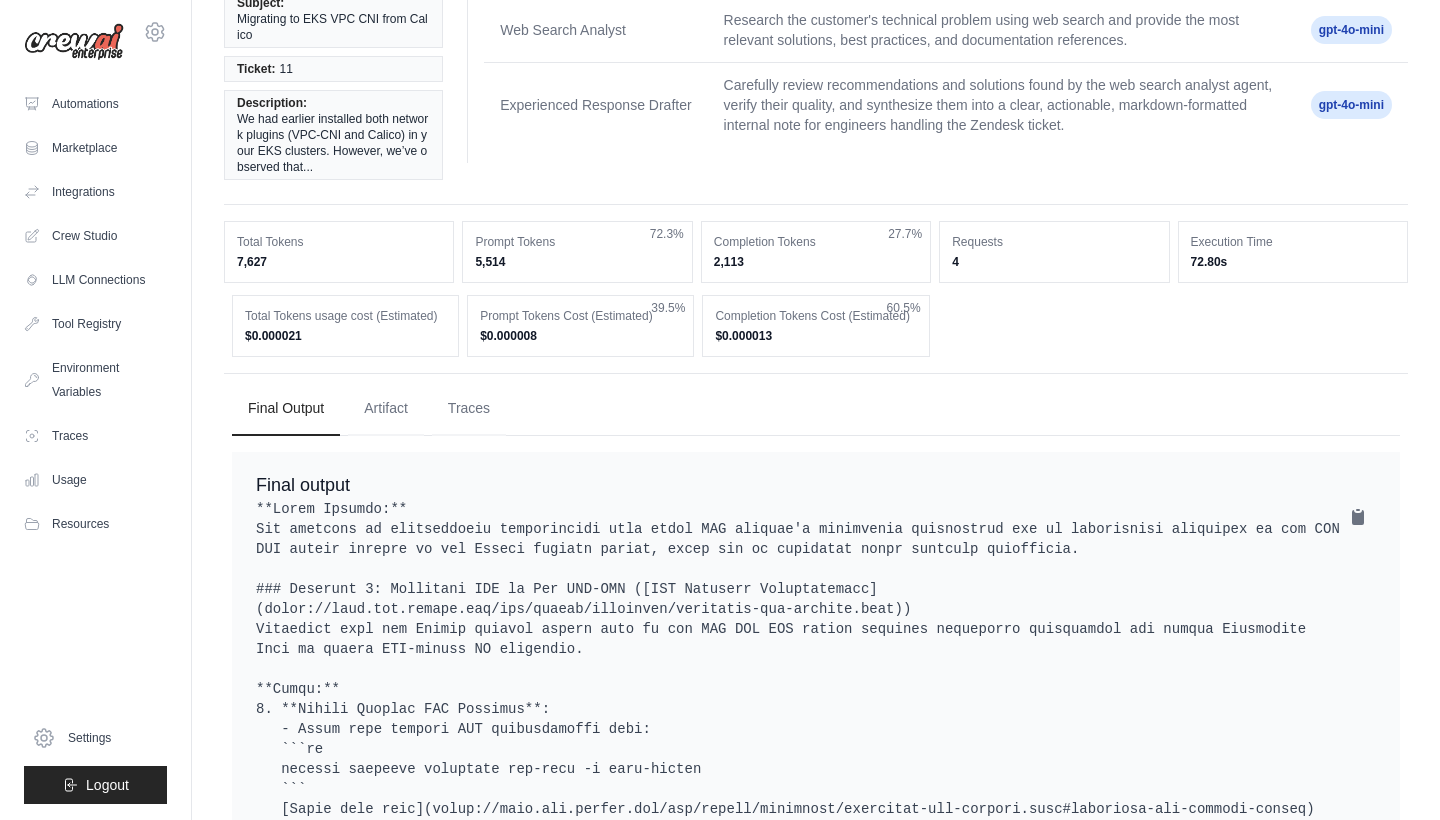 scroll, scrollTop: 240, scrollLeft: 0, axis: vertical 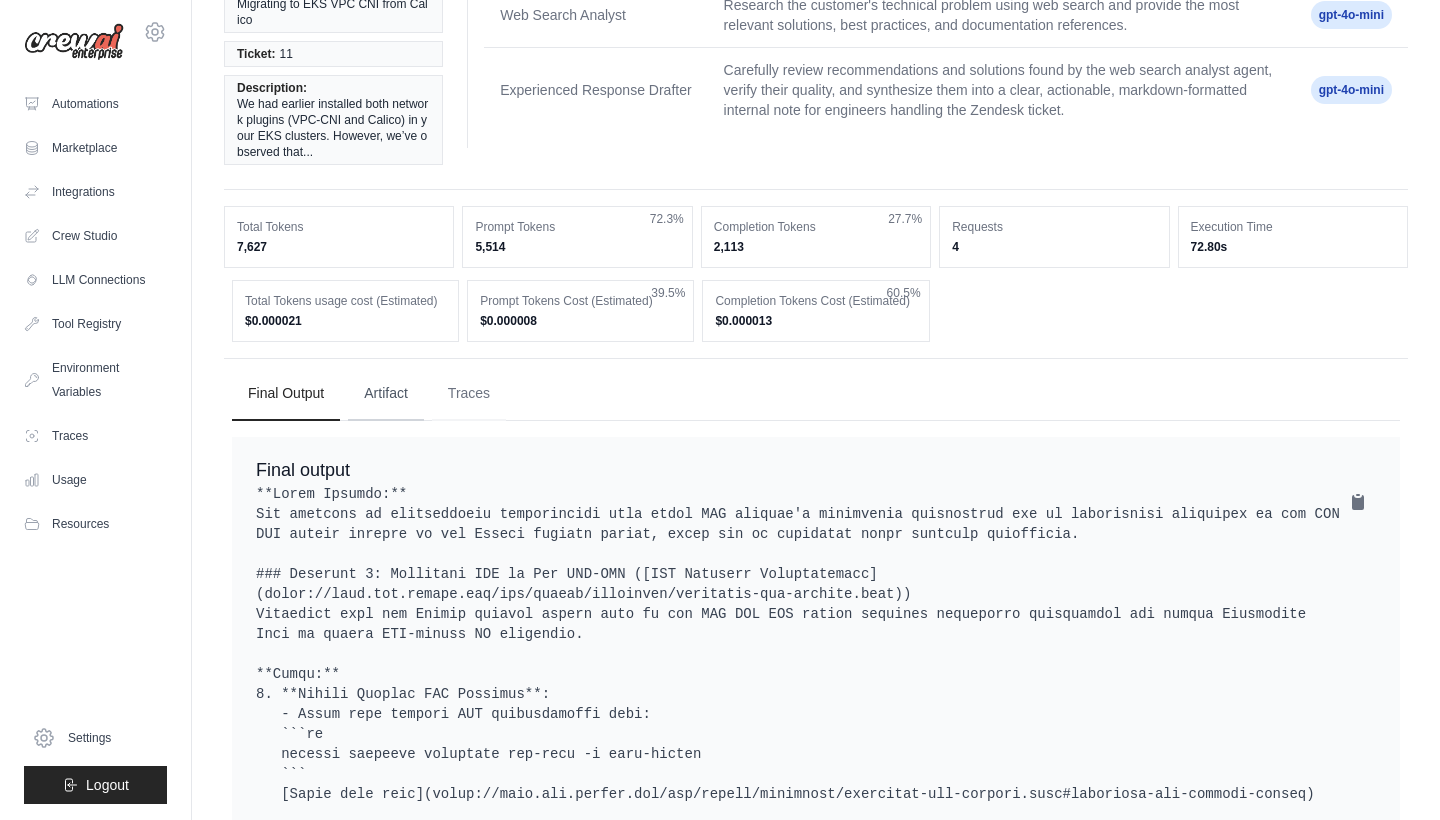 click on "Artifact" at bounding box center [386, 394] 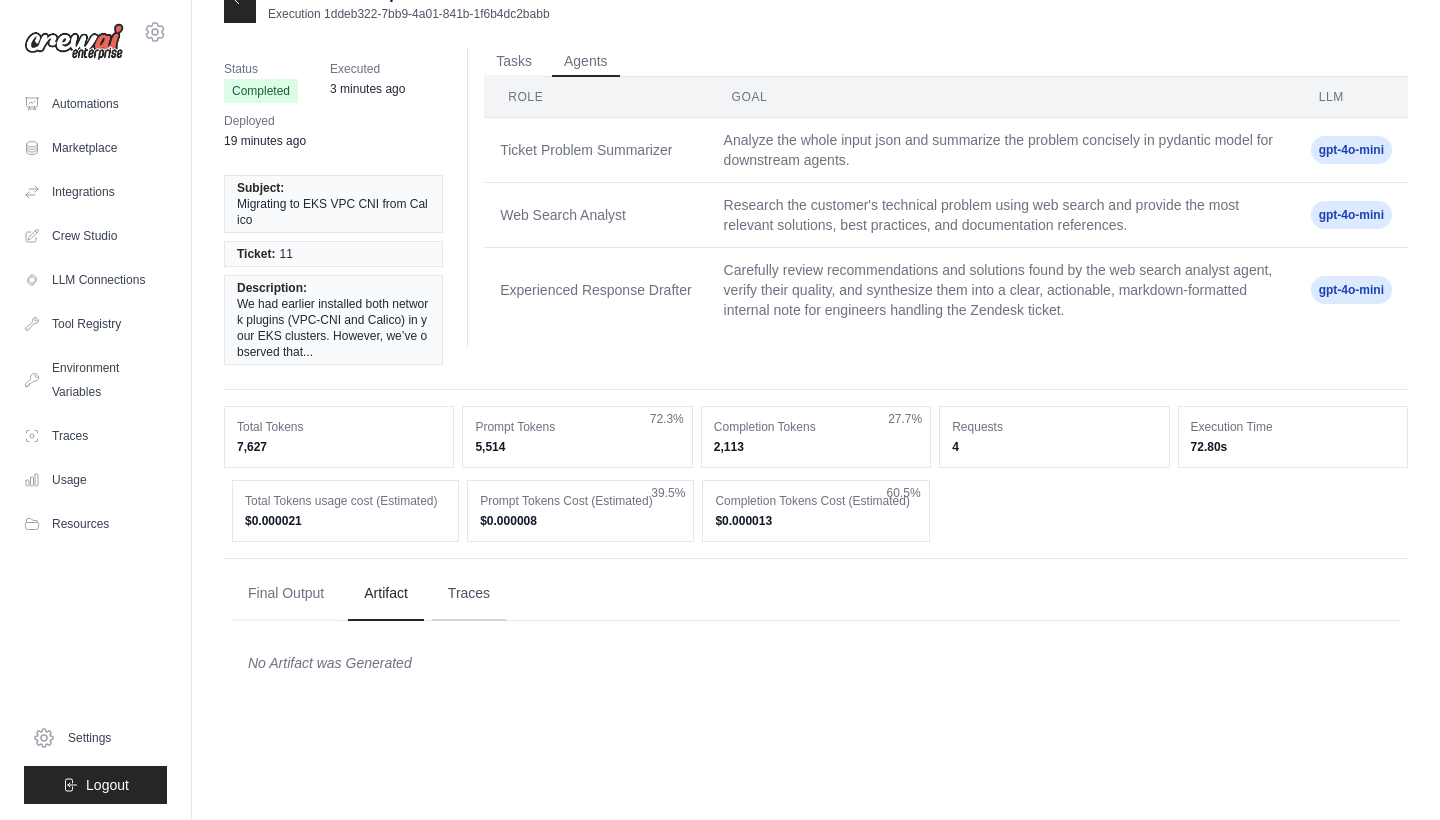 scroll, scrollTop: 40, scrollLeft: 0, axis: vertical 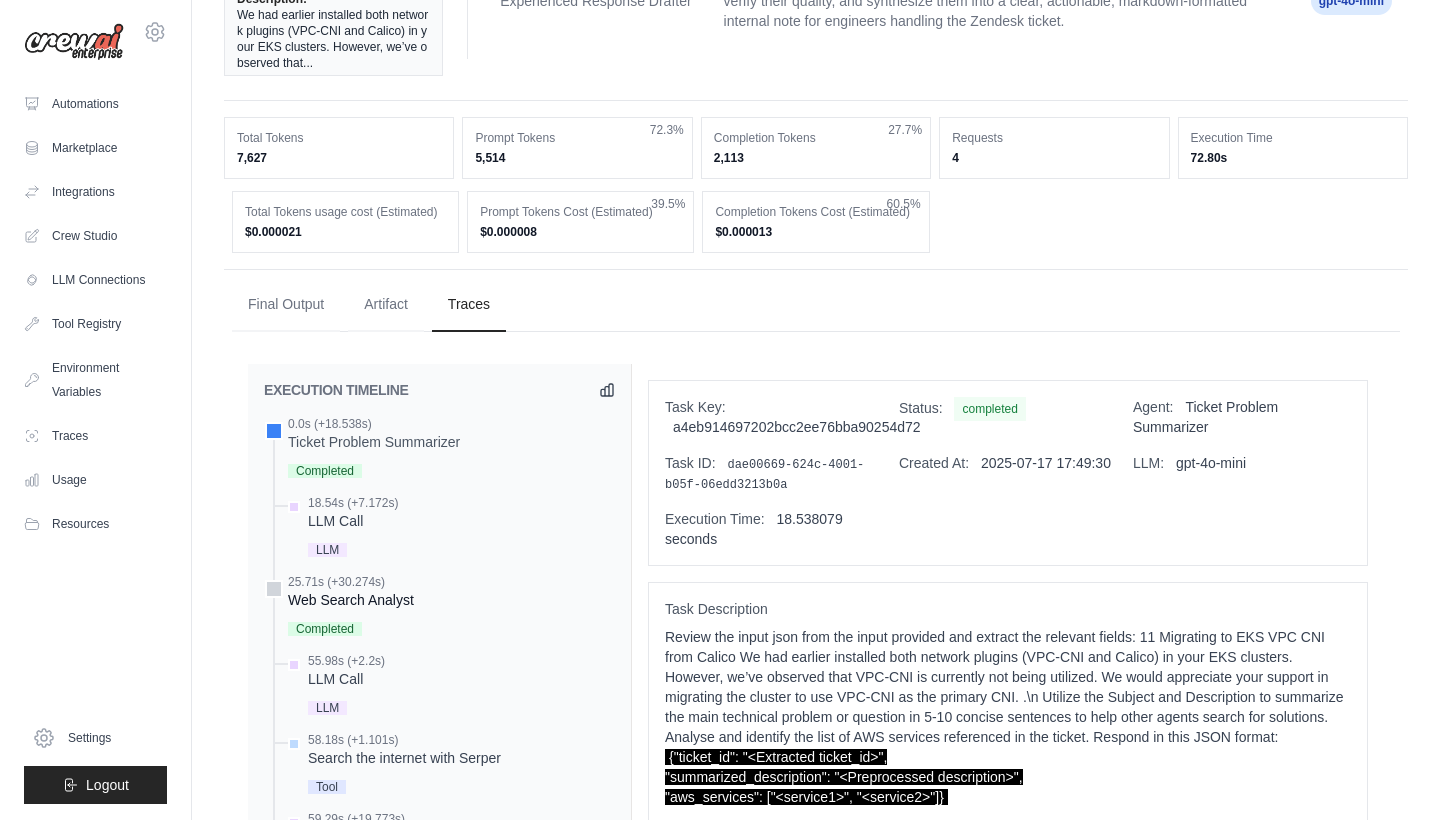 click on "25.71s
(+30.274s)" at bounding box center (351, 582) 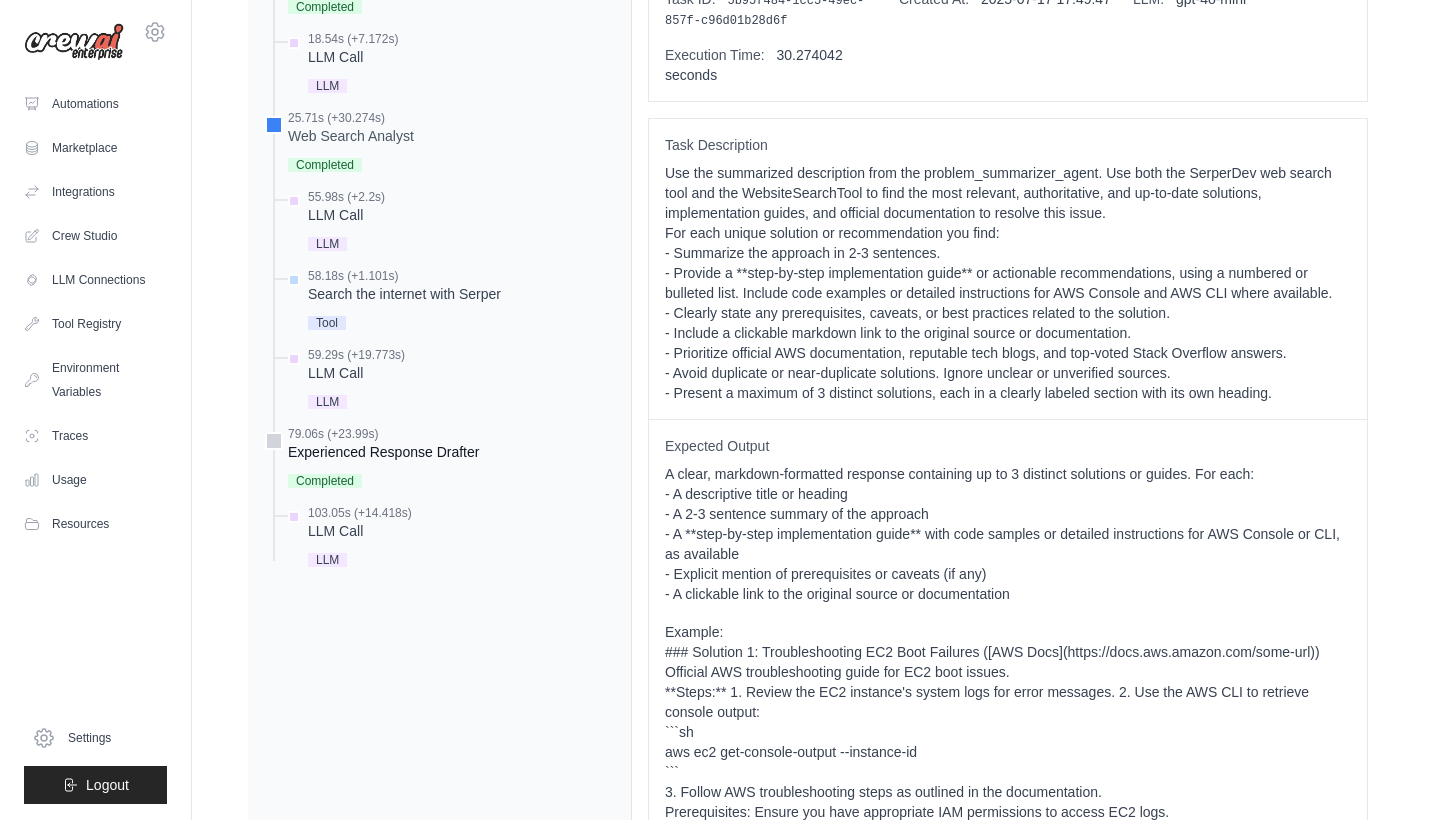 scroll, scrollTop: 795, scrollLeft: 0, axis: vertical 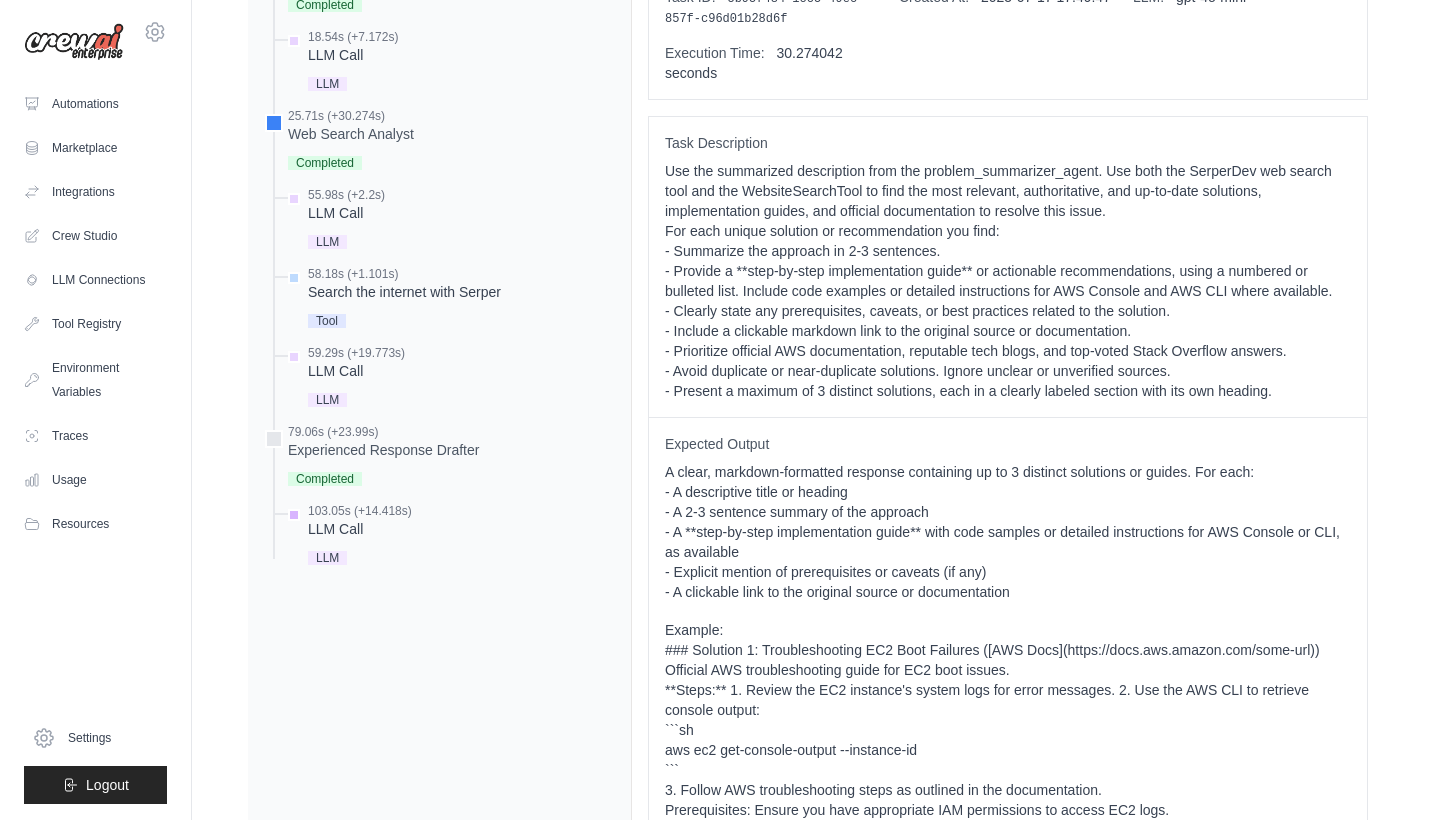 click on "103.05s
(+14.418s)" at bounding box center [360, 511] 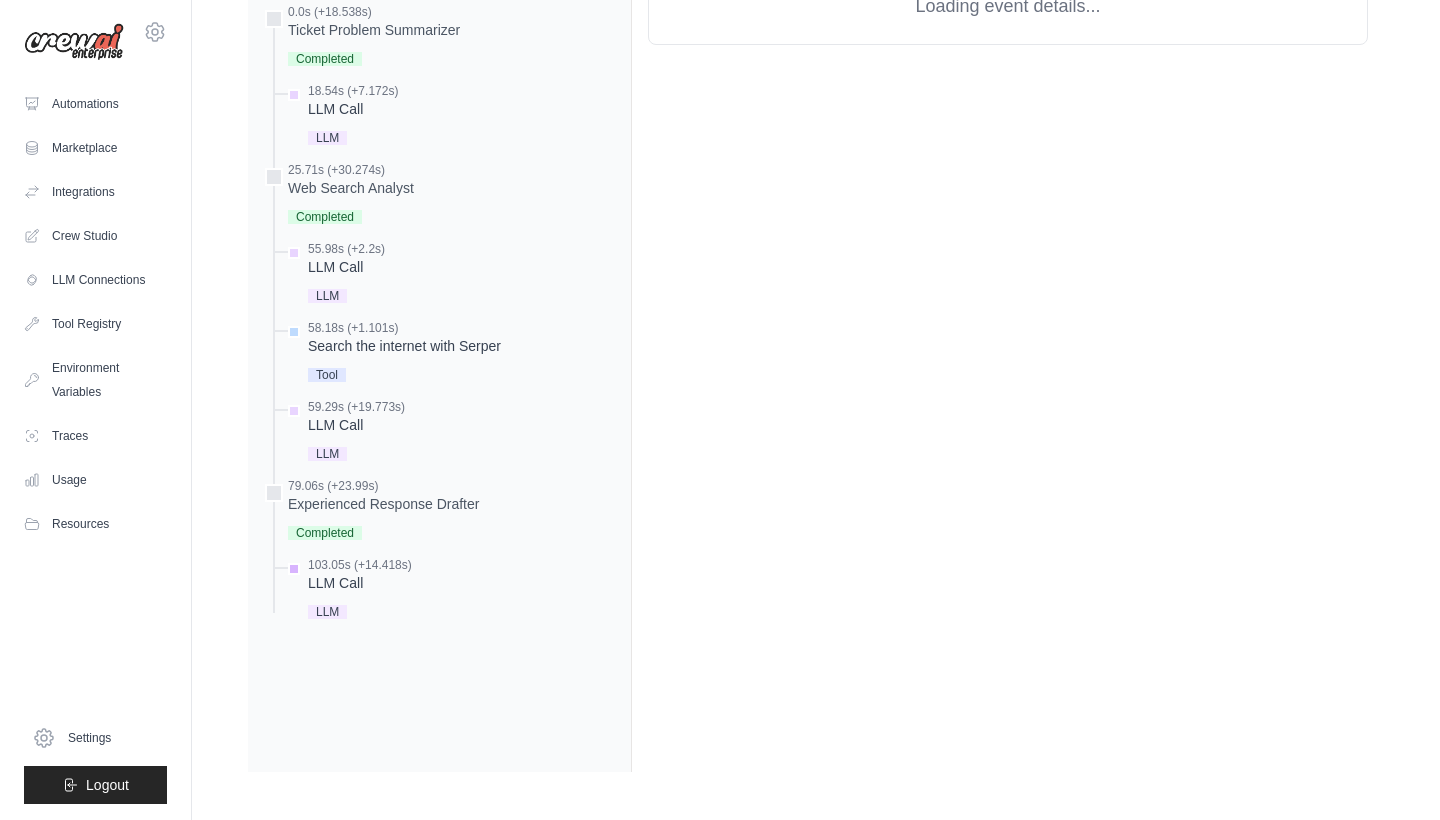 scroll, scrollTop: 741, scrollLeft: 0, axis: vertical 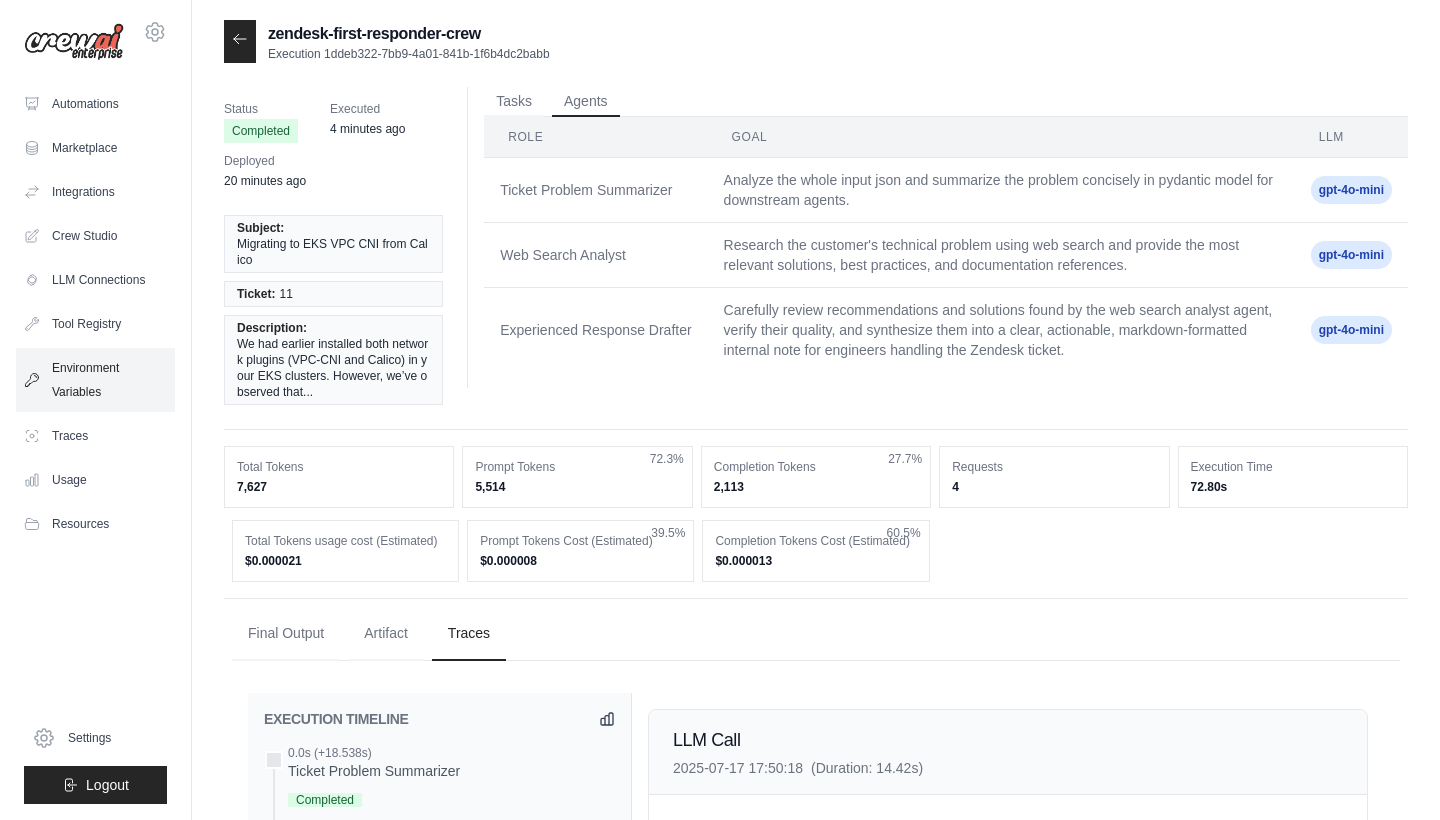click on "Environment Variables" at bounding box center [95, 380] 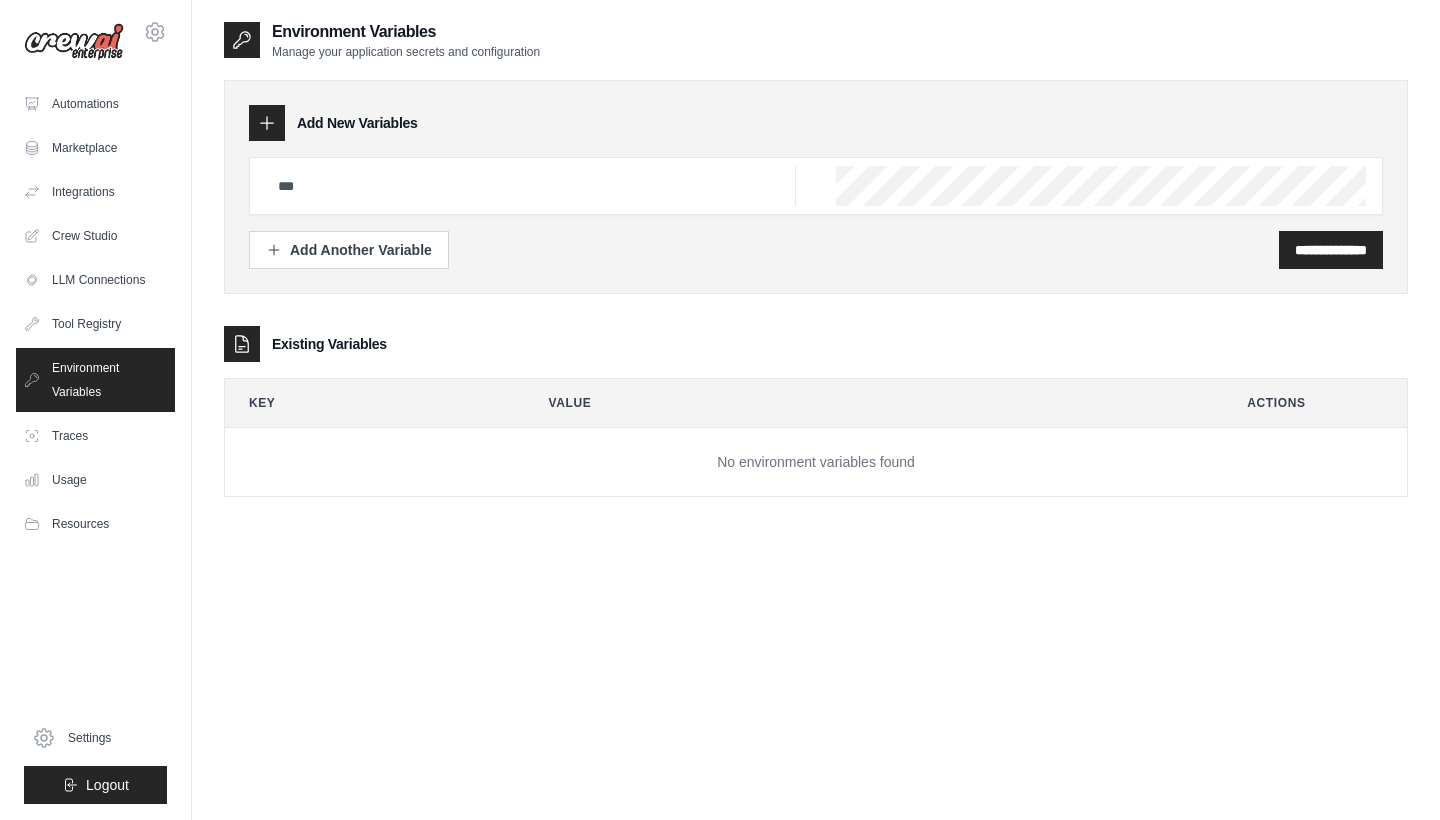 click on "**********" at bounding box center [816, 430] 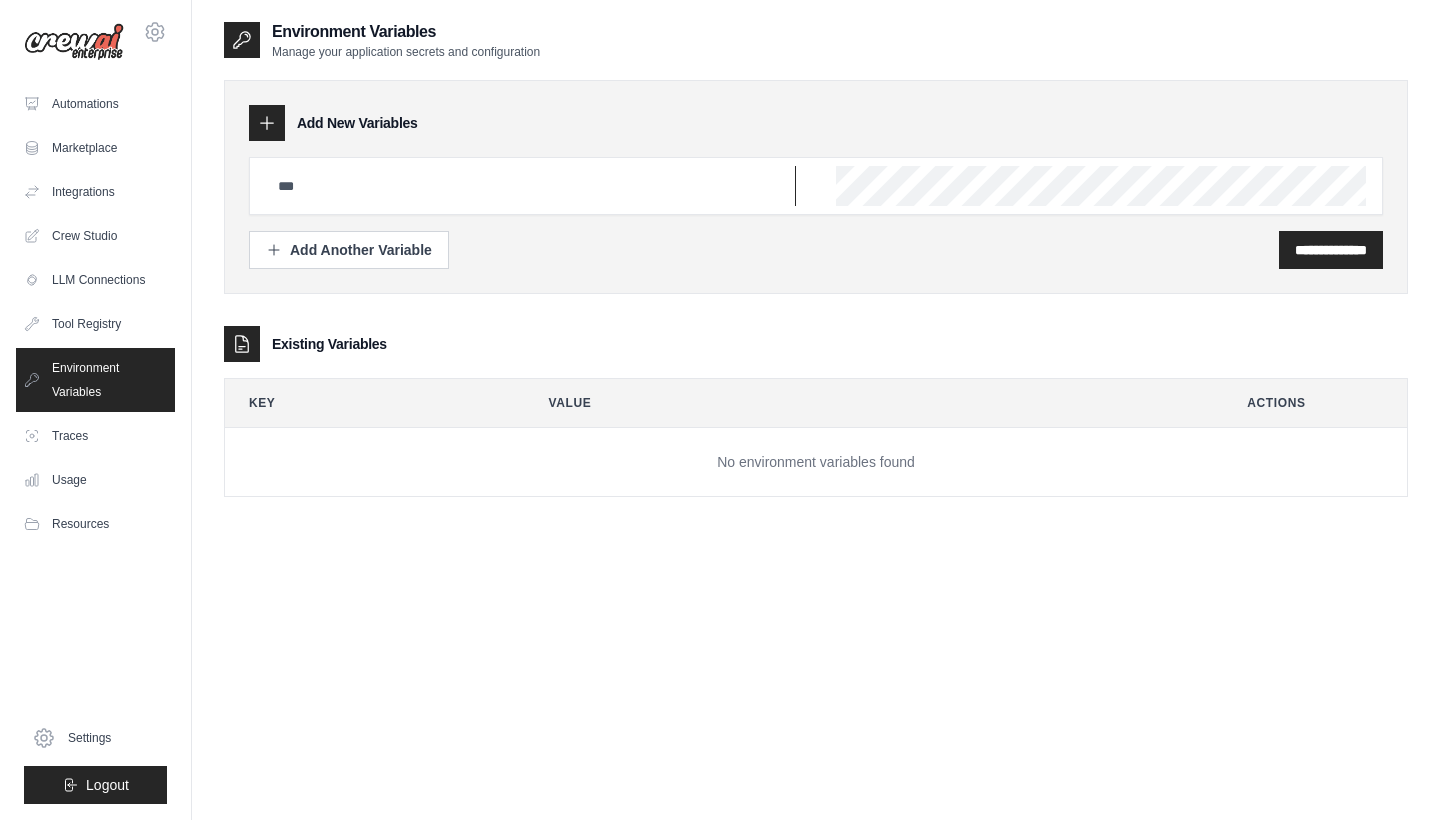 click at bounding box center [531, 186] 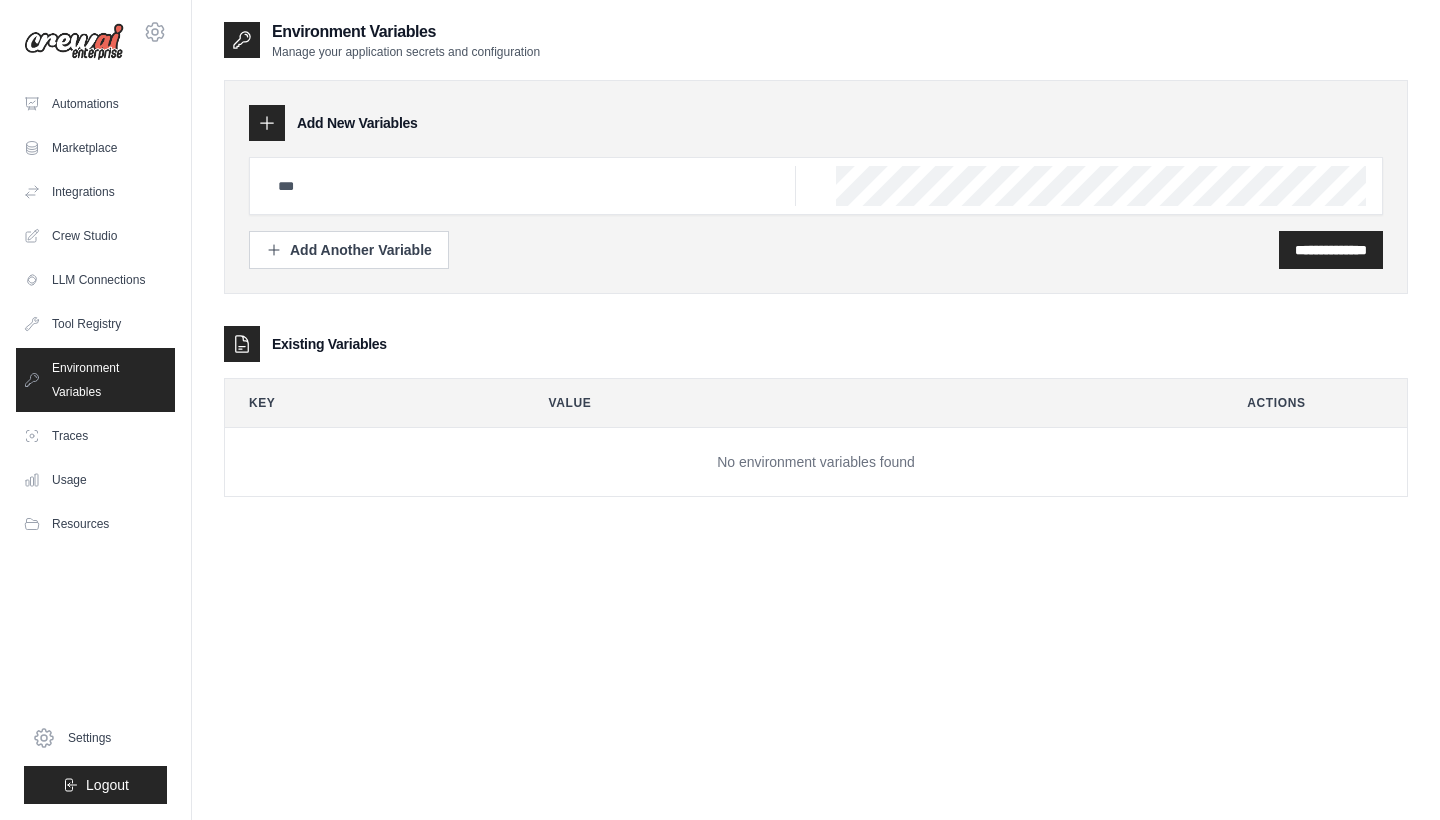 click on "**********" at bounding box center [816, 187] 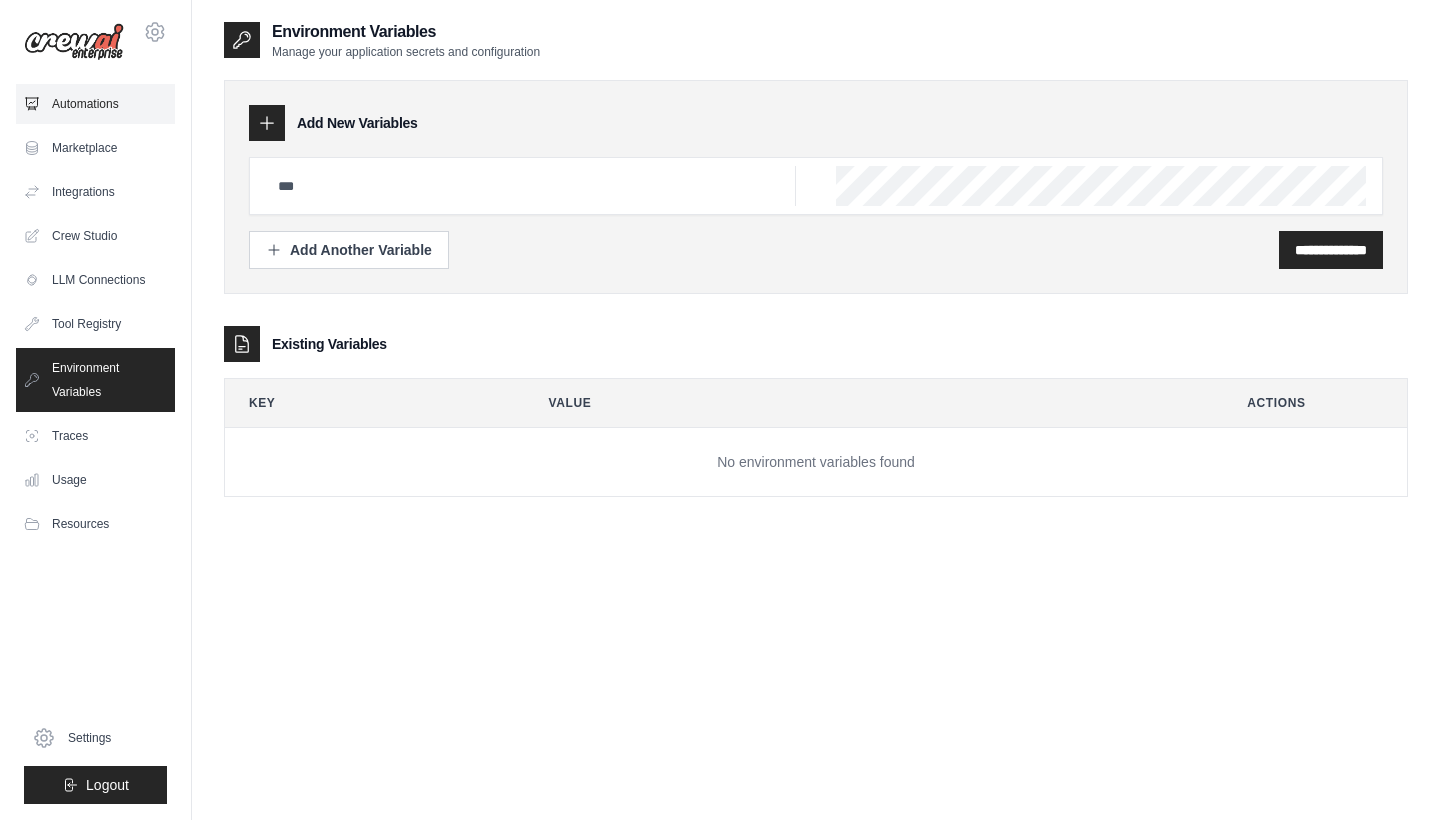 click on "Automations" at bounding box center (95, 104) 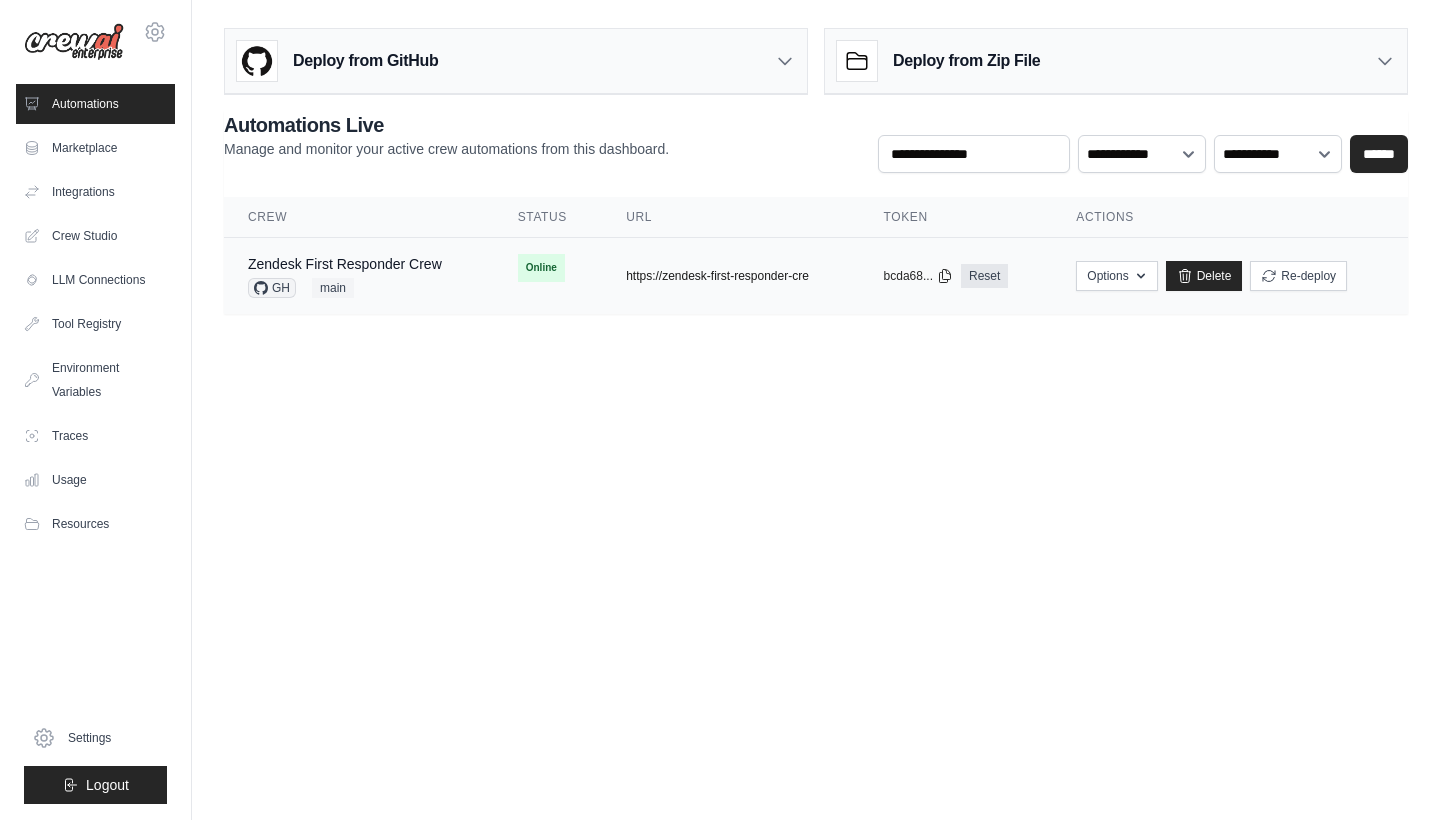 click on "https://zendesk-first-responder-cre" at bounding box center (717, 276) 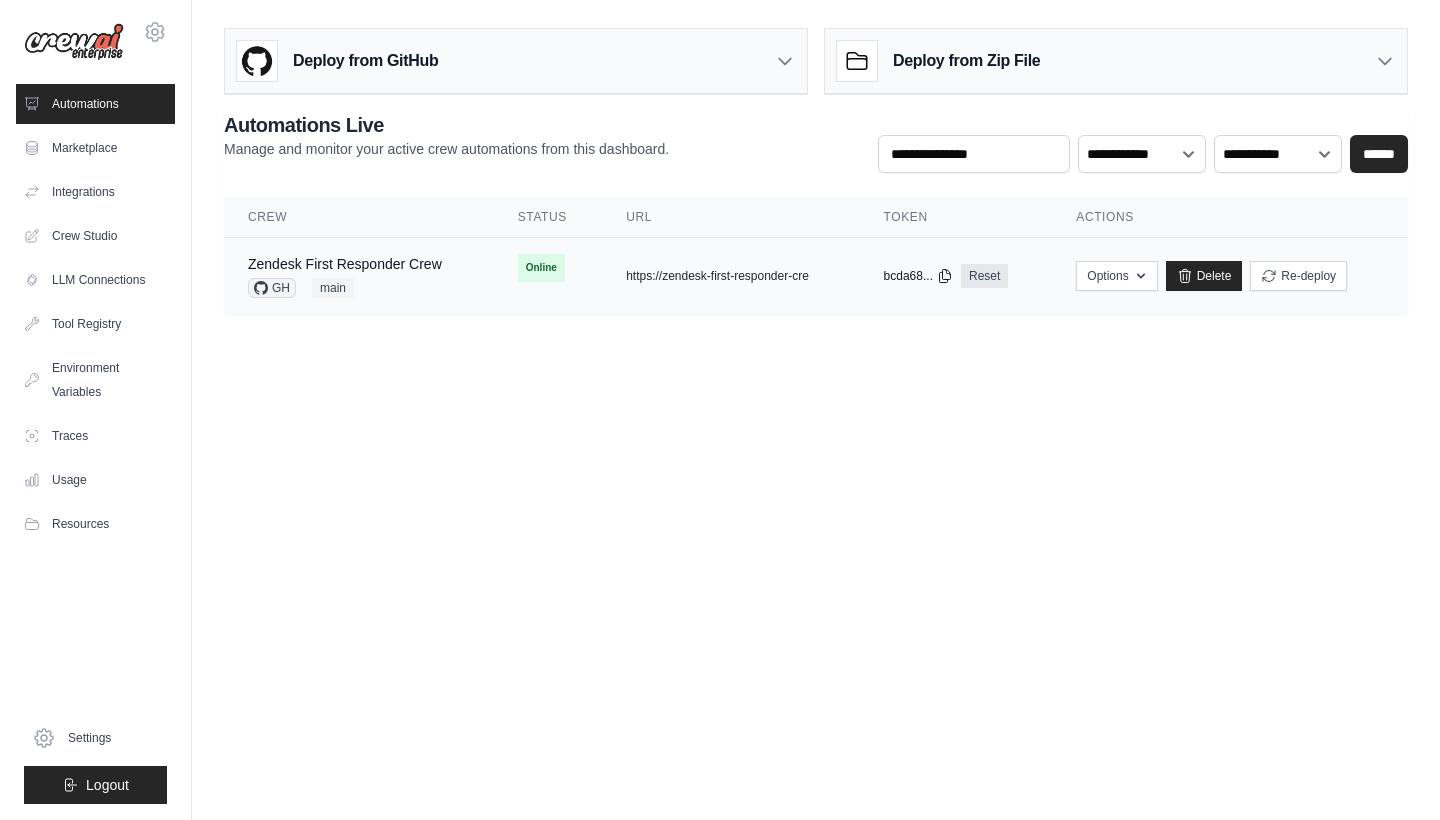 click 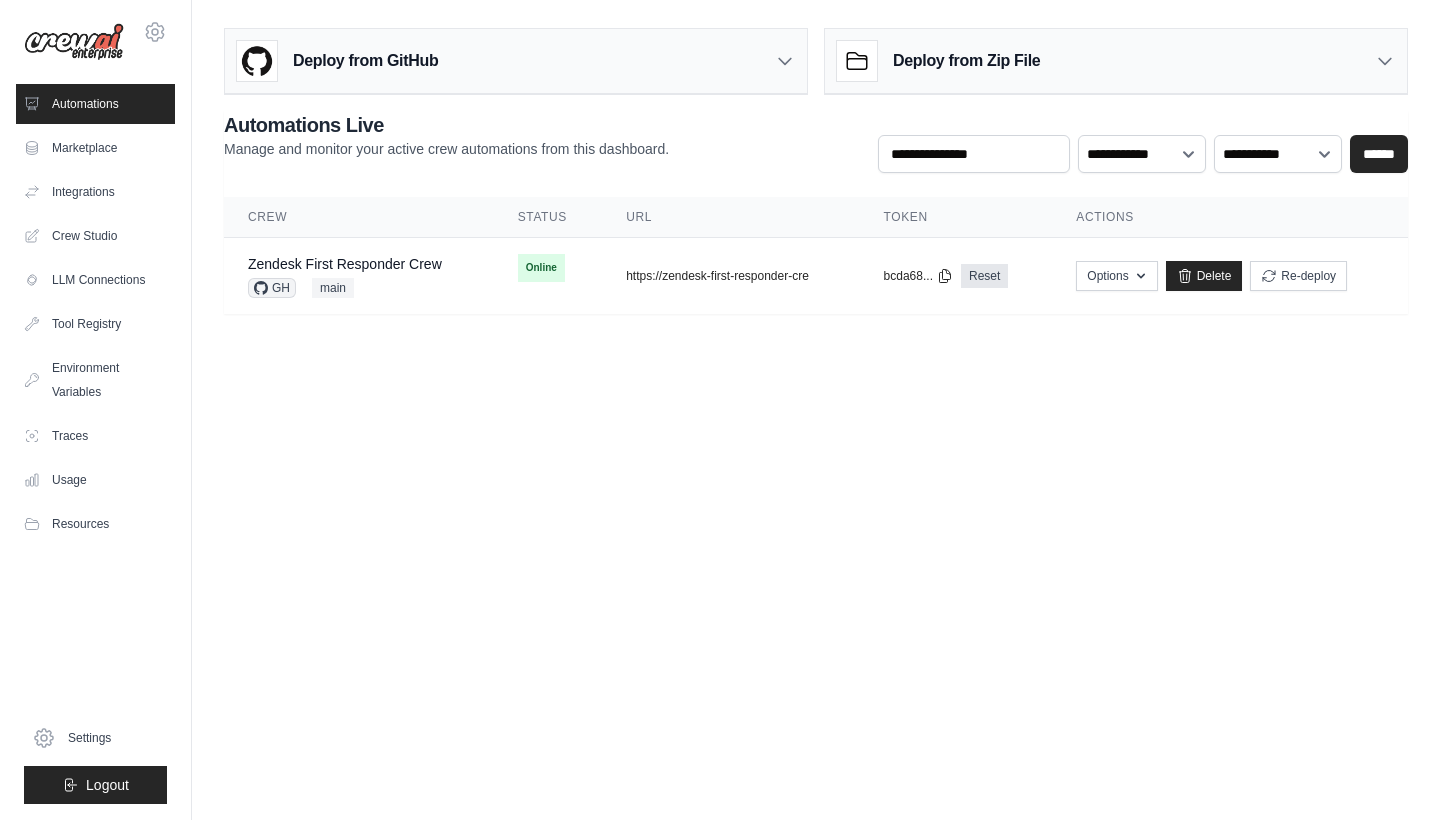 click on "[EMAIL]
Settings
Automations
Marketplace
Integrations
Blog" at bounding box center [720, 410] 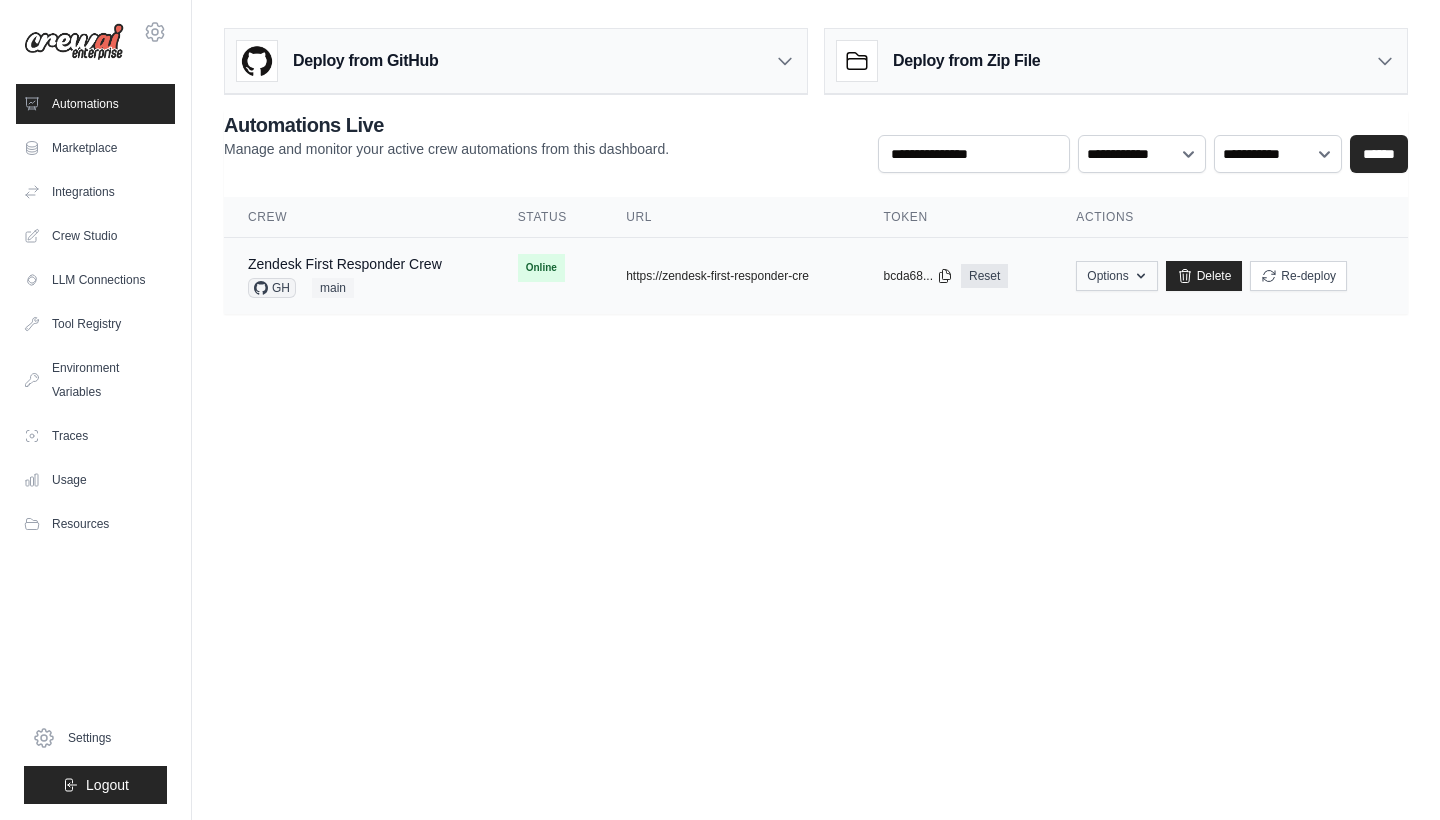 click on "Options" at bounding box center [1116, 276] 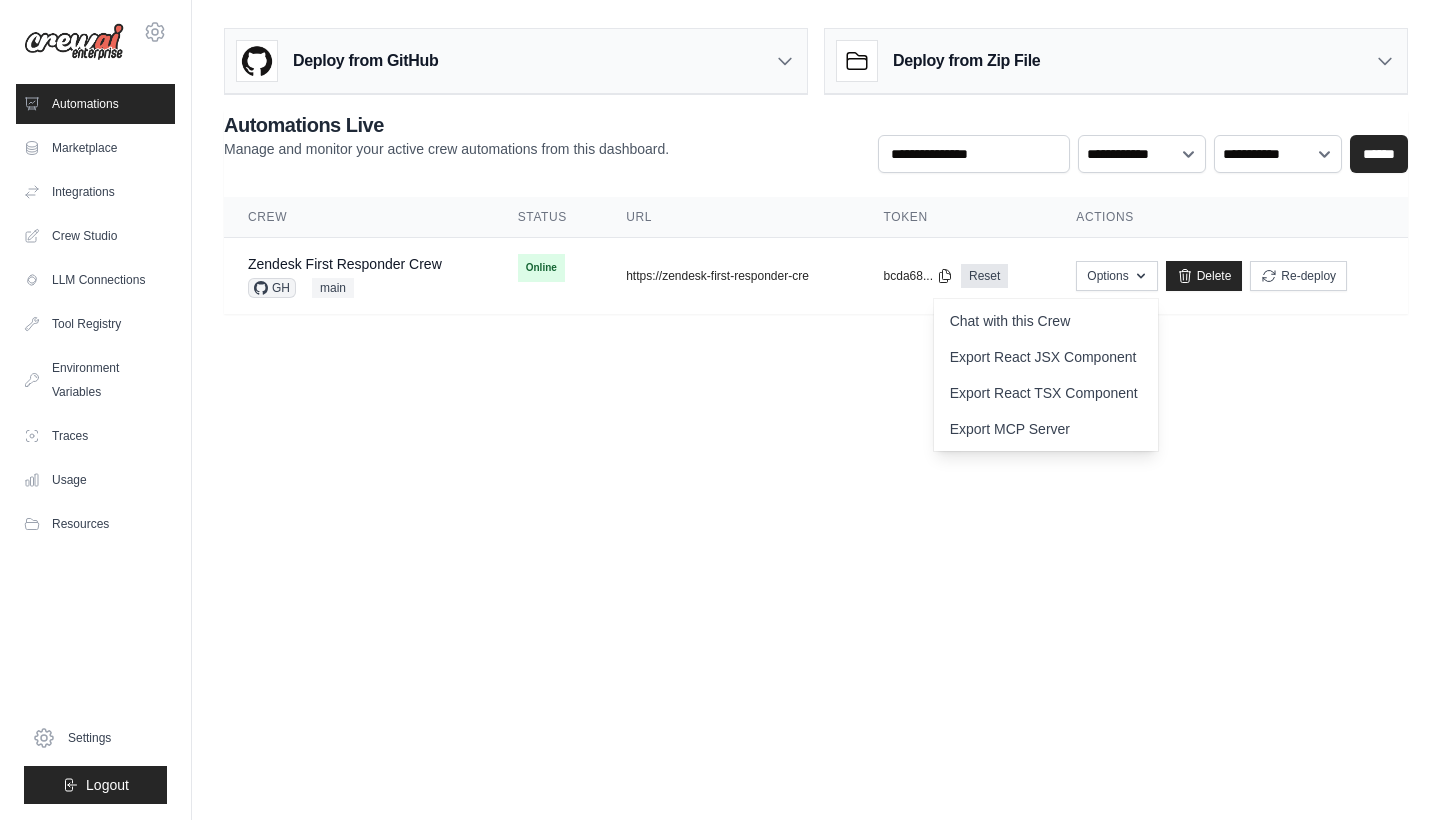 click on "[EMAIL]
Settings
Automations
Marketplace
Integrations
Blog" at bounding box center (720, 410) 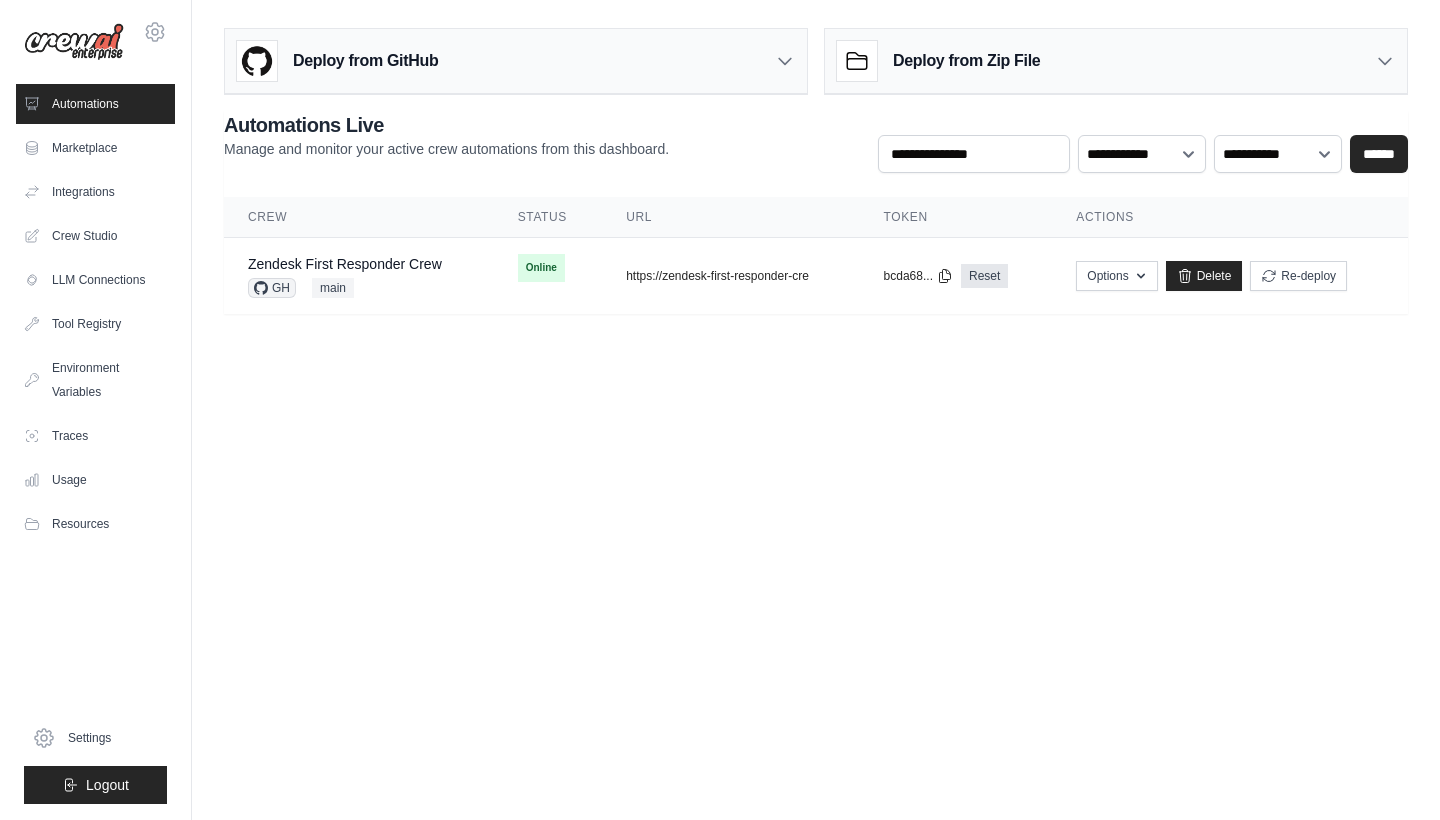 click 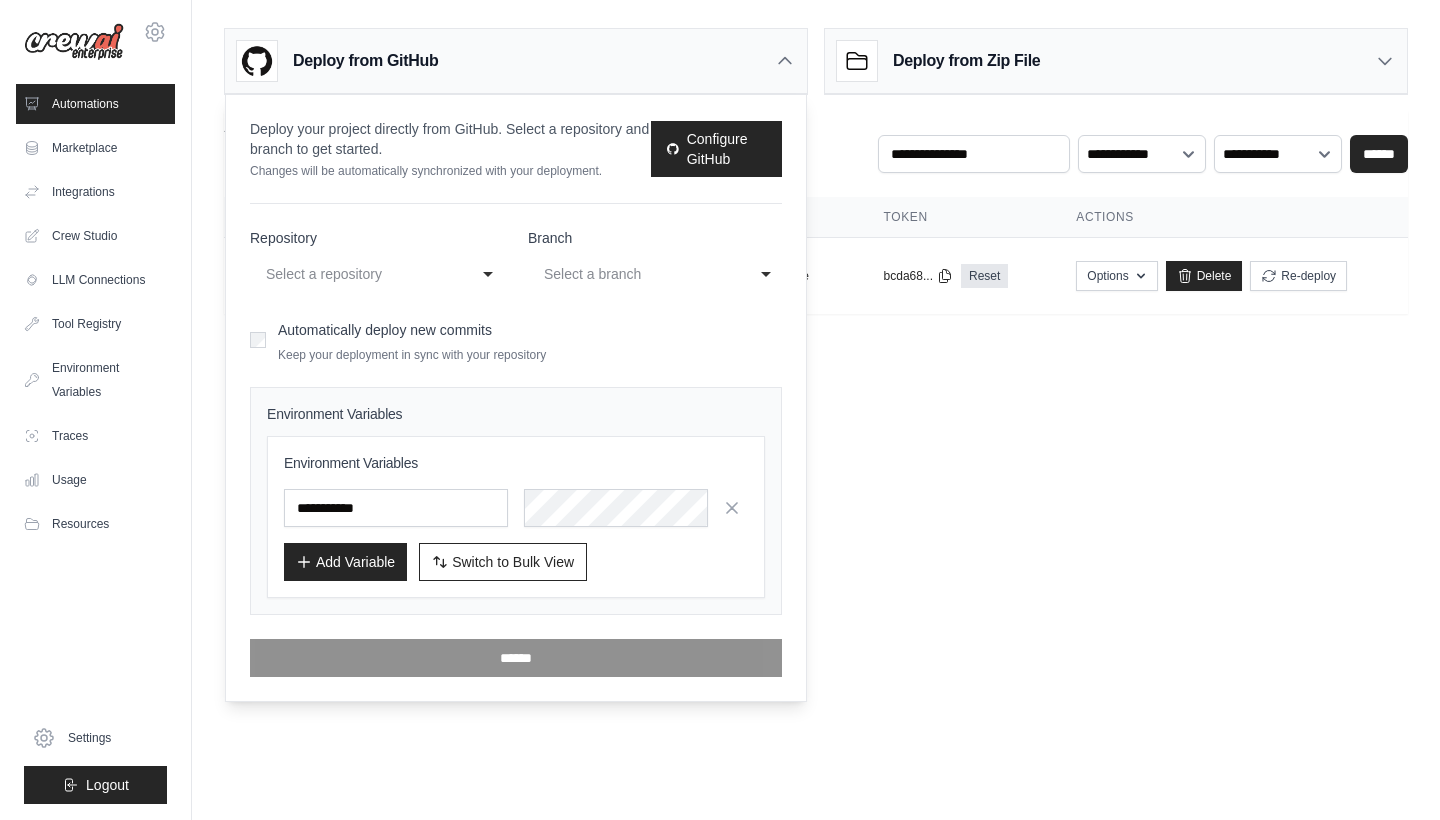 click 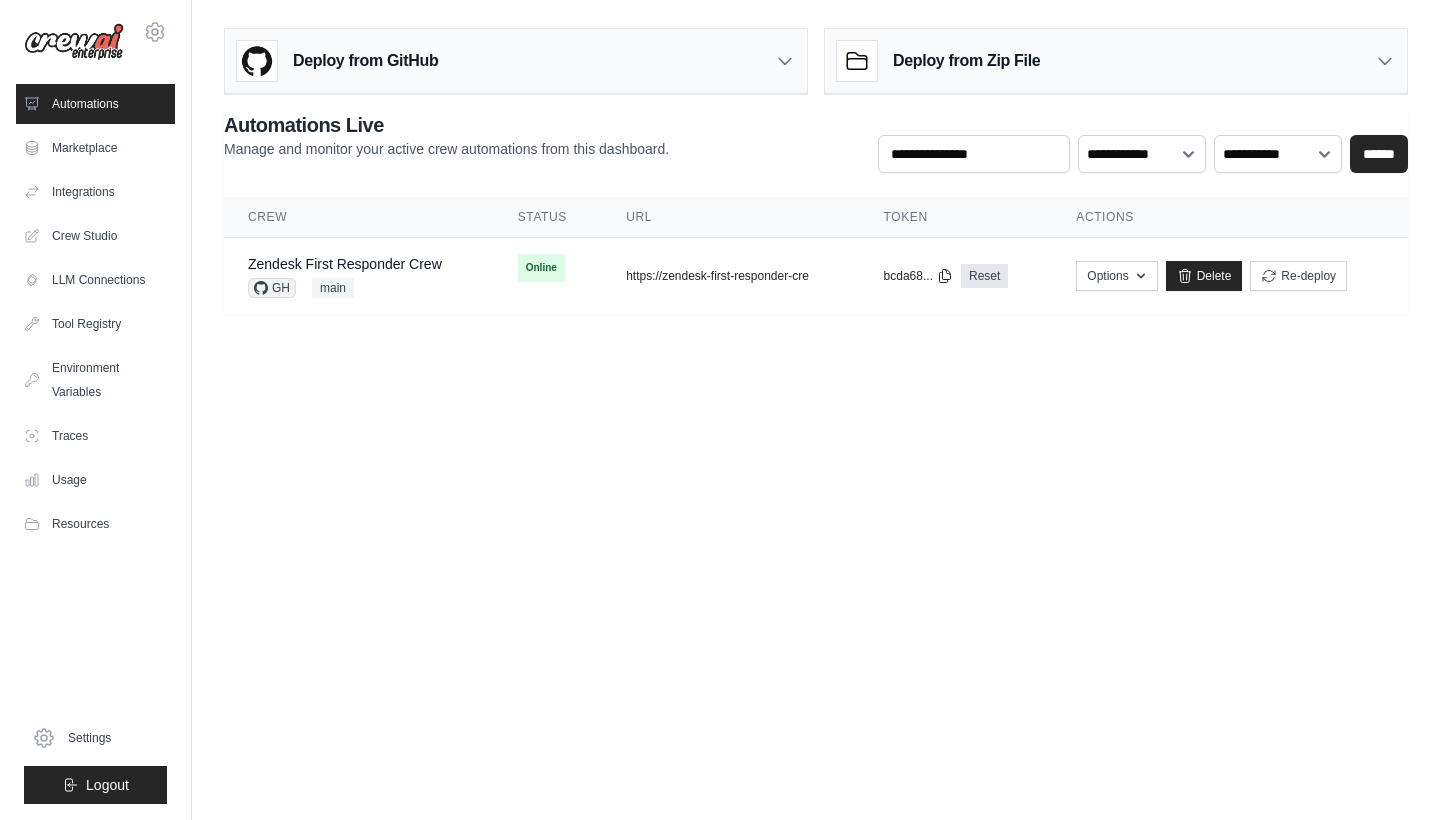 click on "[EMAIL]
Settings
Automations
Marketplace
Integrations
Blog" at bounding box center [720, 410] 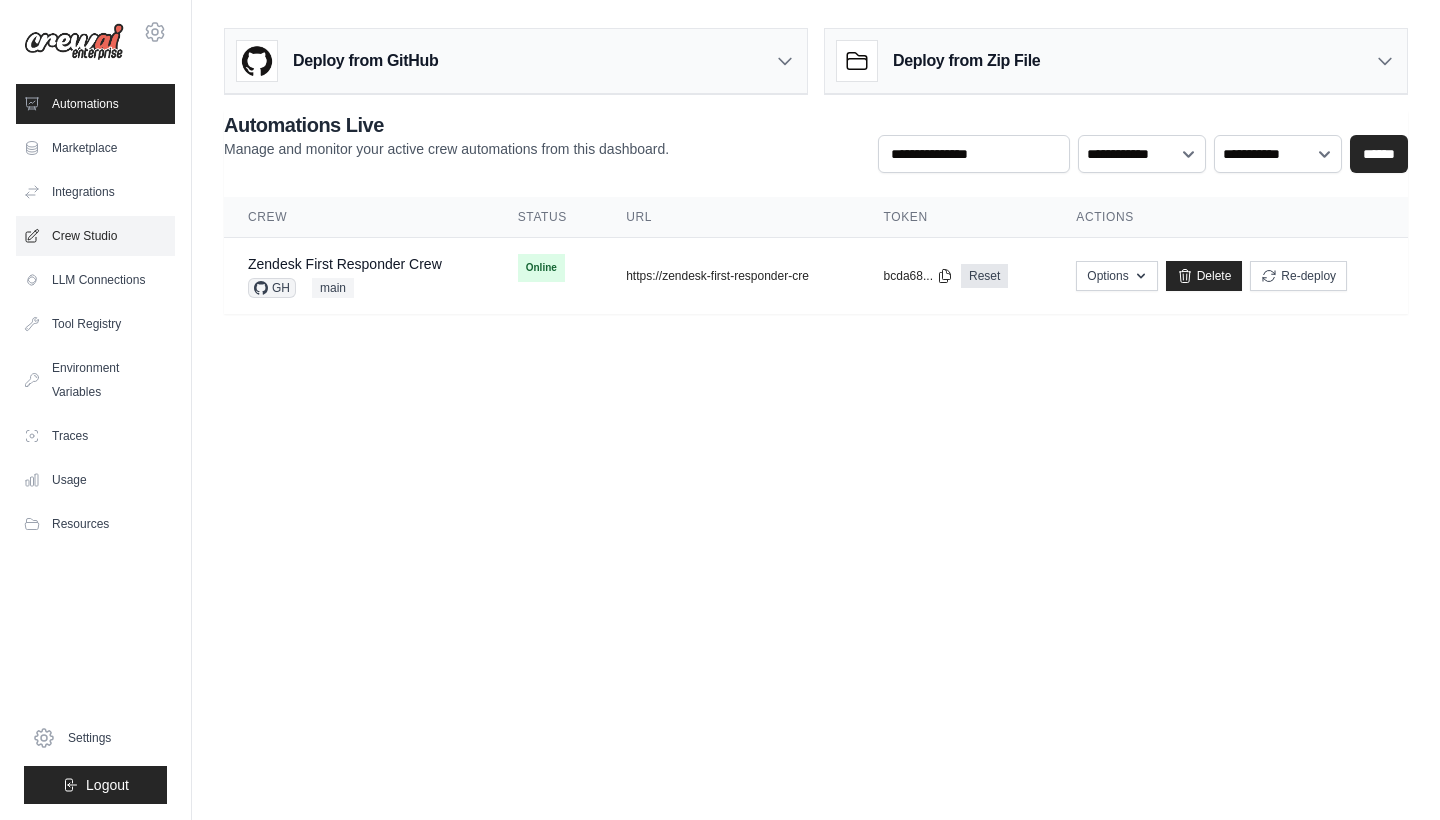 click on "Crew Studio" at bounding box center [95, 236] 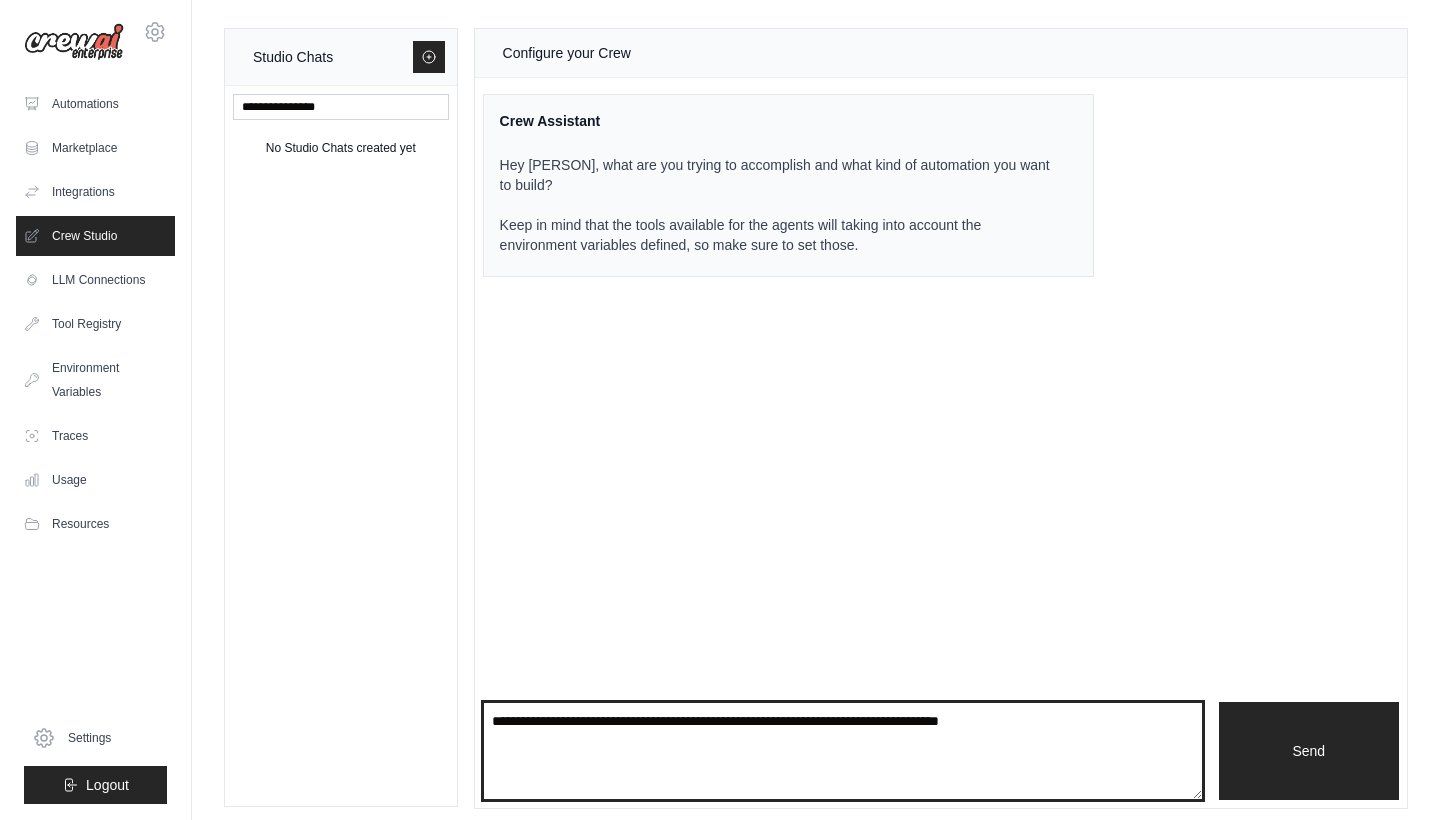 click at bounding box center (843, 751) 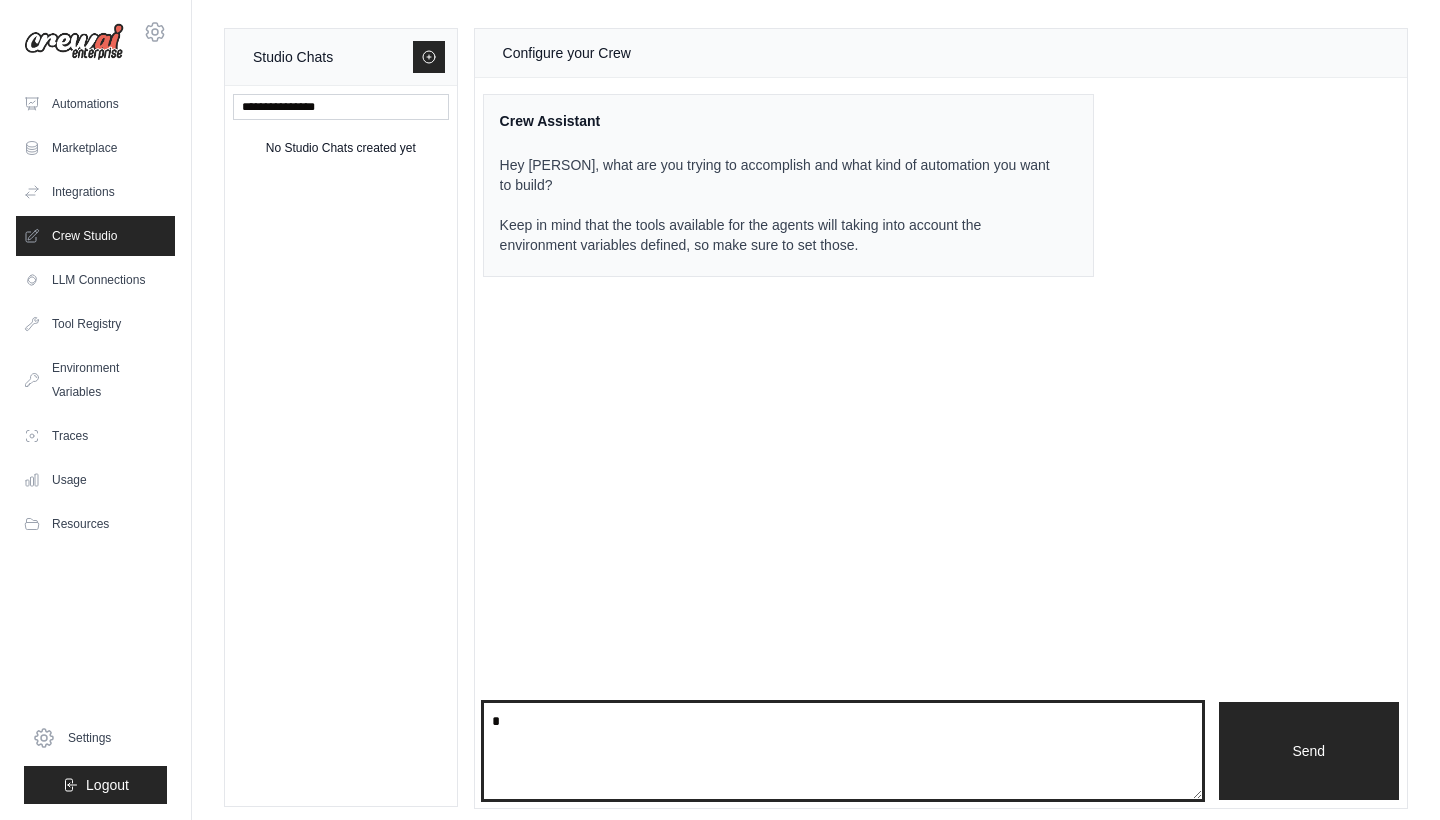 type 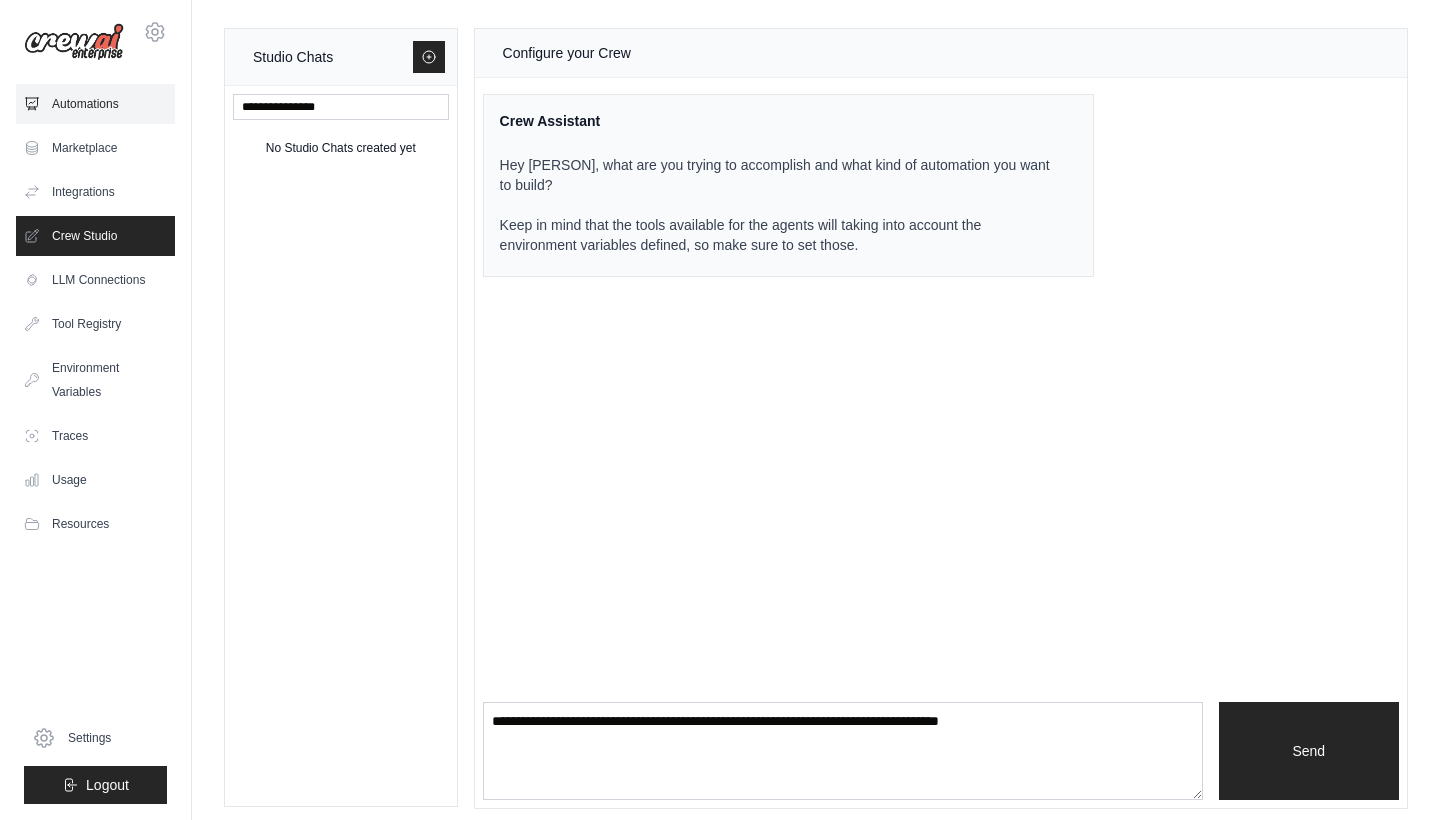 click on "Automations" at bounding box center (95, 104) 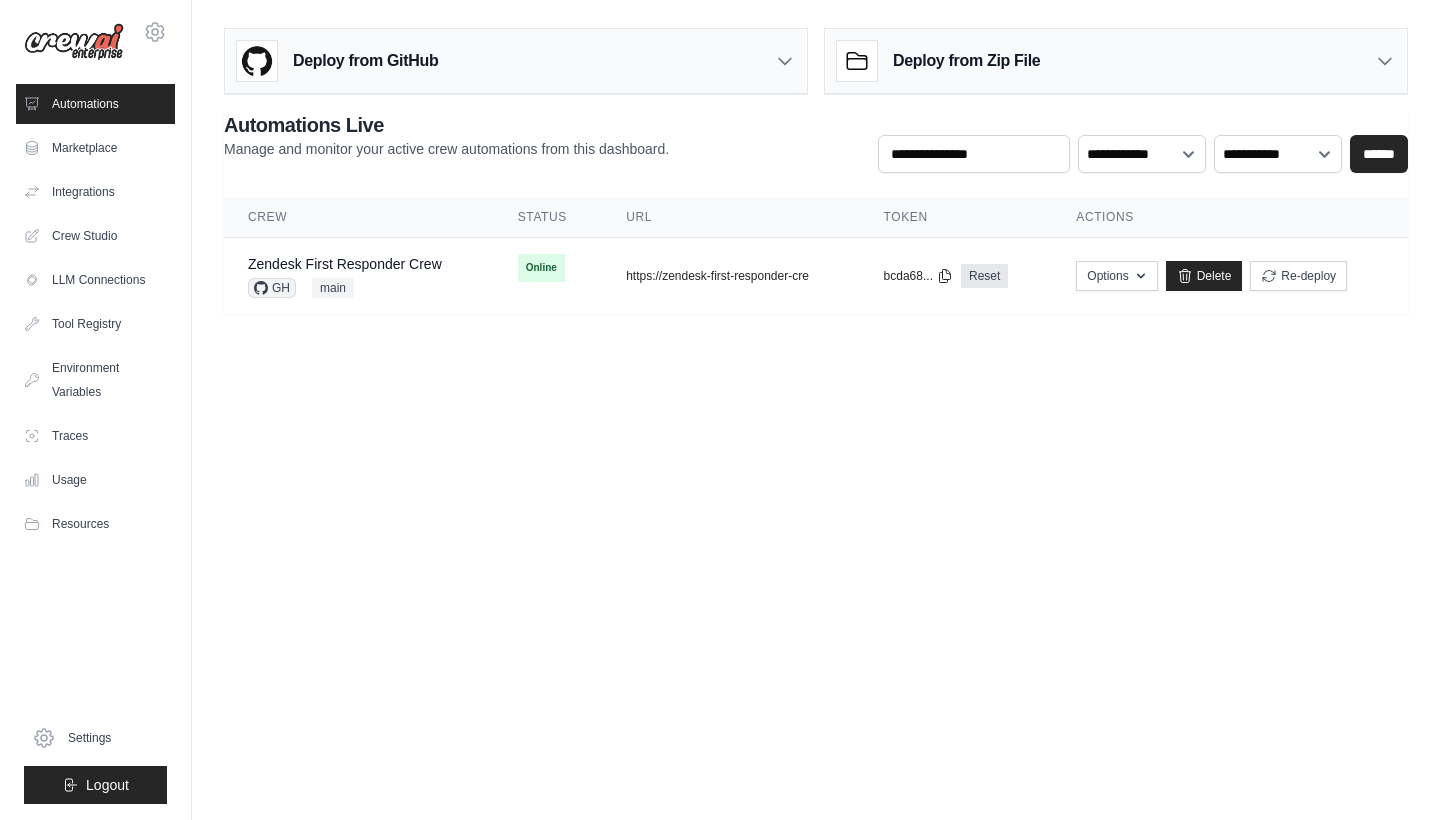 click on "**********" at bounding box center (816, 142) 